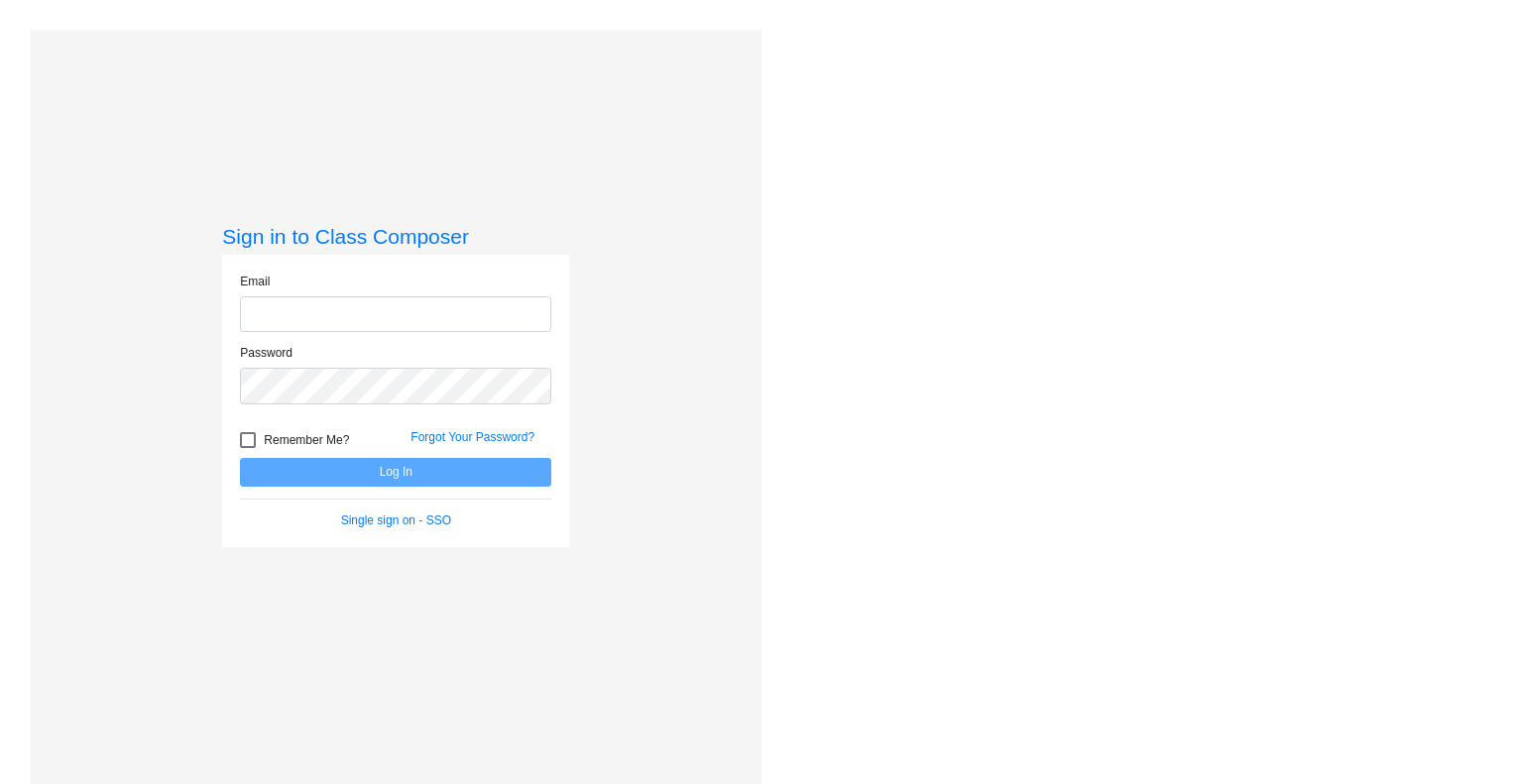 scroll, scrollTop: 0, scrollLeft: 0, axis: both 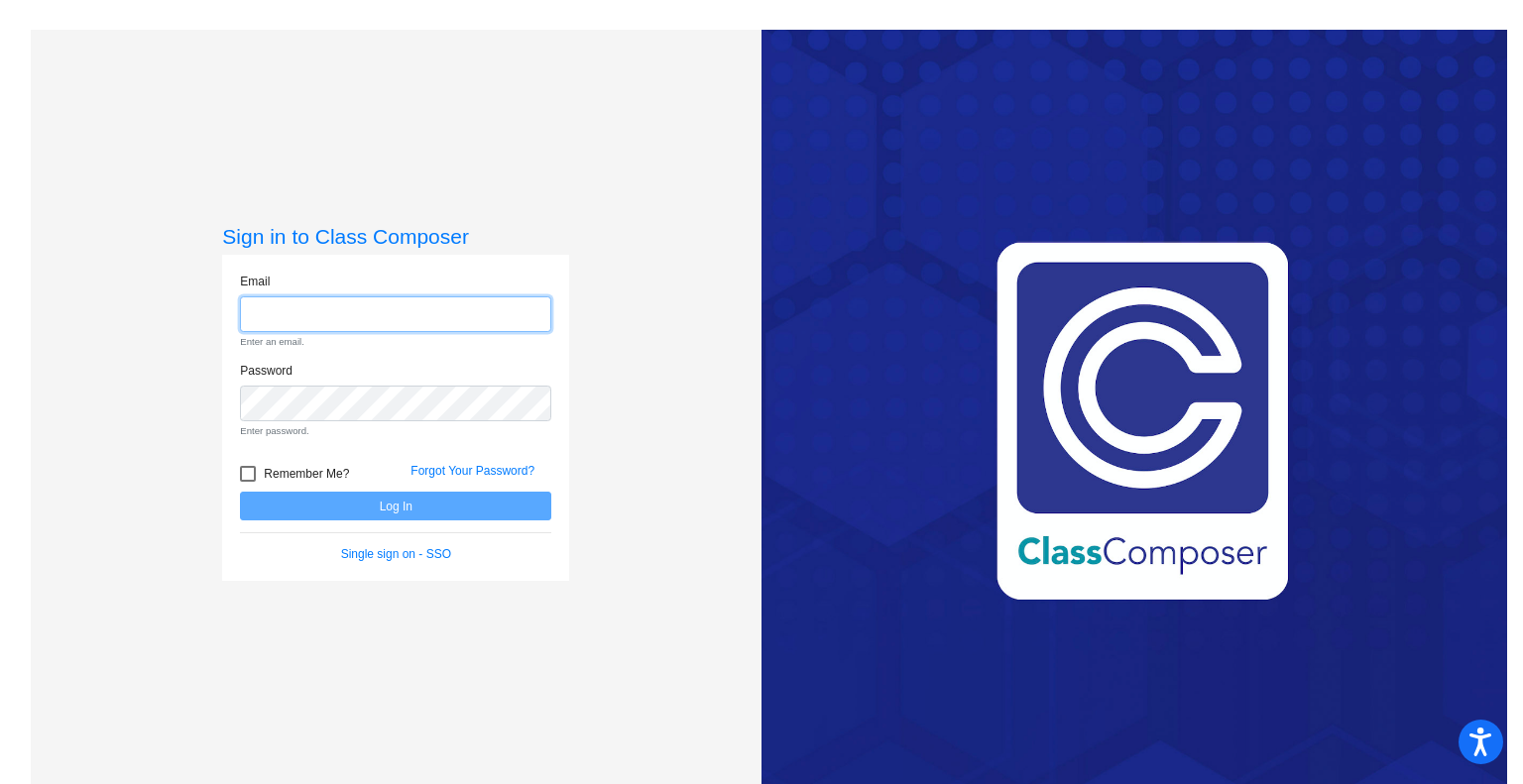click 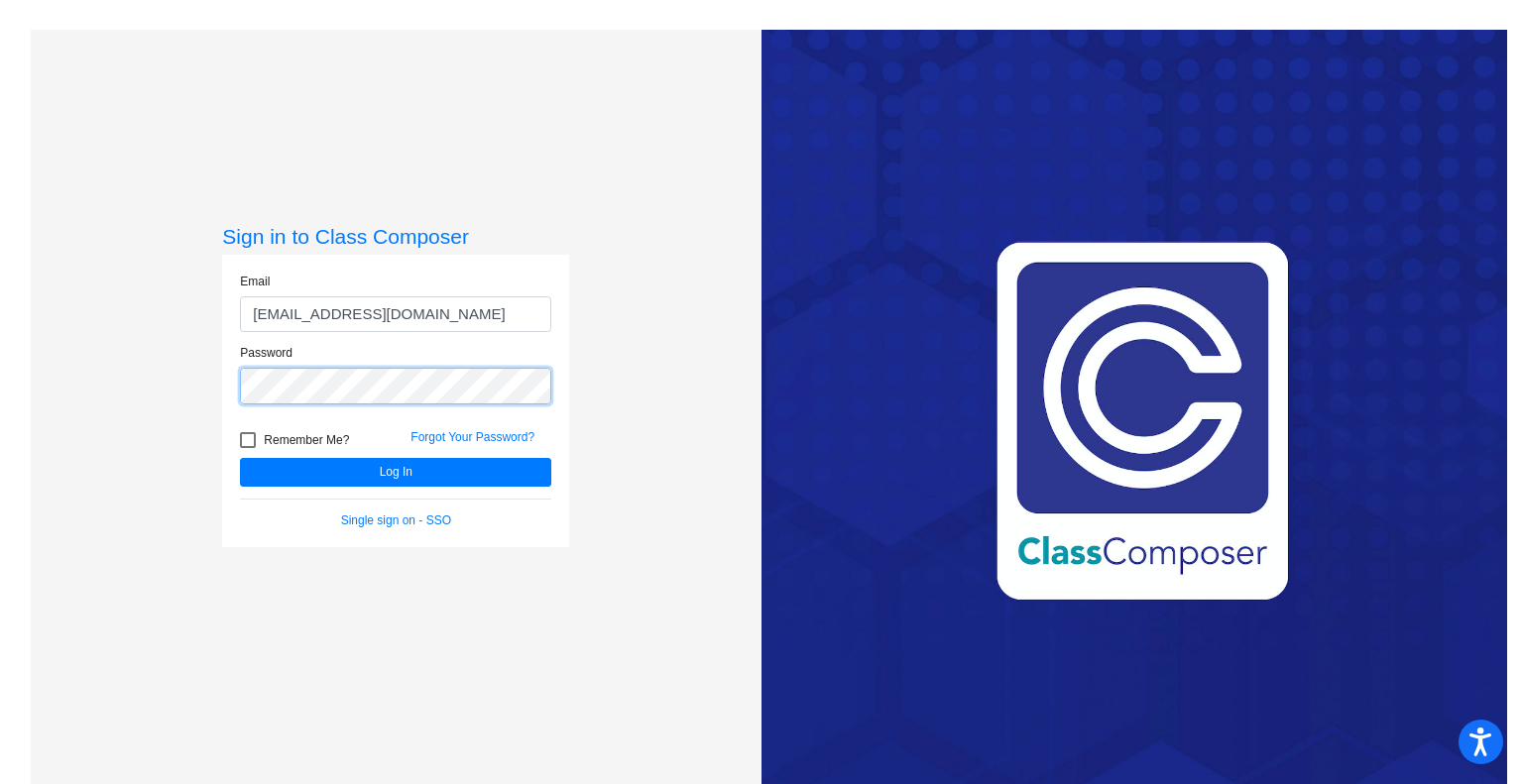 click on "Log In" 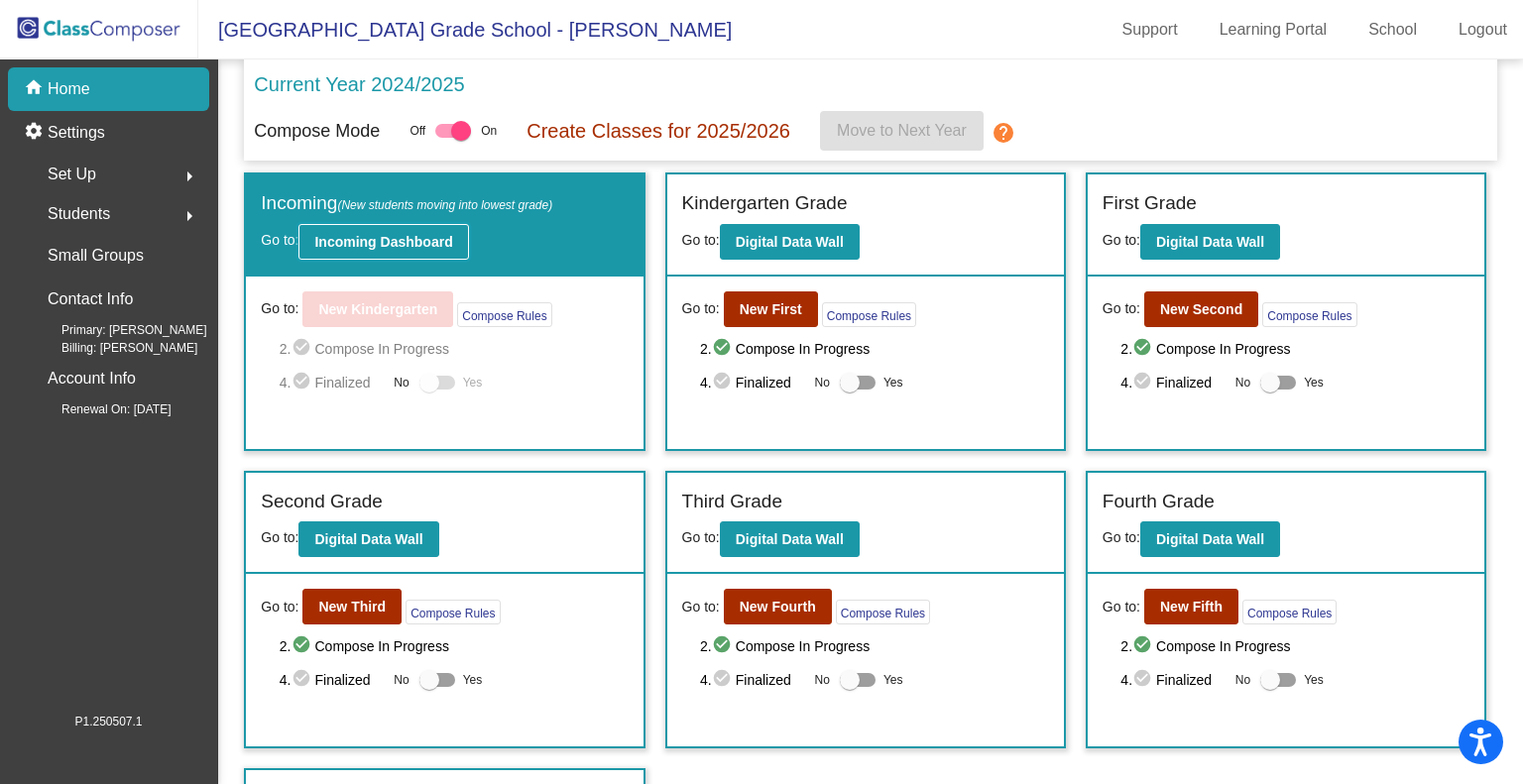 click on "Incoming Dashboard" 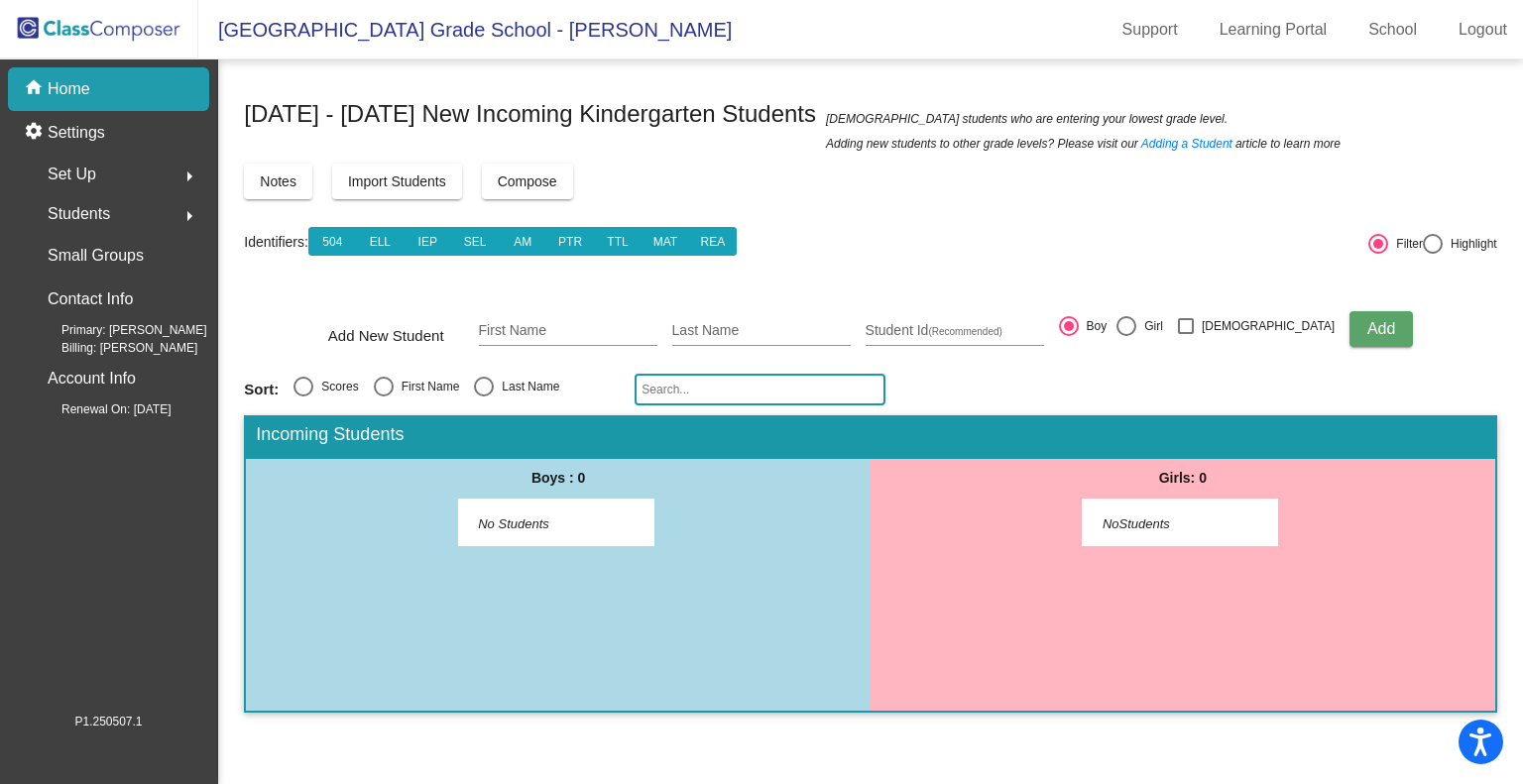 click on "Students" 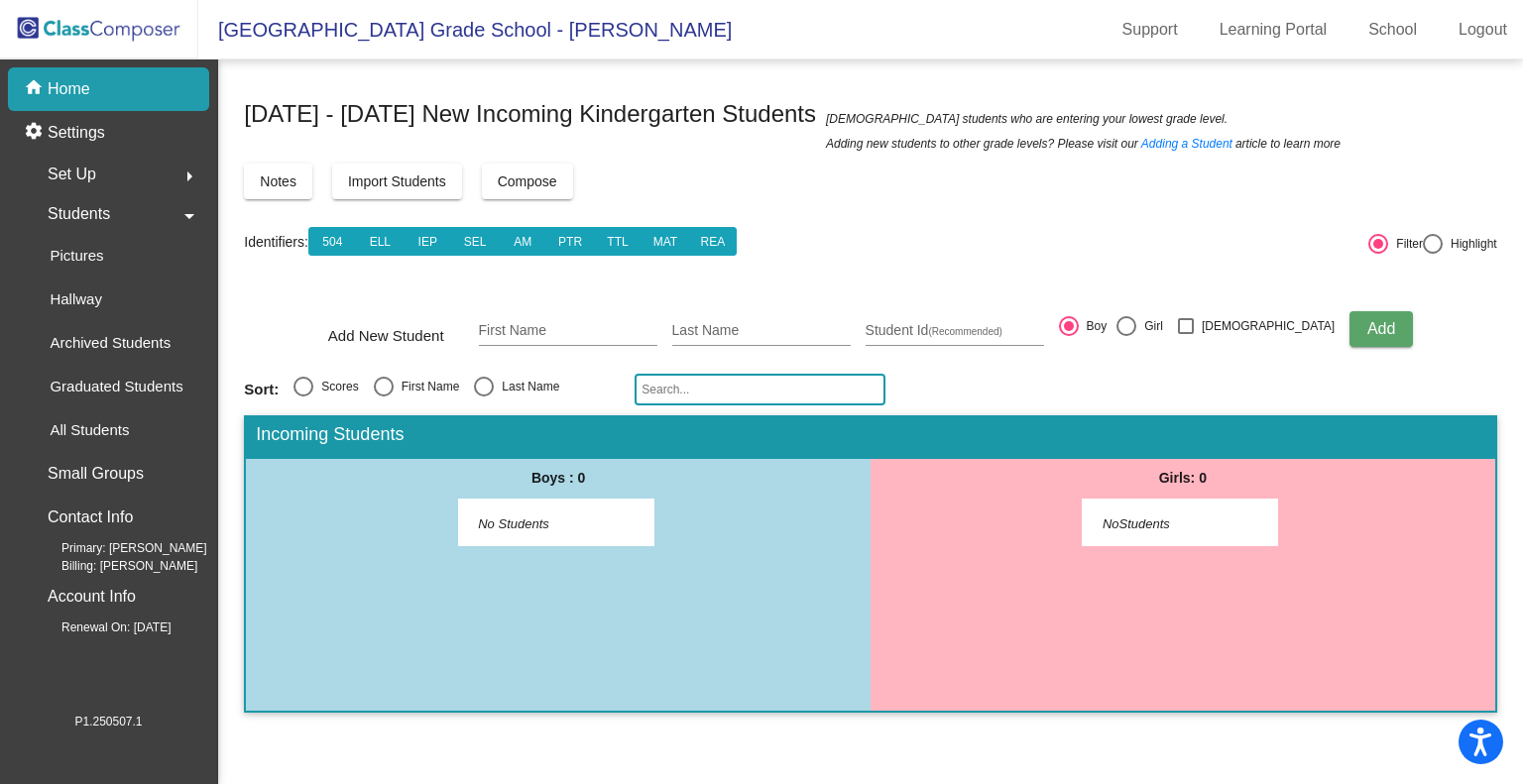 click on "Identifiers:  504 ELL IEP SEL AM PTR TTL MAT REA" 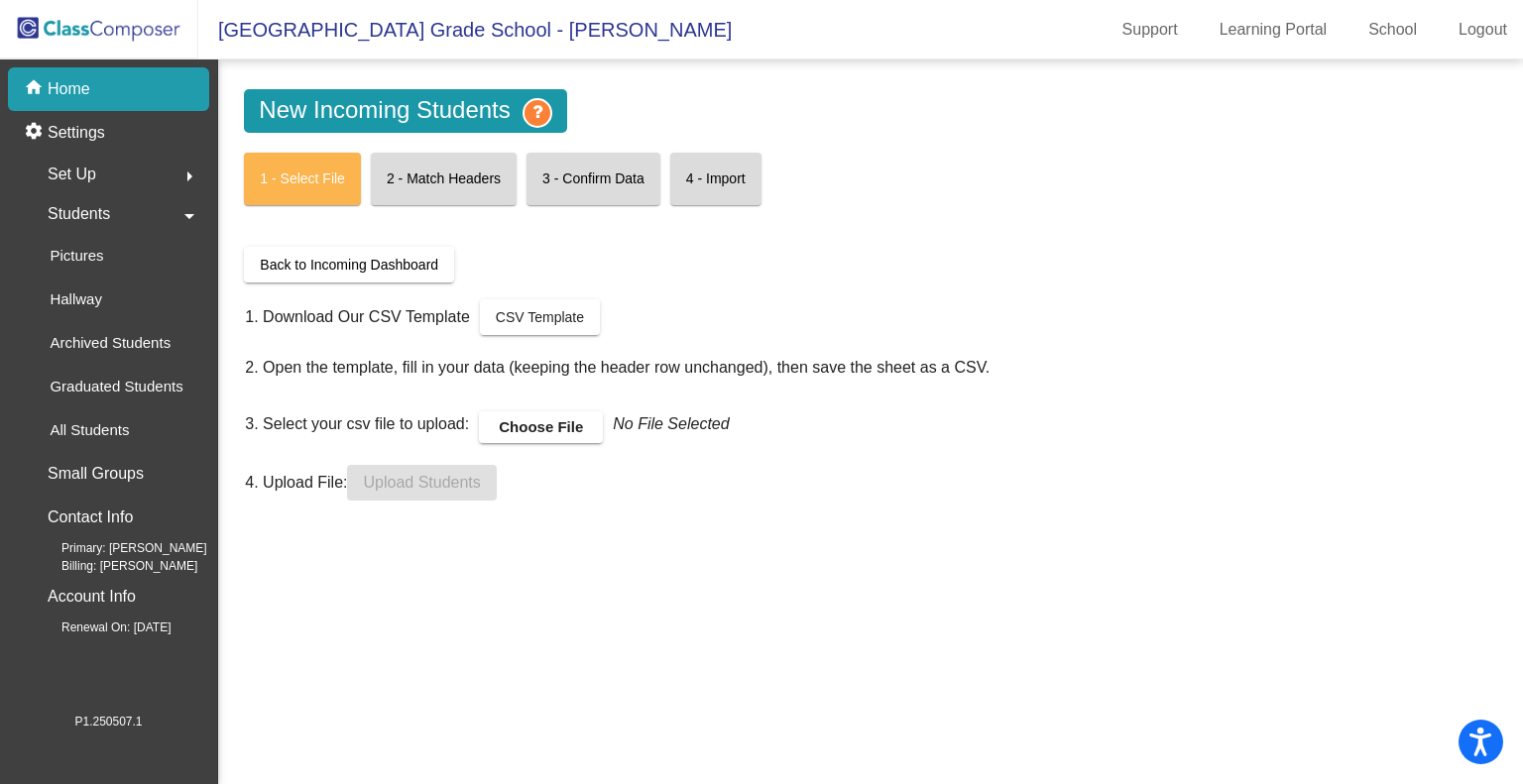 click on "Set Up" 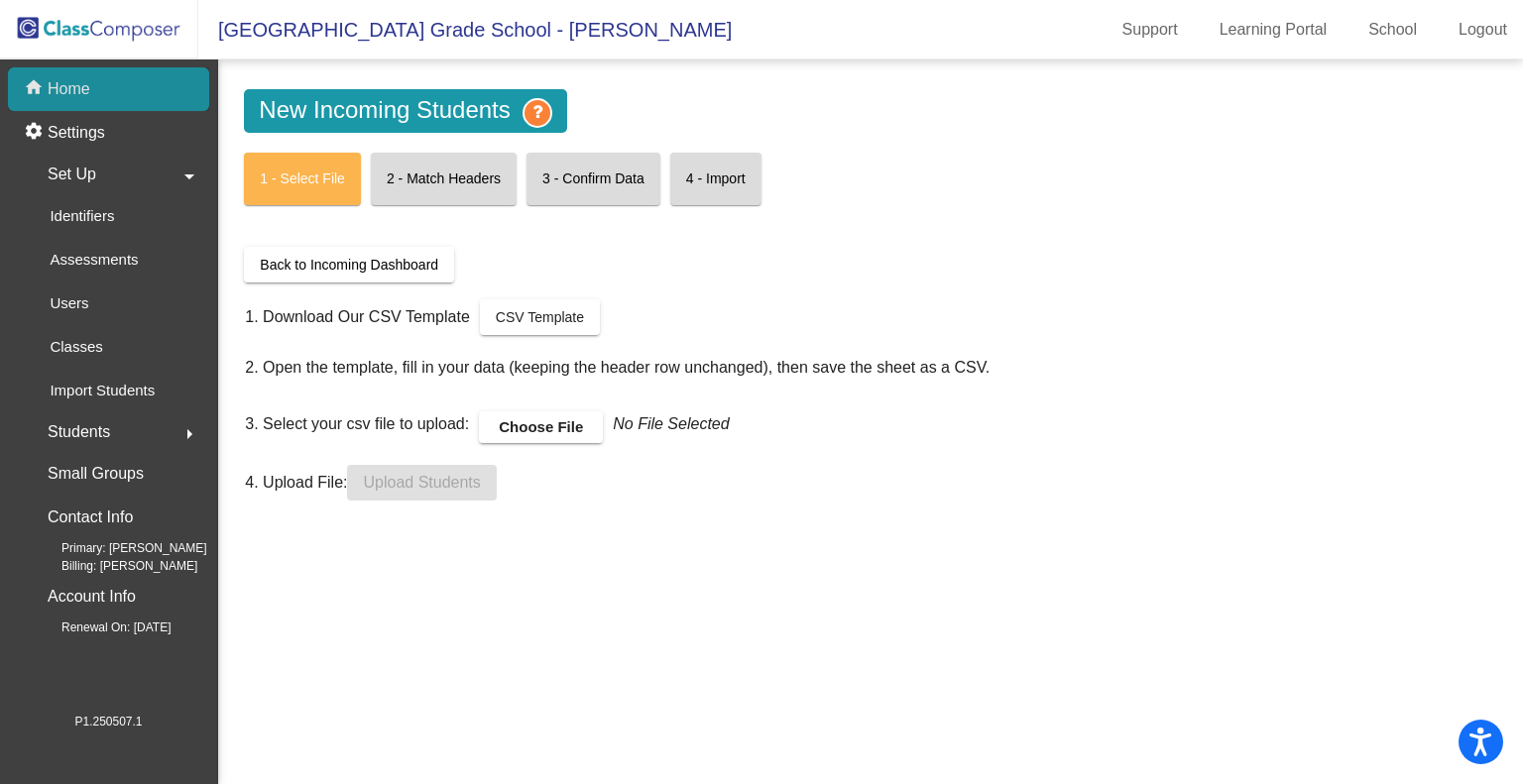 click on "home Home" 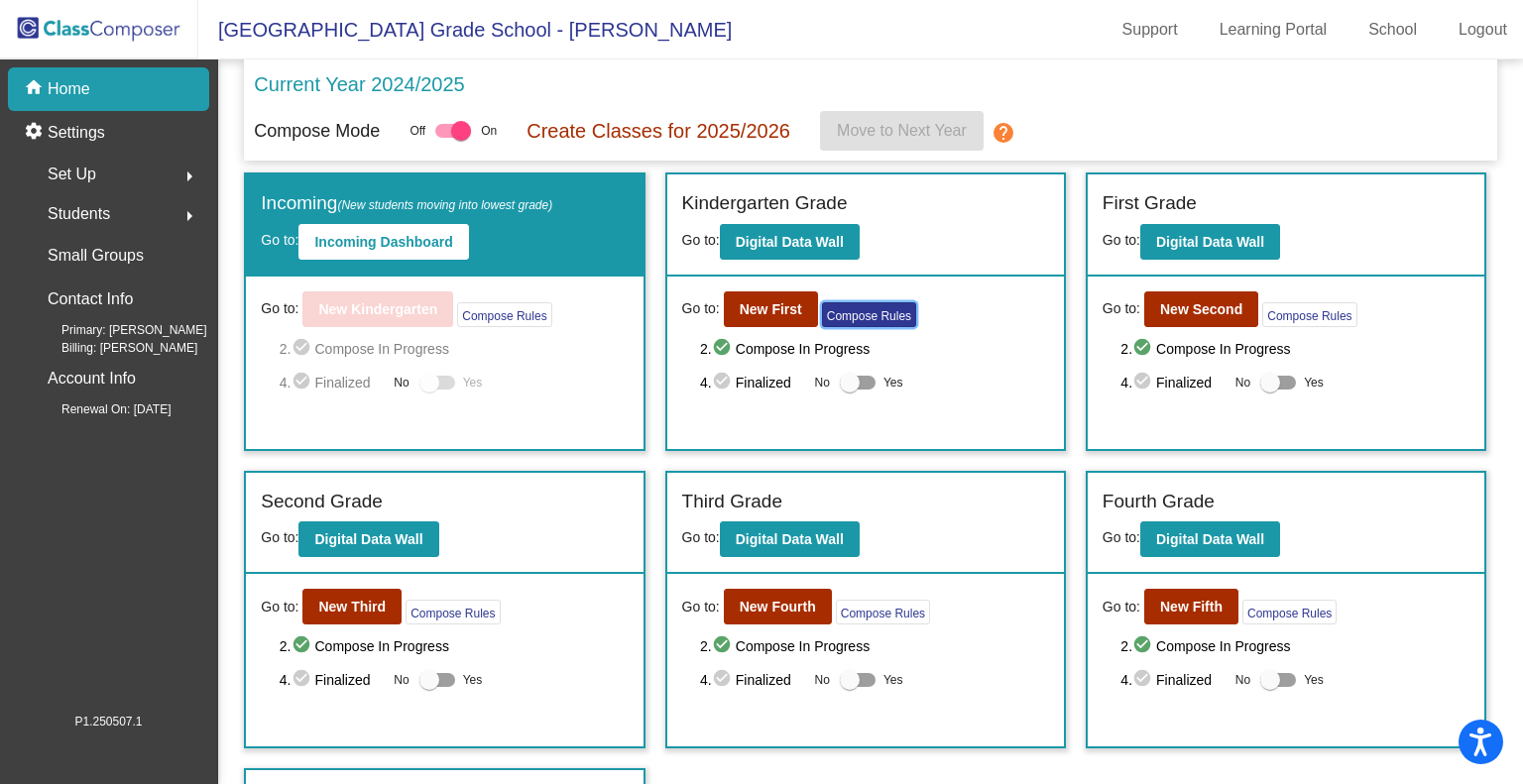 click on "Compose Rules" 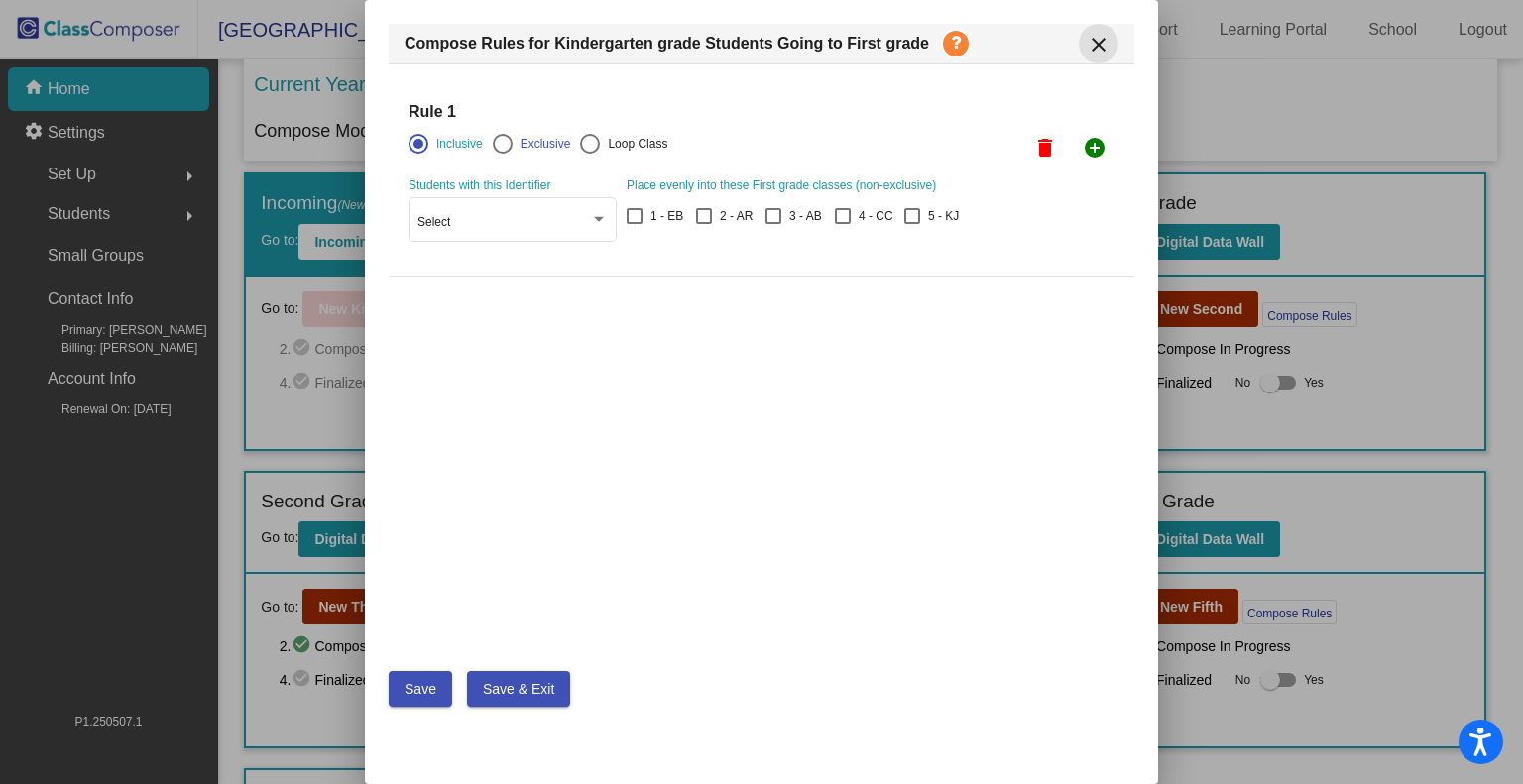 click on "close" at bounding box center [1099, 45] 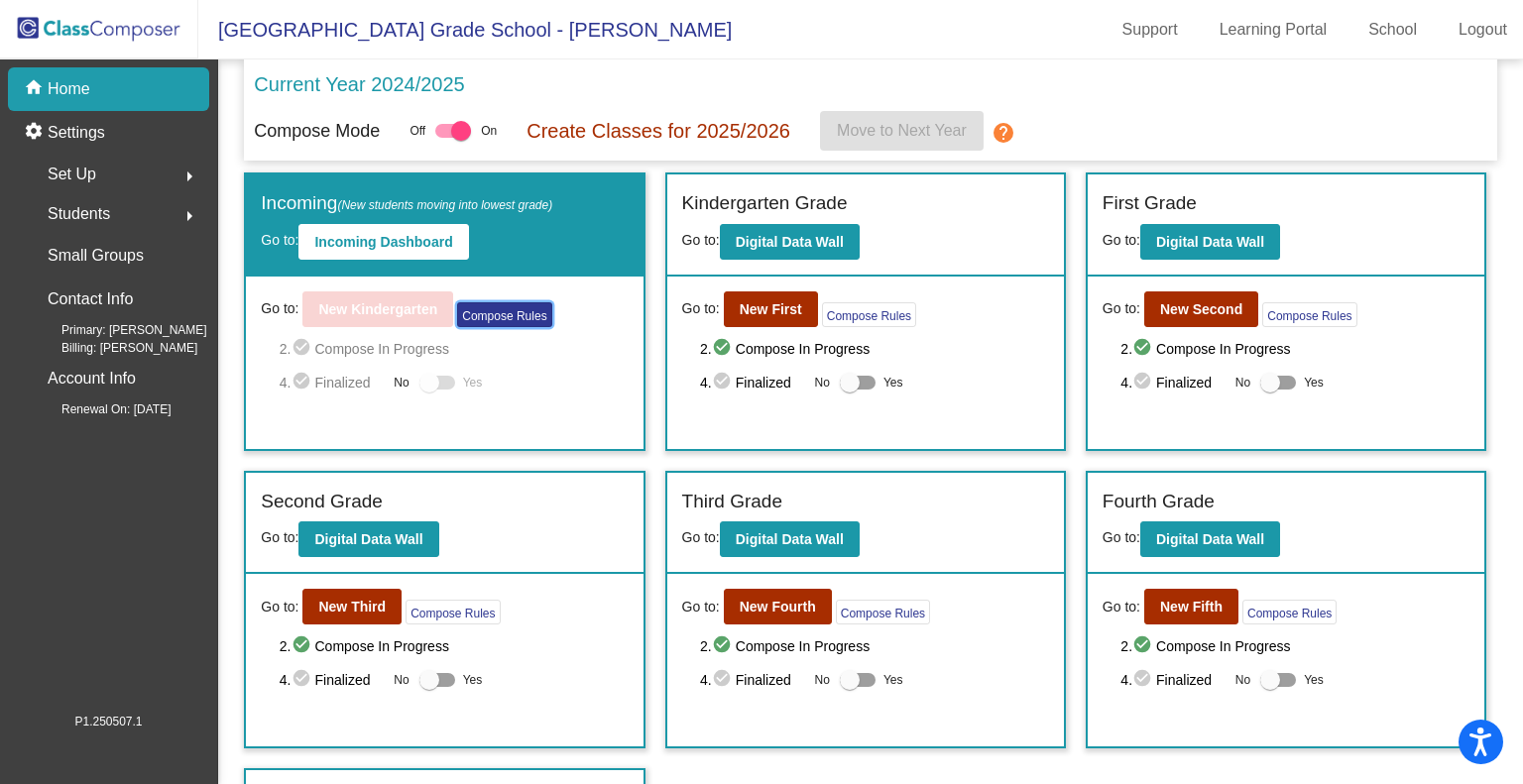 click on "Compose Rules" 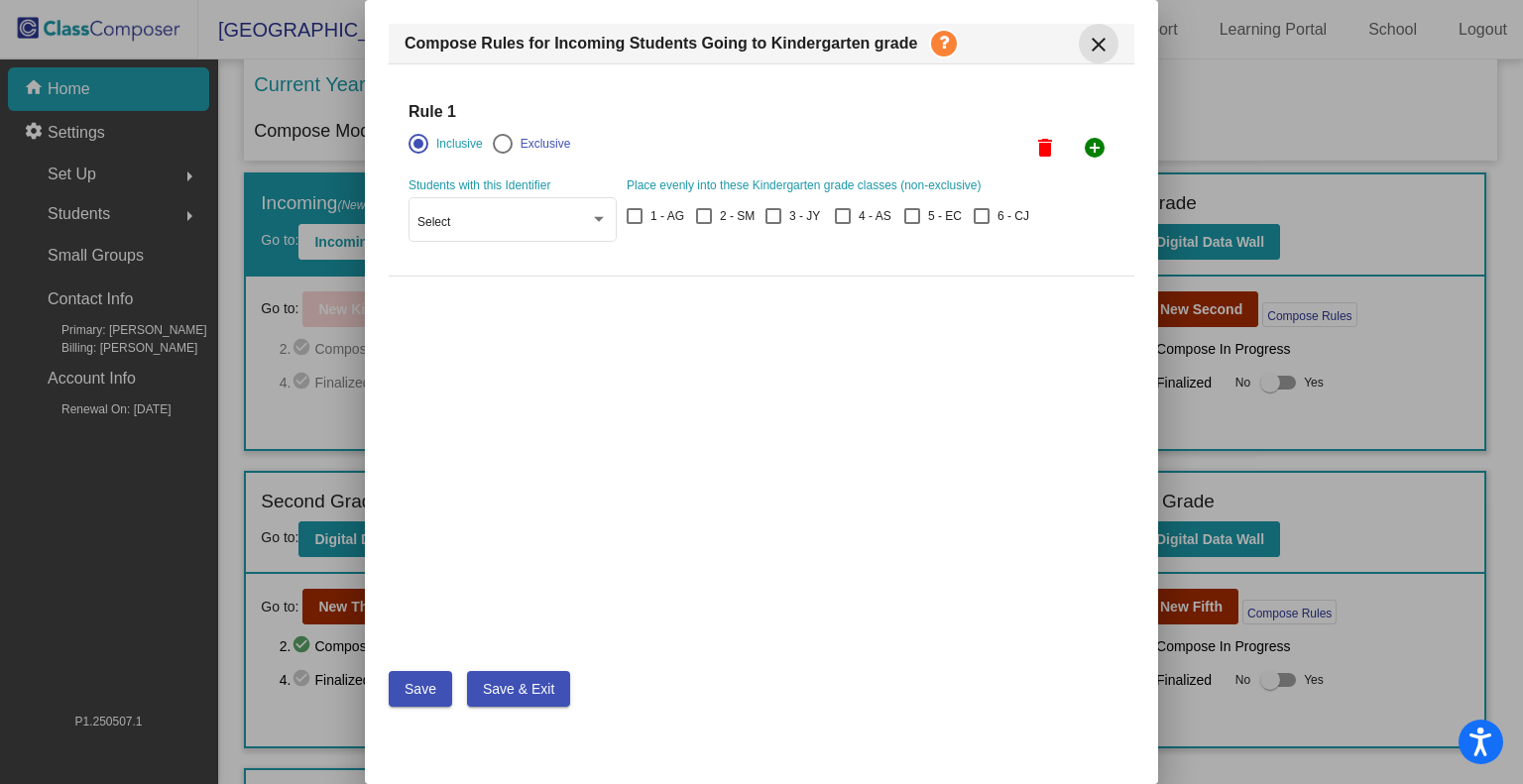 click on "close" at bounding box center [1099, 45] 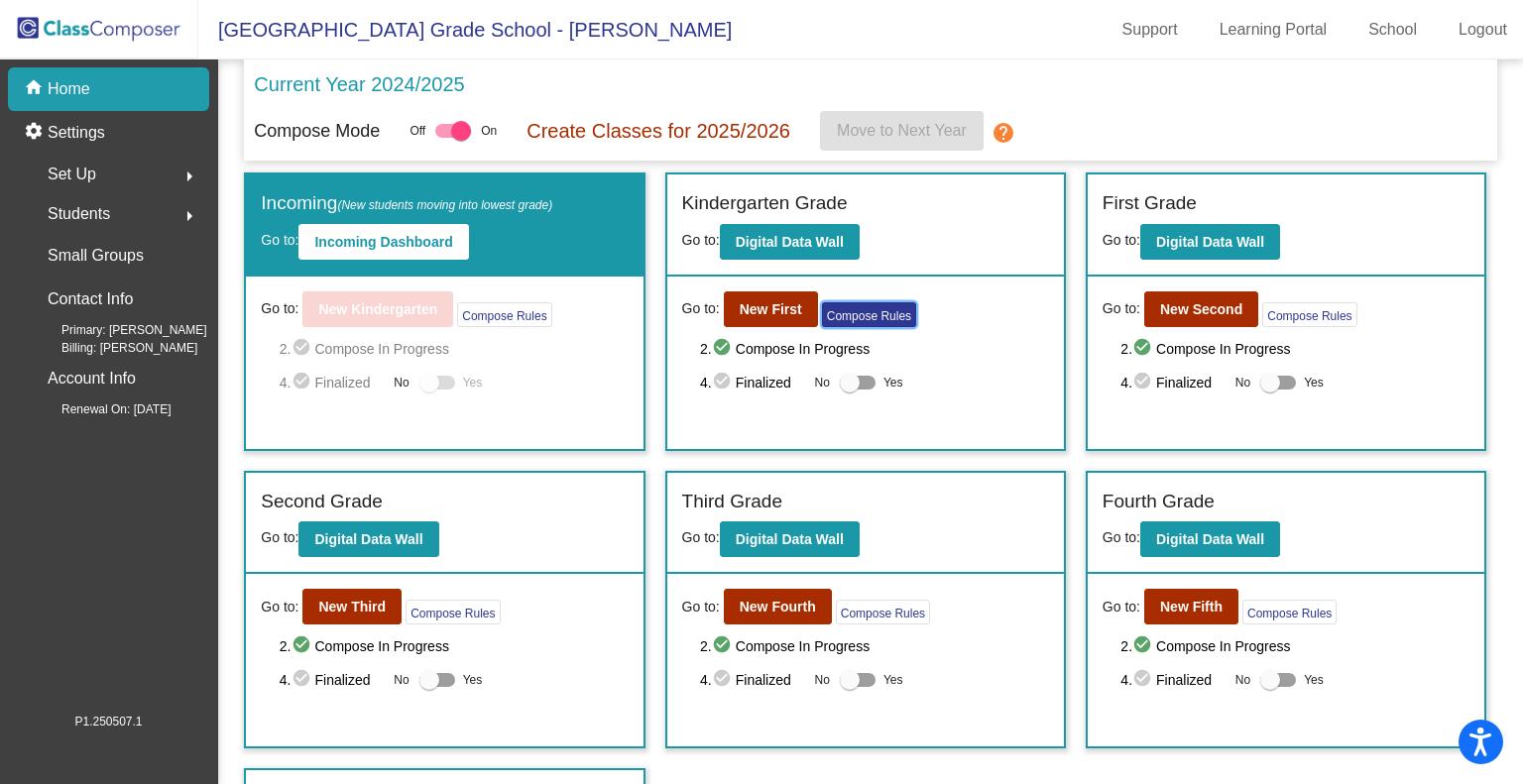 click on "Compose Rules" 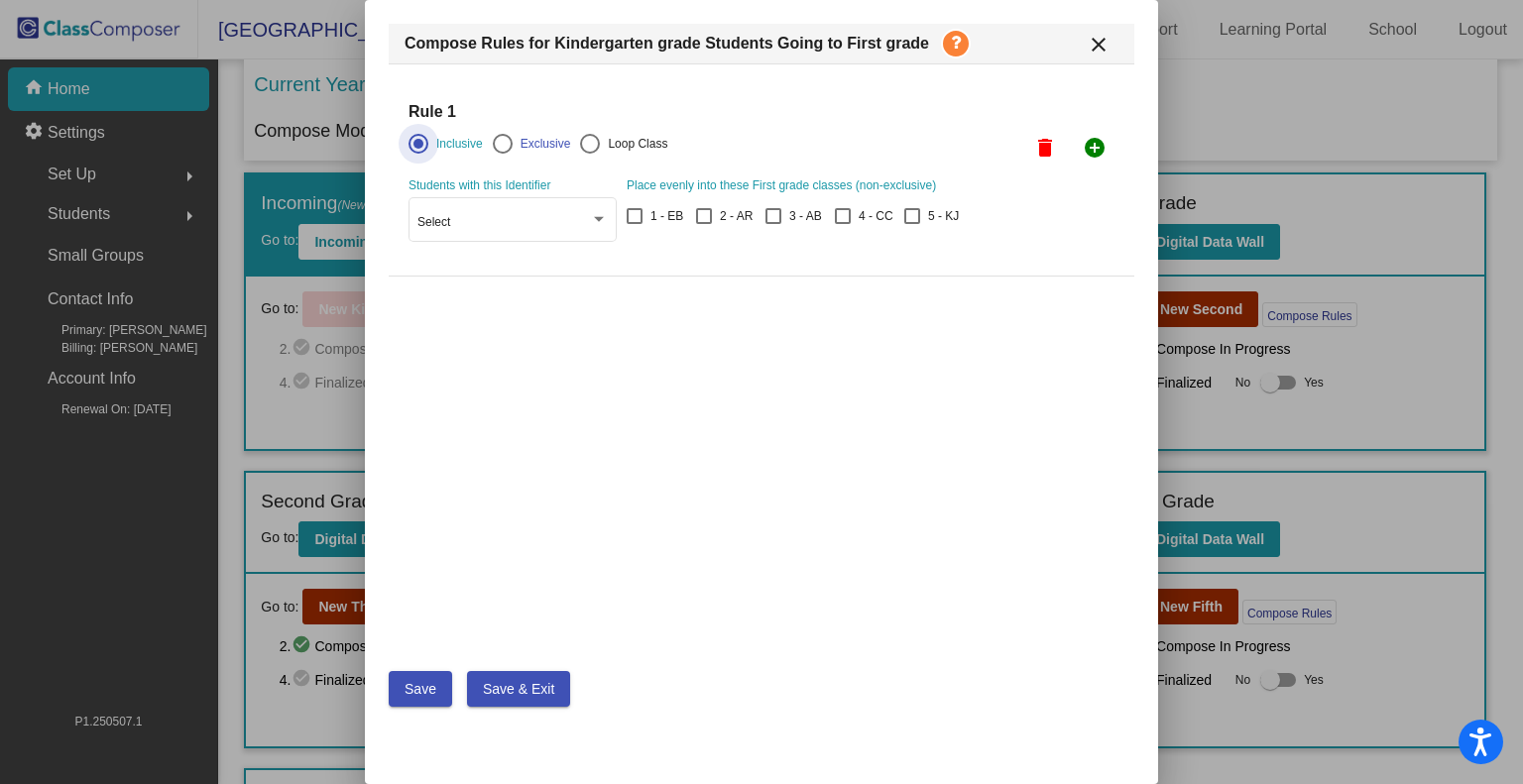 click on "close" at bounding box center (1099, 45) 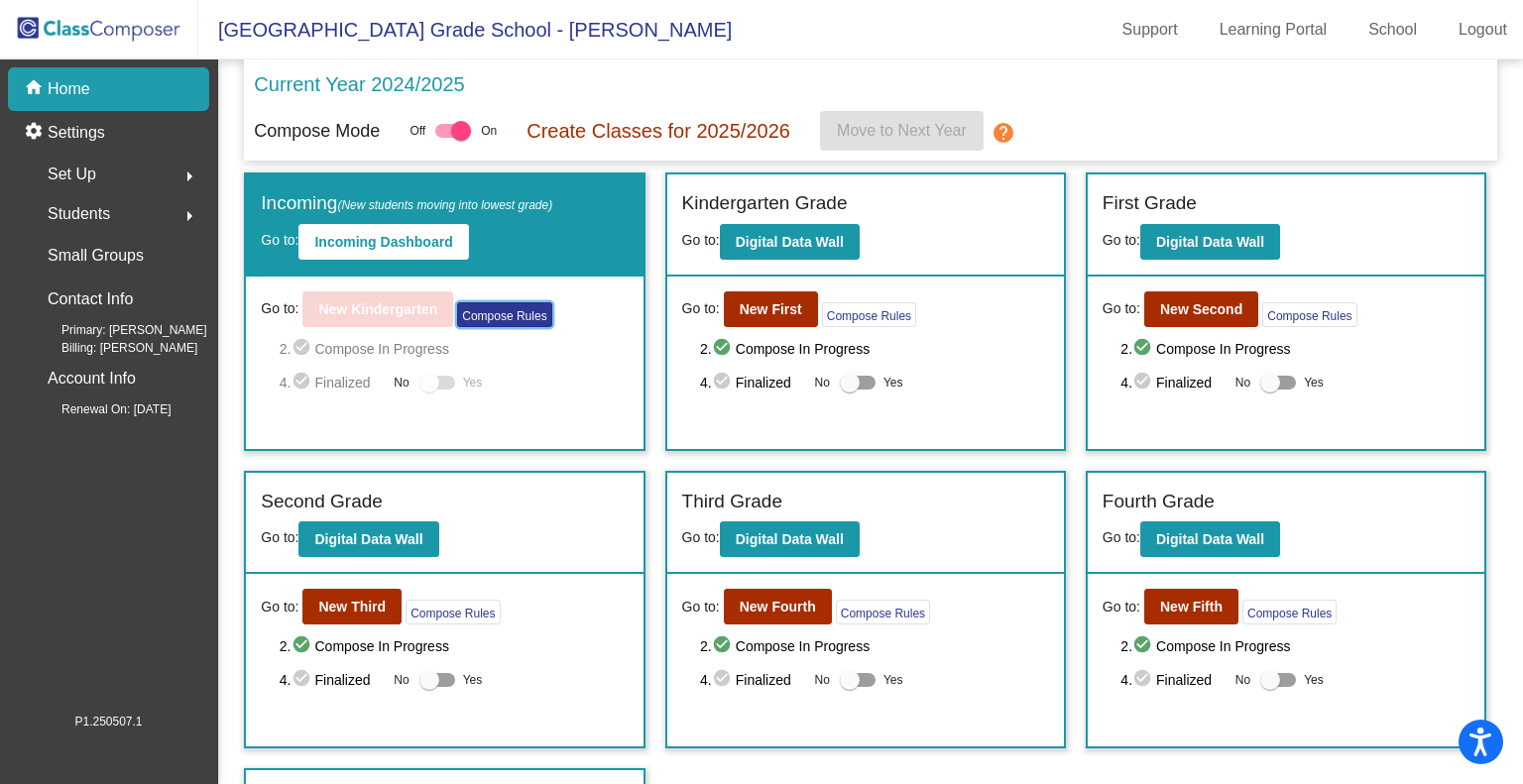 click on "Compose Rules" 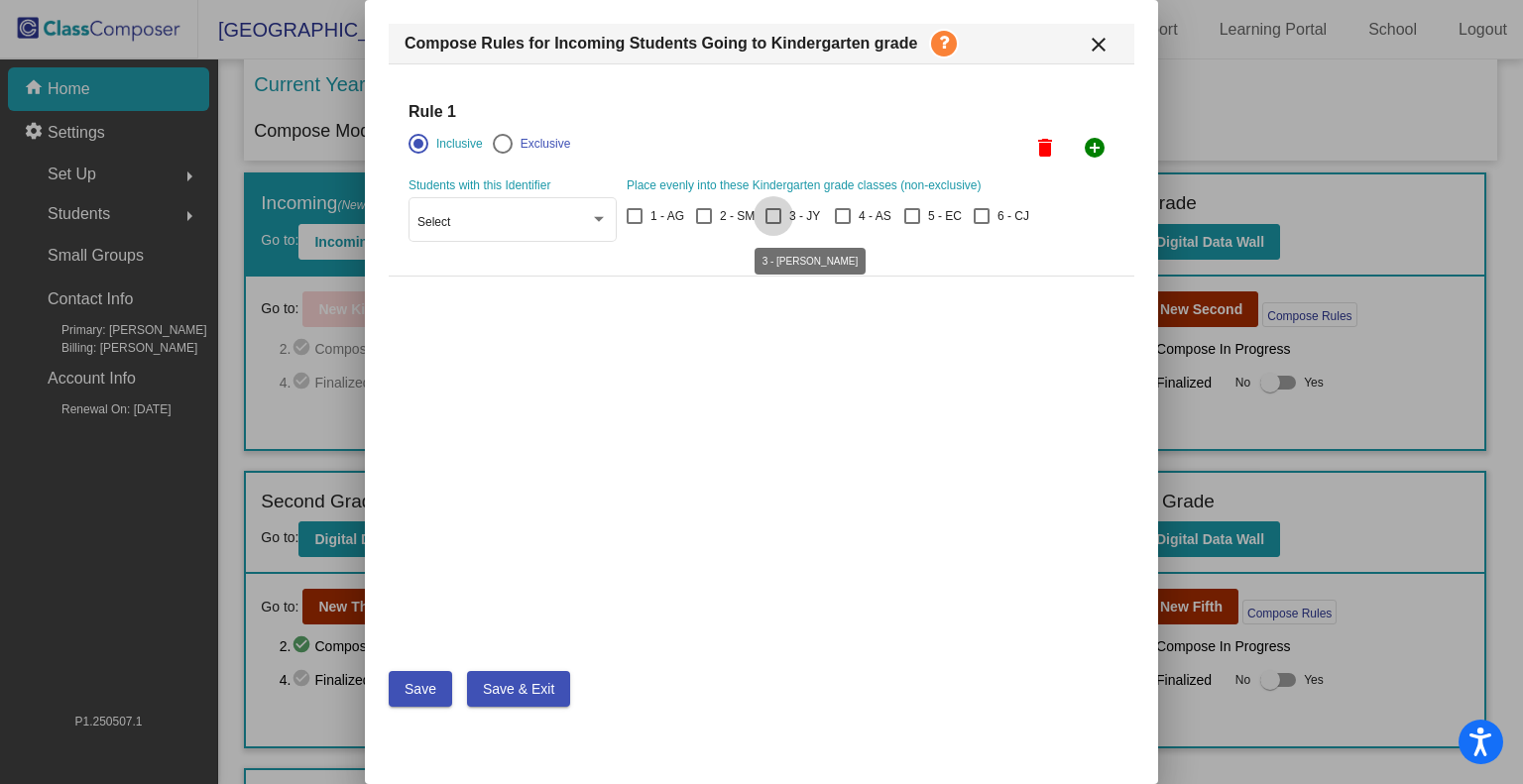 click on "3 - JY" at bounding box center (804, 216) 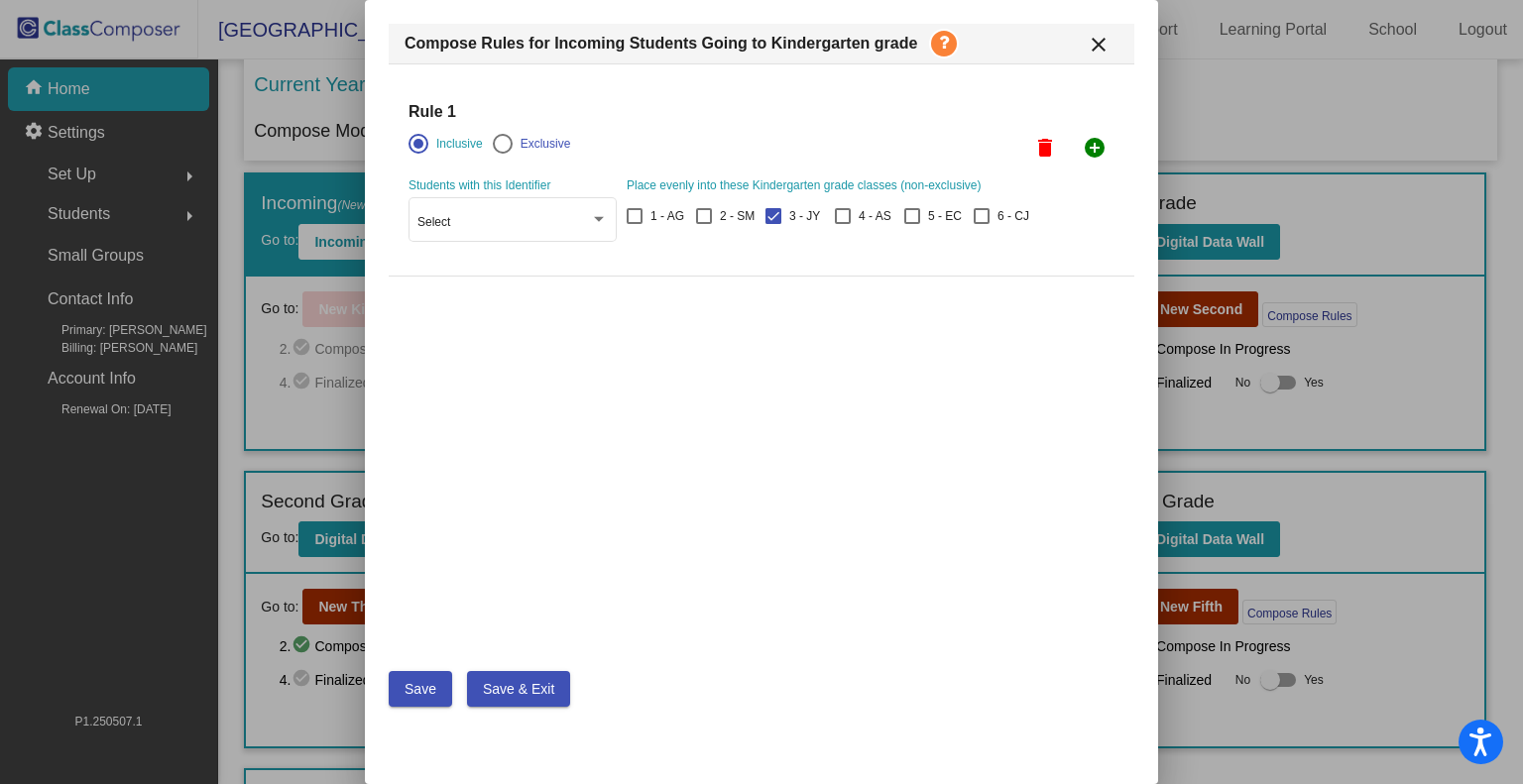click at bounding box center (773, 216) 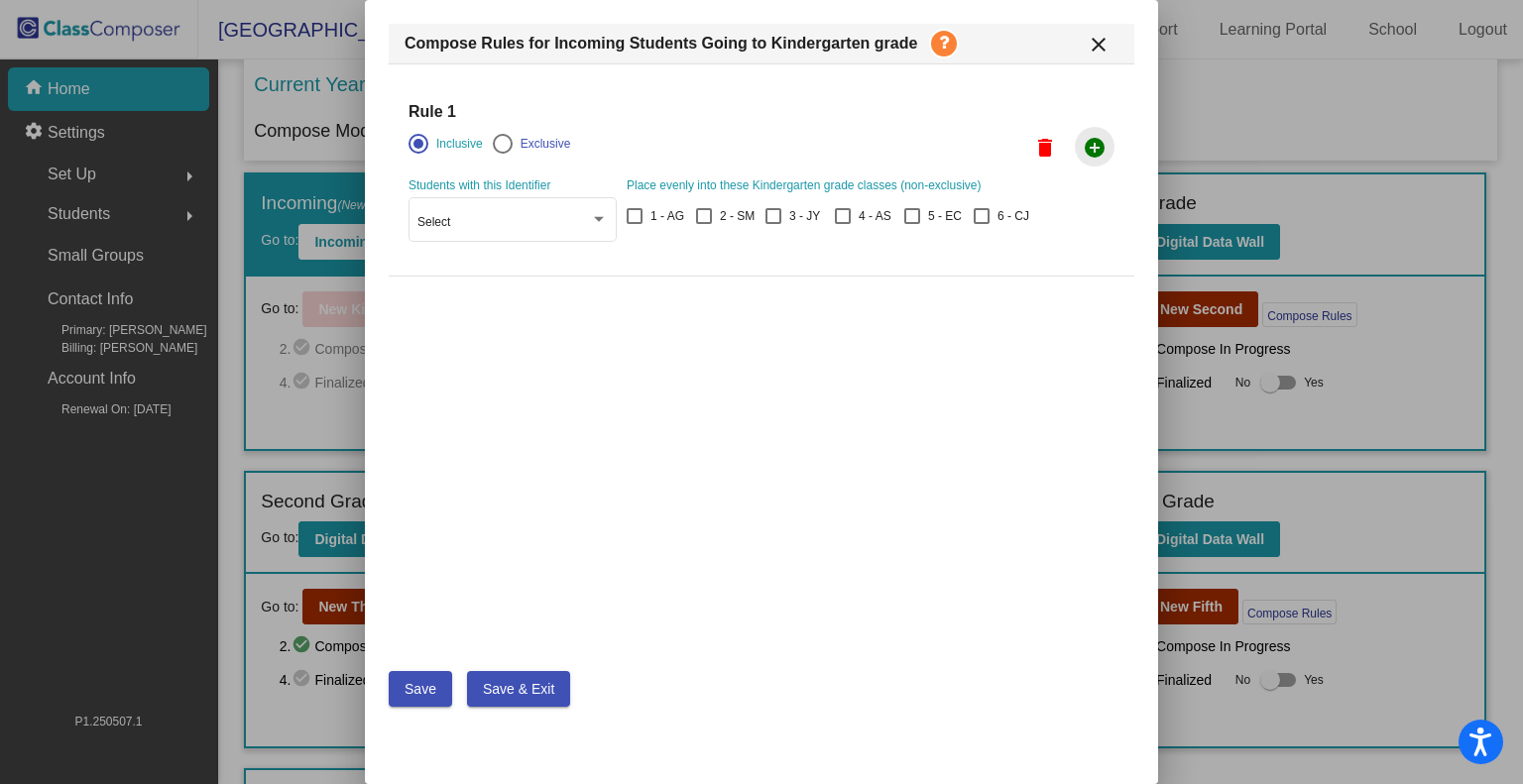 click on "add_circle" at bounding box center (1095, 148) 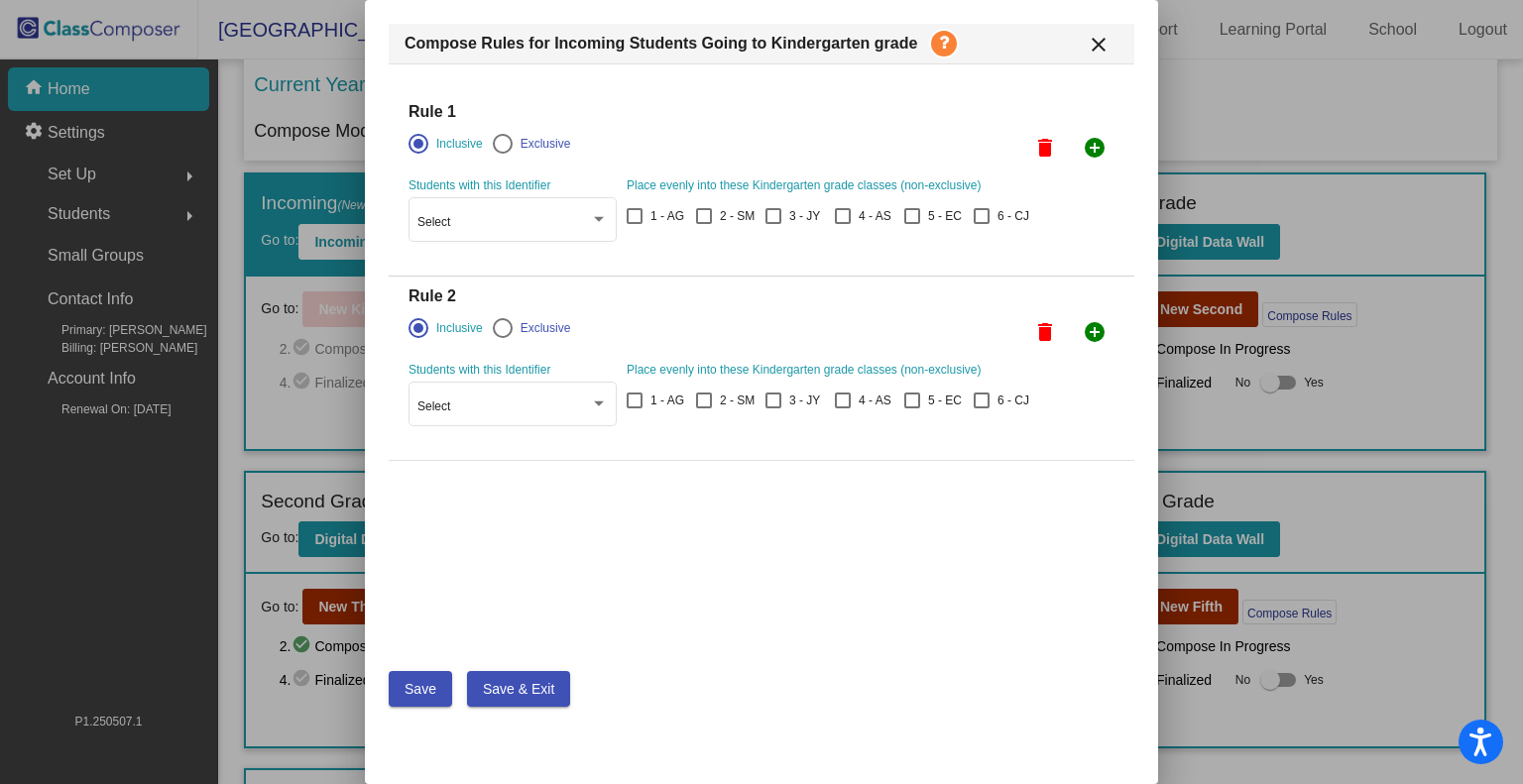 click on "delete" at bounding box center [1045, 332] 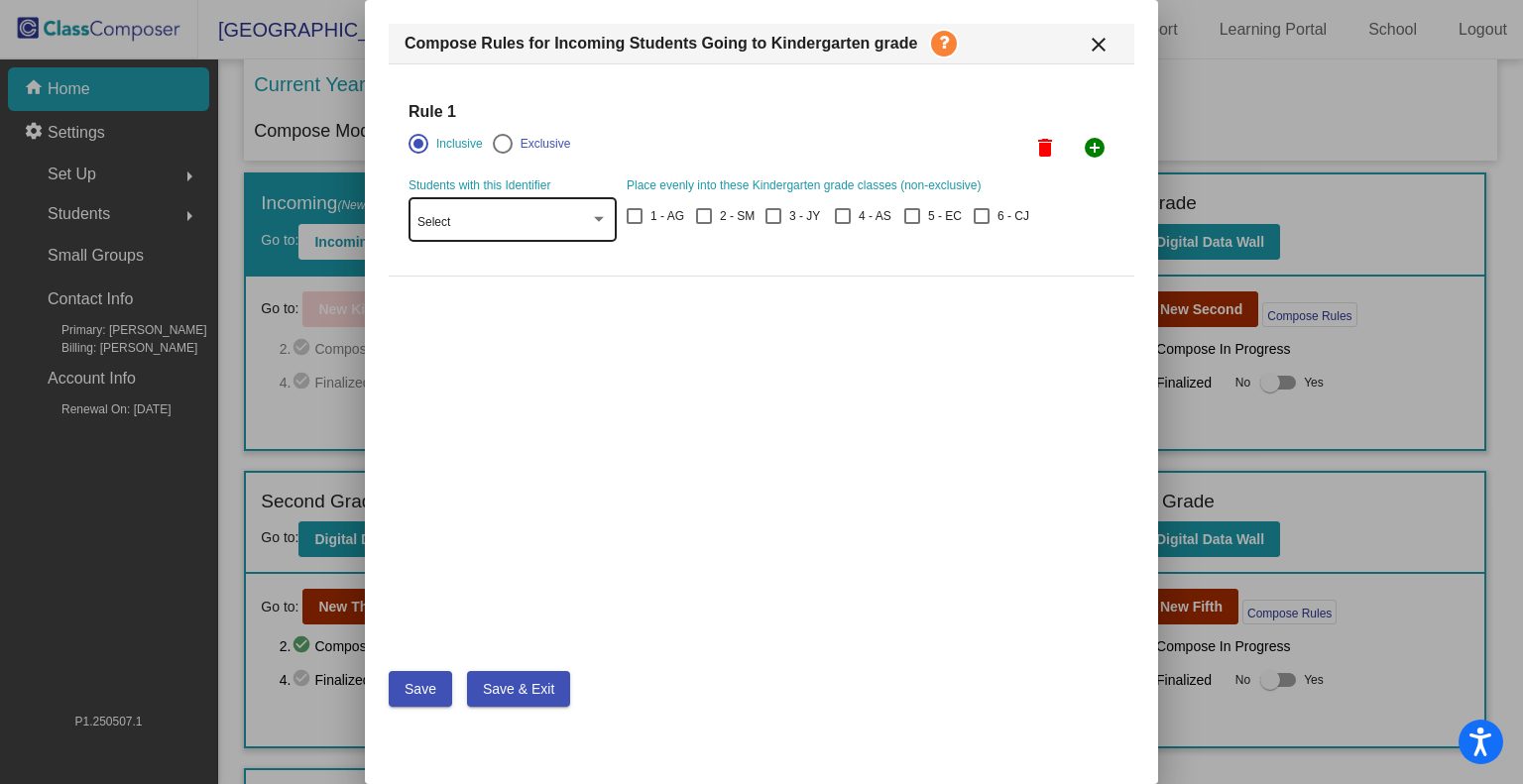 click on "Select" 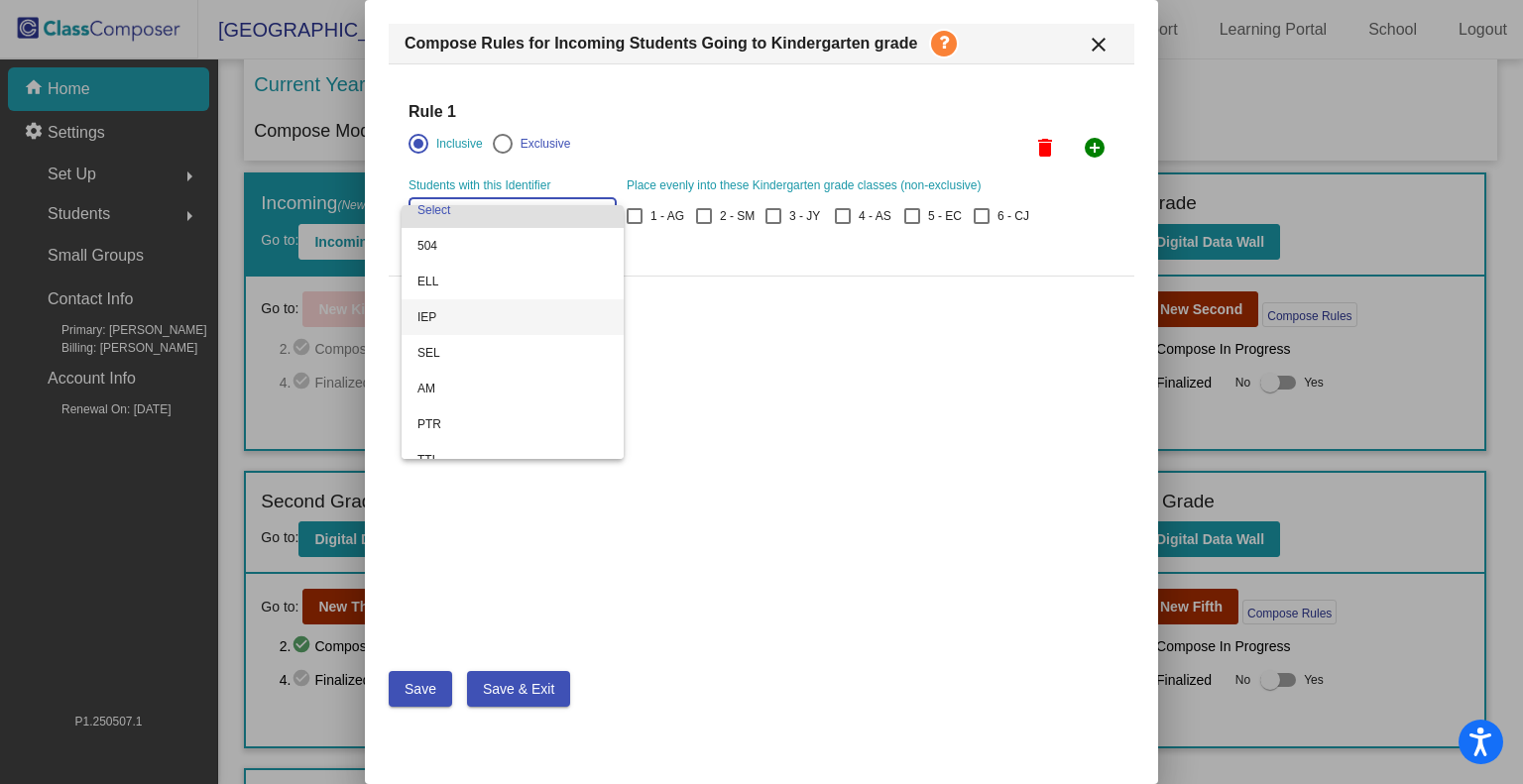 scroll, scrollTop: 0, scrollLeft: 0, axis: both 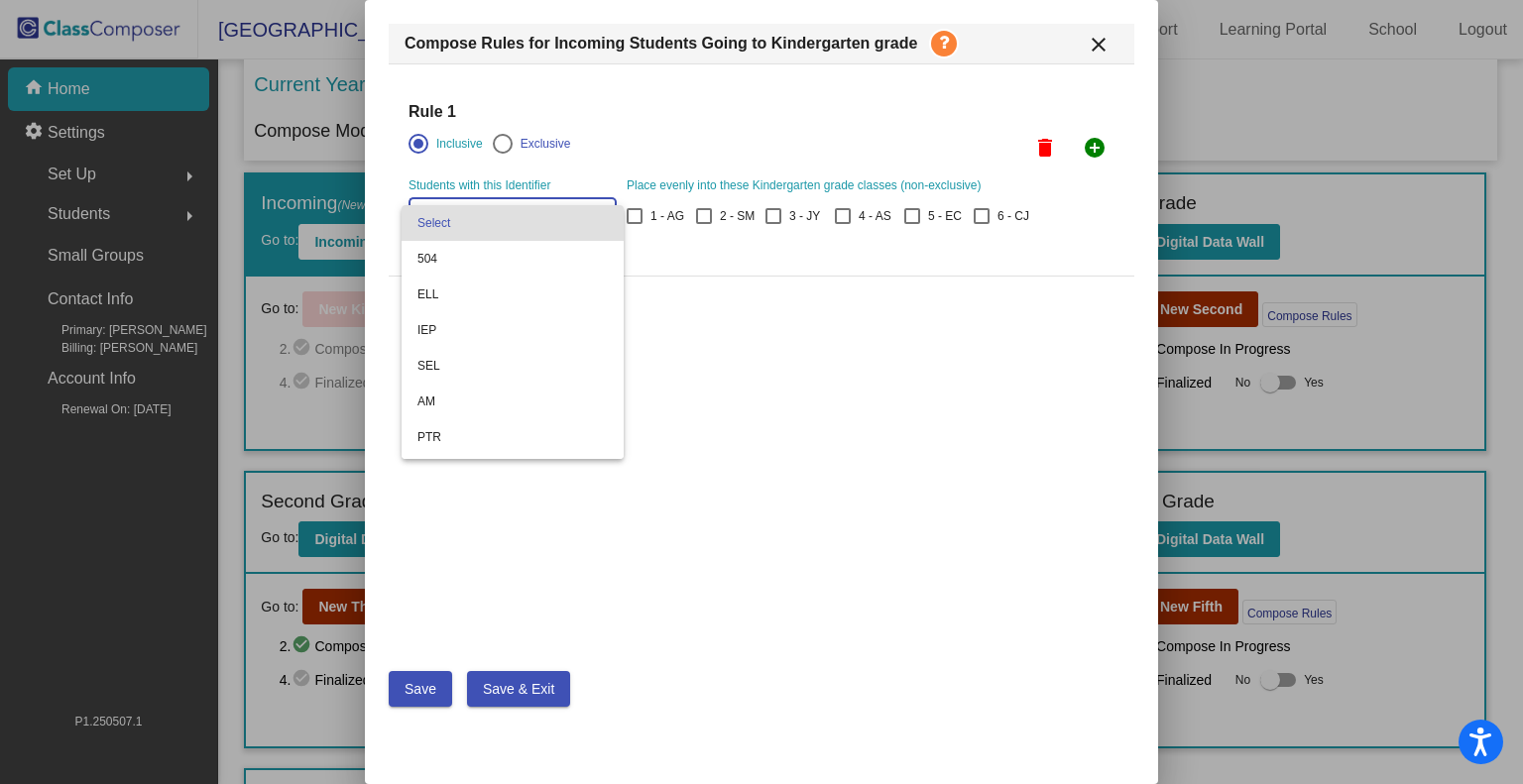 click at bounding box center [762, 392] 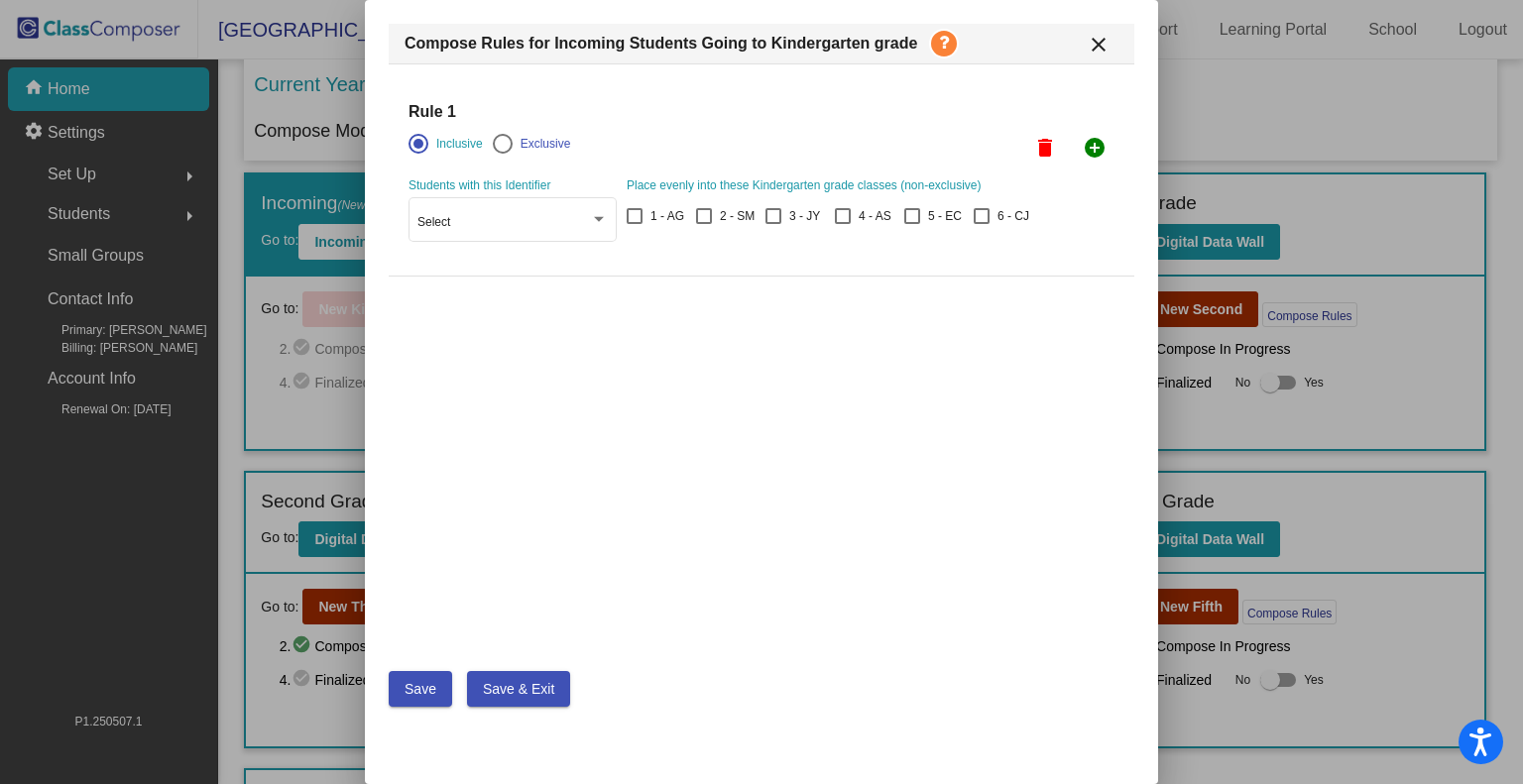 click on "Place evenly into these Kindergarten grade classes (non-exclusive)" at bounding box center [832, 185] 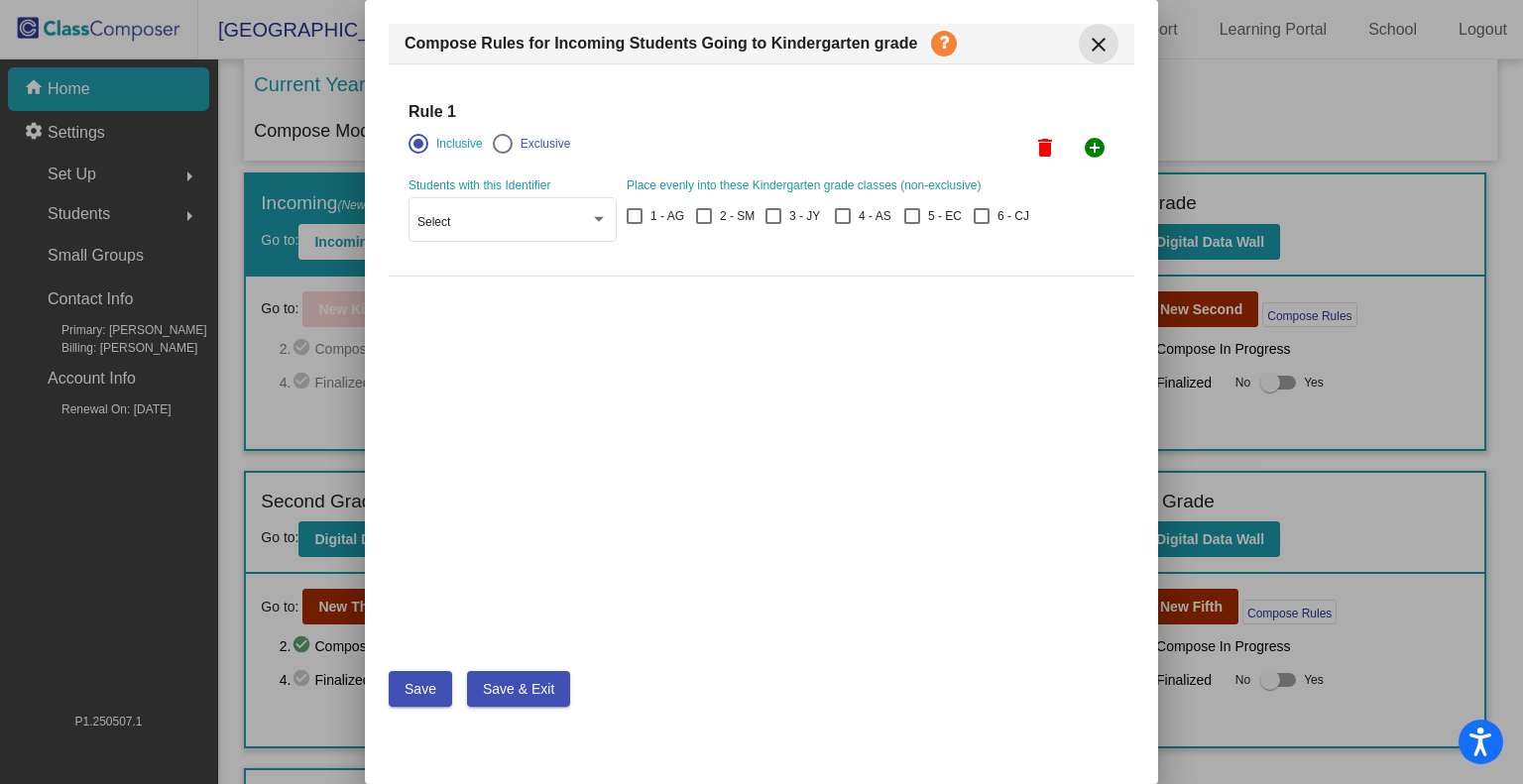 click on "close" at bounding box center [1099, 45] 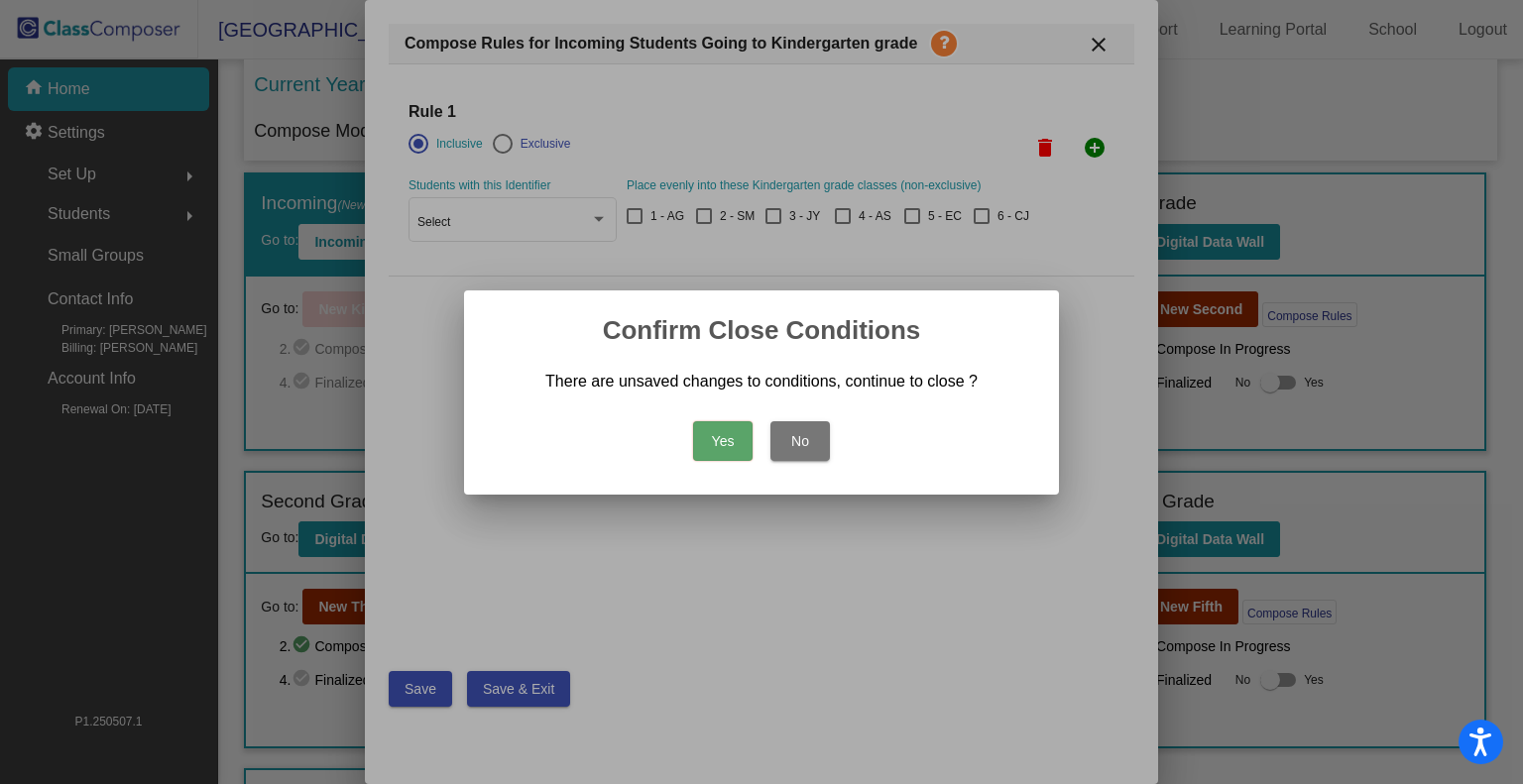 click on "Yes" at bounding box center (723, 441) 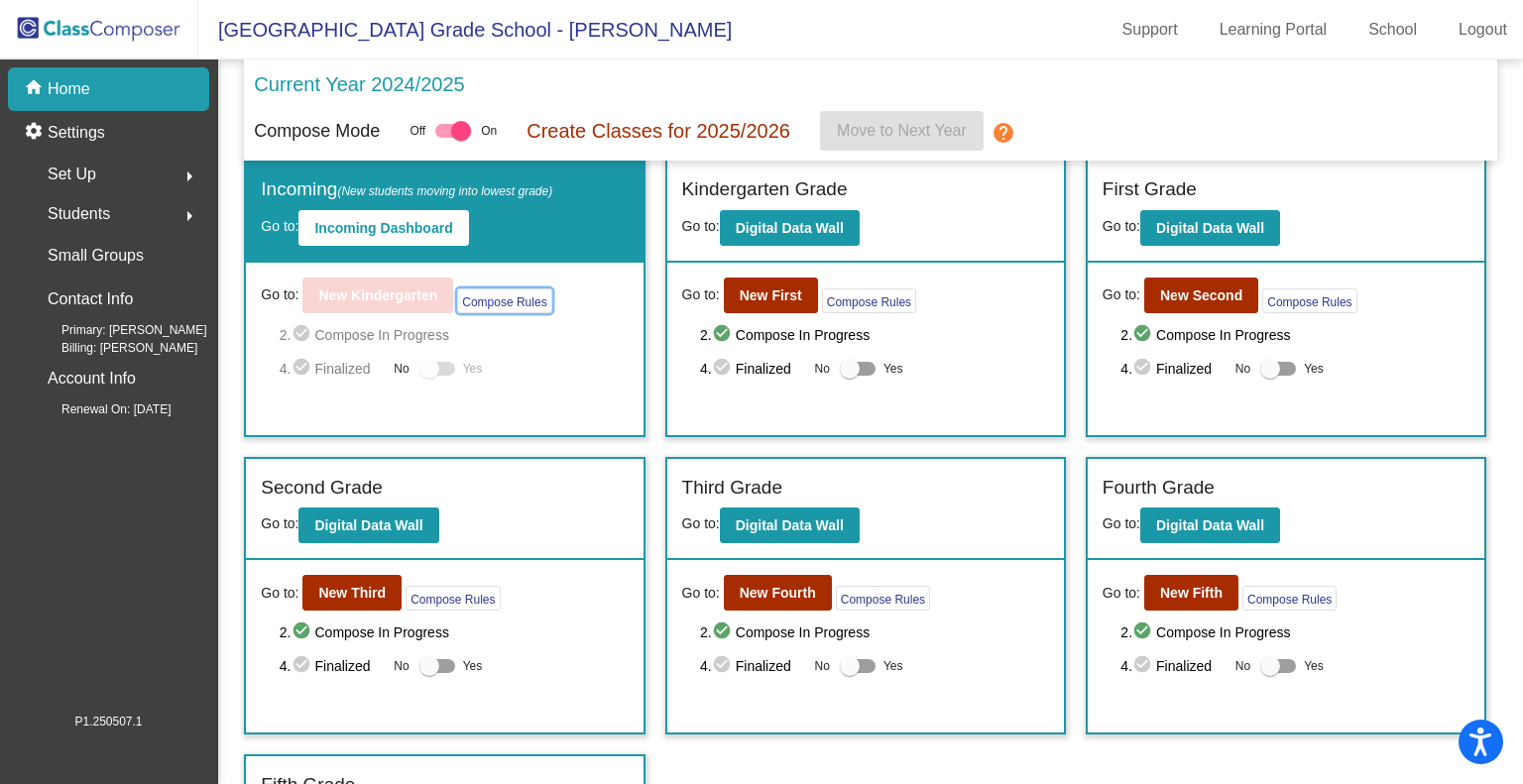scroll, scrollTop: 0, scrollLeft: 0, axis: both 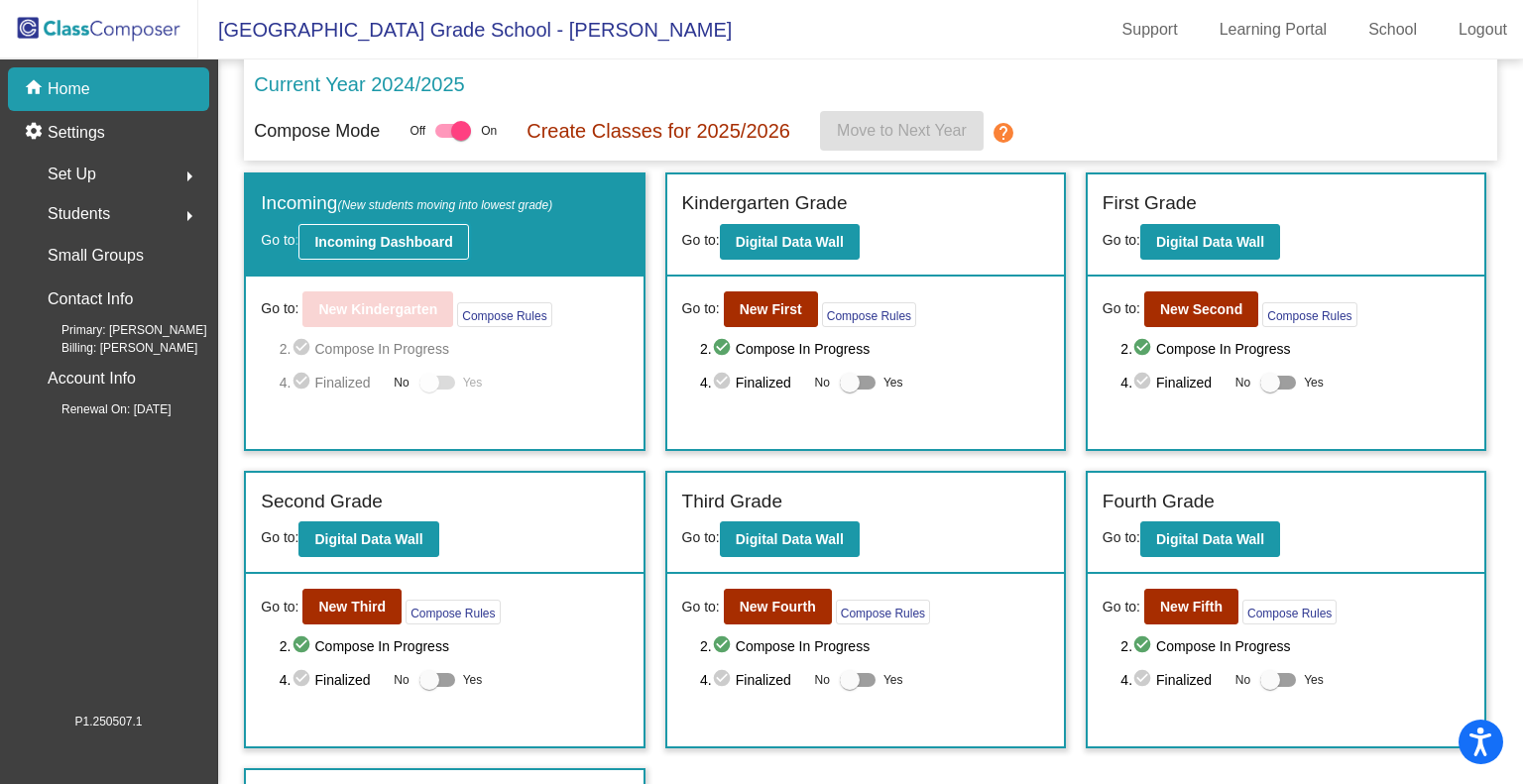 click on "Incoming Dashboard" 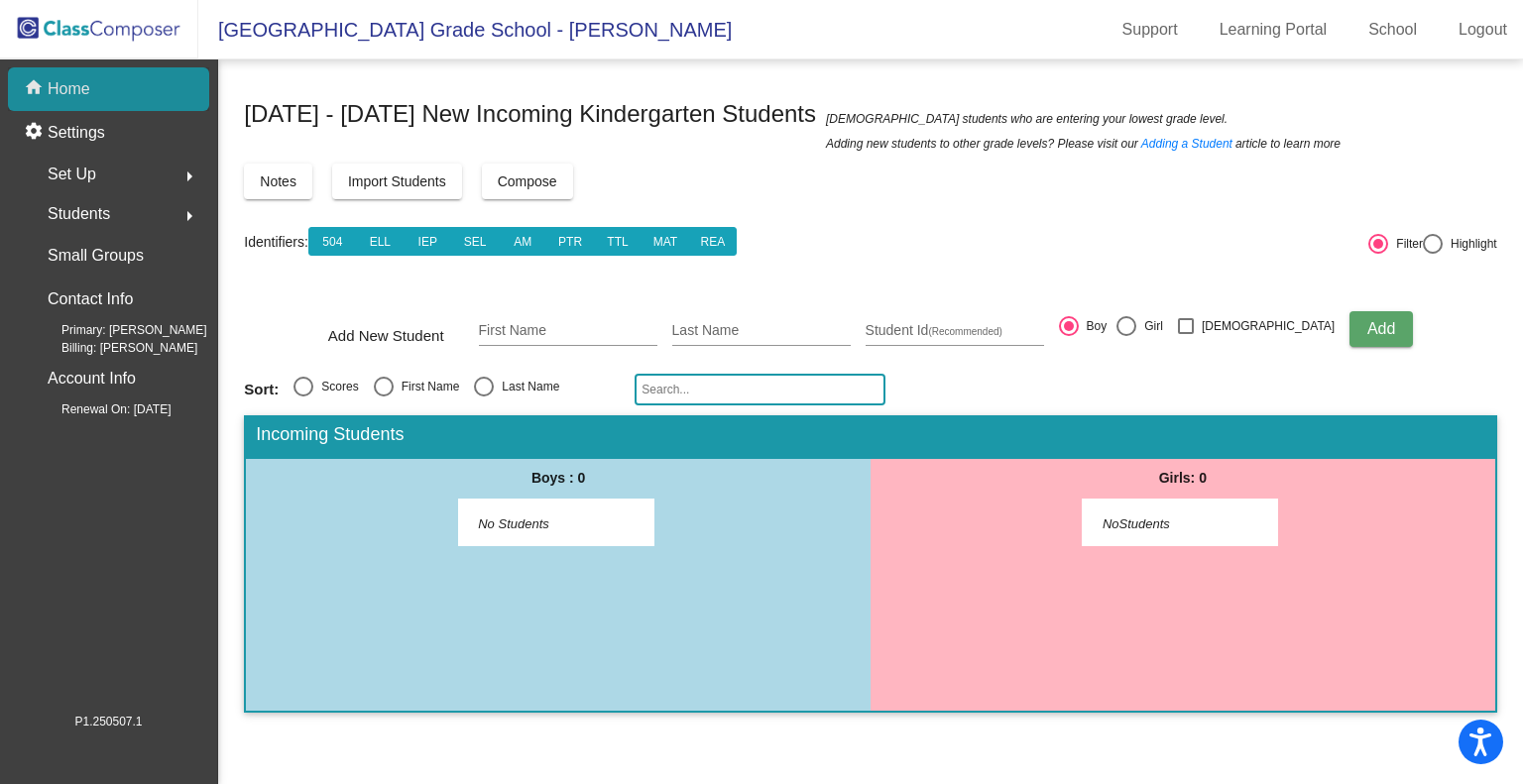 drag, startPoint x: 73, startPoint y: 82, endPoint x: 95, endPoint y: 36, distance: 50.990195 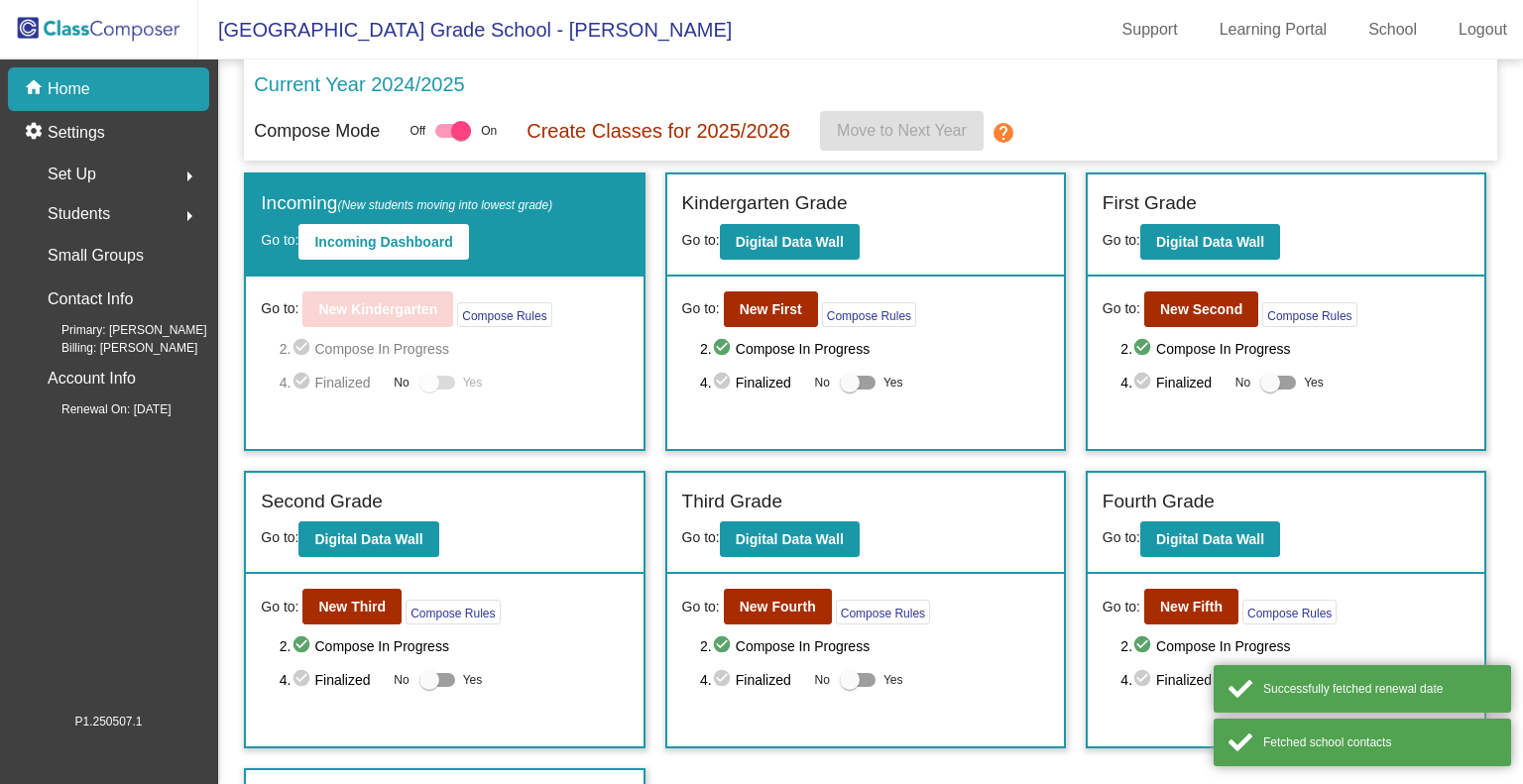 scroll, scrollTop: 0, scrollLeft: 0, axis: both 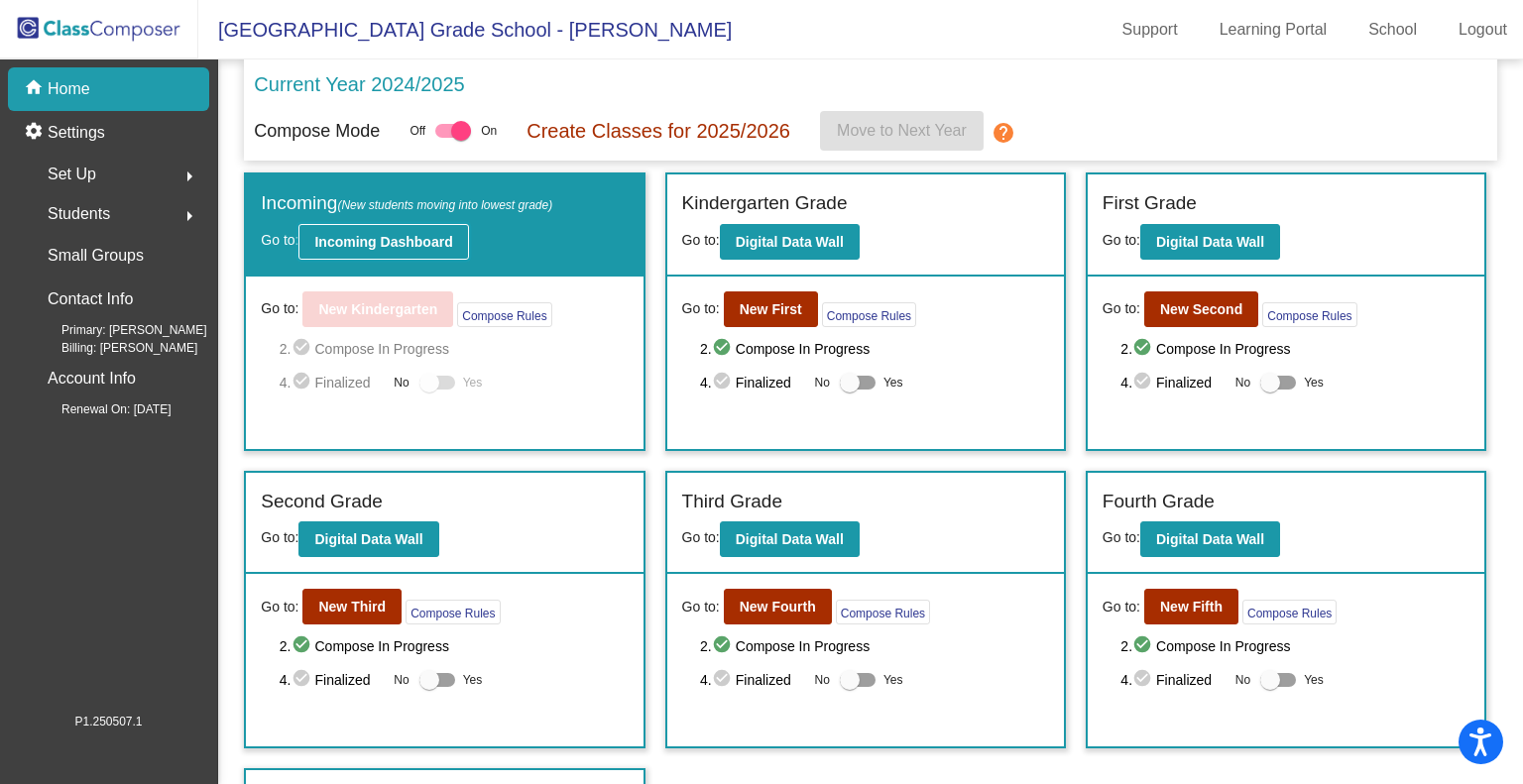 click on "Incoming Dashboard" 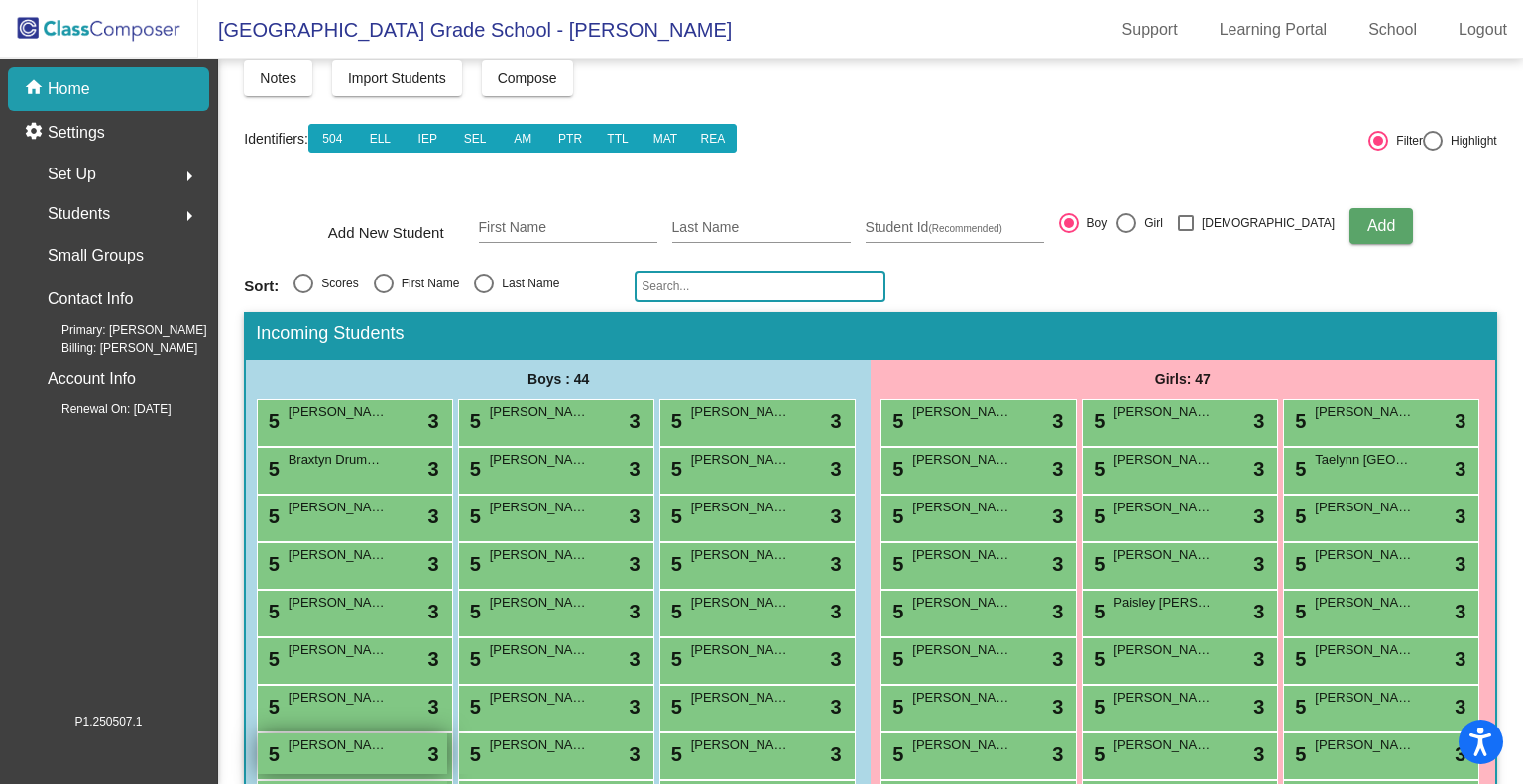 scroll, scrollTop: 0, scrollLeft: 0, axis: both 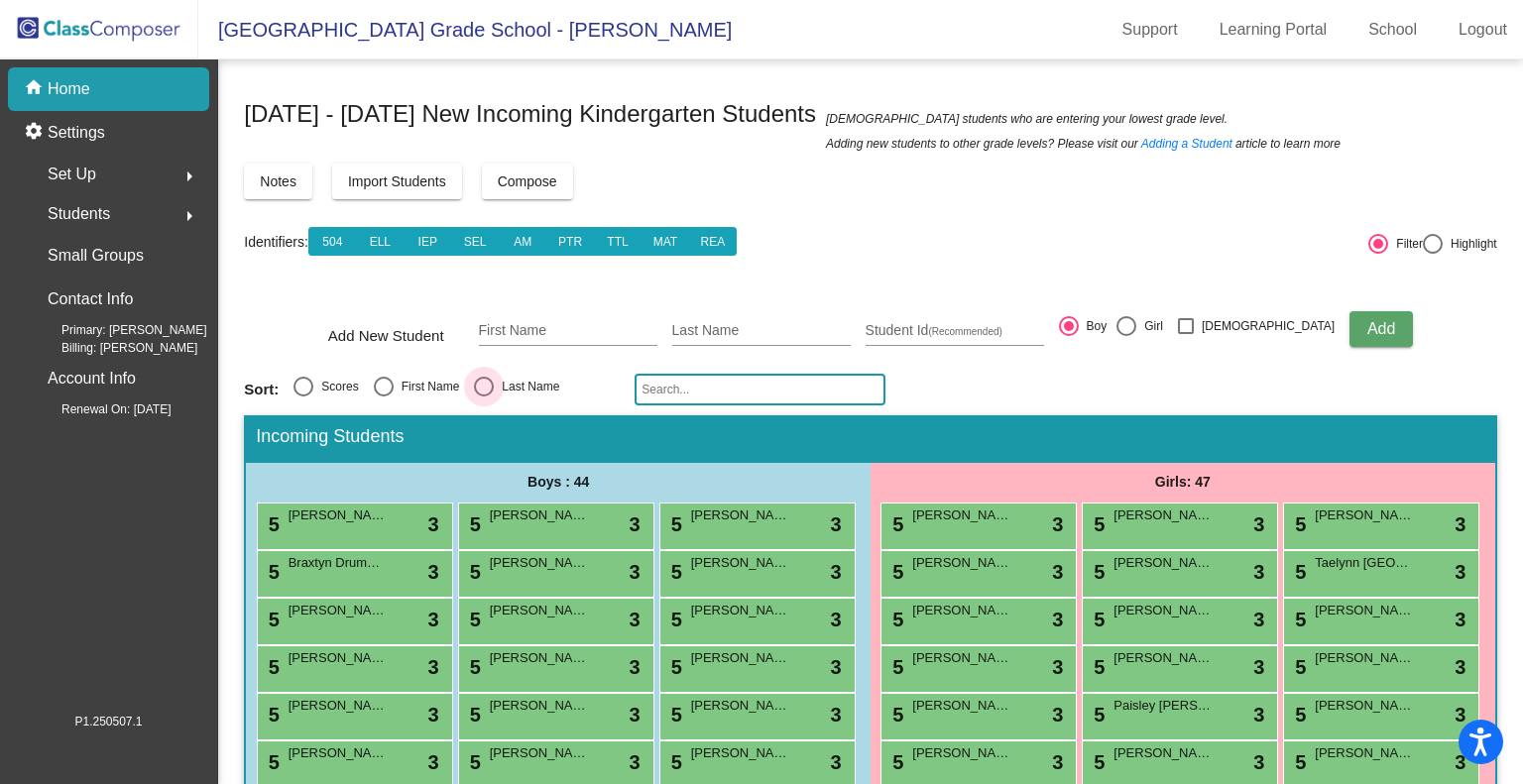 click at bounding box center [484, 387] 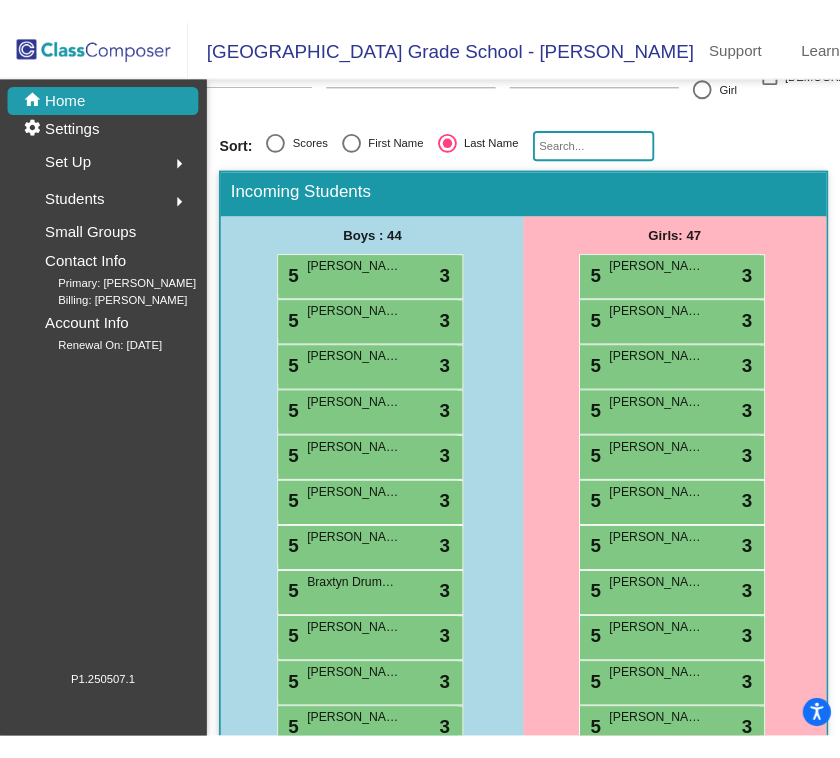 scroll, scrollTop: 360, scrollLeft: 0, axis: vertical 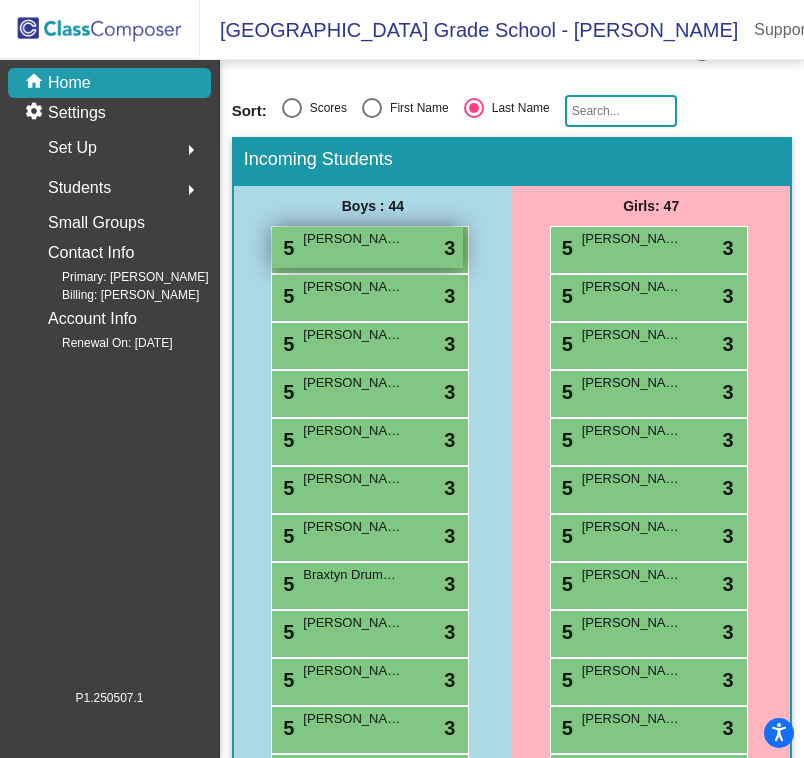 click on "[PERSON_NAME] [PERSON_NAME]" at bounding box center (353, 239) 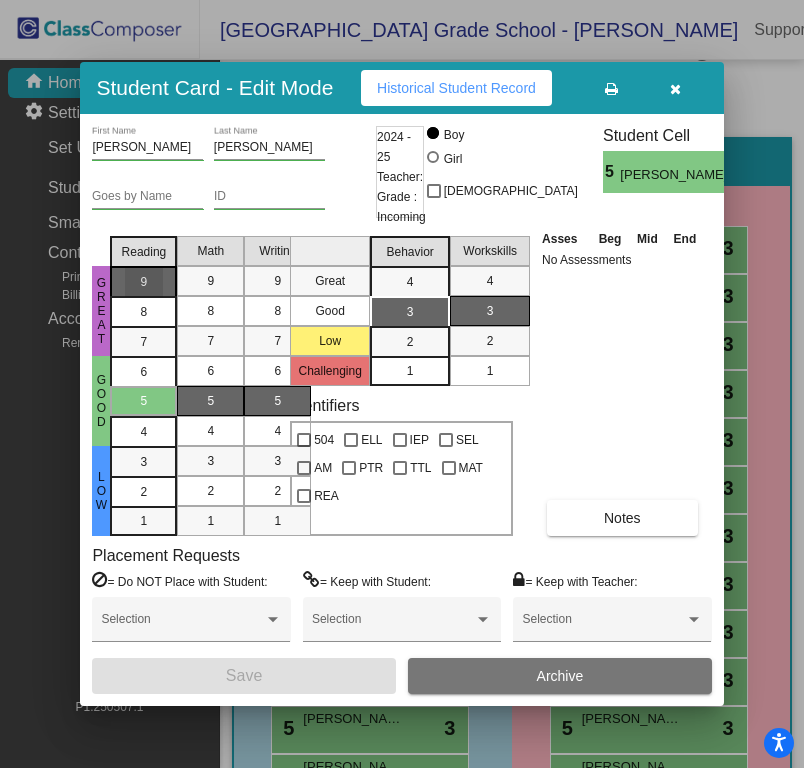 click on "9" at bounding box center (144, 282) 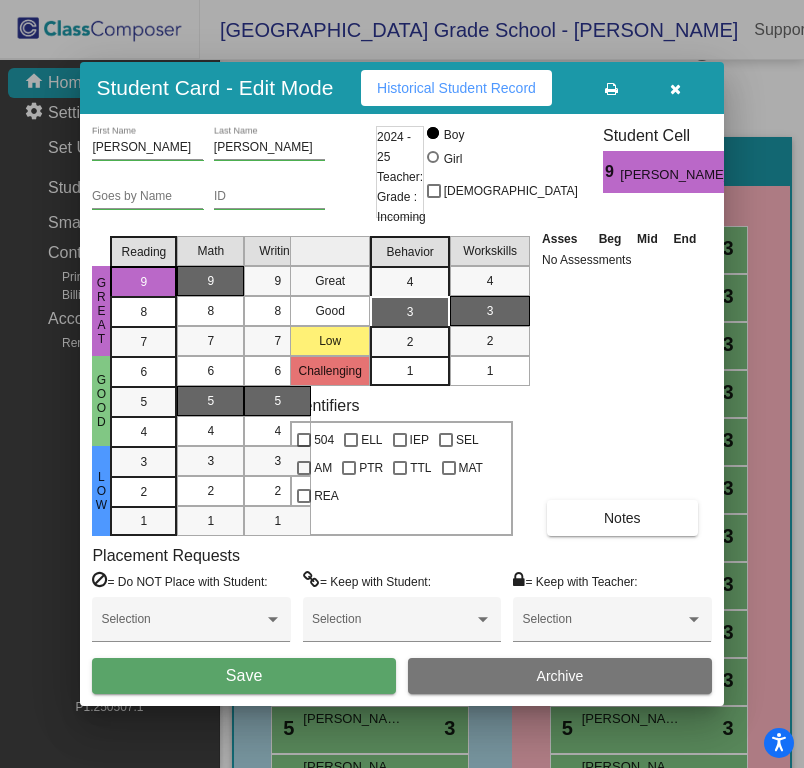 click on "9" at bounding box center [211, 281] 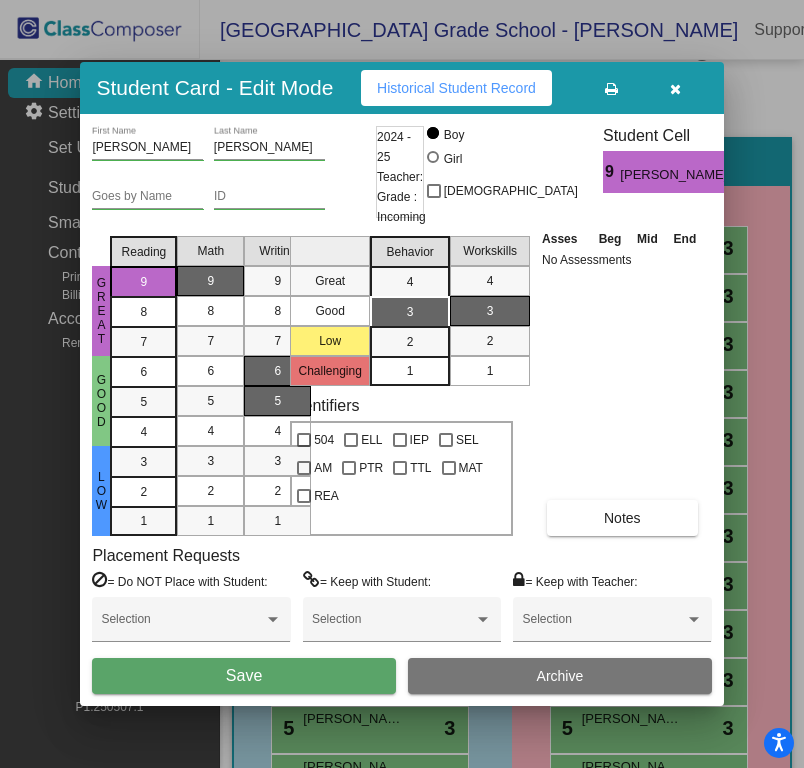 click on "6" at bounding box center [278, 371] 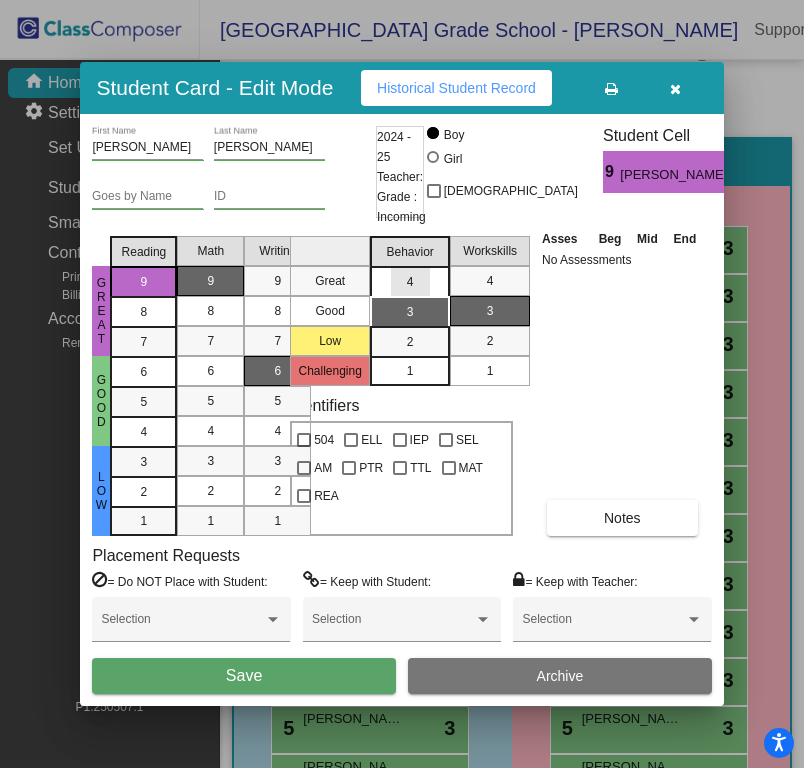 click on "4" at bounding box center (410, 282) 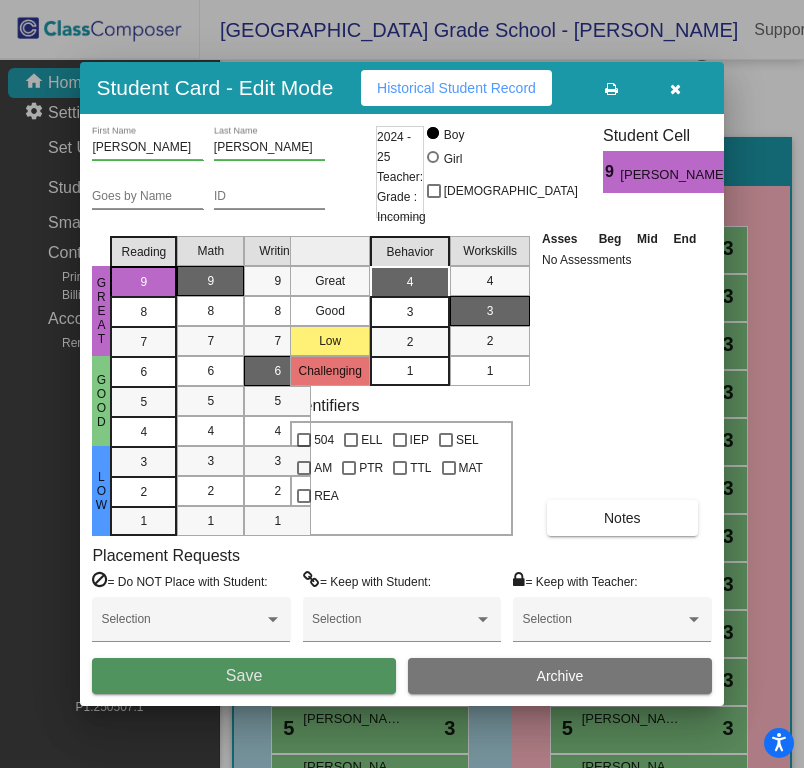 click on "Save" at bounding box center [243, 676] 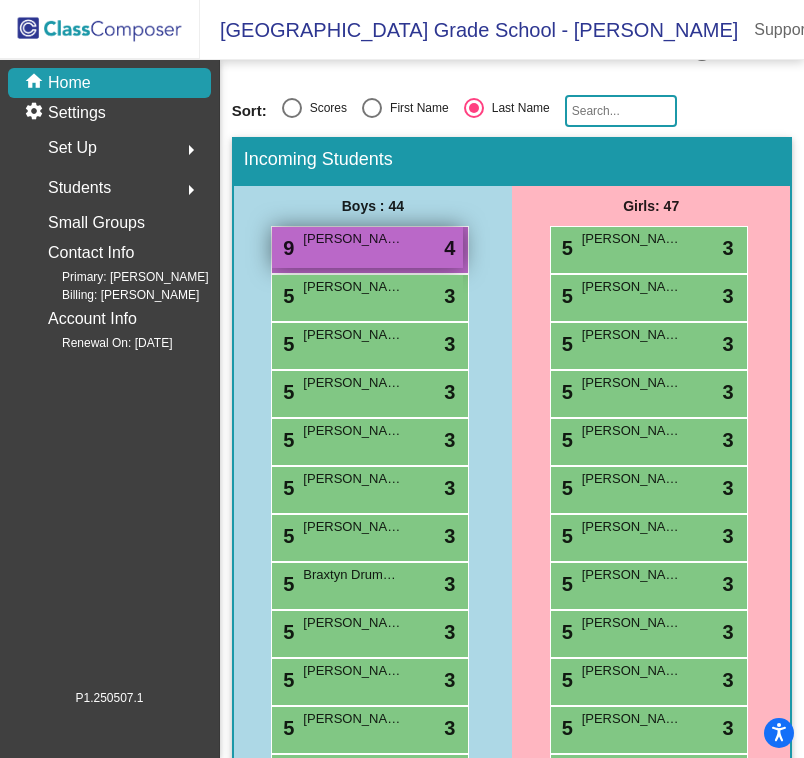 click on "9 [PERSON_NAME] [PERSON_NAME] lock do_not_disturb_alt 4" at bounding box center [367, 247] 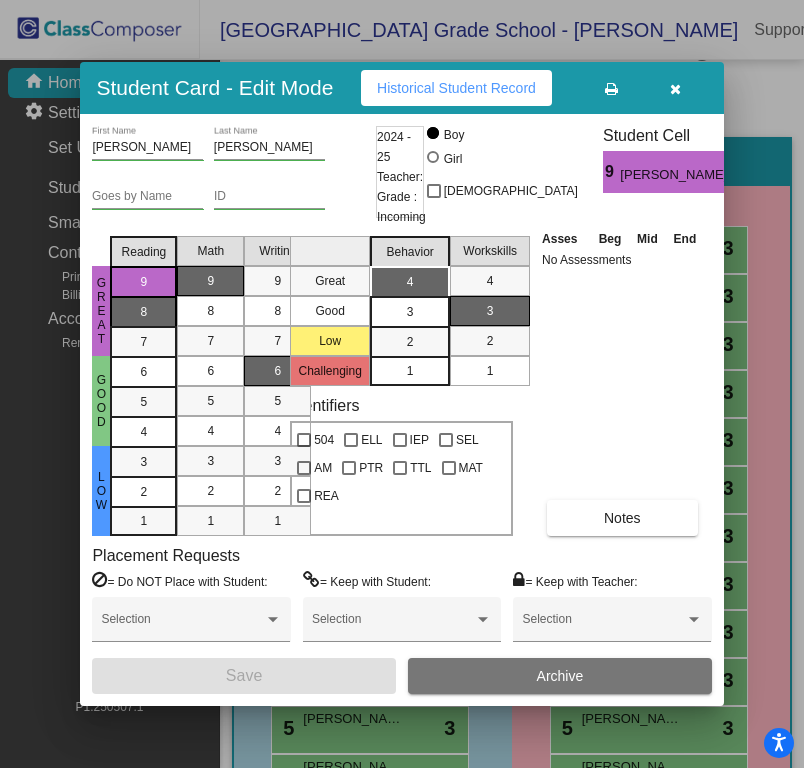 click on "8" at bounding box center [144, 282] 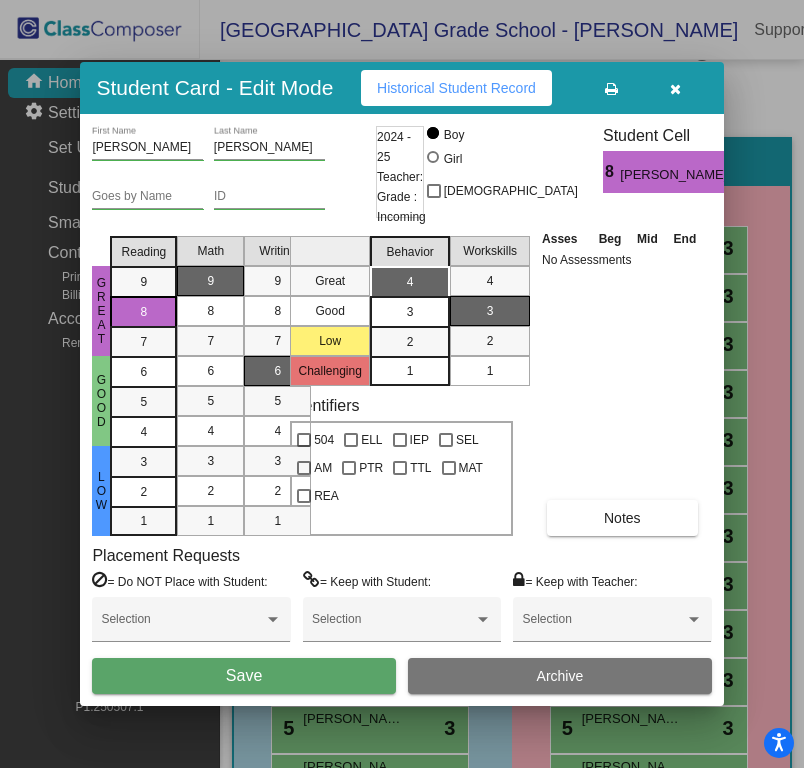 click on "Save" at bounding box center (243, 676) 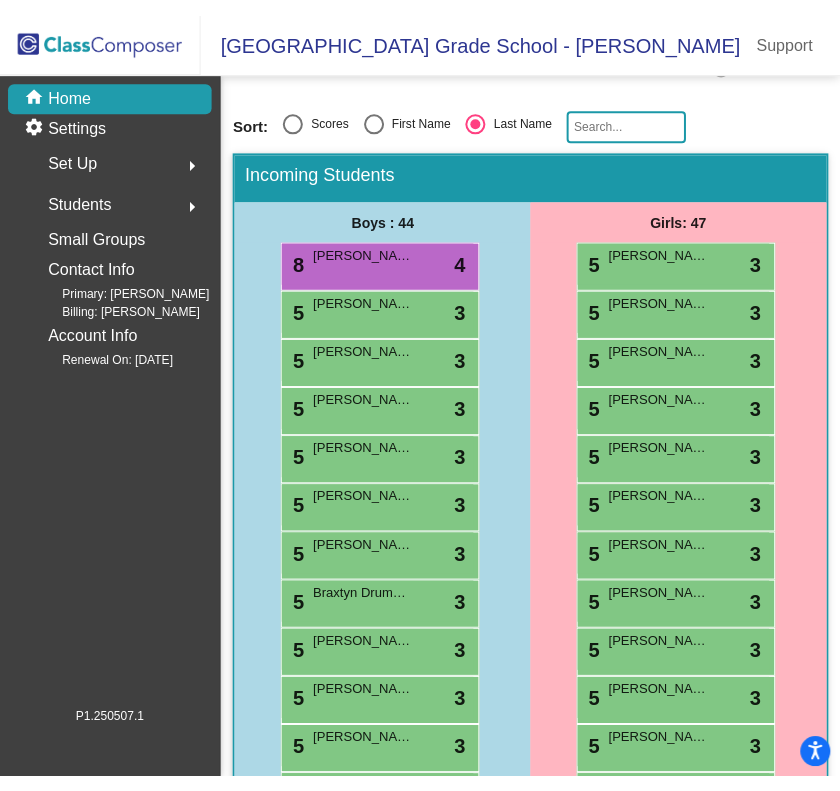 scroll, scrollTop: 340, scrollLeft: 0, axis: vertical 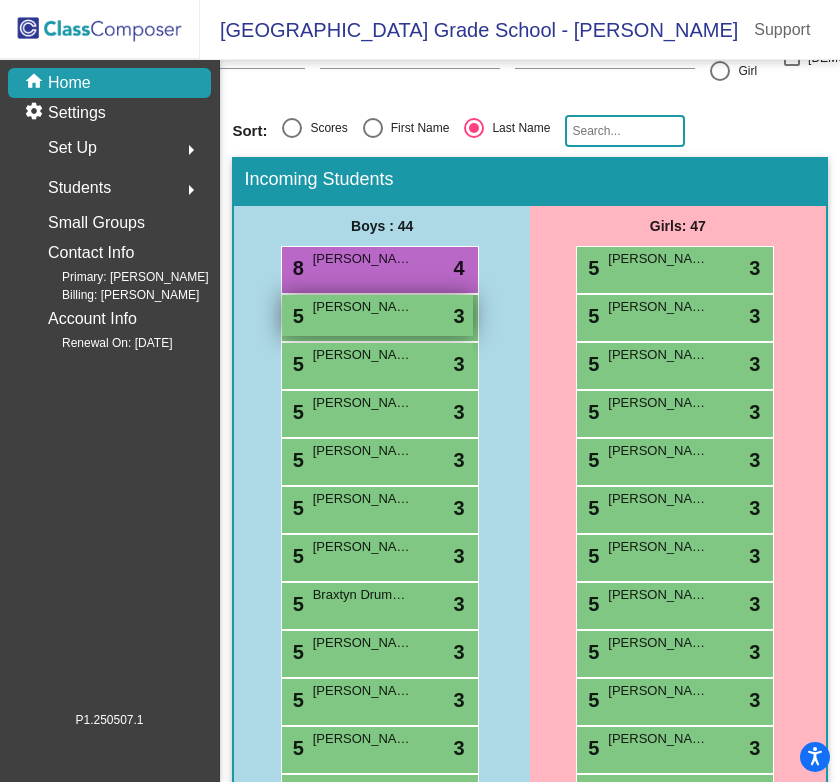 click on "[PERSON_NAME]" at bounding box center (363, 307) 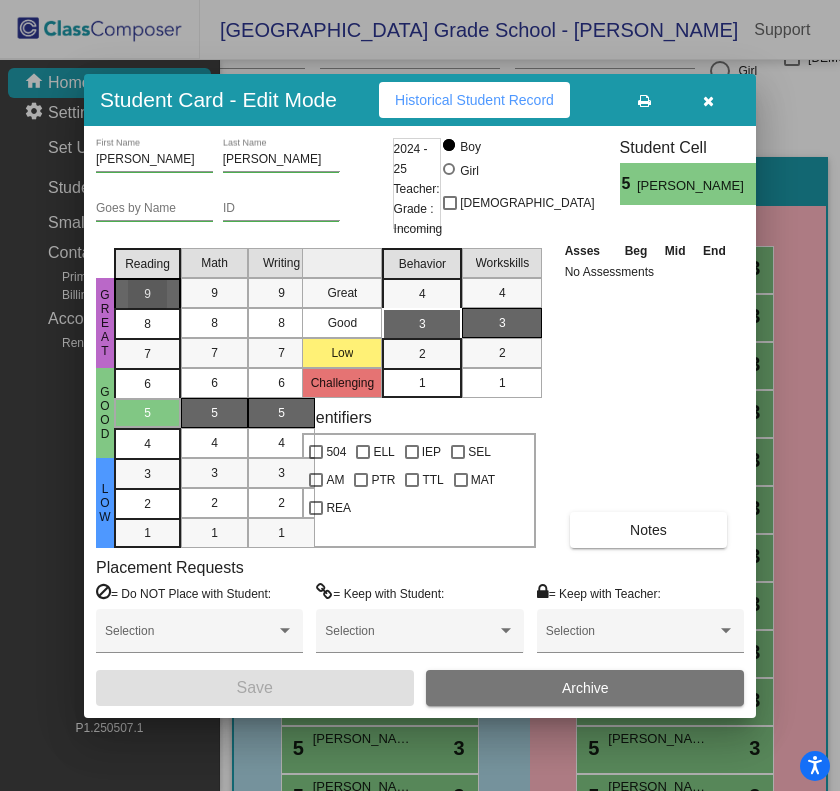 click on "9" at bounding box center (147, 294) 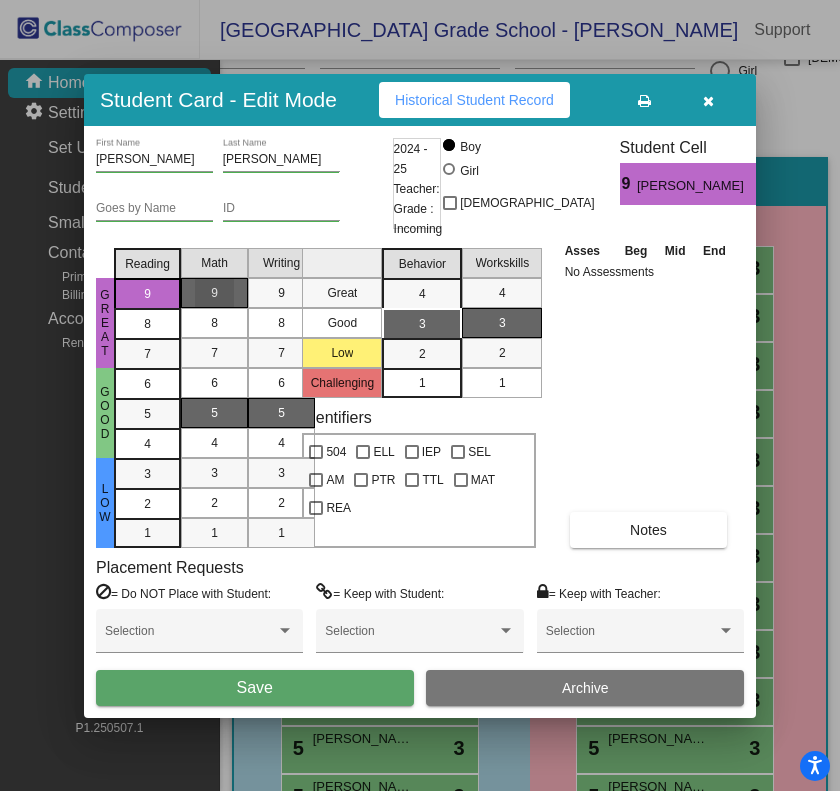 click on "9" at bounding box center [214, 293] 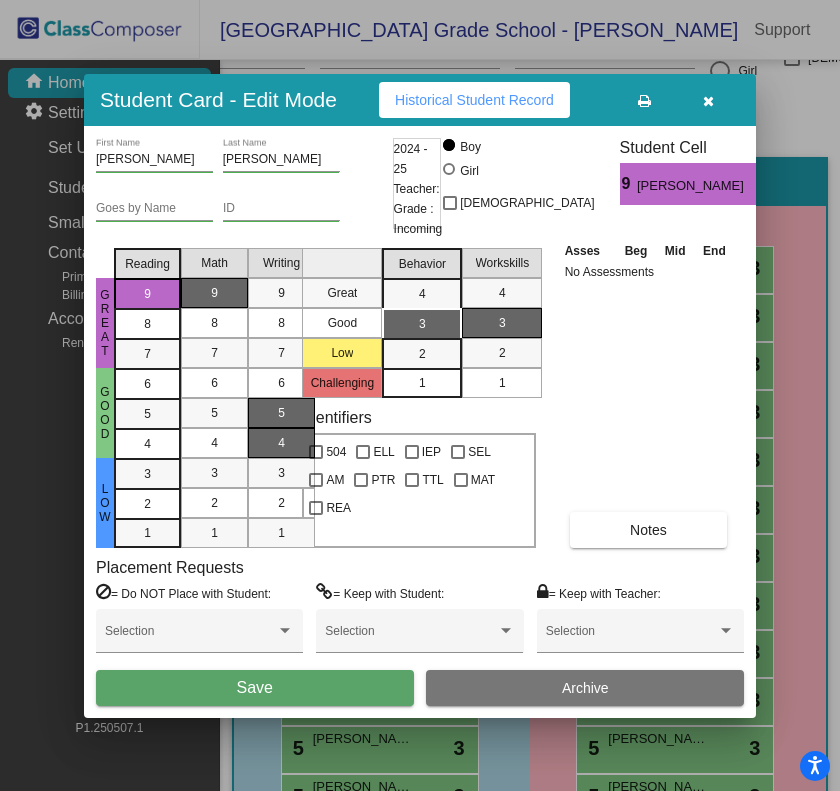 click on "4" at bounding box center [281, 443] 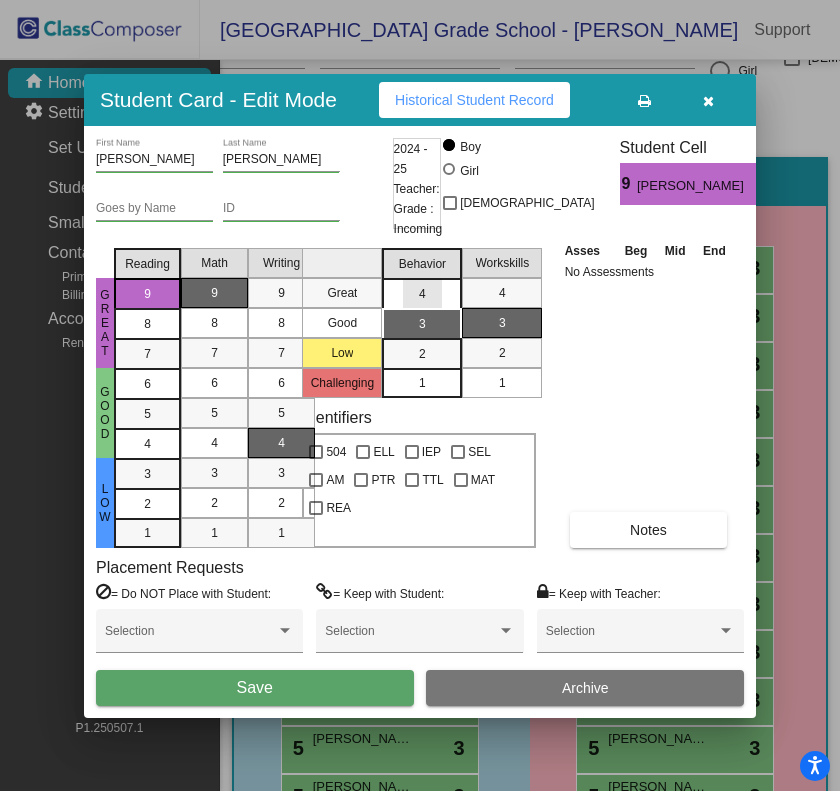 click on "4" at bounding box center [422, 294] 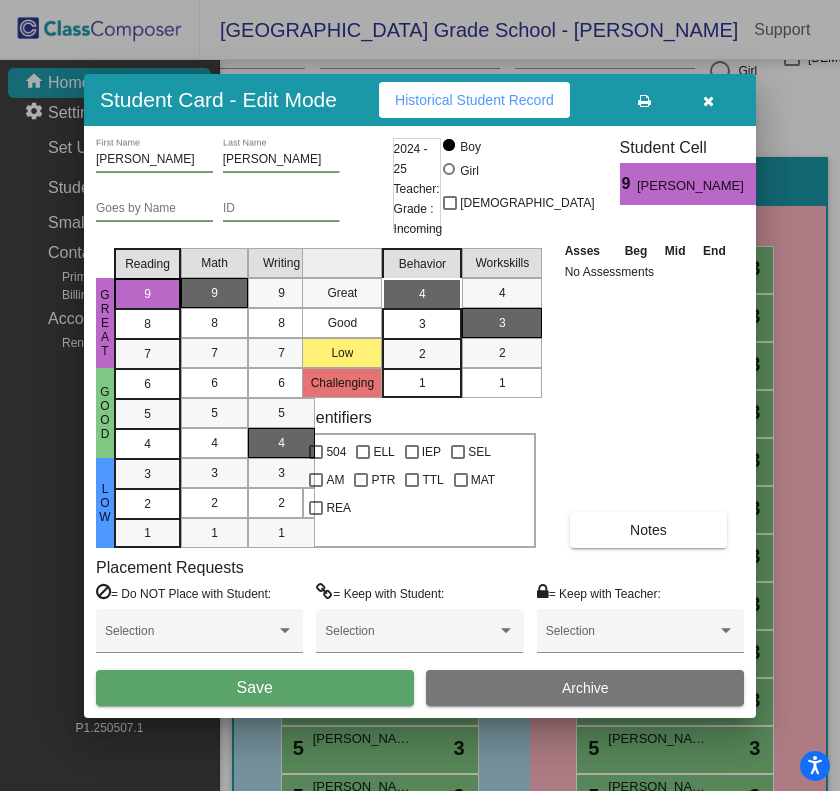 click on "Save" at bounding box center [255, 688] 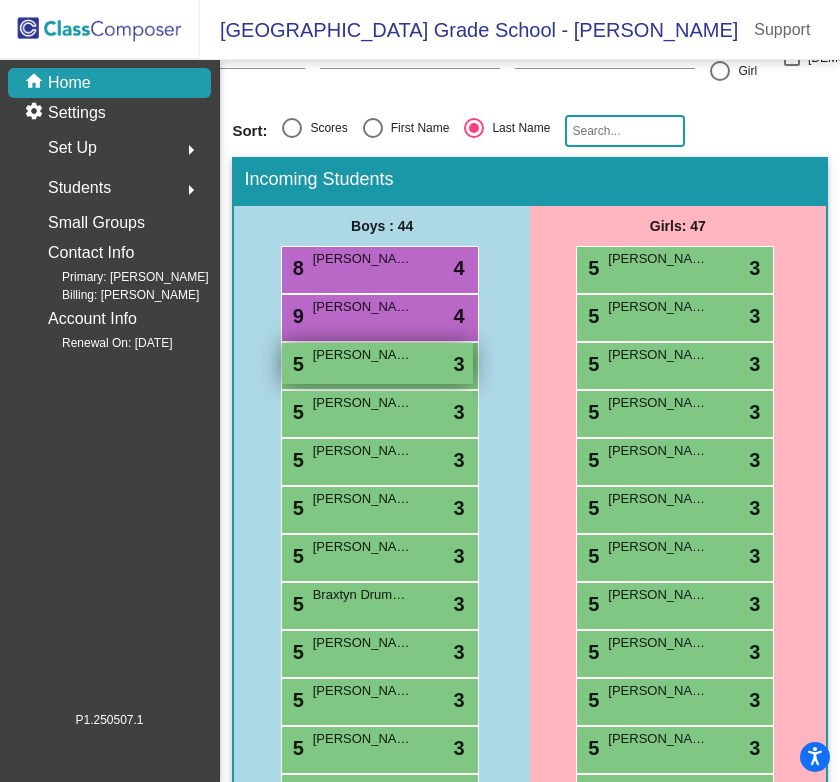 click on "5 [PERSON_NAME] Bunk lock do_not_disturb_alt 3" at bounding box center (377, 363) 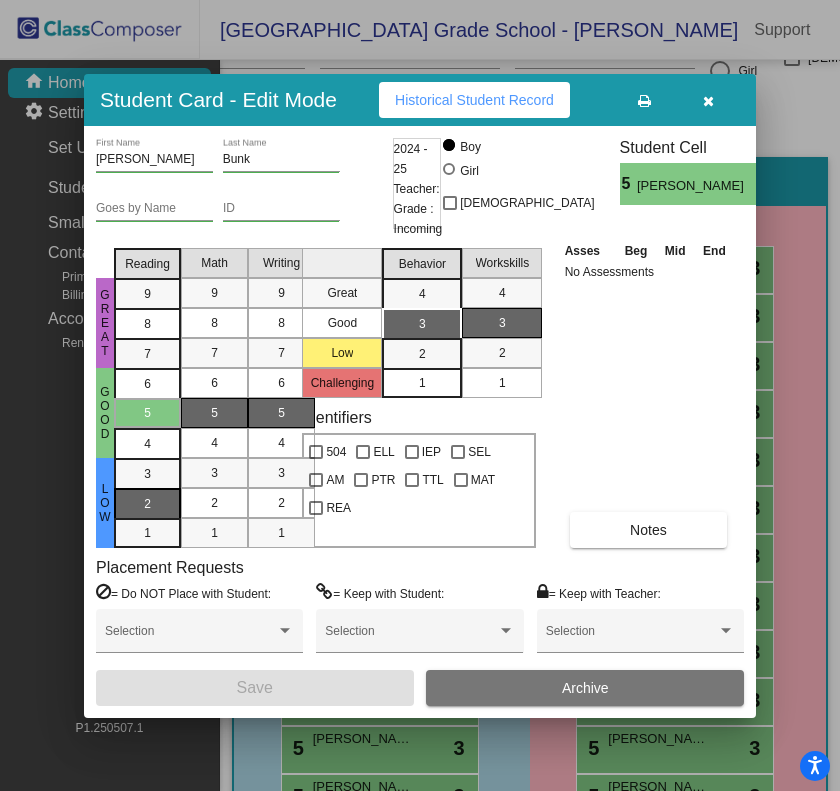 click on "2" at bounding box center (147, 474) 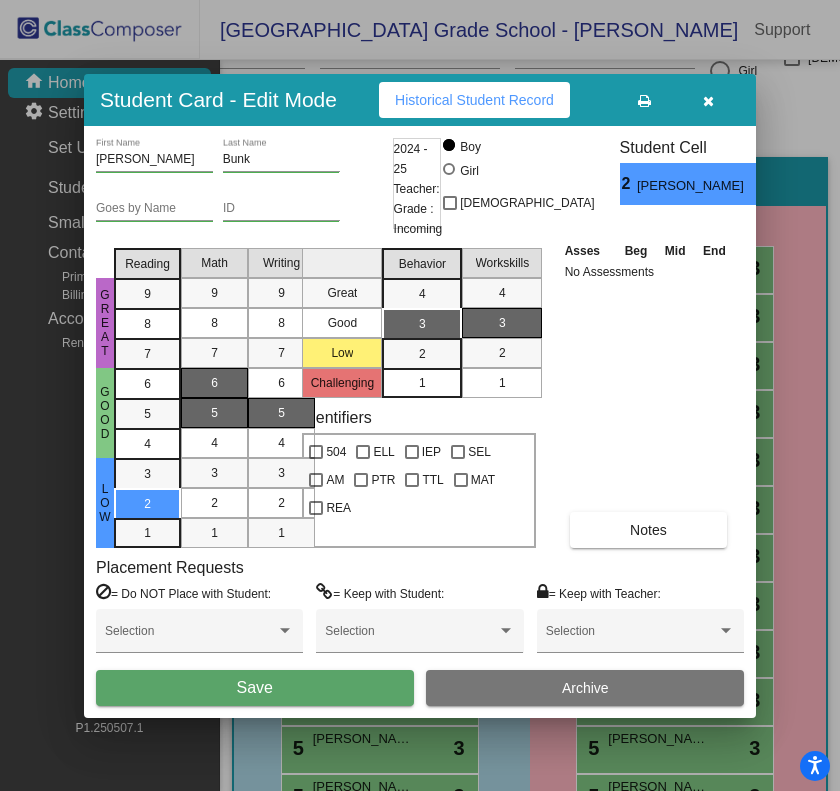 click on "6" at bounding box center [214, 383] 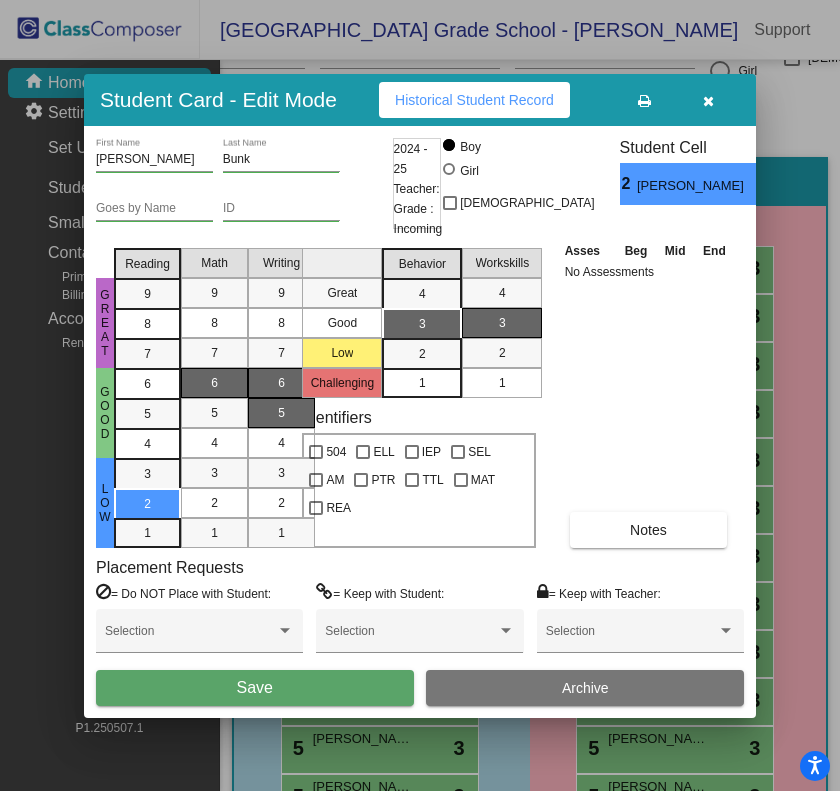 click on "6" at bounding box center [281, 383] 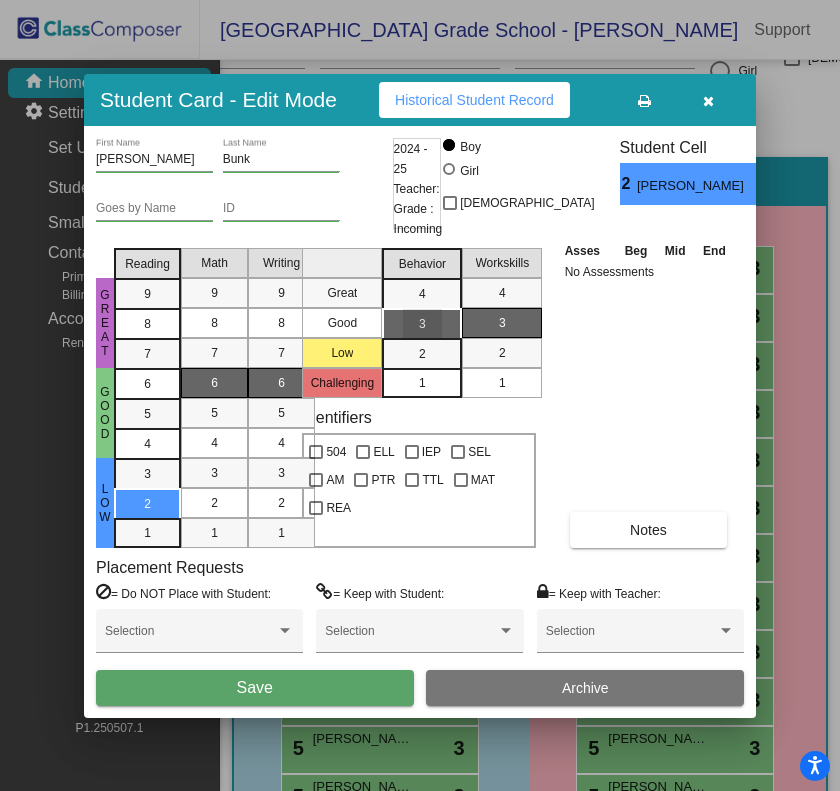 click on "3" at bounding box center (422, 324) 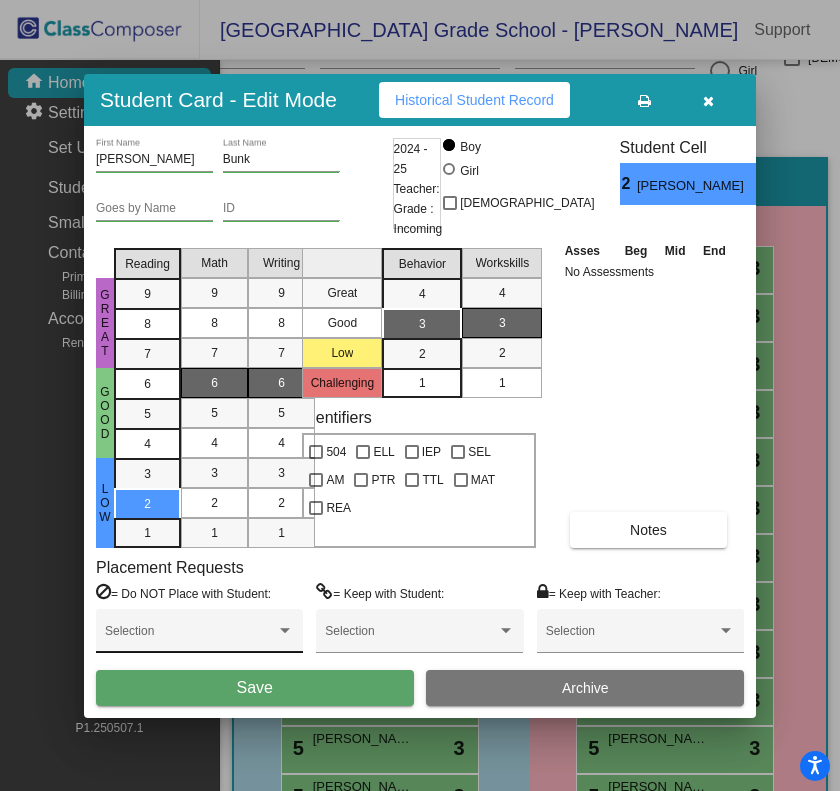 click on "Selection" at bounding box center (199, 636) 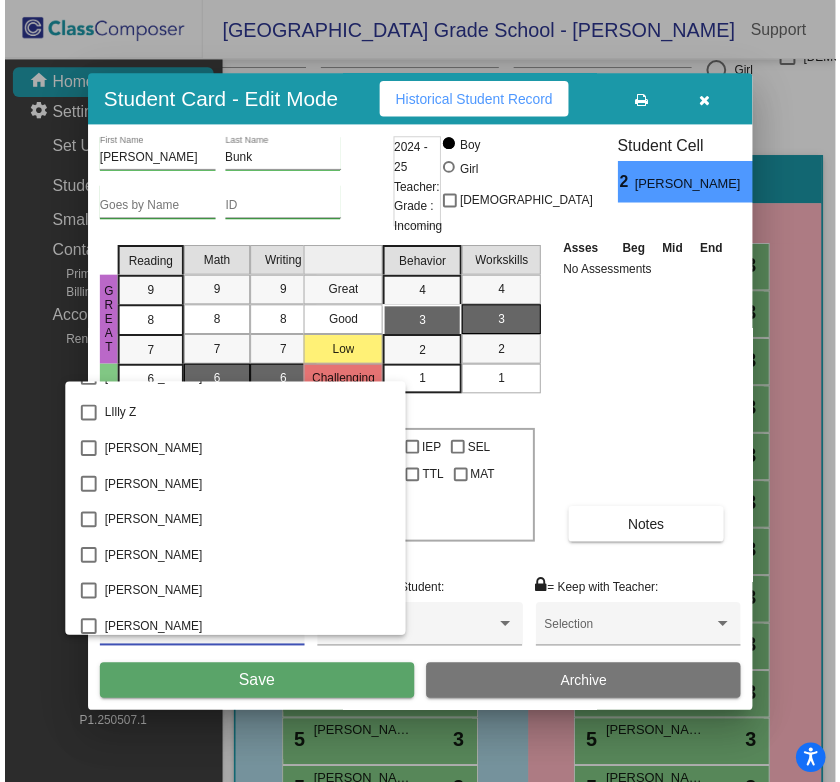 scroll, scrollTop: 1700, scrollLeft: 0, axis: vertical 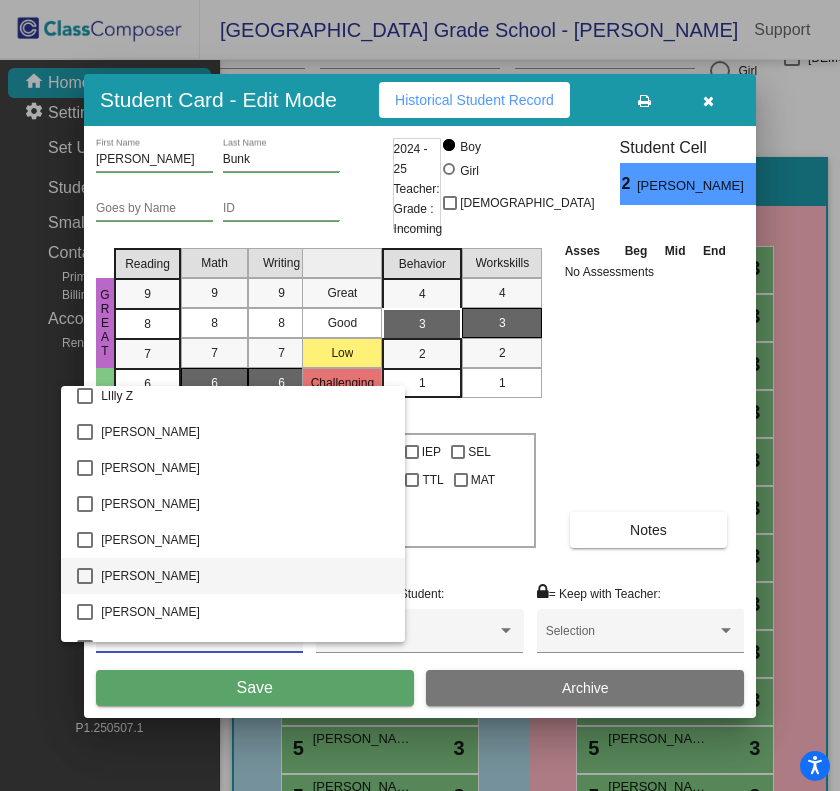 click at bounding box center [85, 576] 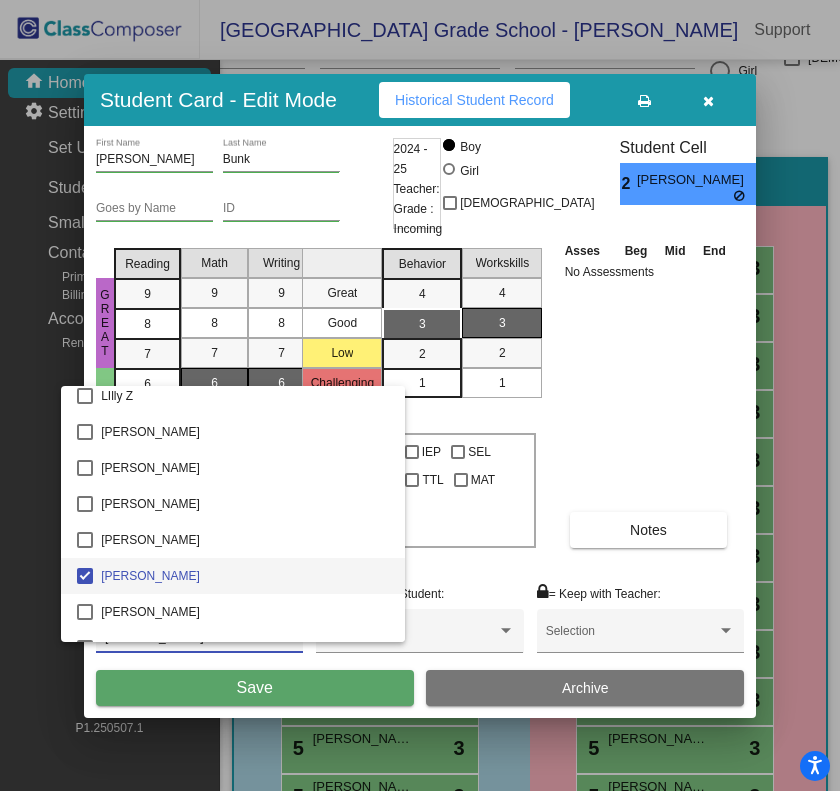 click at bounding box center (420, 395) 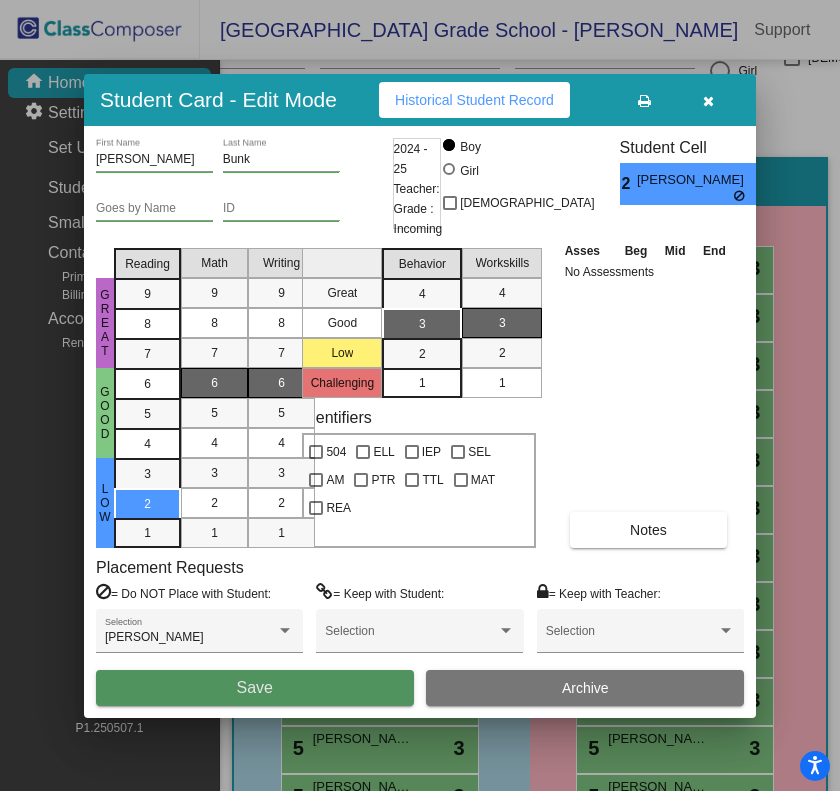 click on "Save" at bounding box center (255, 687) 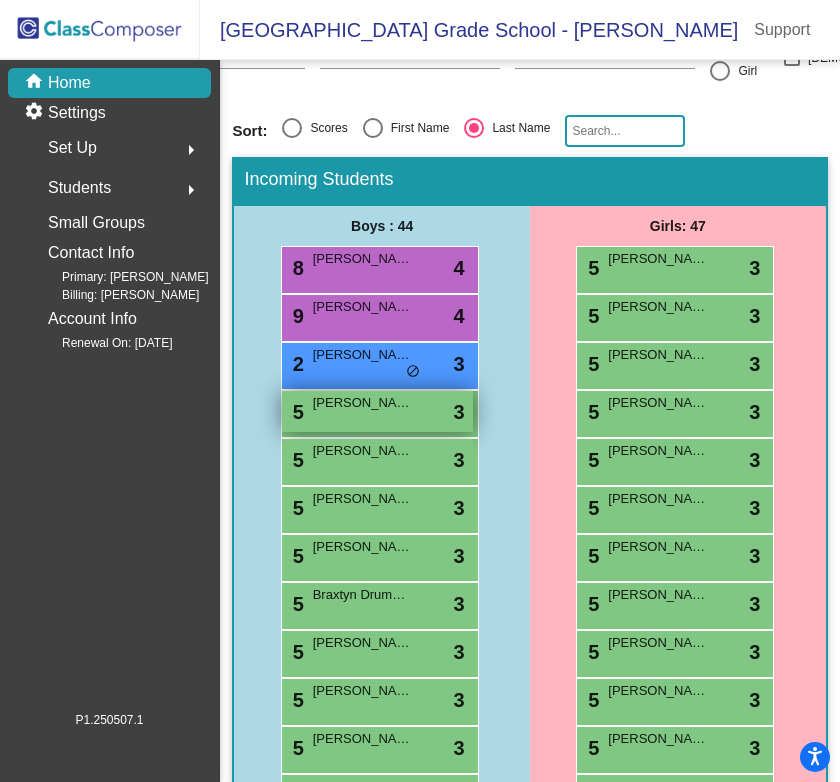 click on "5 [PERSON_NAME] lock do_not_disturb_alt 3" at bounding box center [377, 411] 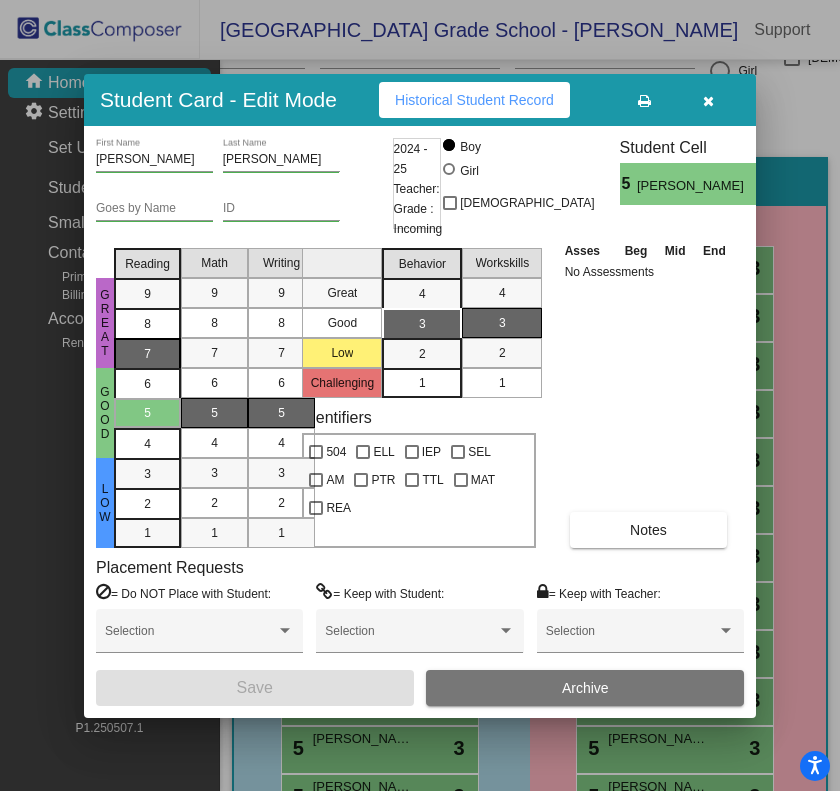 click on "7" at bounding box center [147, 294] 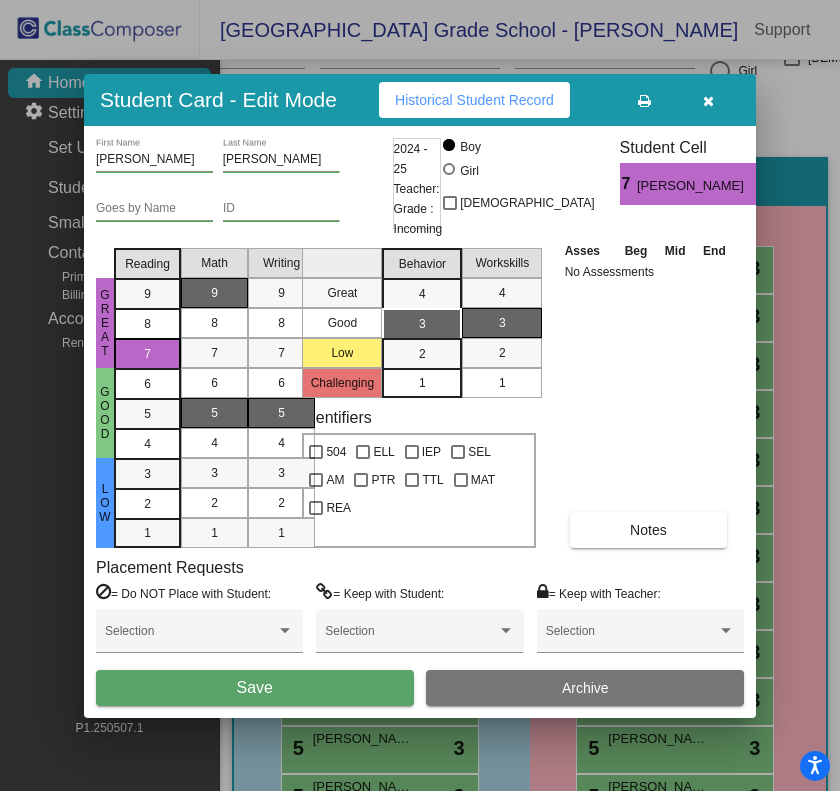 click on "9" at bounding box center [214, 293] 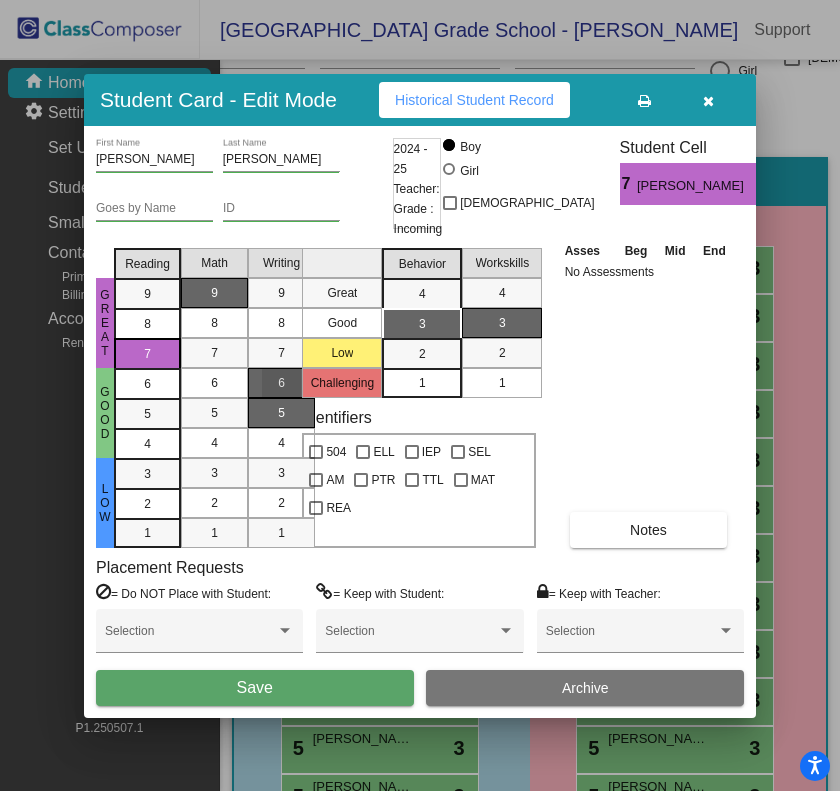 click on "6" at bounding box center (281, 383) 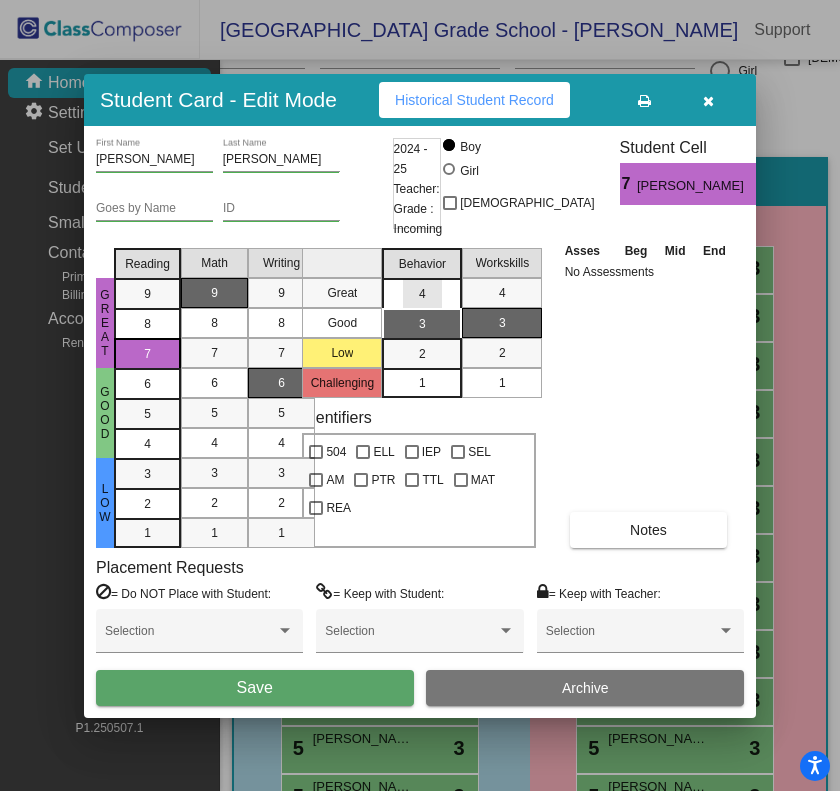 click on "4" at bounding box center (422, 294) 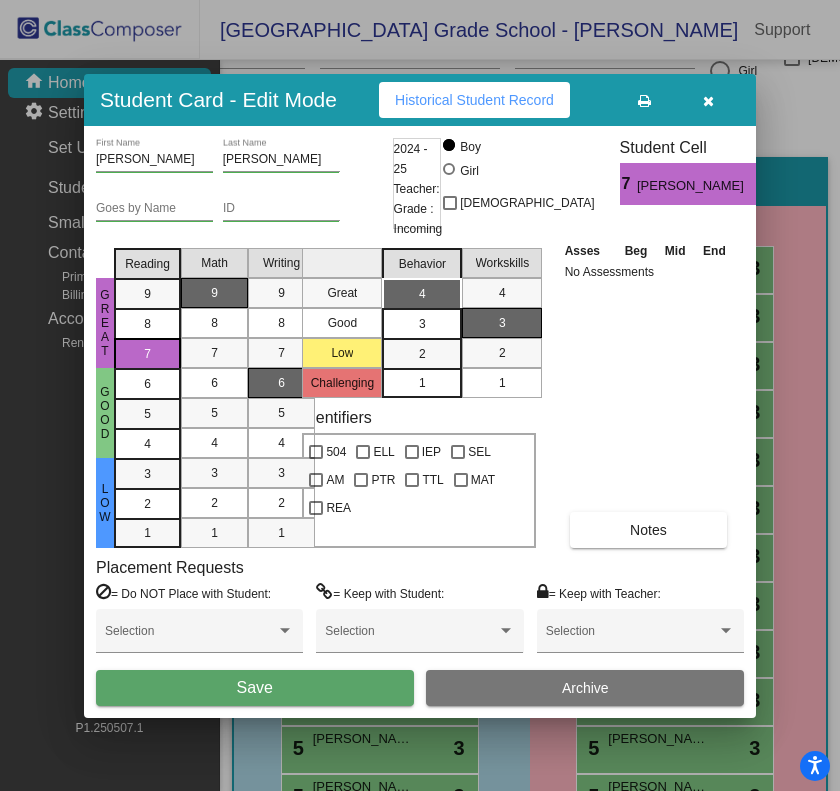 click on "Save" at bounding box center [255, 687] 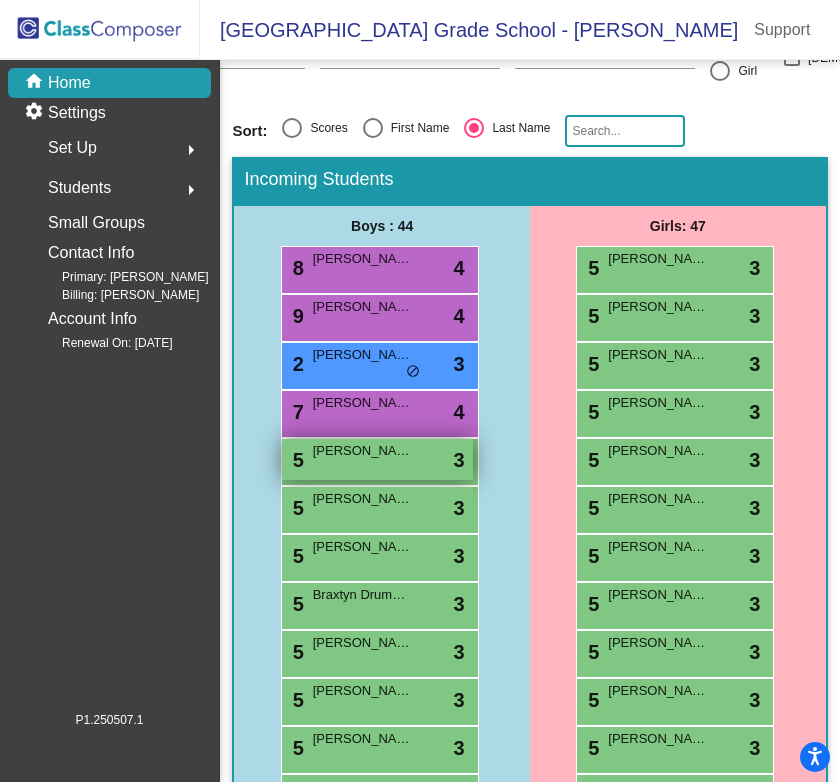 click on "5 [PERSON_NAME] lock do_not_disturb_alt 3" at bounding box center [377, 459] 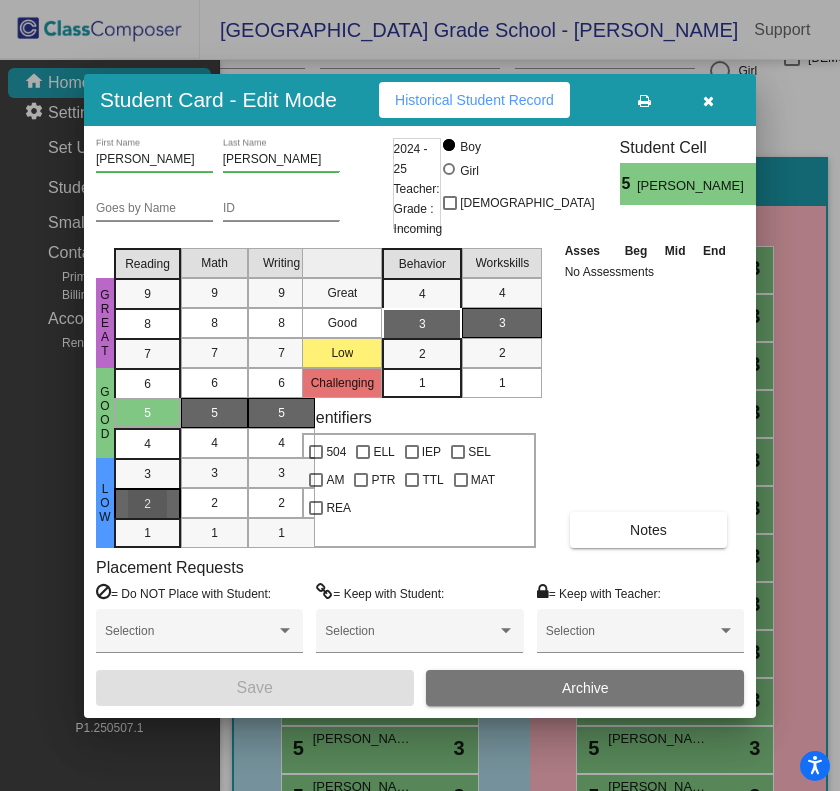 click on "2" at bounding box center (147, 474) 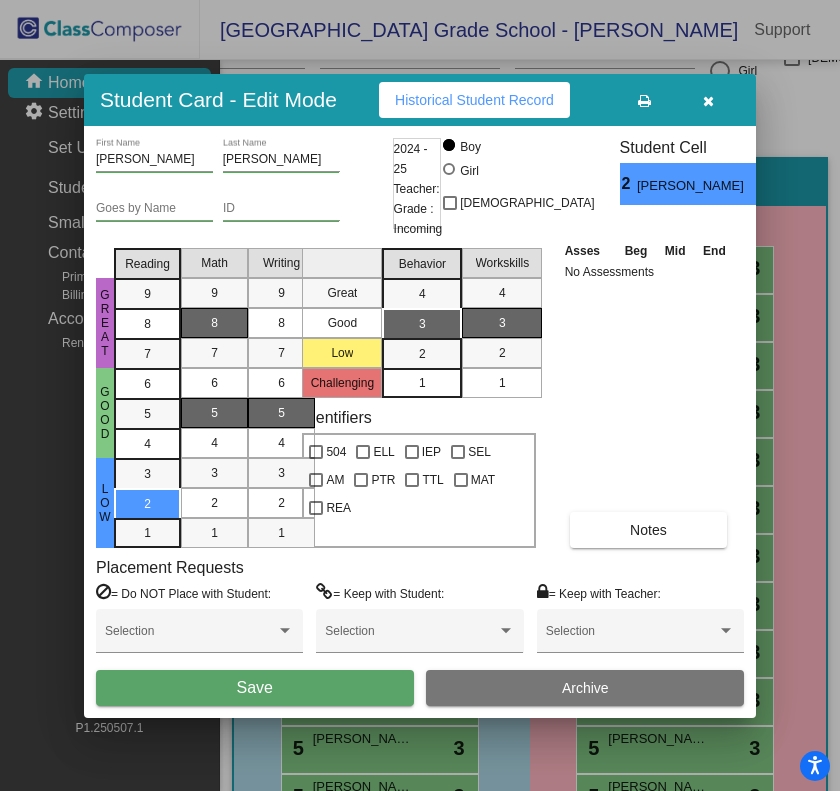 click on "8" at bounding box center (214, 323) 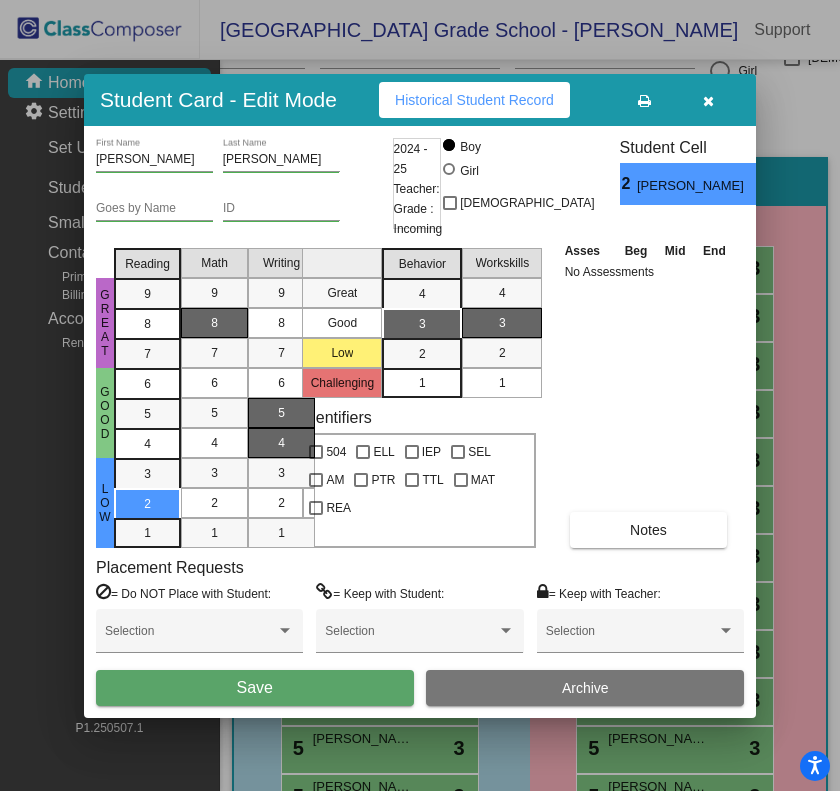 click on "4" at bounding box center (281, 443) 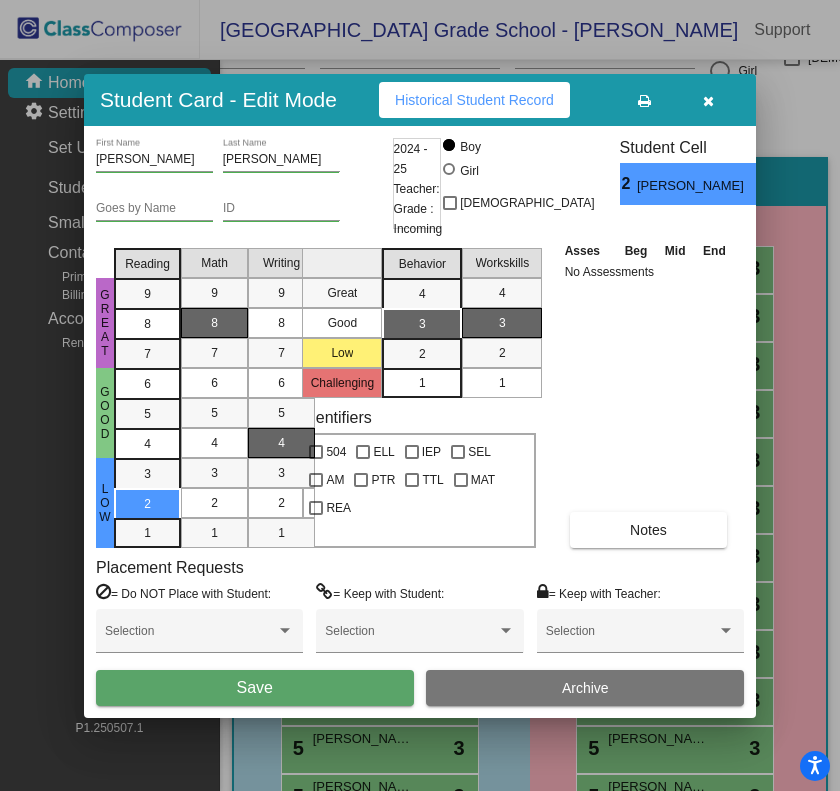 click on "3" at bounding box center (422, 324) 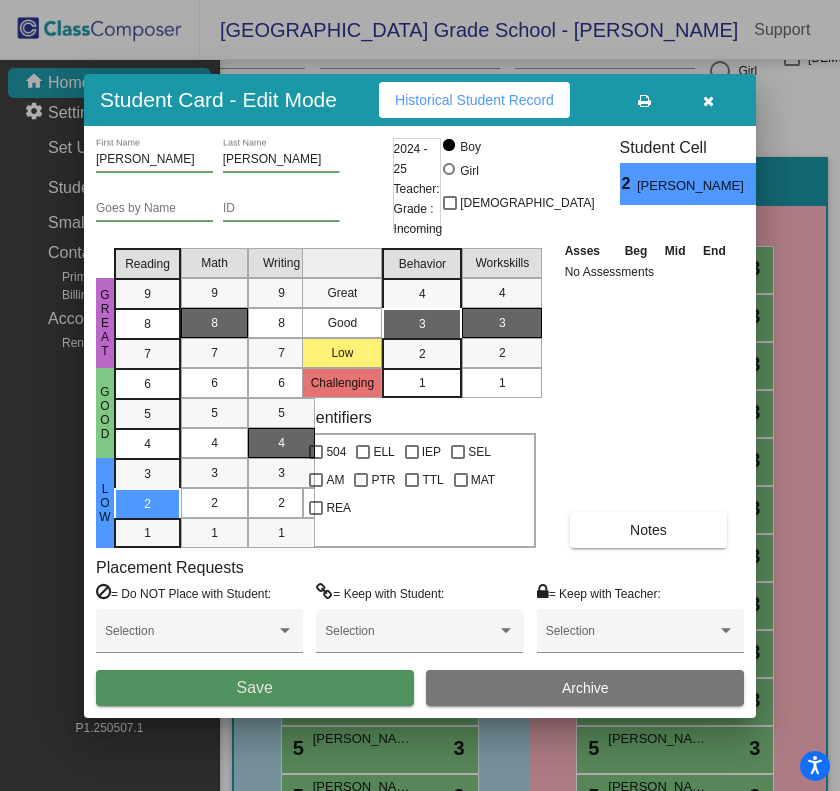 click on "Save" at bounding box center [255, 687] 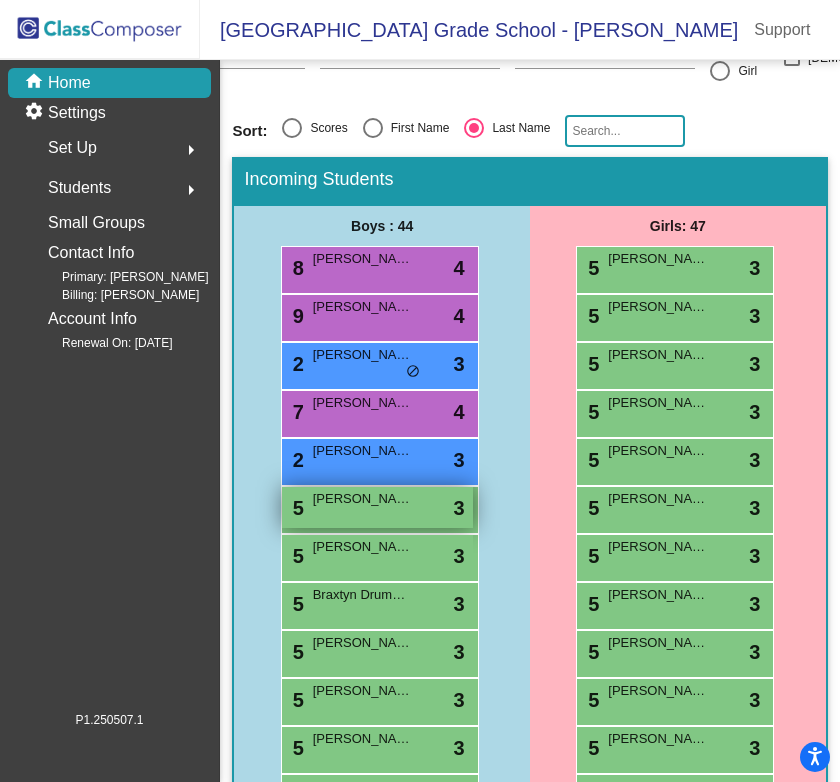 click on "5 [PERSON_NAME] lock do_not_disturb_alt 3" at bounding box center (377, 507) 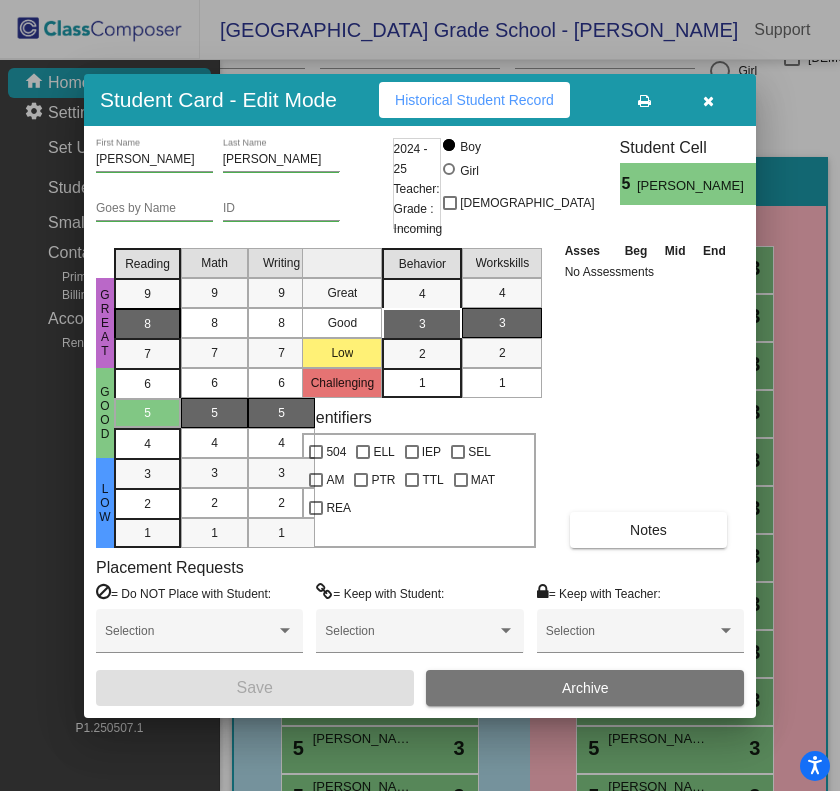 click on "8" at bounding box center [147, 294] 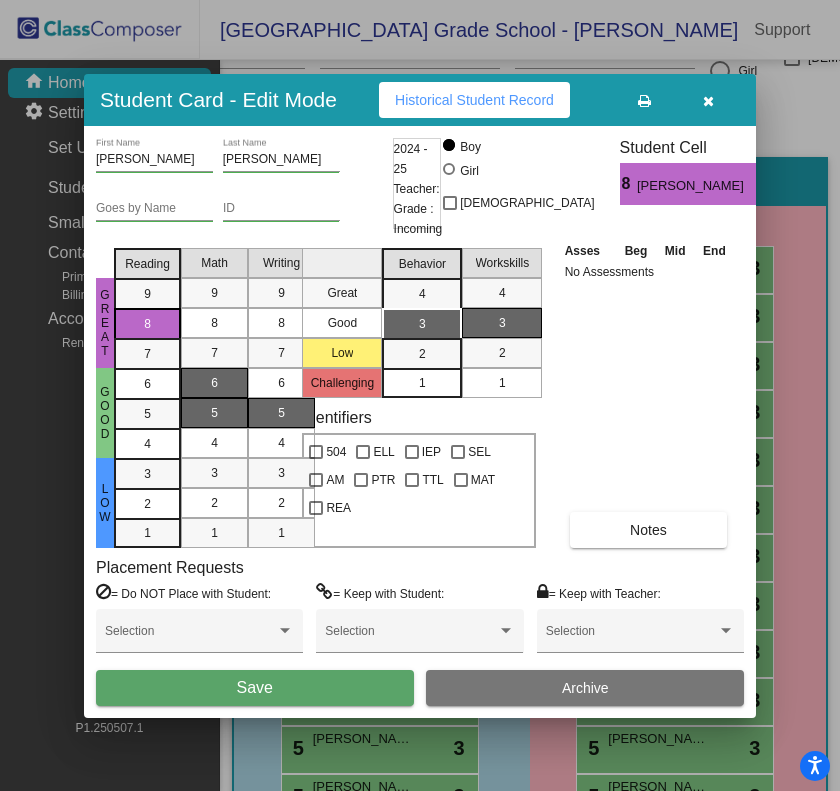 click on "6" at bounding box center [214, 383] 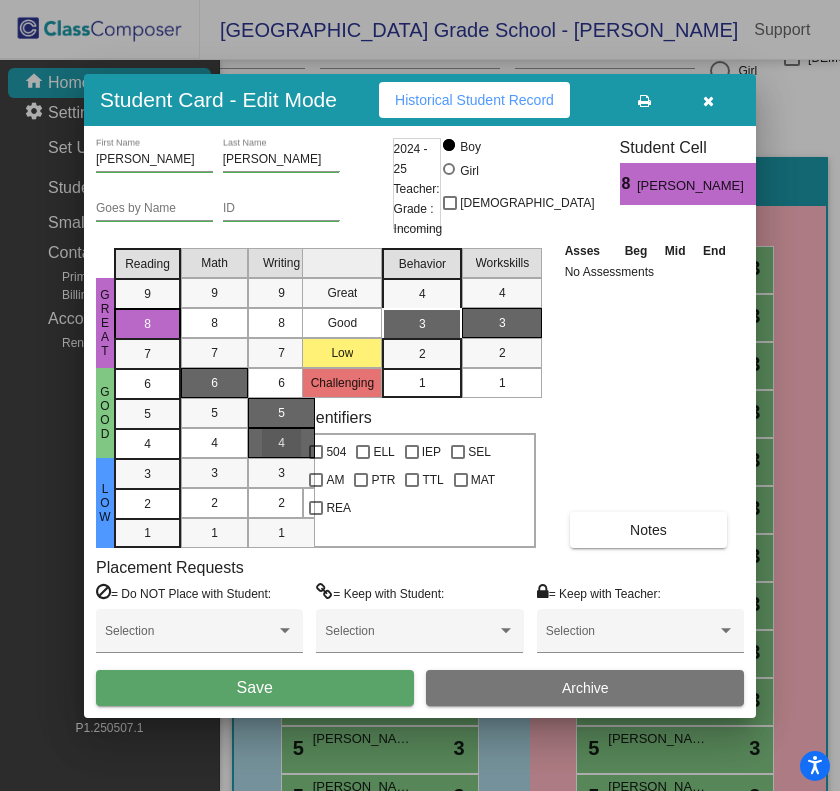 click on "4" at bounding box center (281, 443) 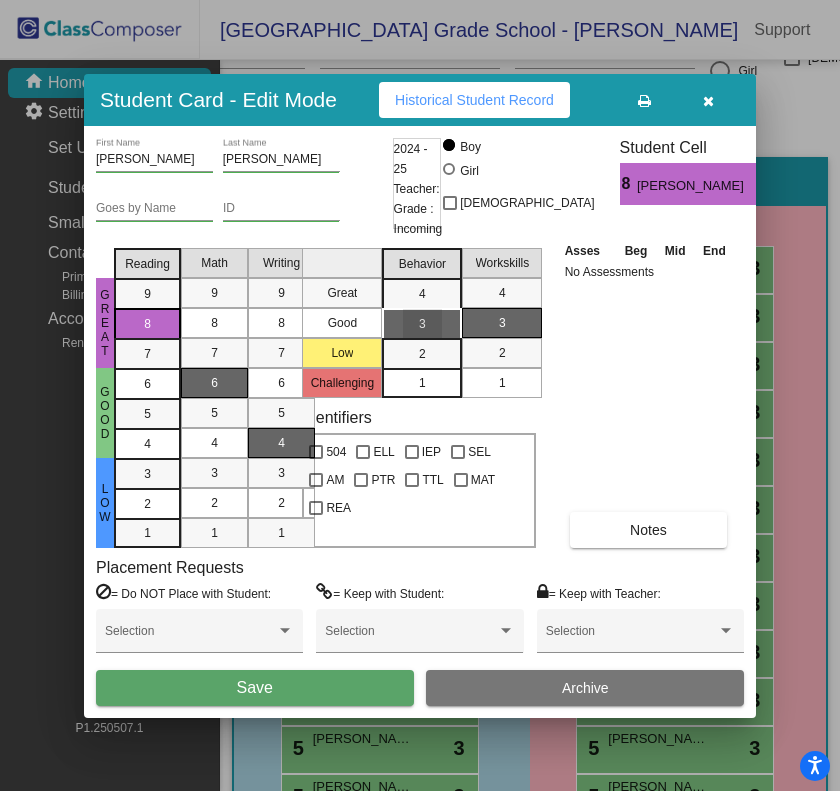 click on "3" at bounding box center (422, 324) 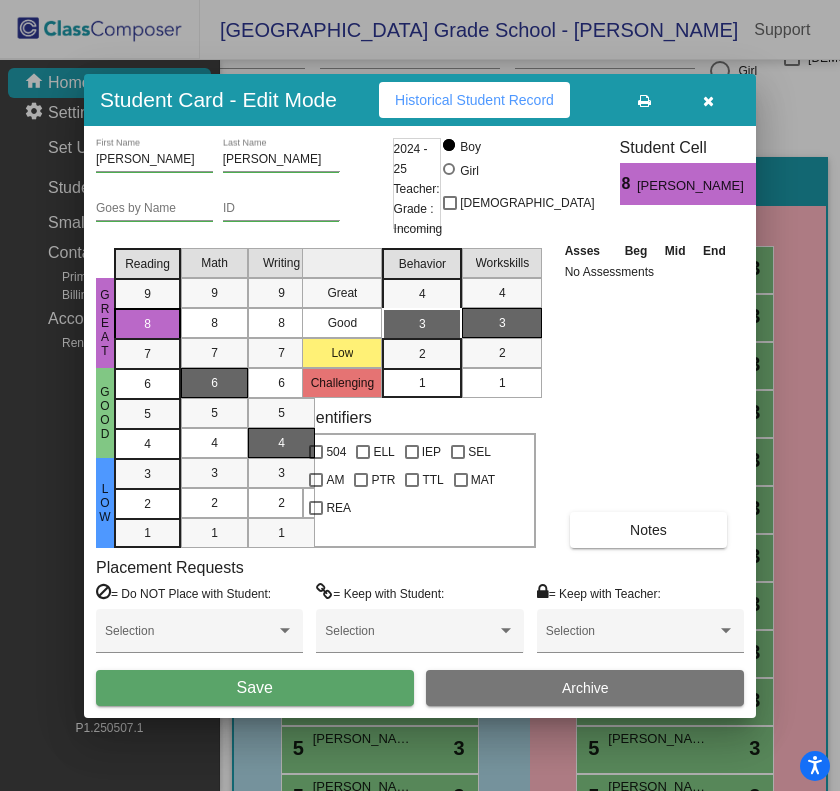 click on "Save" at bounding box center [255, 687] 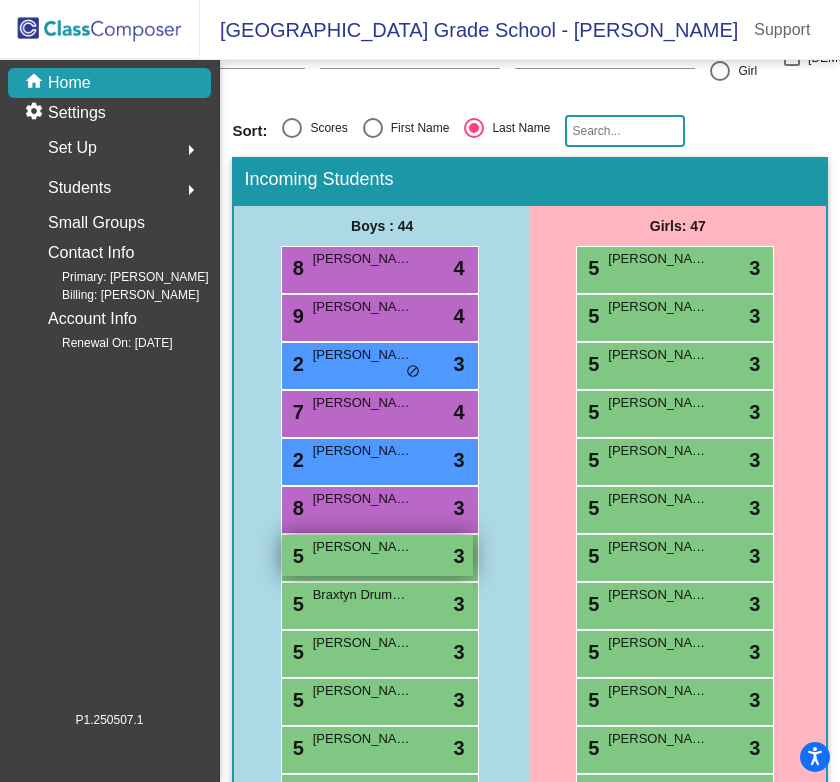 click on "5 [PERSON_NAME] lock do_not_disturb_alt 3" at bounding box center (377, 555) 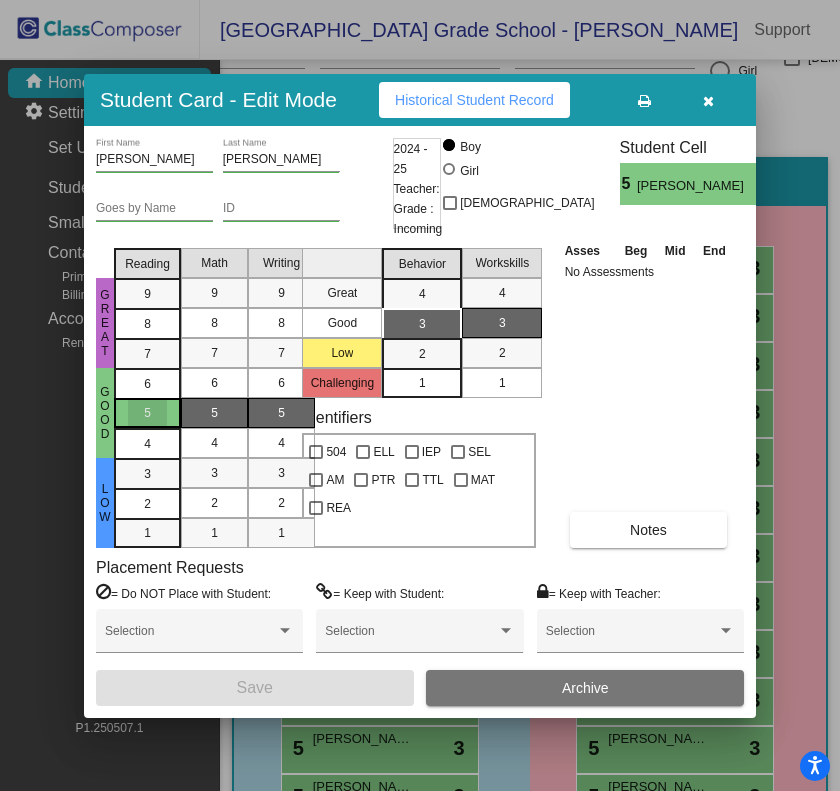 click on "5" at bounding box center (147, 413) 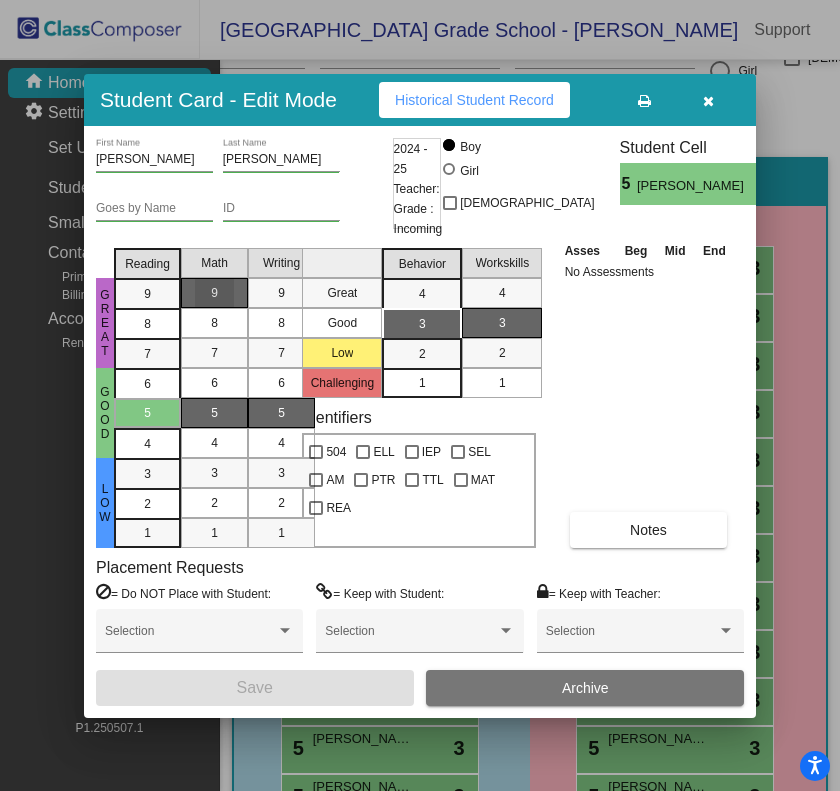 click on "9" at bounding box center [214, 293] 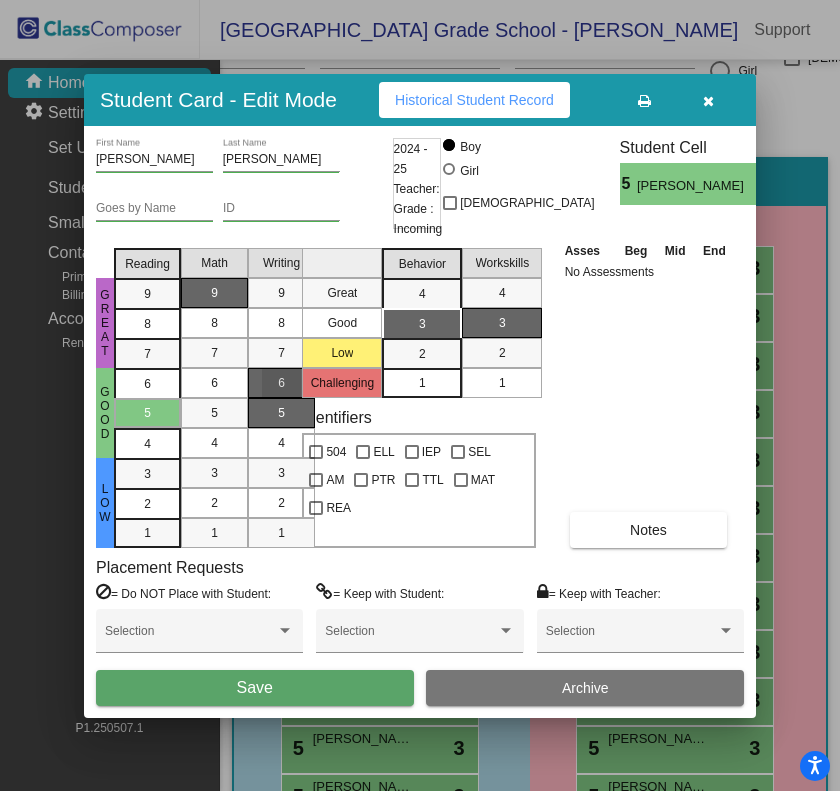 click on "6" at bounding box center [281, 383] 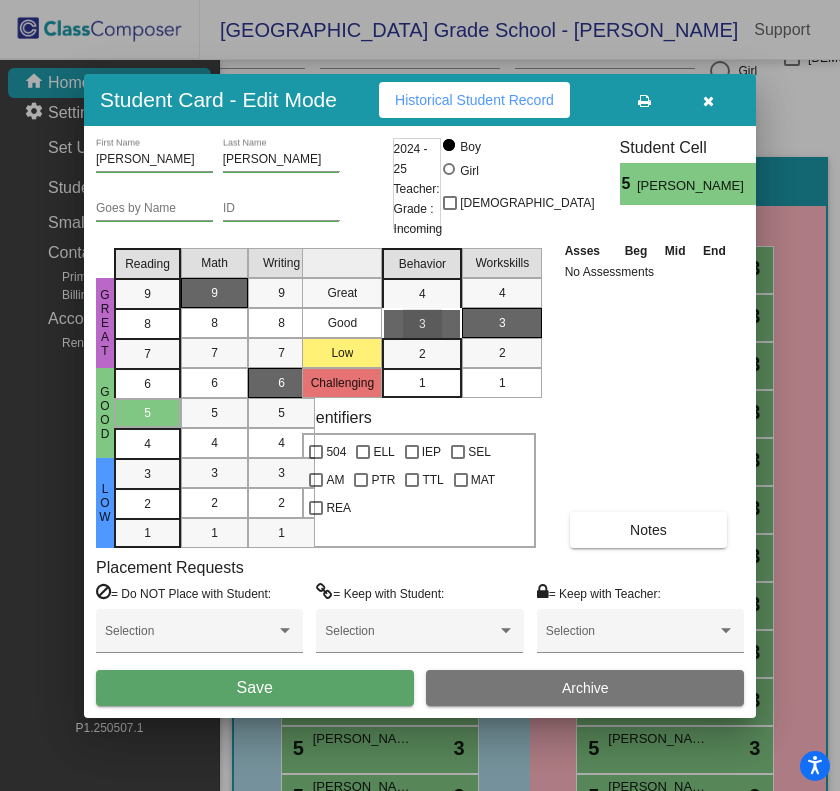 click on "3" at bounding box center [422, 324] 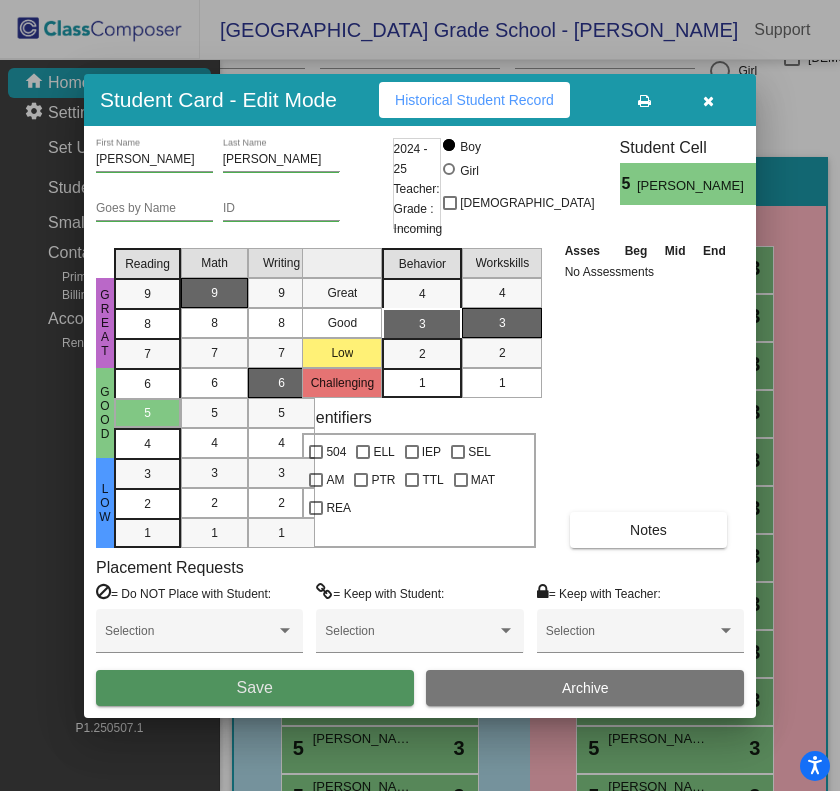 click on "Save" at bounding box center (255, 688) 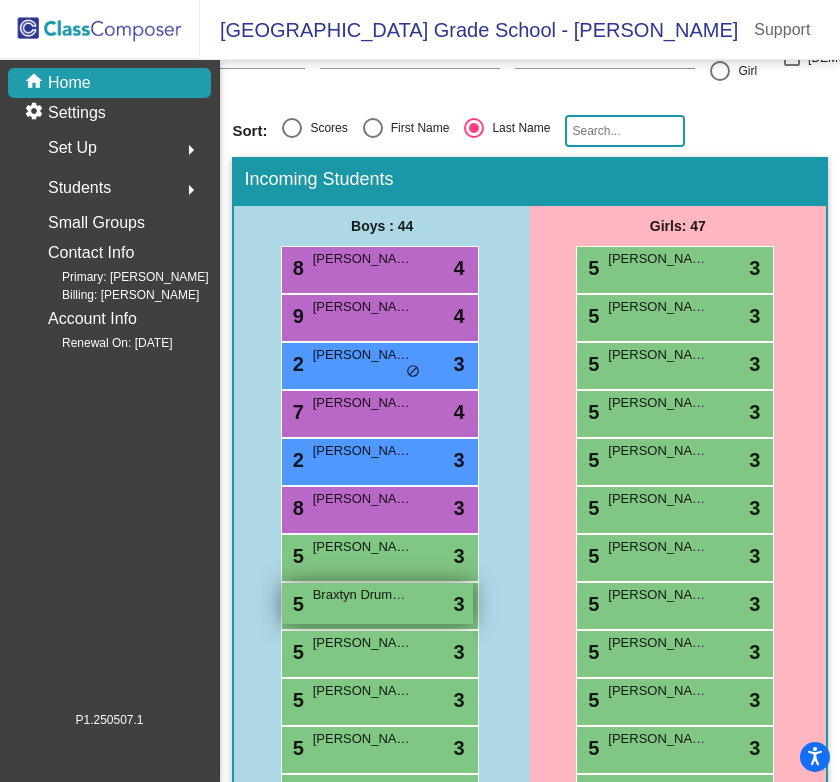 click on "5 Braxtyn Drummer lock do_not_disturb_alt 3" at bounding box center (377, 603) 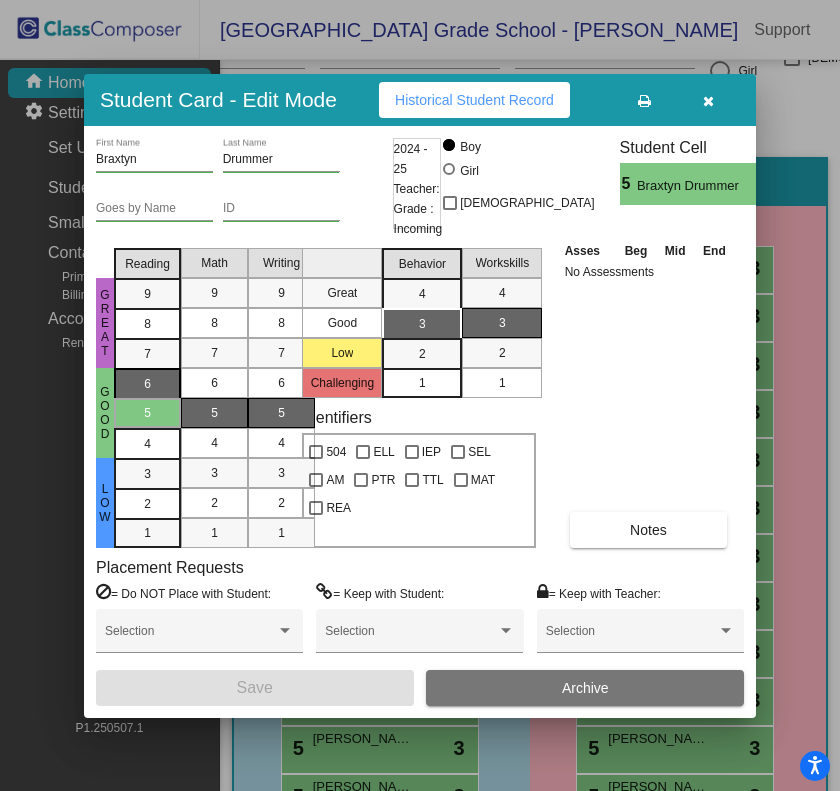 click on "6" at bounding box center (147, 384) 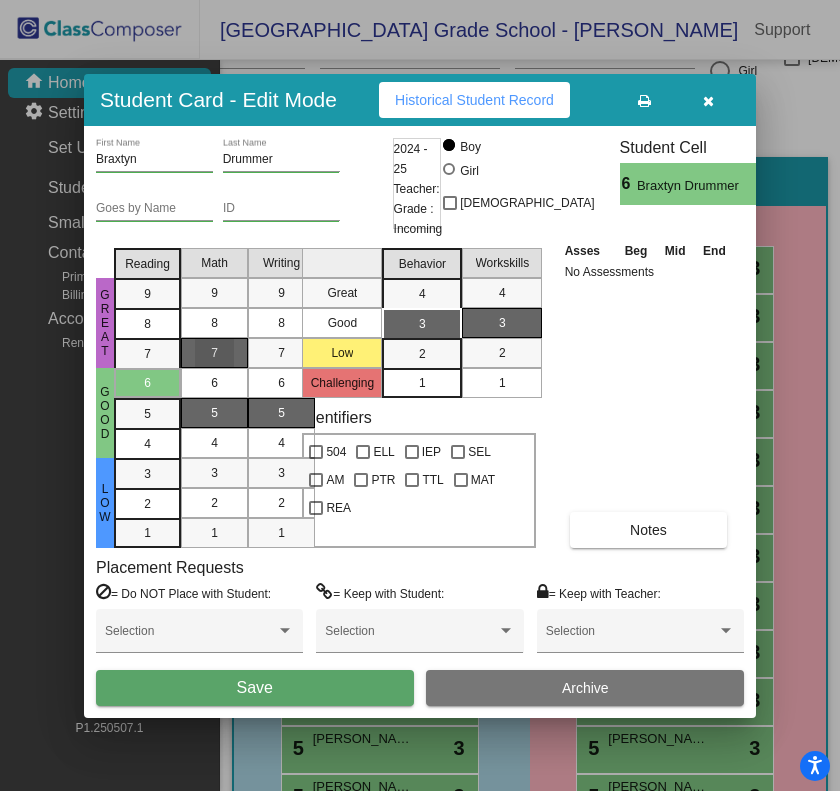 click on "7" at bounding box center [214, 353] 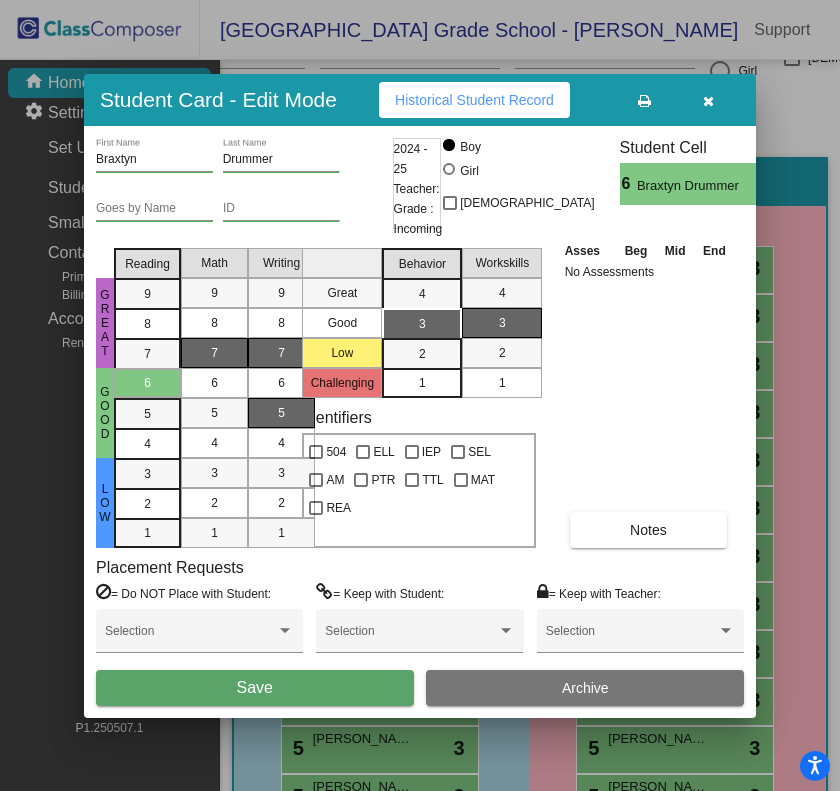 click on "7" at bounding box center (281, 353) 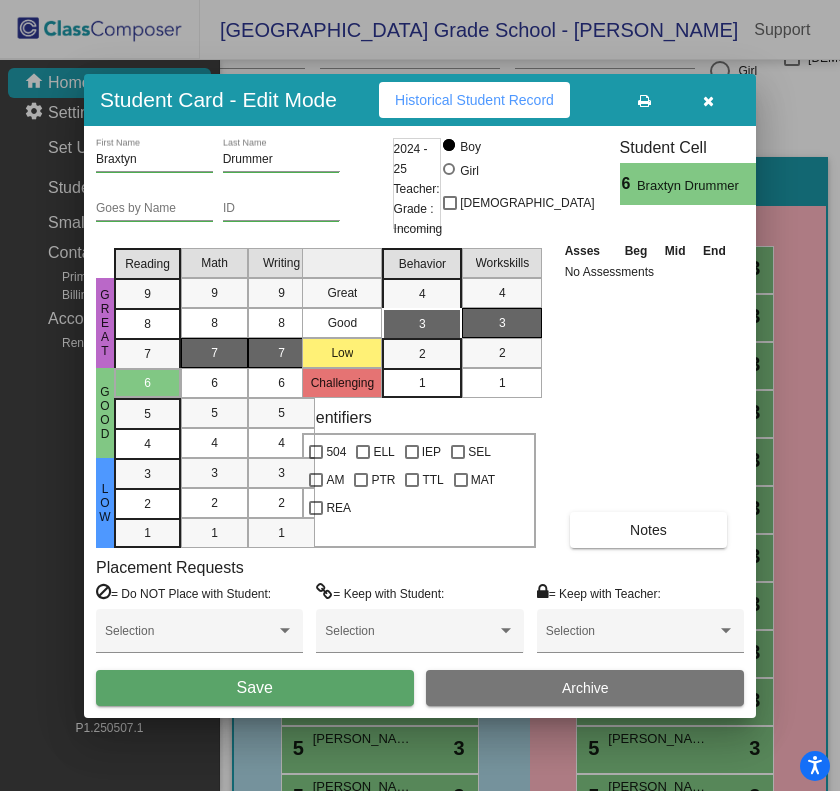 click on "1" at bounding box center (422, 383) 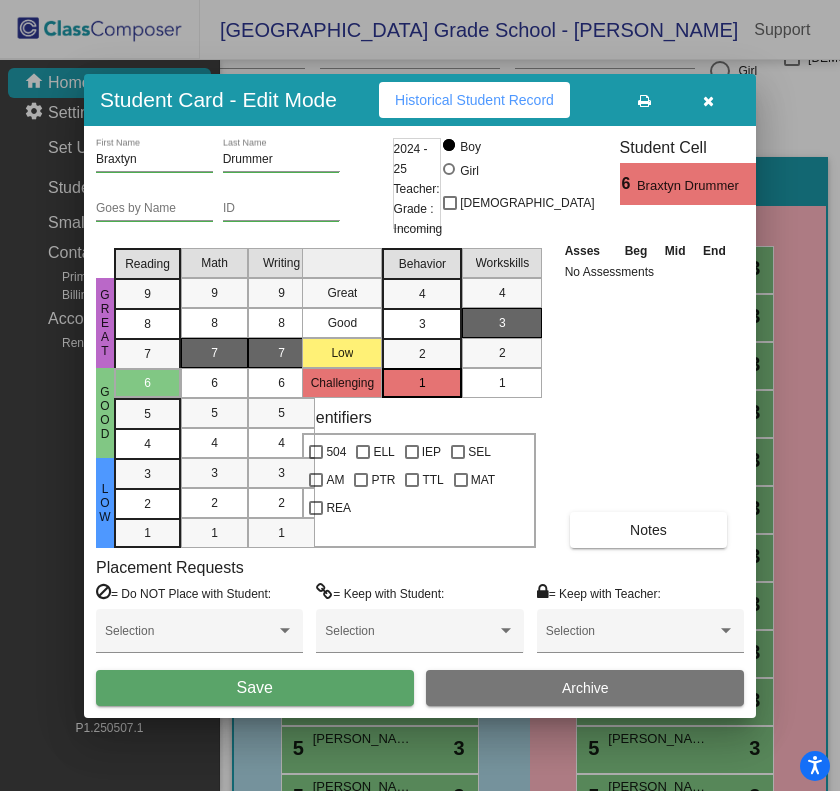 click on "Save" at bounding box center (255, 687) 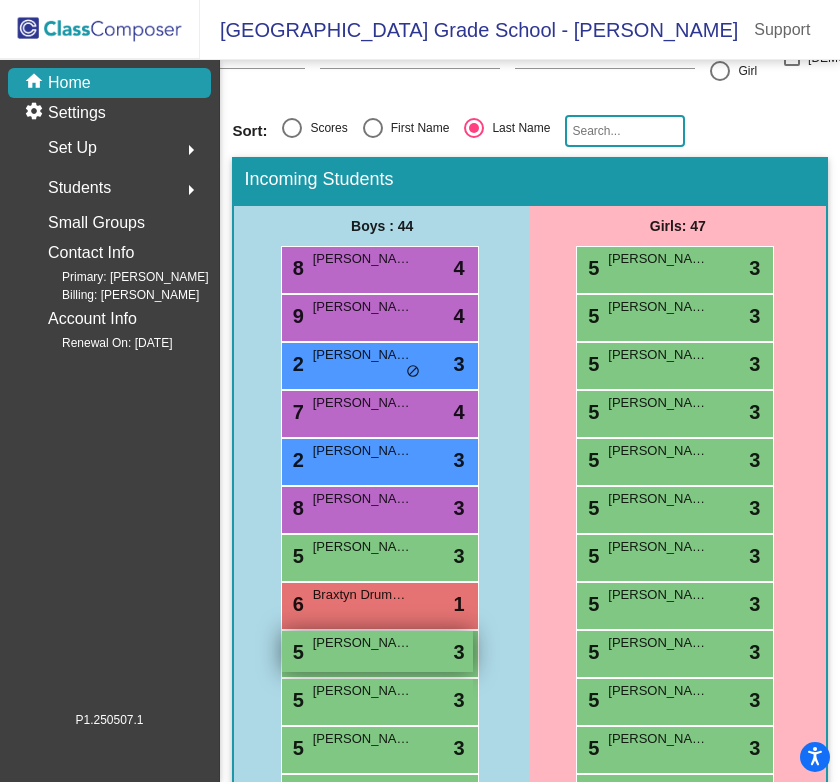 click on "5 [PERSON_NAME] lock do_not_disturb_alt 3" at bounding box center (377, 651) 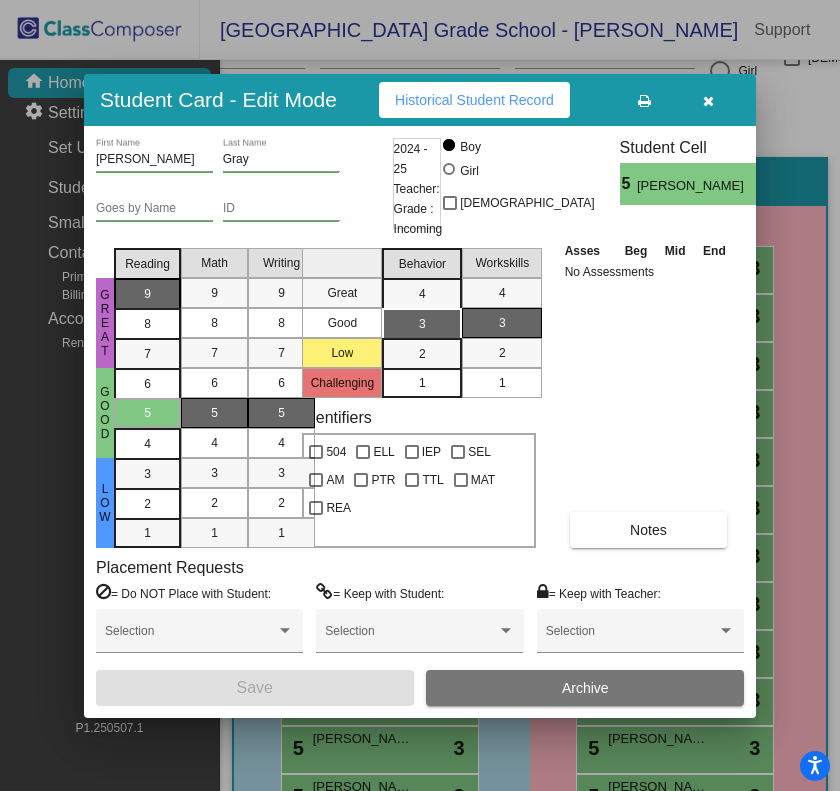 click on "9" at bounding box center [147, 294] 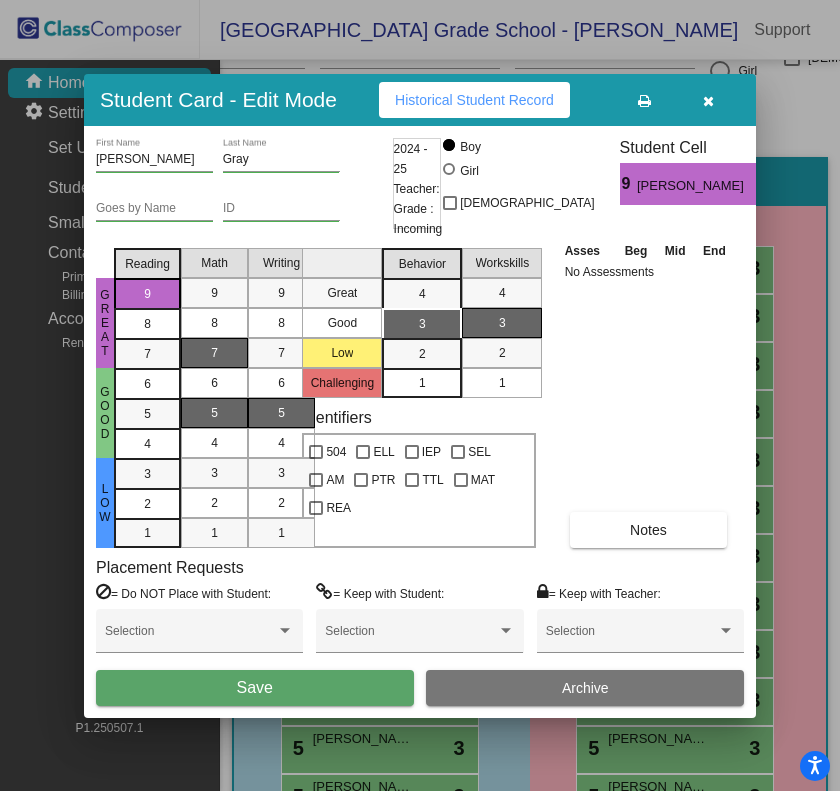 click on "7" at bounding box center [214, 353] 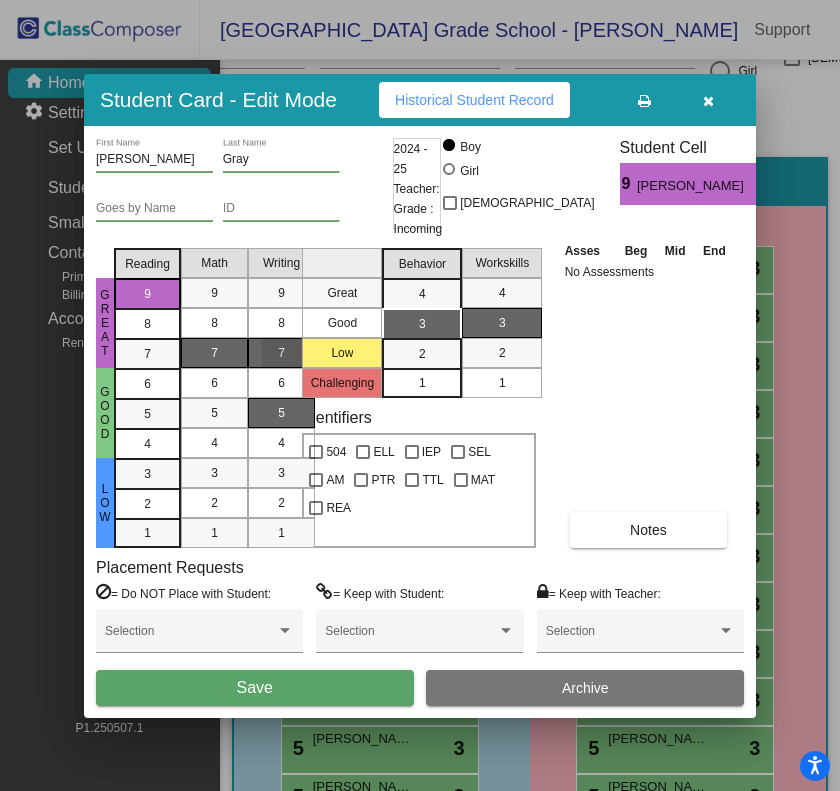 click on "7" at bounding box center (281, 353) 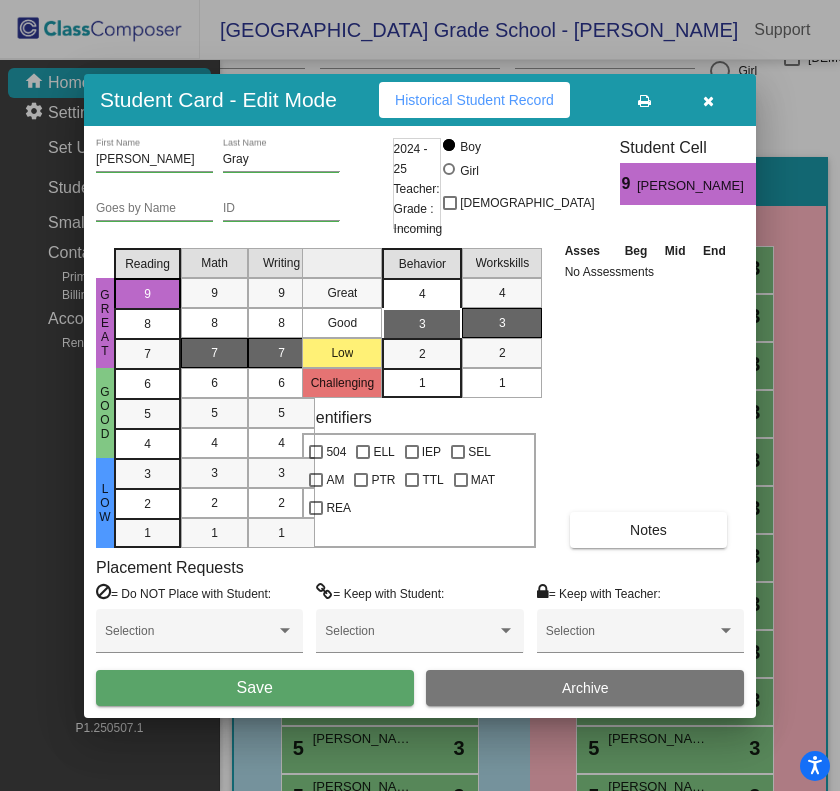 click on "4" at bounding box center [422, 294] 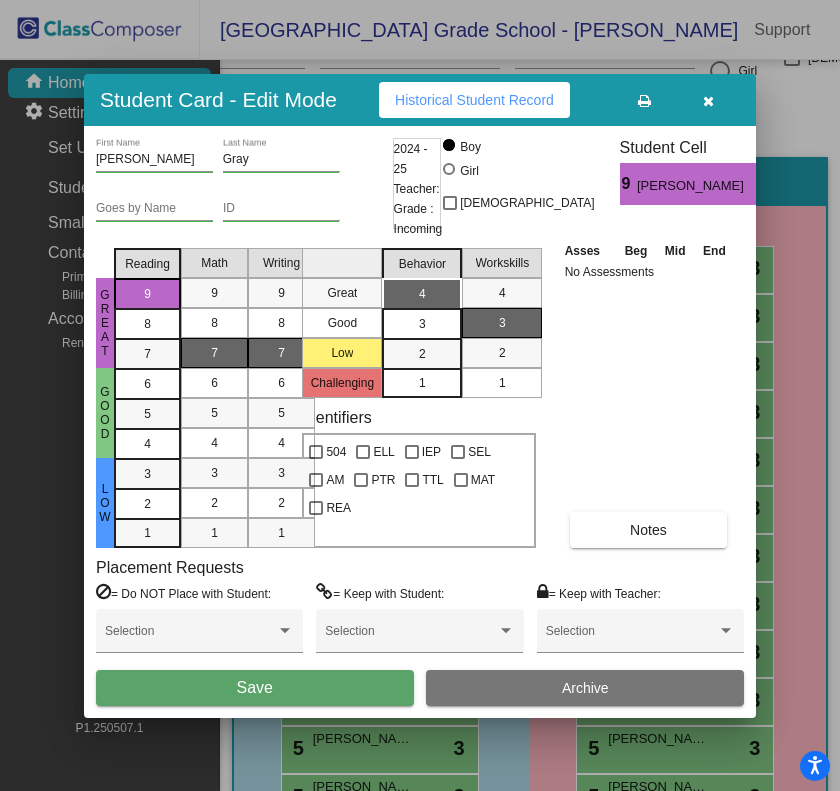 click on "Save" at bounding box center (255, 688) 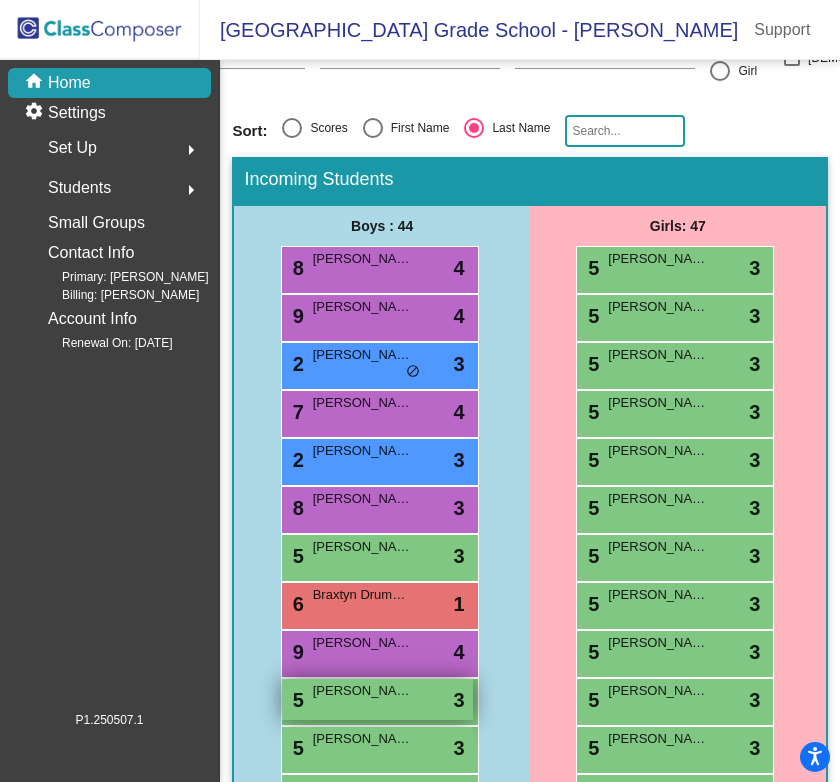 click on "[PERSON_NAME]" at bounding box center [363, 691] 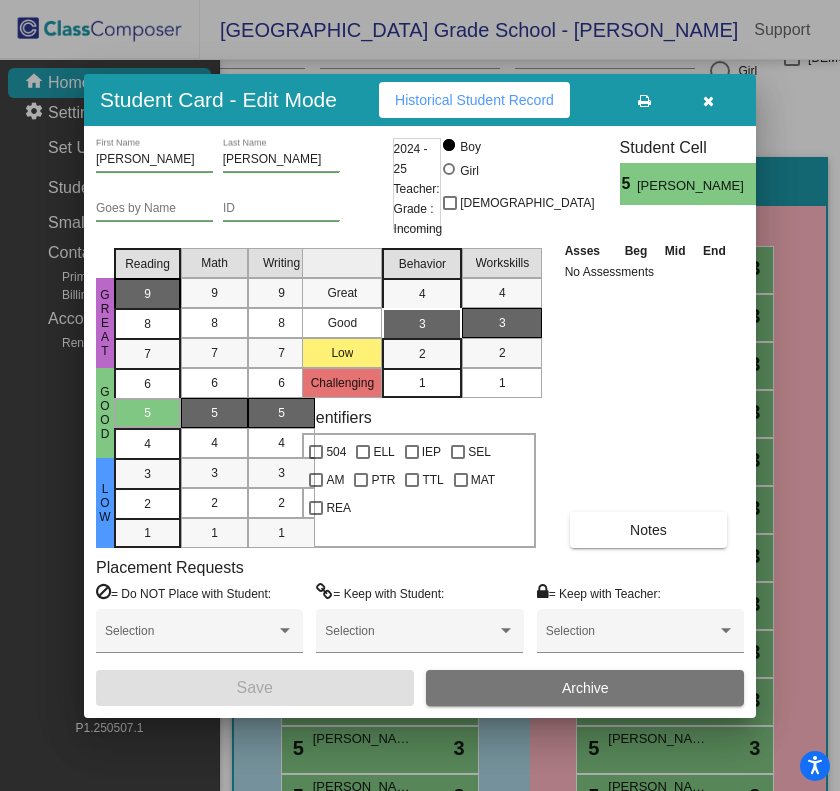 click on "9" at bounding box center (147, 294) 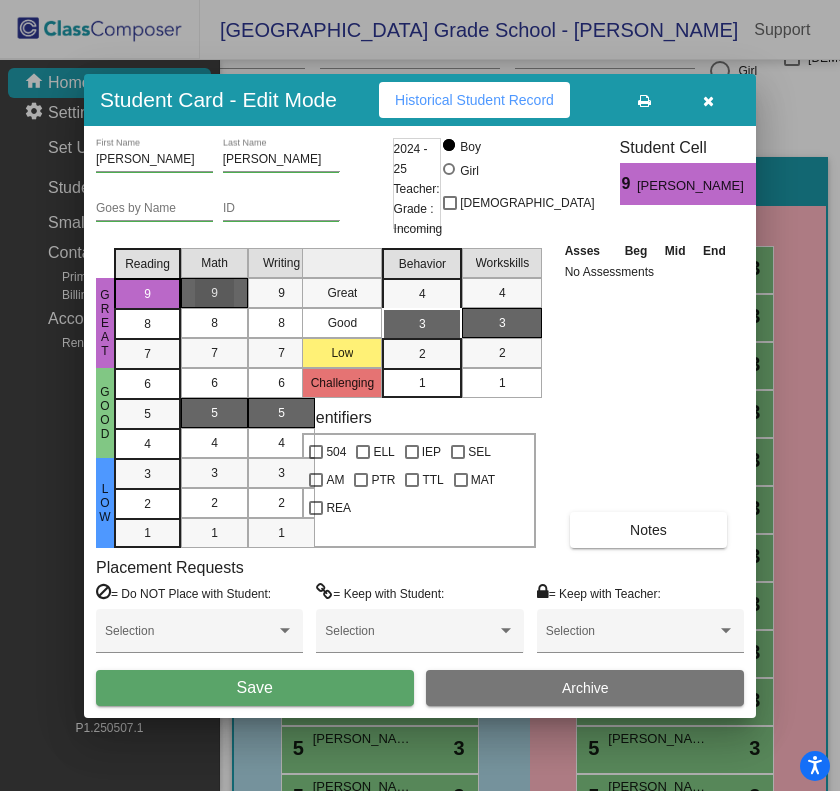 click on "9" at bounding box center (214, 293) 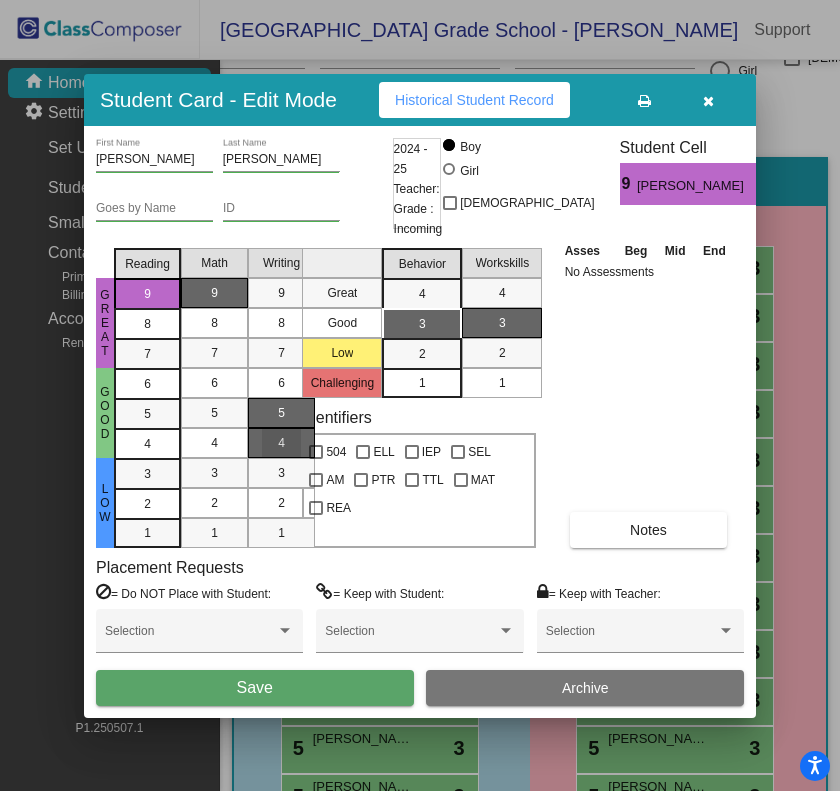 click on "4" at bounding box center (281, 443) 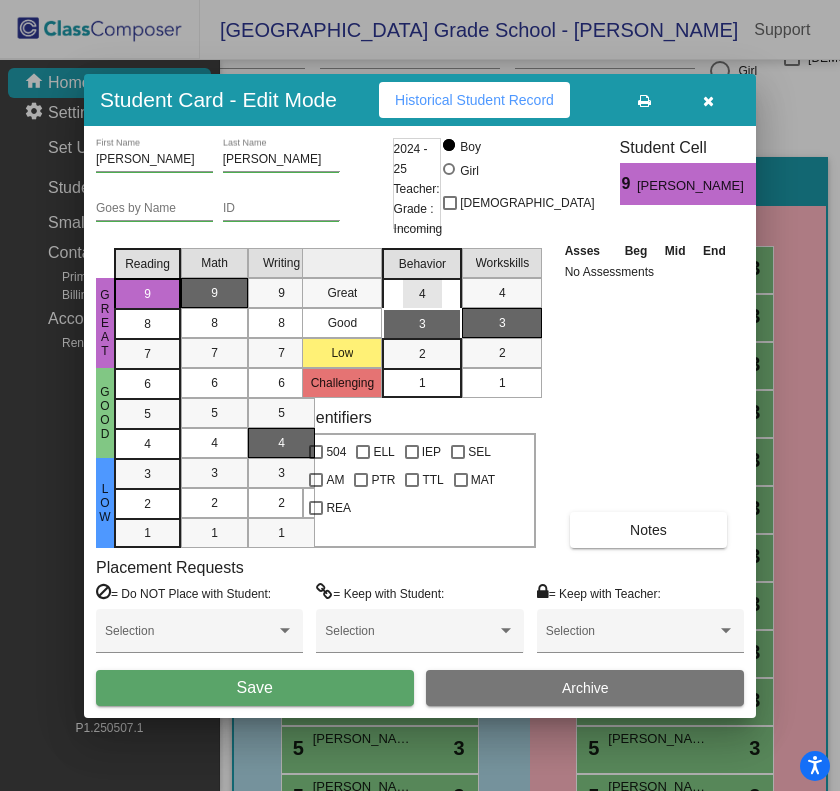 click on "4" at bounding box center (422, 294) 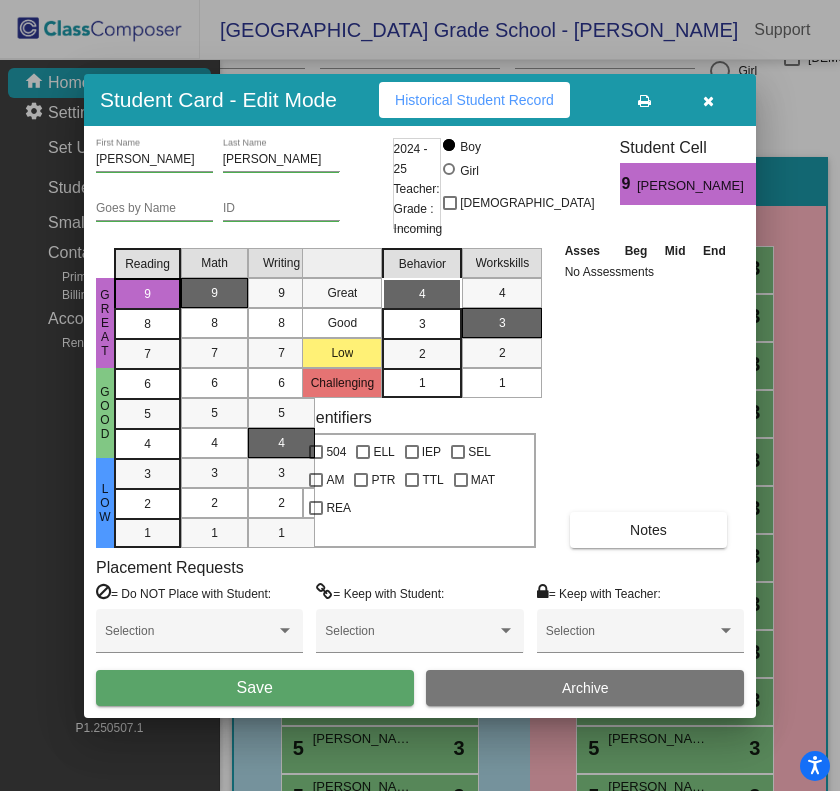 click on "Save" at bounding box center [255, 687] 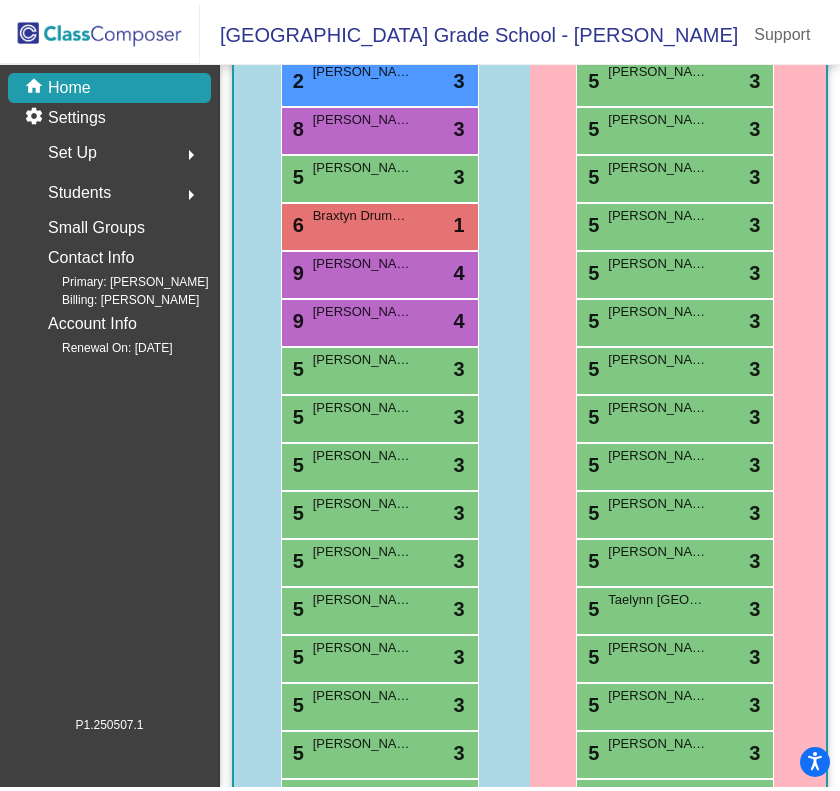 scroll, scrollTop: 740, scrollLeft: 0, axis: vertical 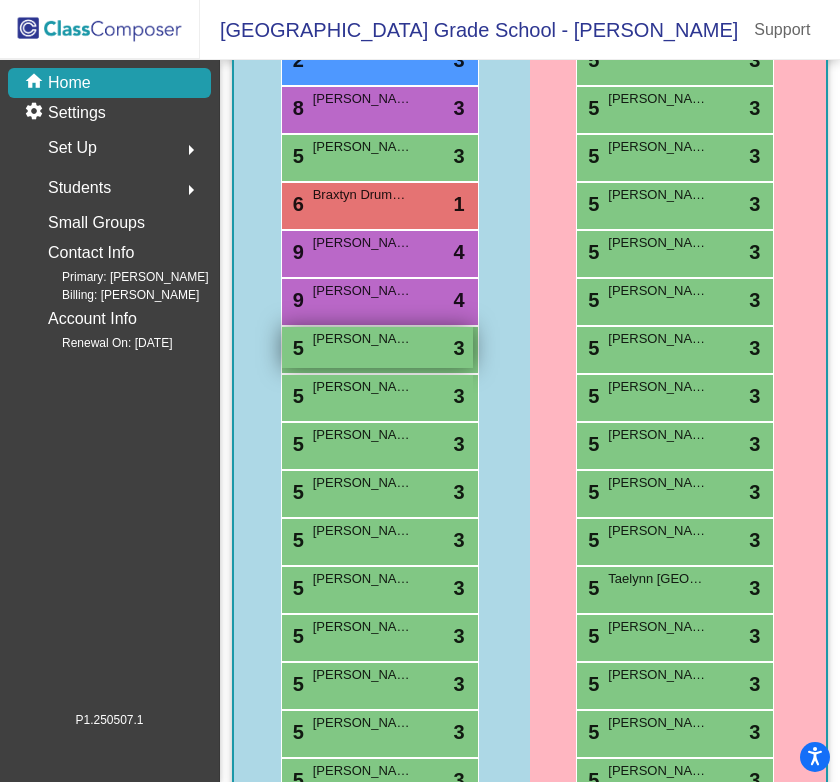 click on "[PERSON_NAME]" at bounding box center (363, 339) 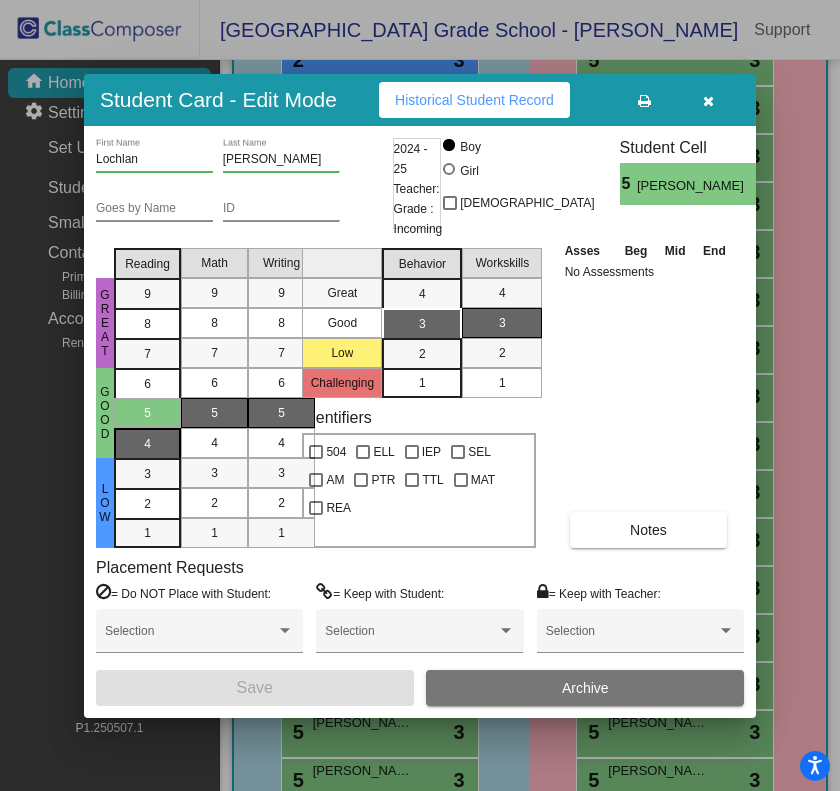 click on "4" at bounding box center [147, 384] 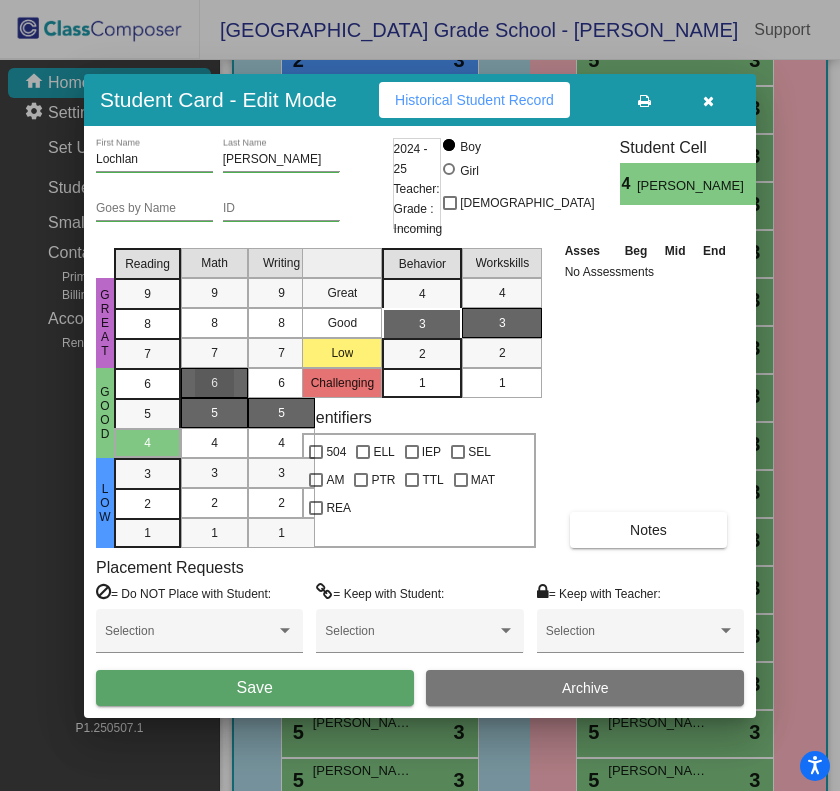 click on "6" at bounding box center (214, 383) 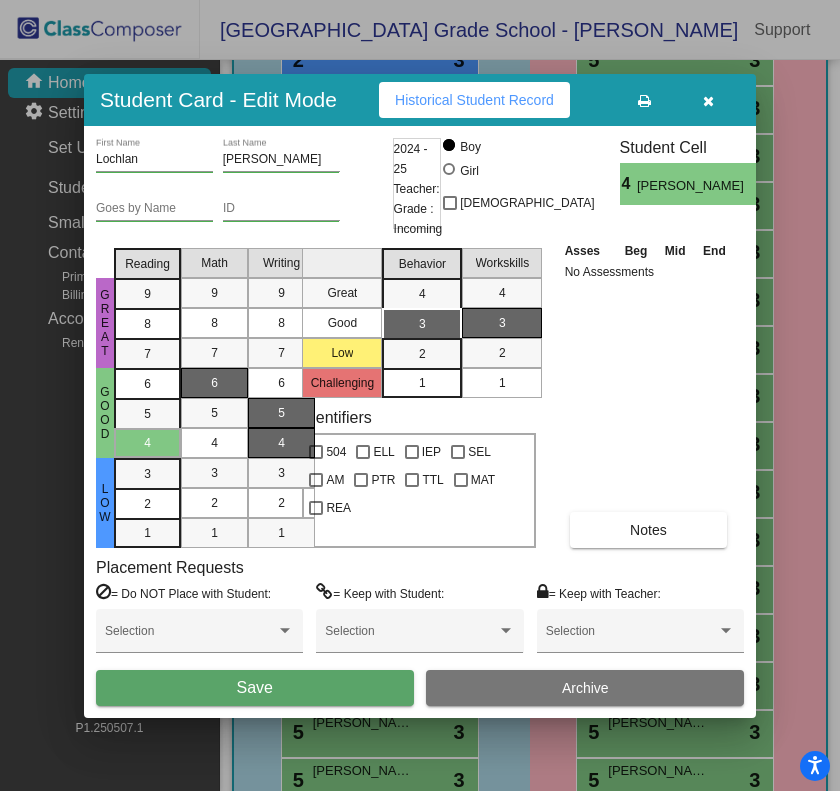 click on "4" at bounding box center [281, 443] 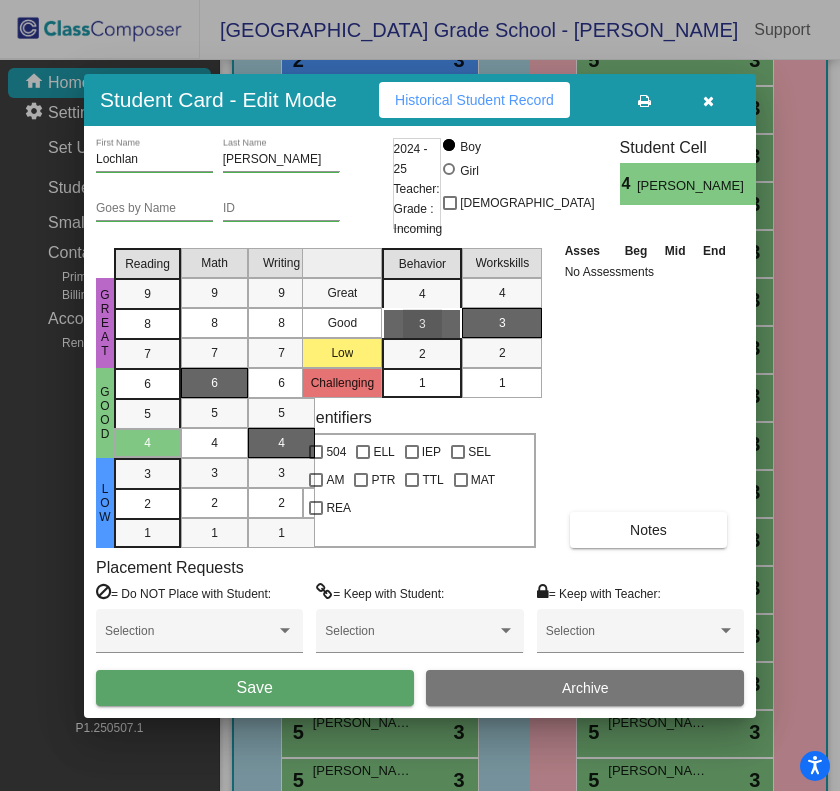 click on "3" at bounding box center [422, 324] 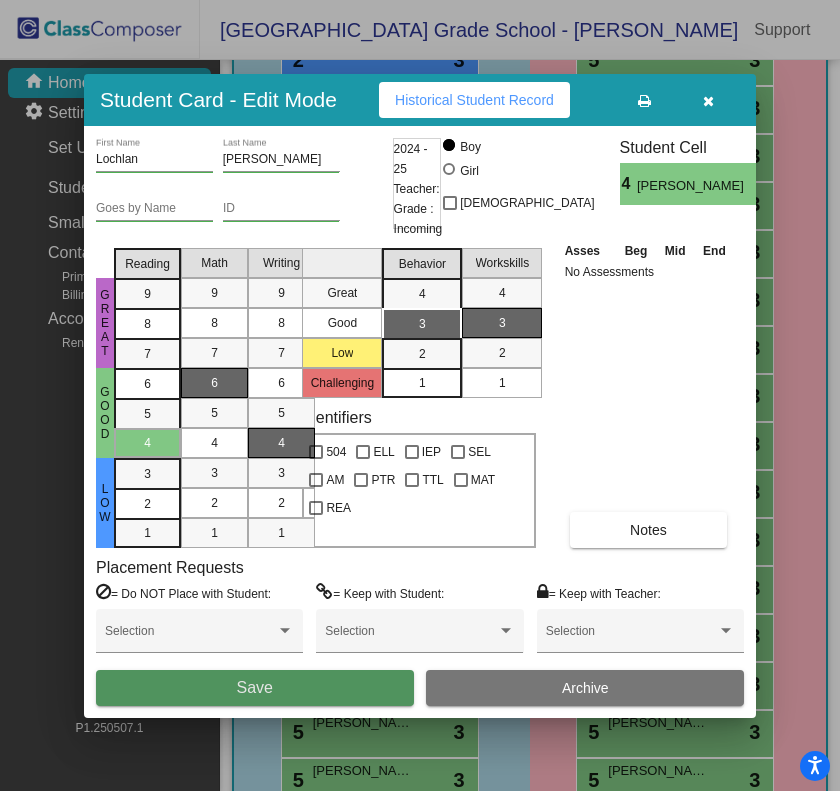 click on "Save" at bounding box center [255, 687] 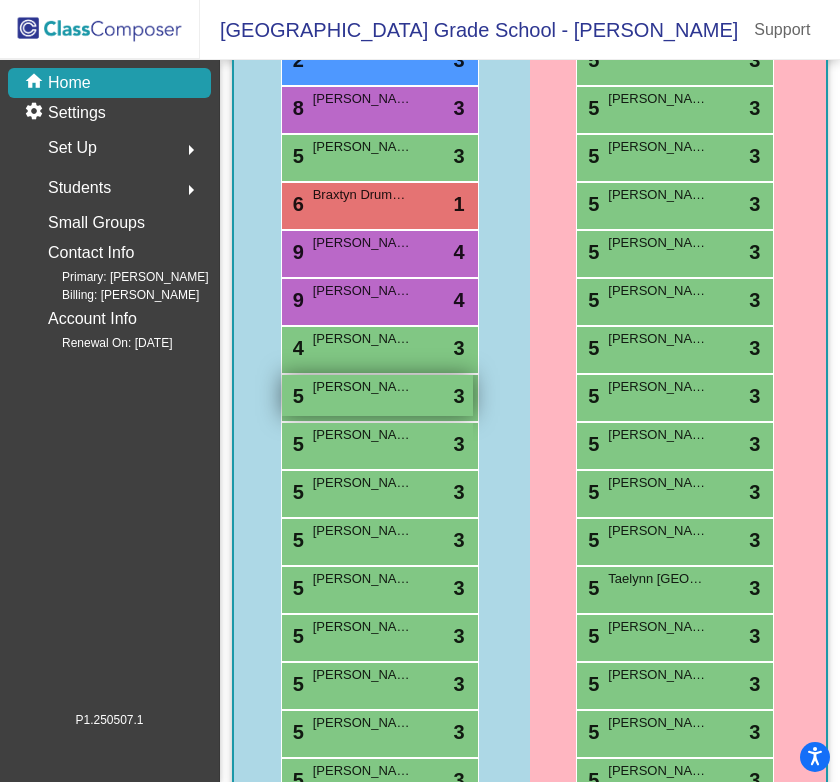 click on "5 [PERSON_NAME] lock do_not_disturb_alt 3" at bounding box center (377, 395) 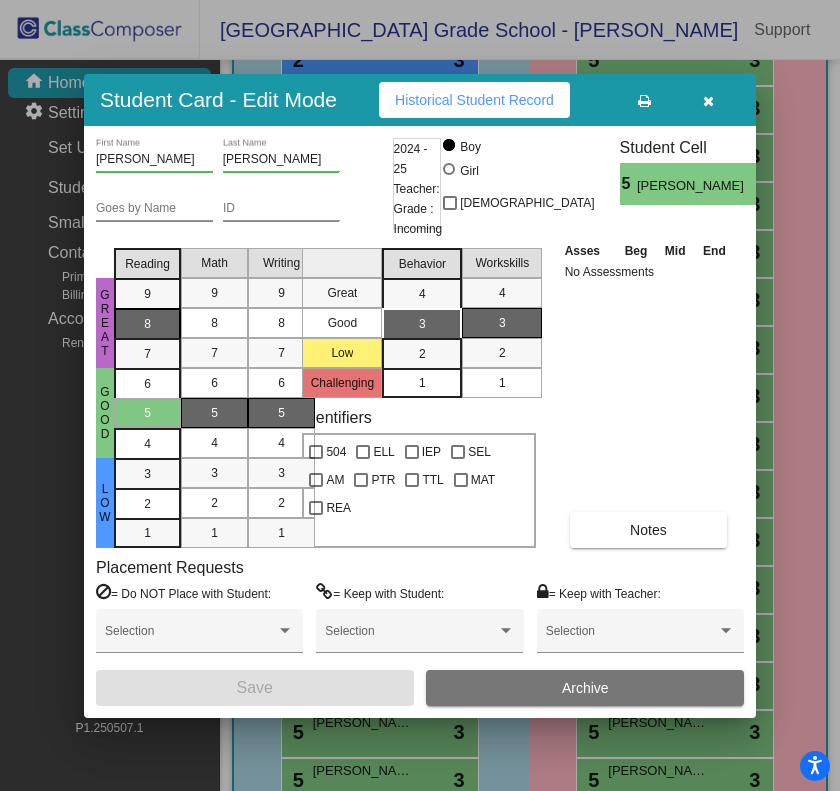 click on "8" at bounding box center (147, 294) 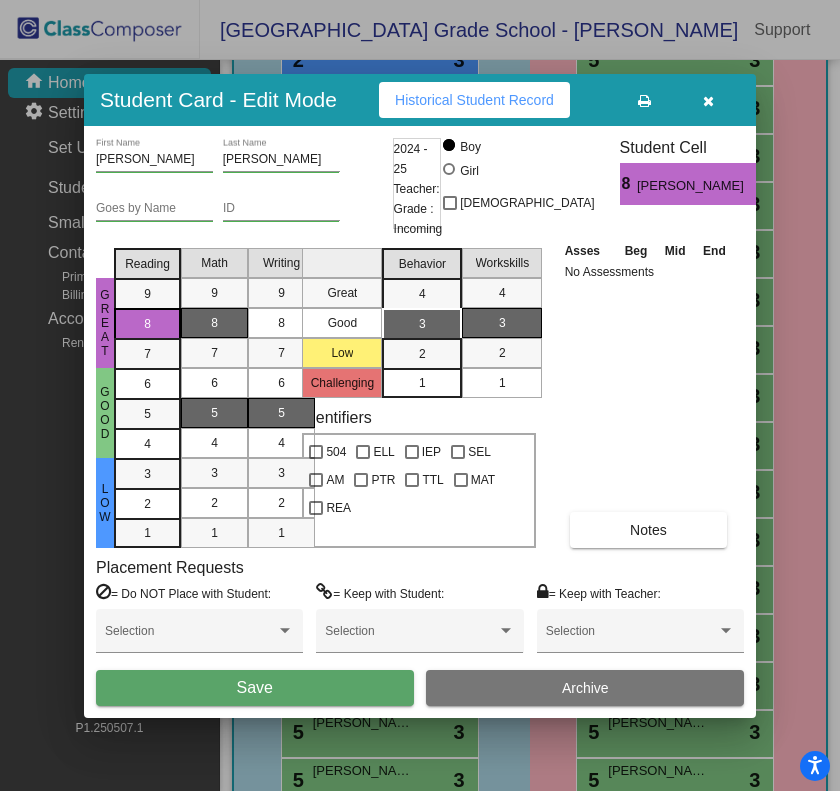 click on "8" at bounding box center (214, 323) 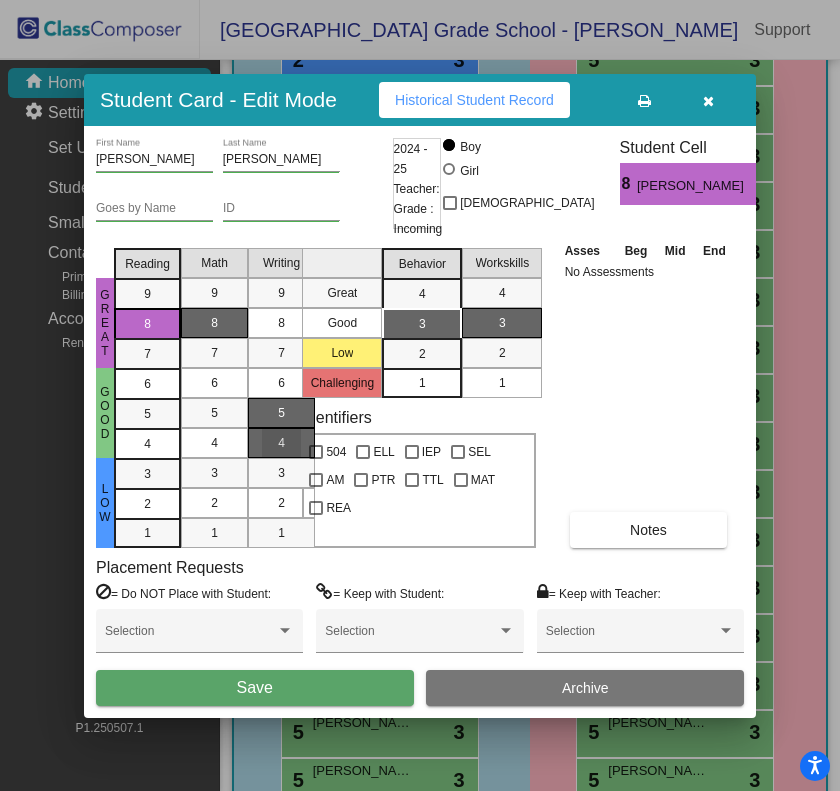 click on "4" at bounding box center [281, 443] 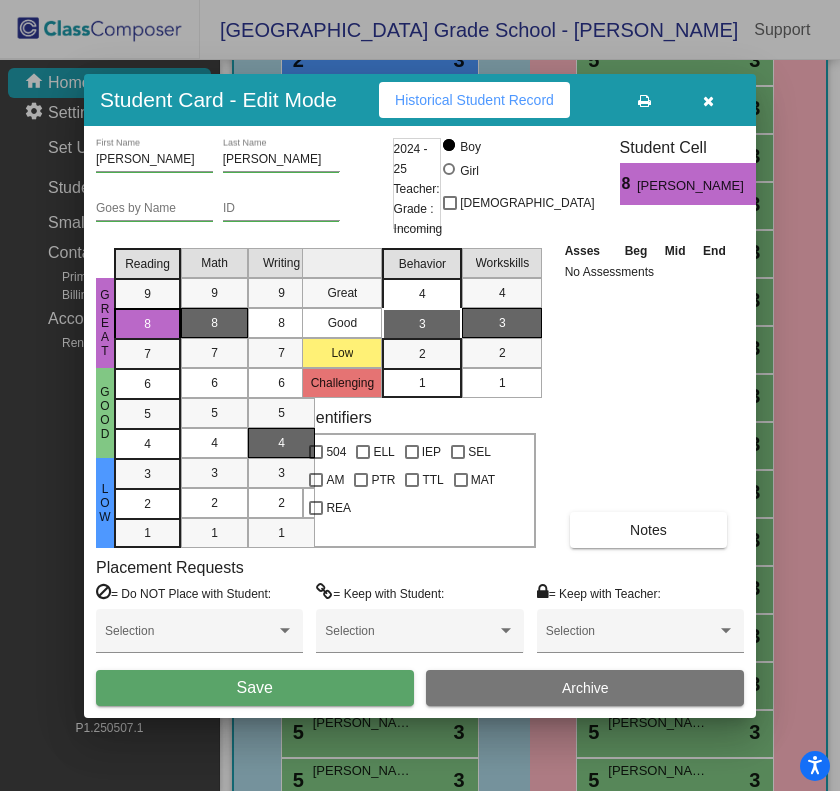 click on "4" at bounding box center (422, 294) 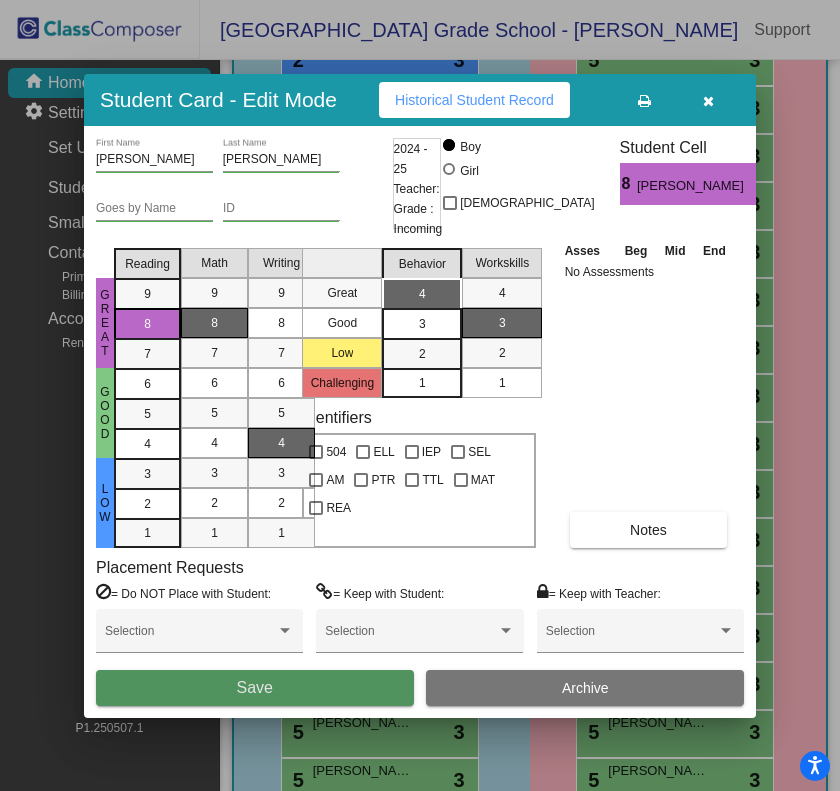 click on "Save" at bounding box center (255, 688) 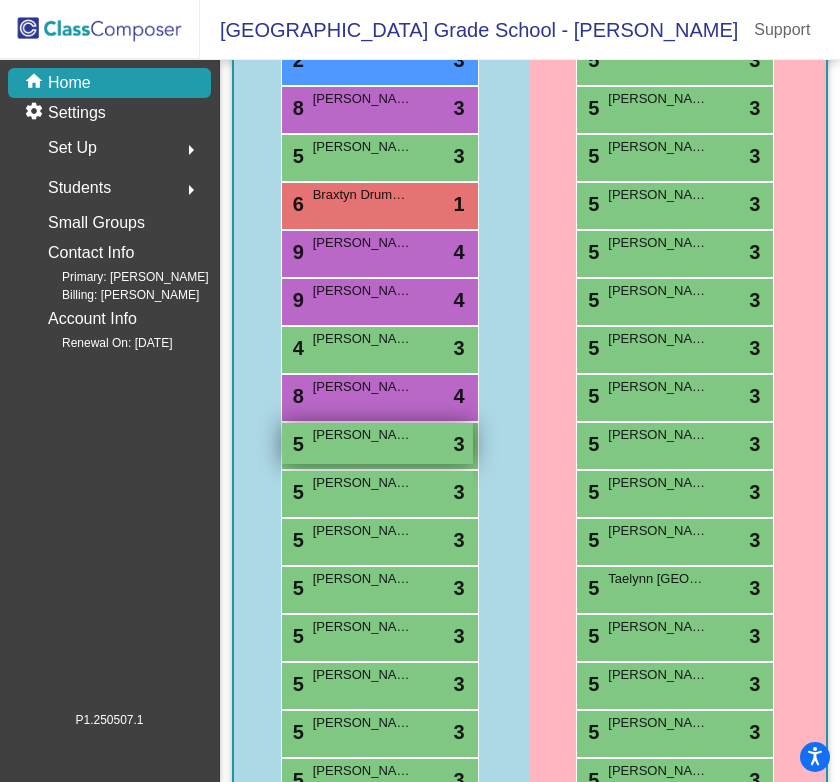 click on "5 [PERSON_NAME] lock do_not_disturb_alt 3" at bounding box center [377, 443] 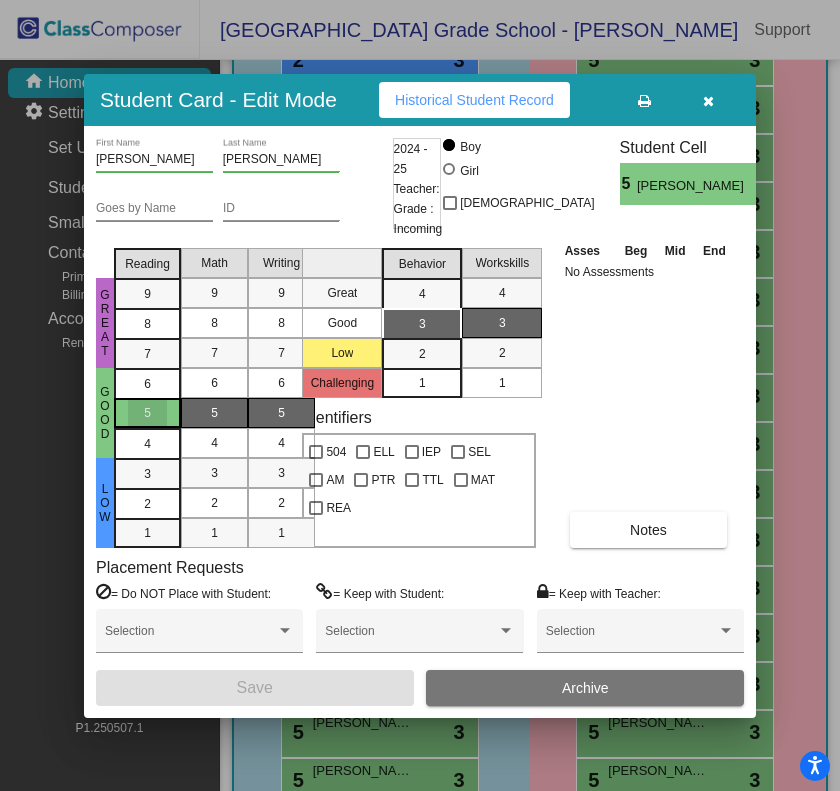 click on "5" at bounding box center (147, 413) 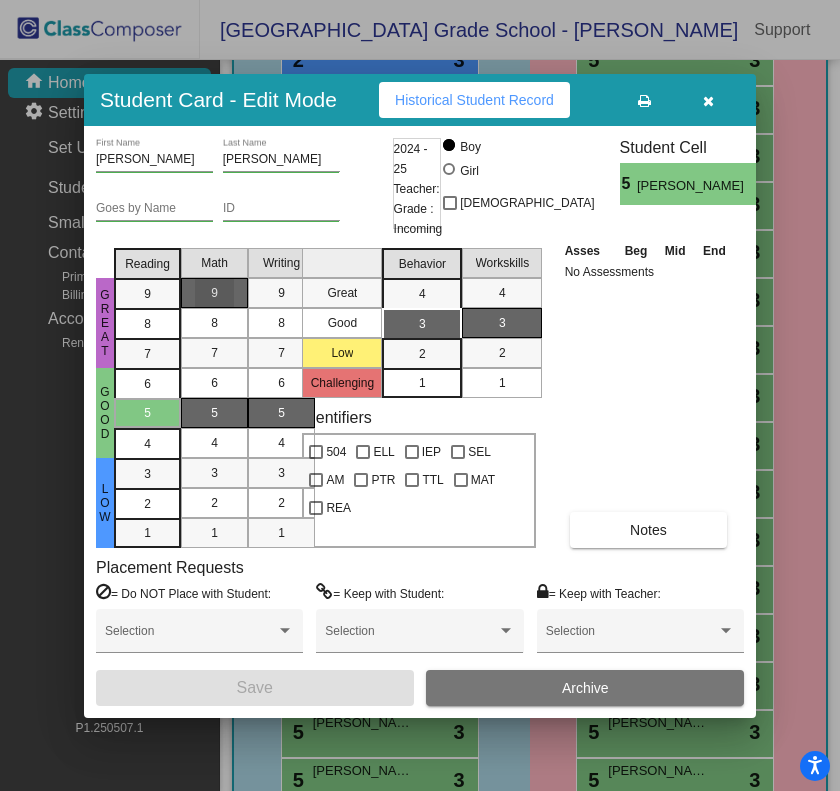 click on "9" at bounding box center [214, 293] 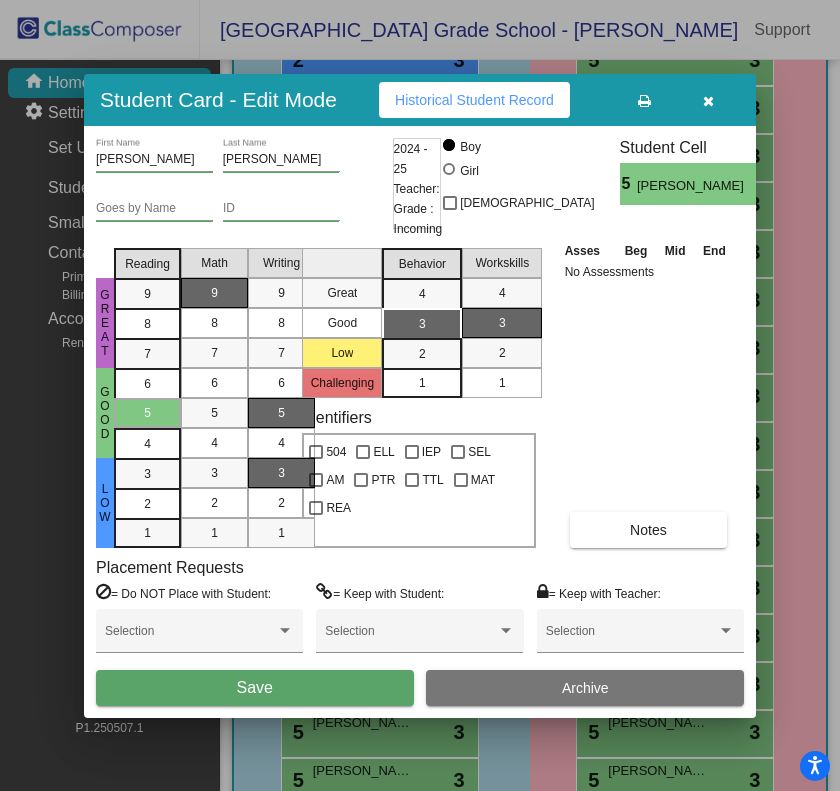 click on "3" at bounding box center (281, 473) 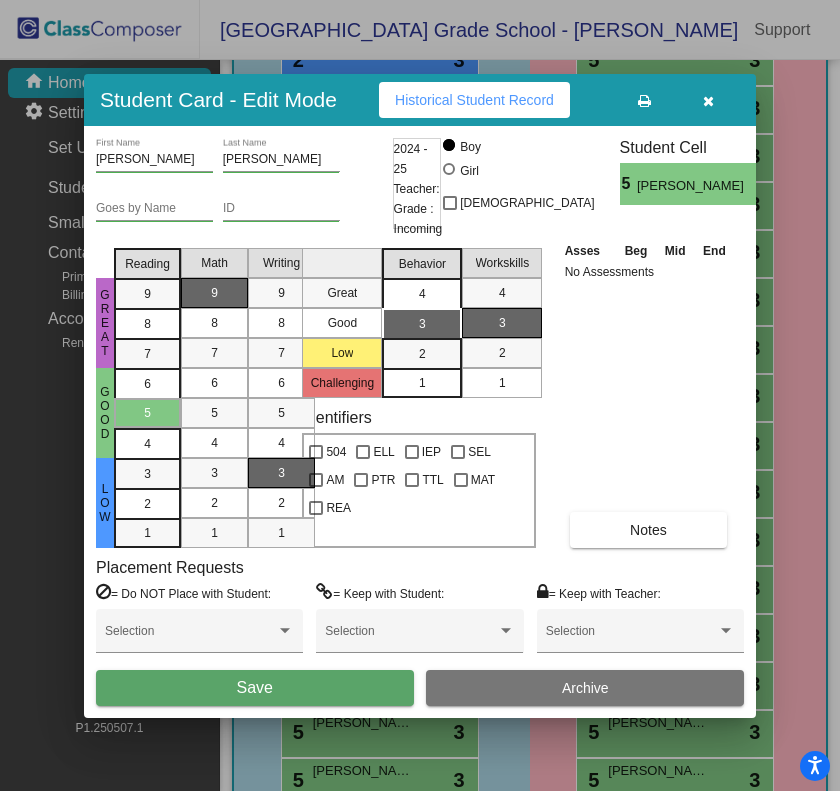 click on "4" at bounding box center [422, 294] 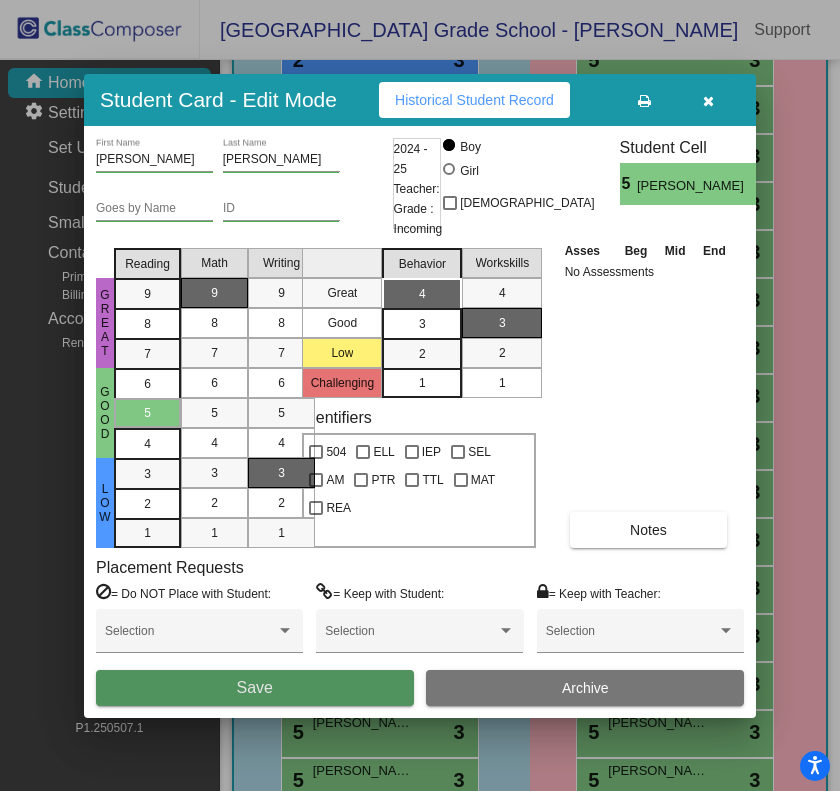 click on "Save" at bounding box center [255, 687] 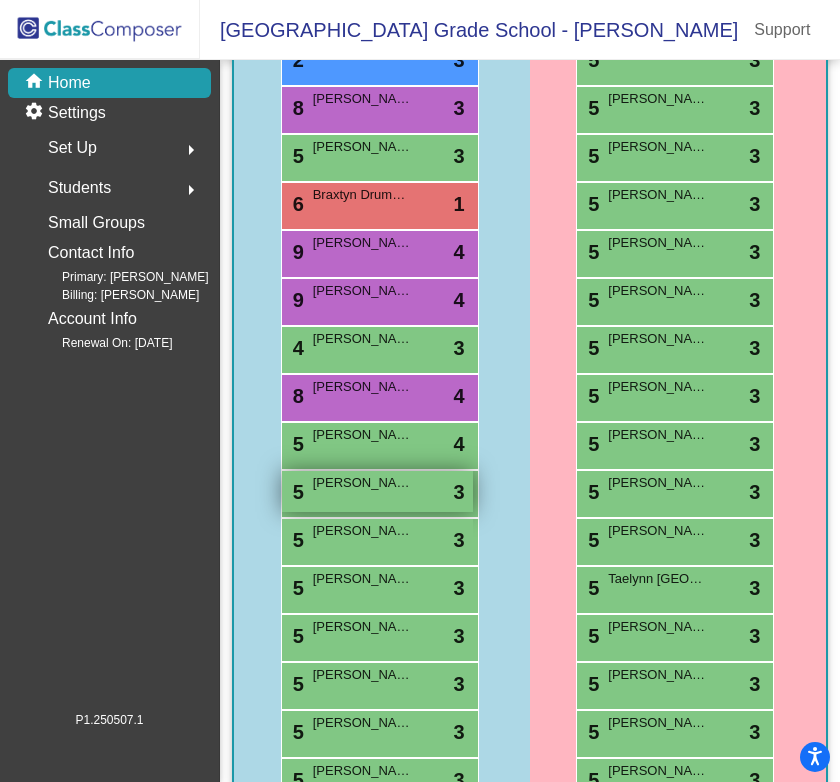click on "[PERSON_NAME]" at bounding box center (363, 483) 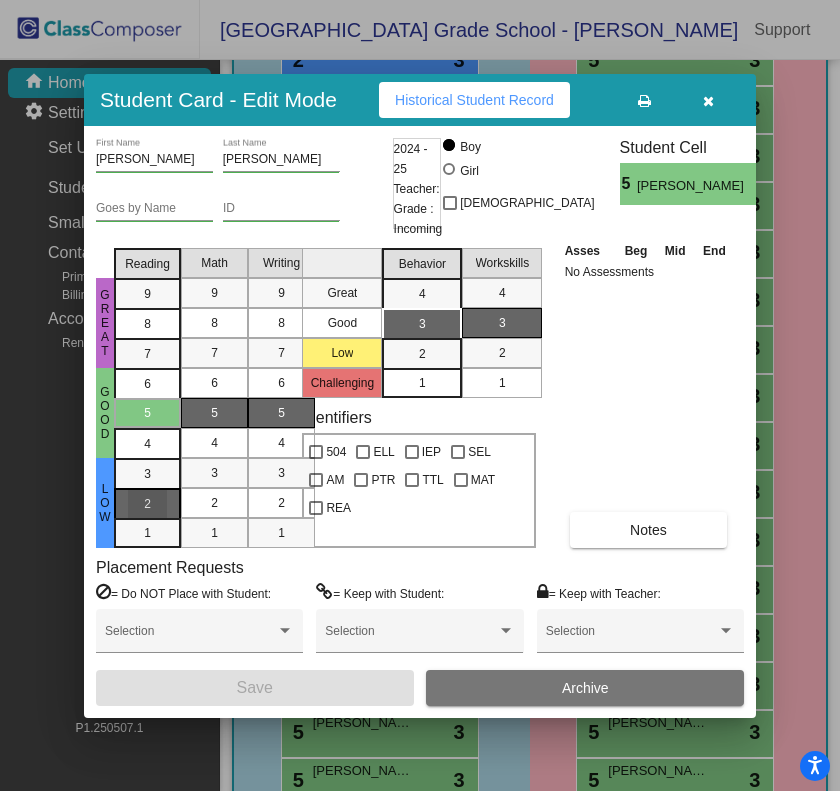 click on "2" at bounding box center (147, 474) 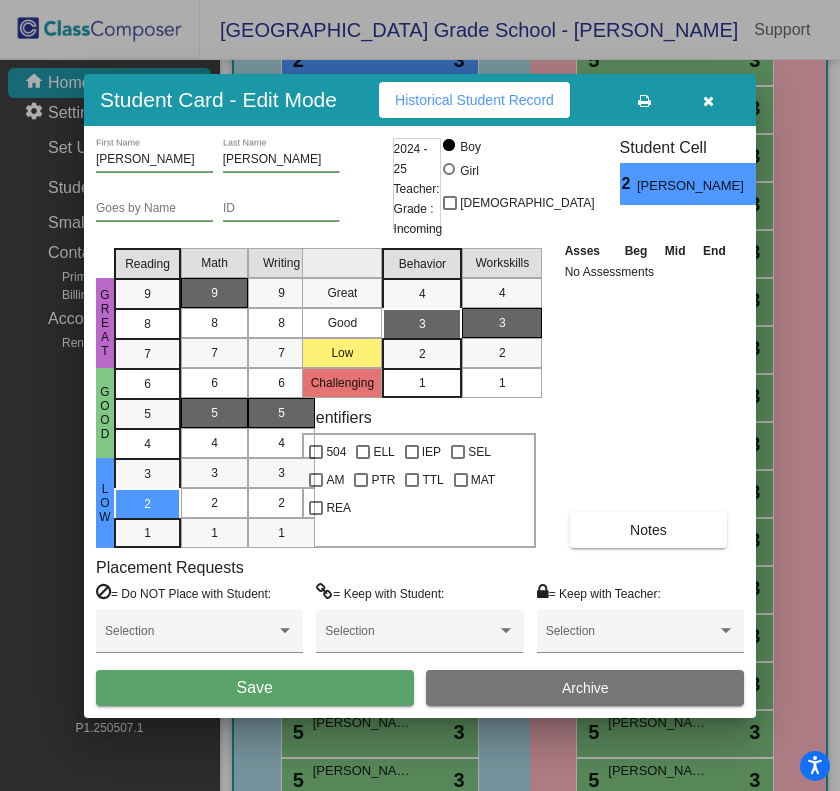 click on "9" at bounding box center (214, 293) 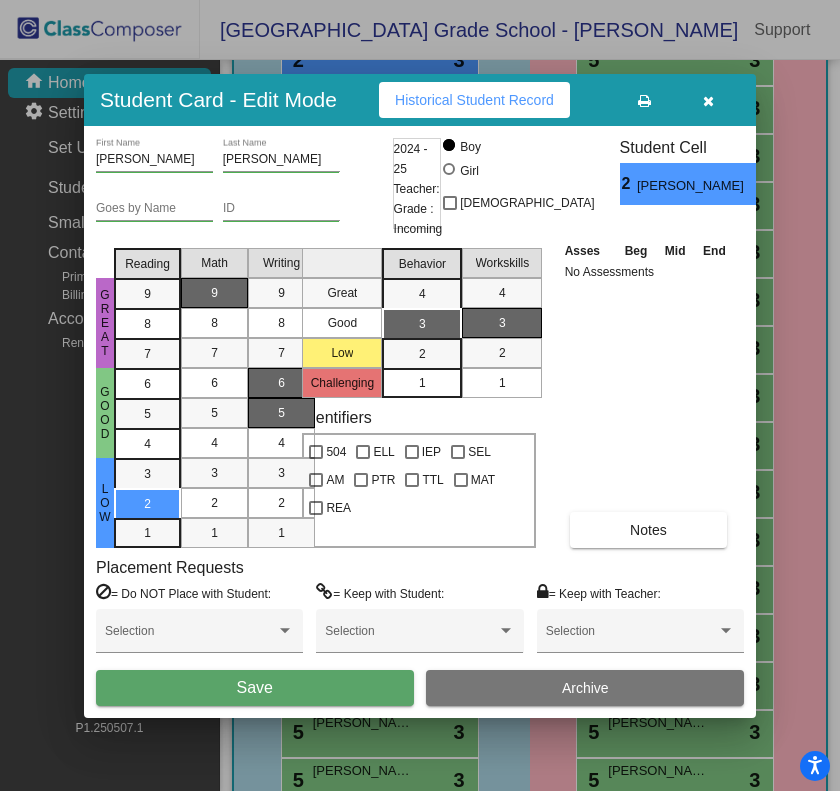 click on "6" at bounding box center (281, 383) 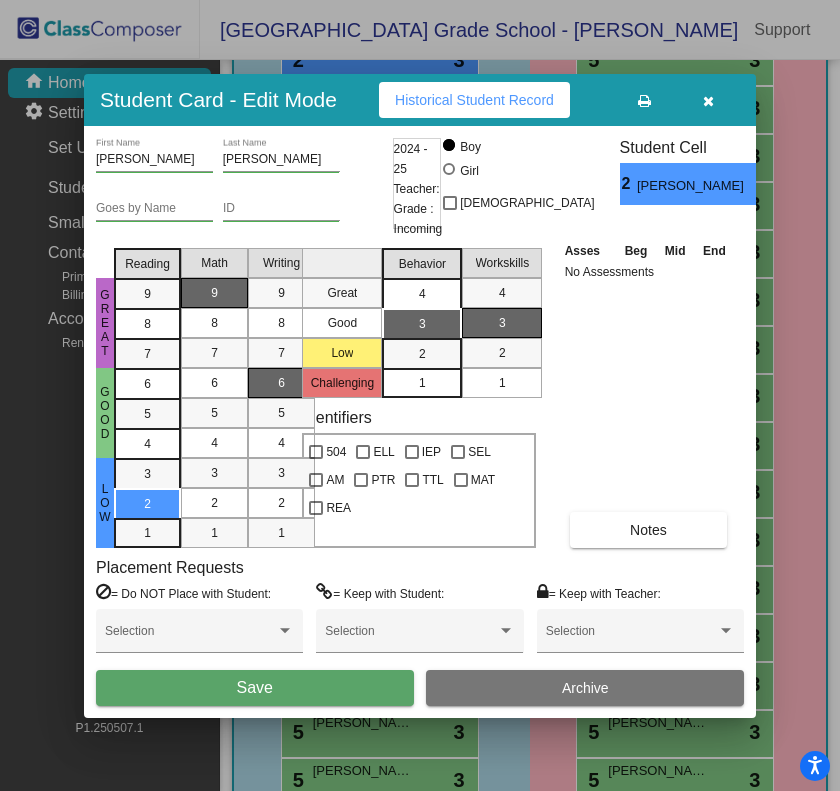 click on "4" at bounding box center (422, 294) 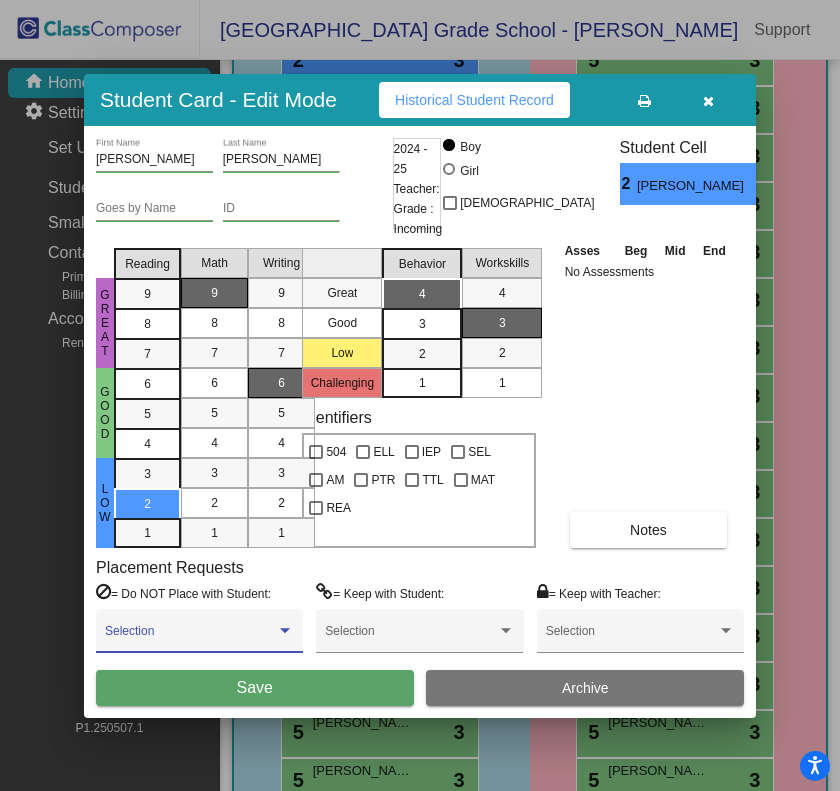 click at bounding box center [190, 638] 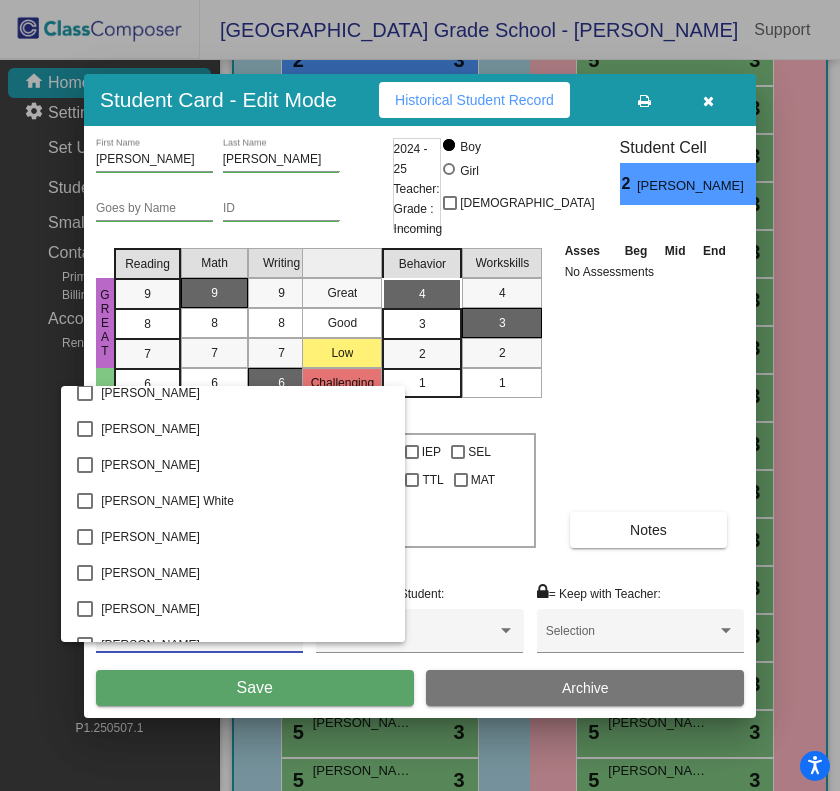 scroll, scrollTop: 500, scrollLeft: 0, axis: vertical 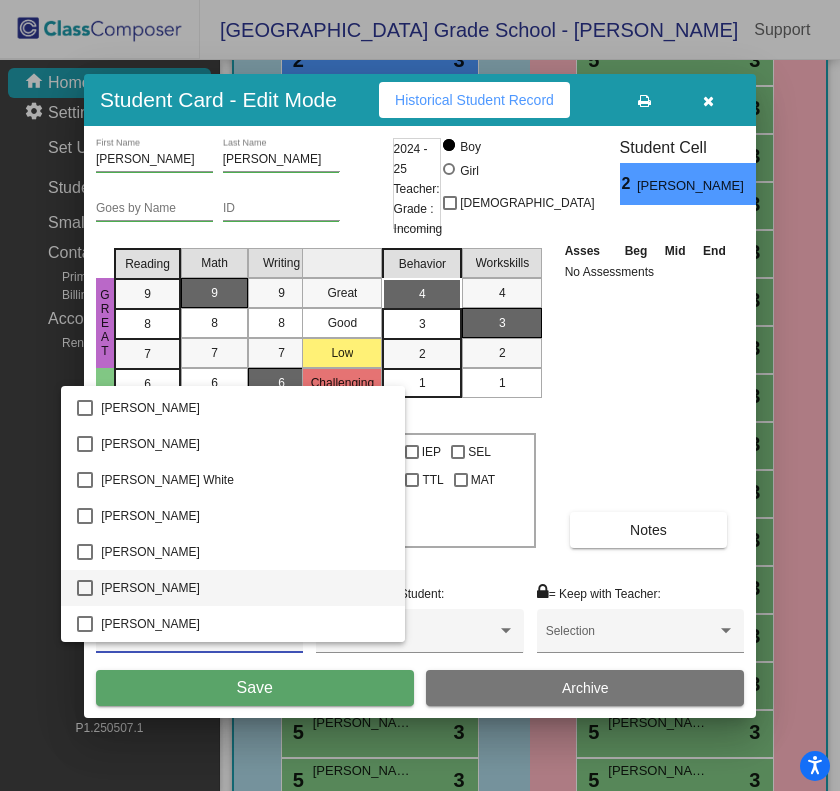 click at bounding box center [85, 588] 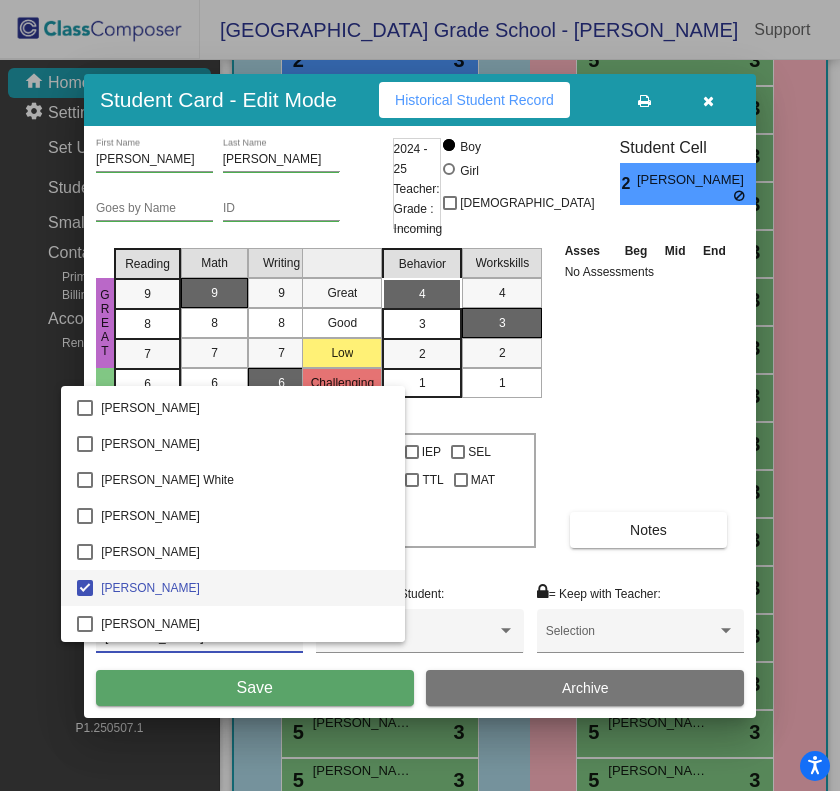 click at bounding box center (420, 395) 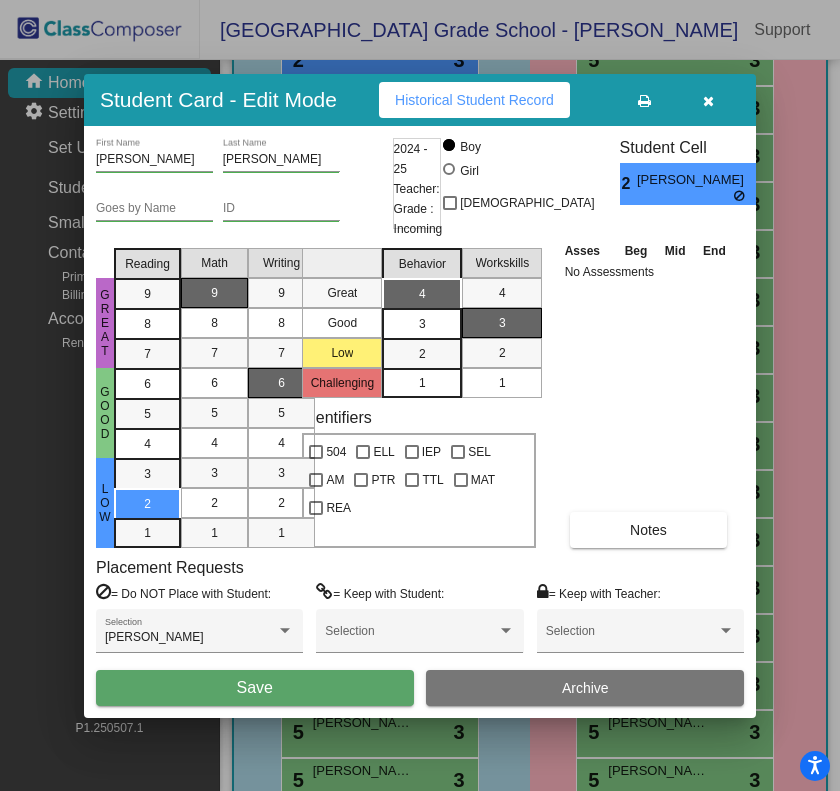 click on "Save" at bounding box center [255, 688] 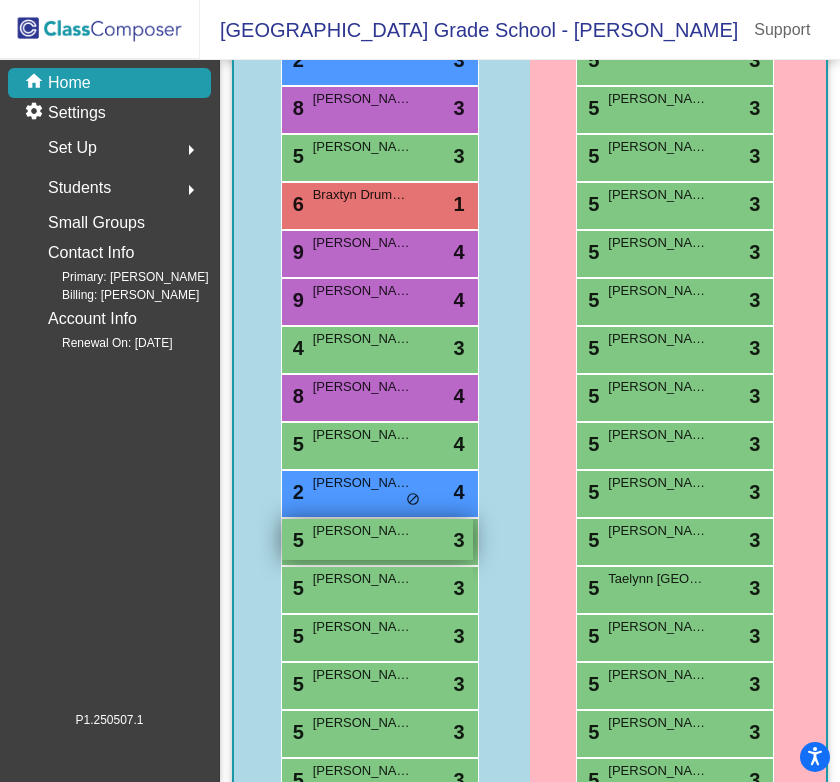 click on "5 [PERSON_NAME] lock do_not_disturb_alt 3" at bounding box center (377, 539) 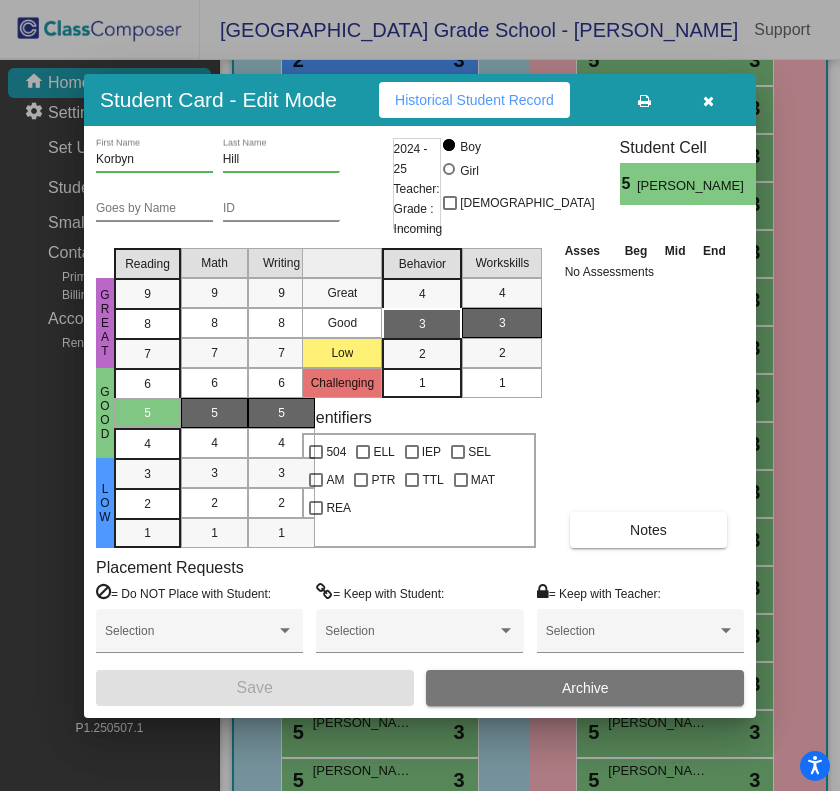 click on "3" at bounding box center (422, 324) 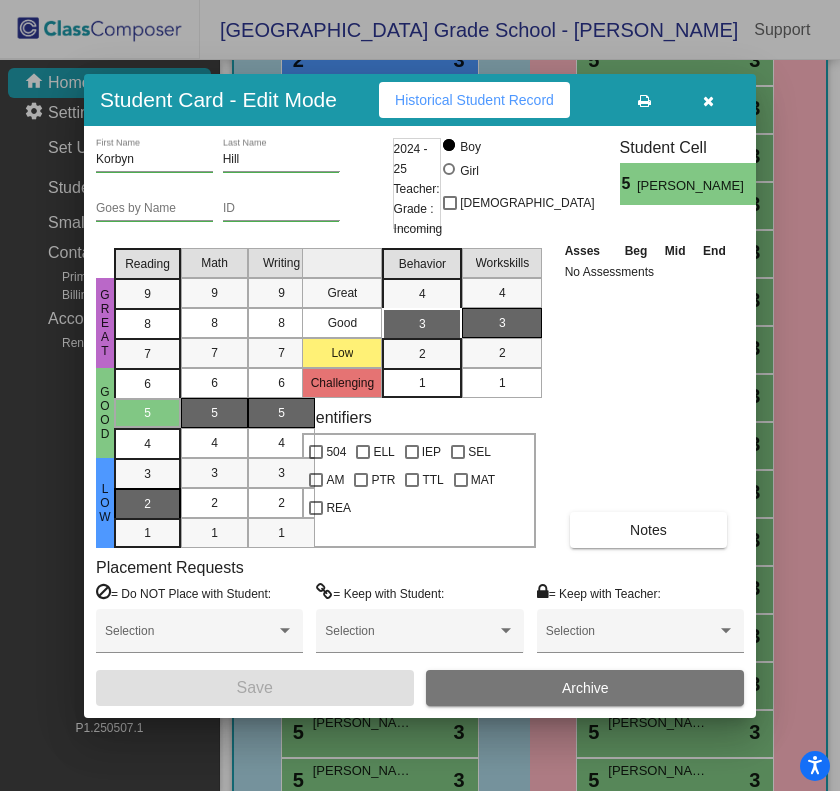 click on "2" at bounding box center [147, 474] 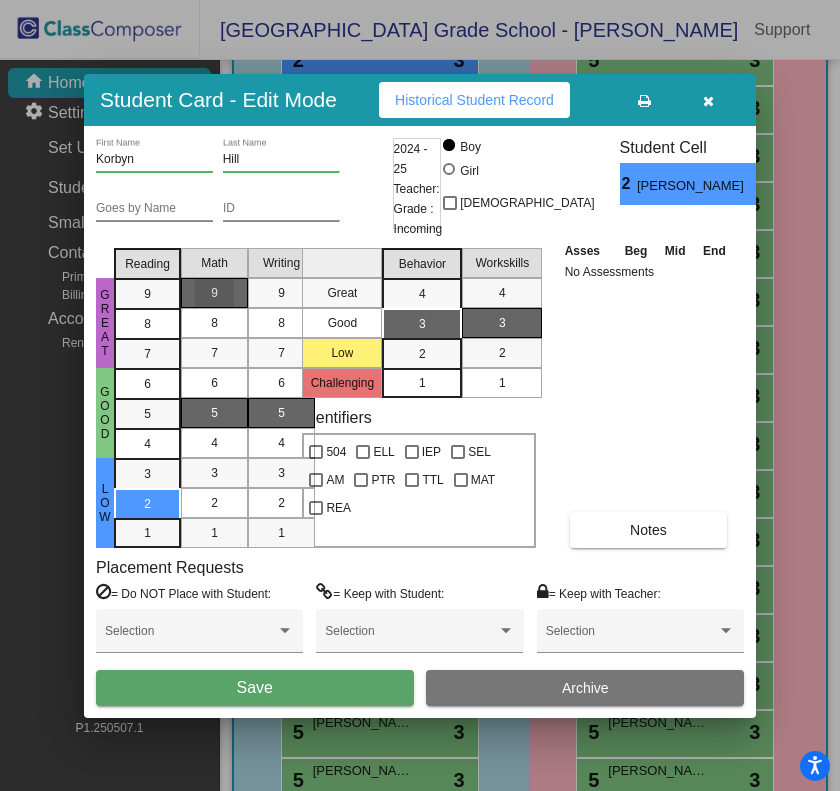 click on "9" at bounding box center [214, 293] 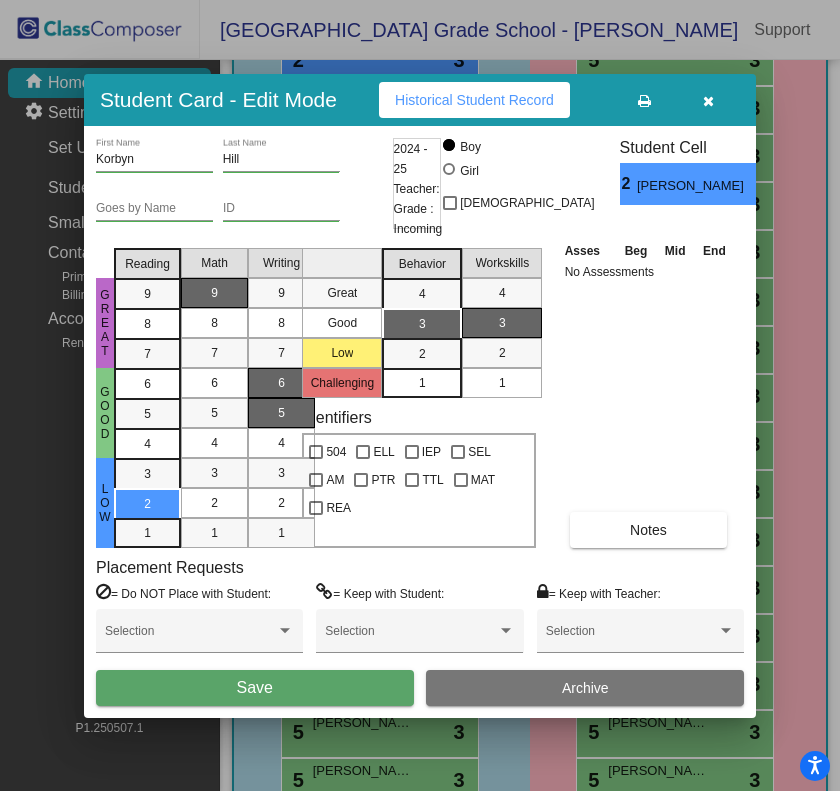 click on "6" at bounding box center (281, 383) 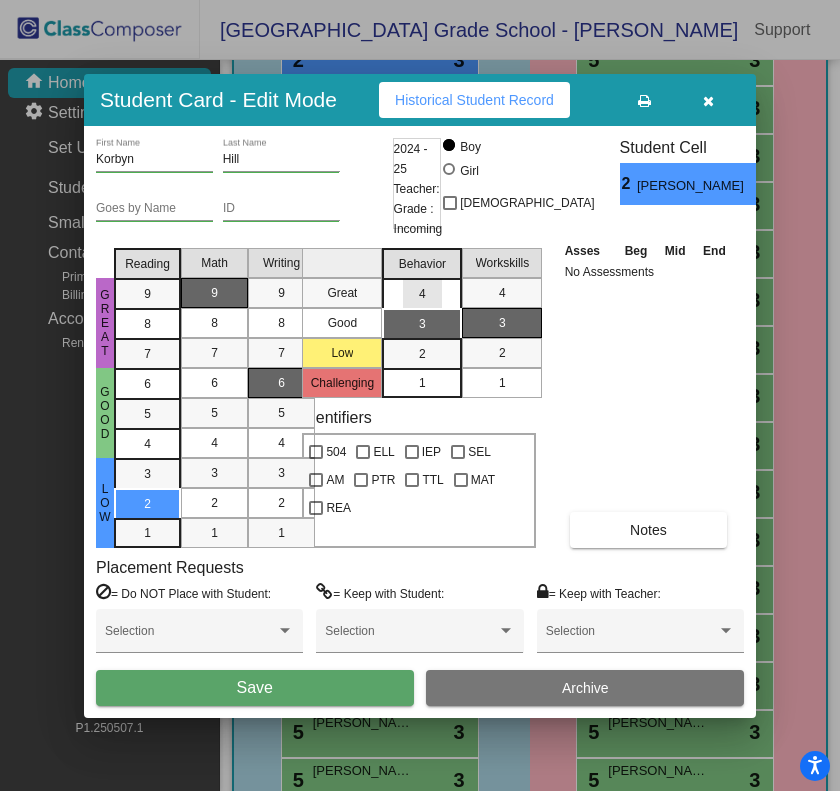 click on "4" at bounding box center (422, 294) 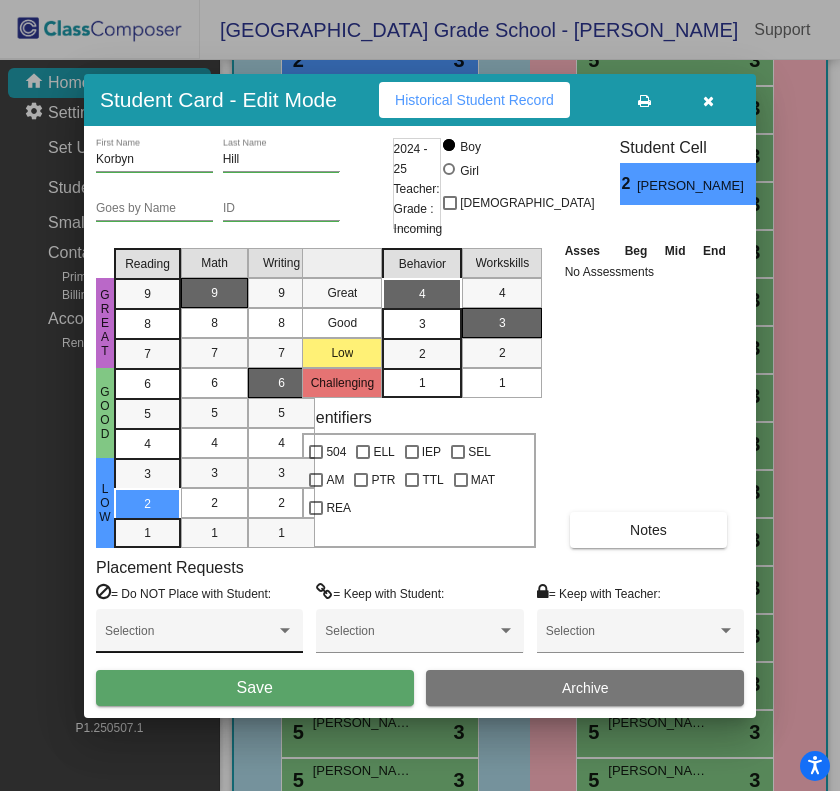 click at bounding box center (190, 638) 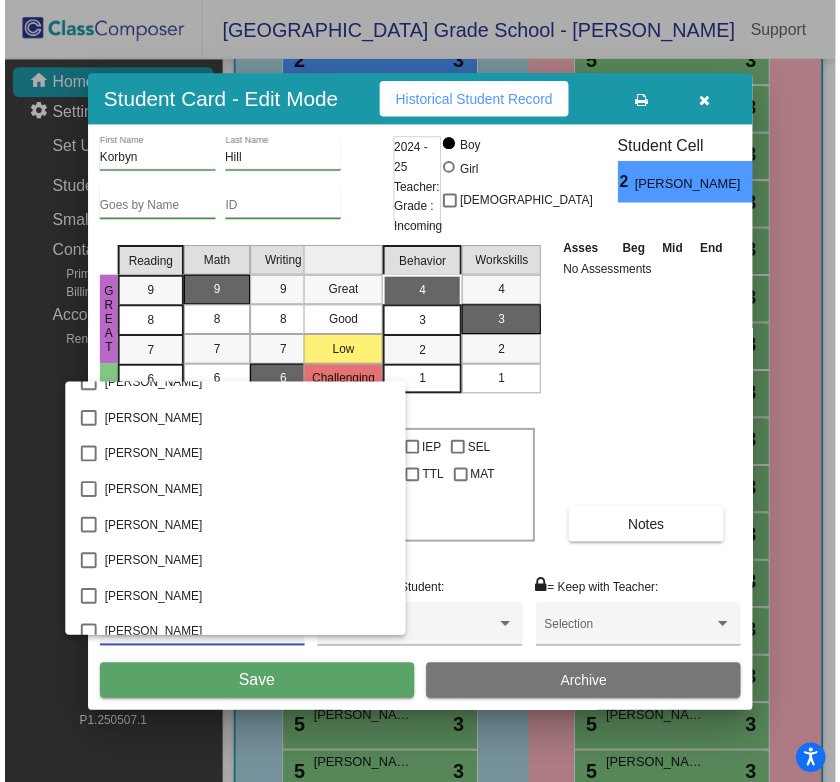 scroll, scrollTop: 2000, scrollLeft: 0, axis: vertical 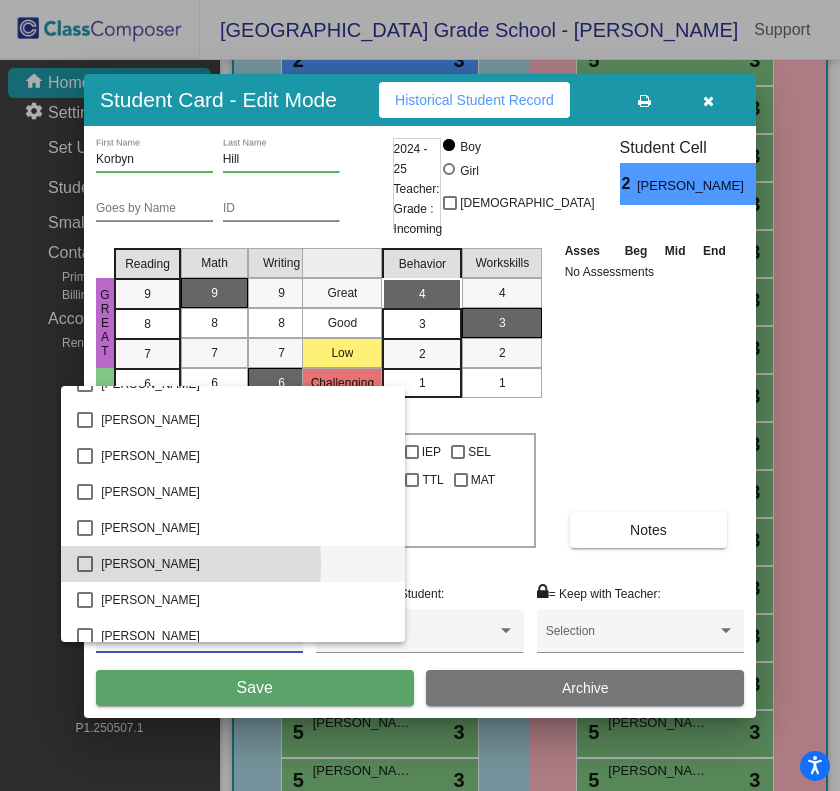 click at bounding box center (85, 564) 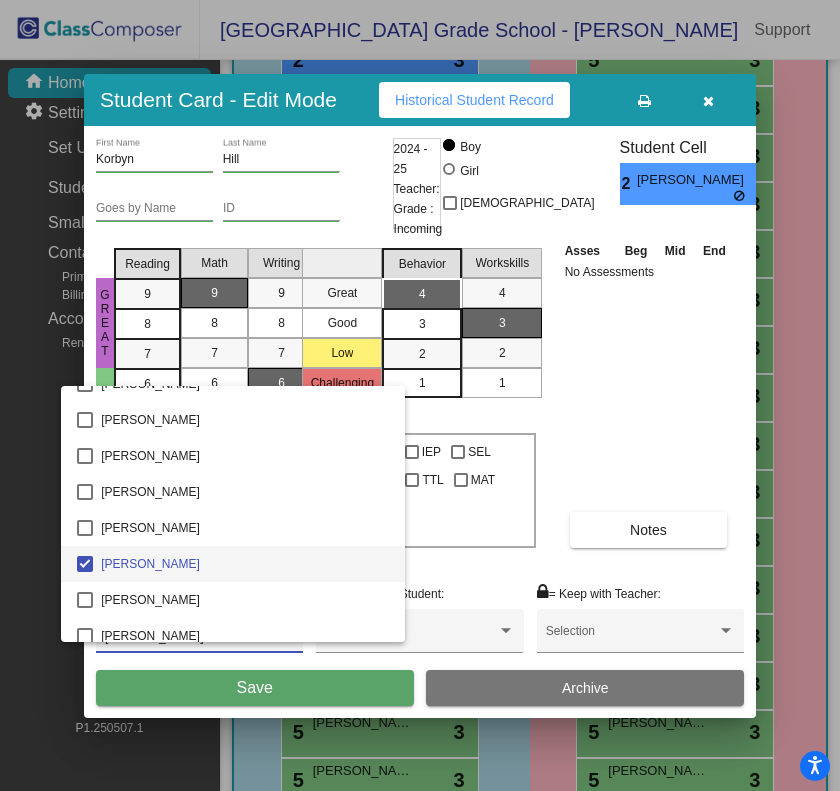 click at bounding box center (420, 395) 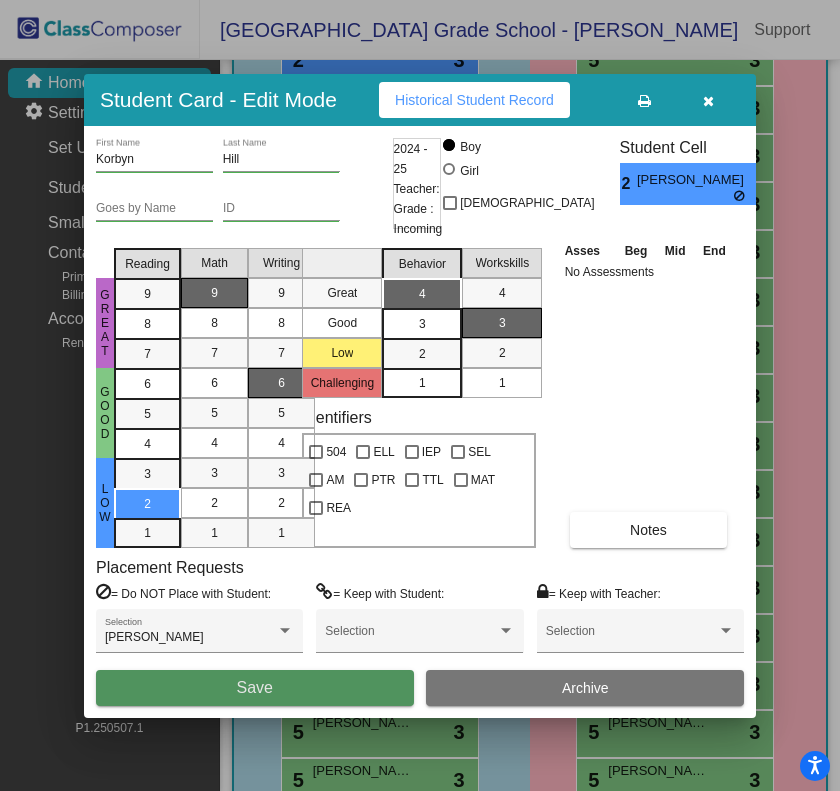 click on "Save" at bounding box center [255, 688] 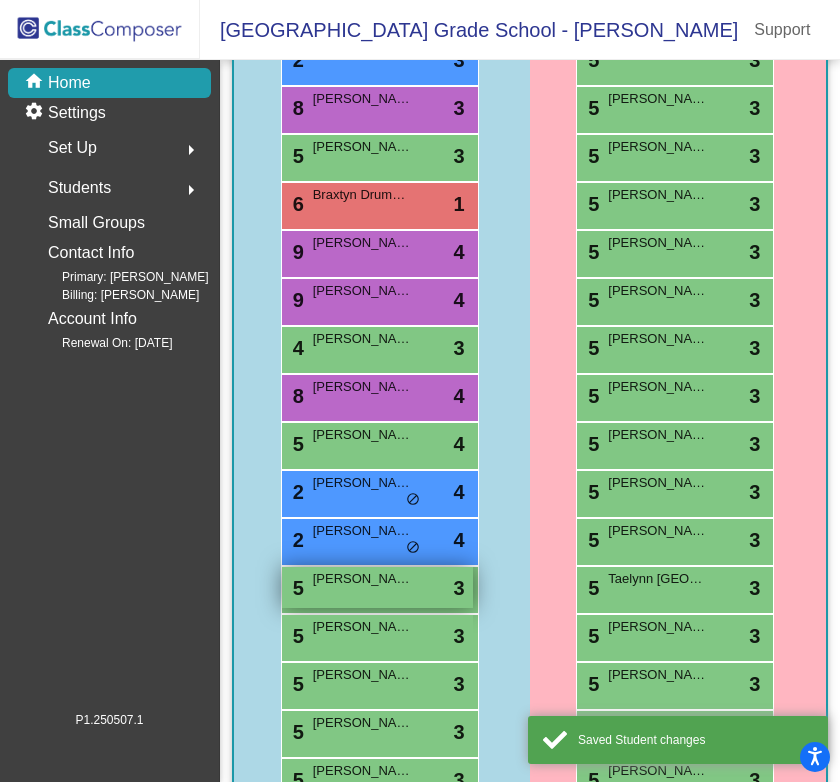 click on "5 [PERSON_NAME] lock do_not_disturb_alt 3" at bounding box center (377, 587) 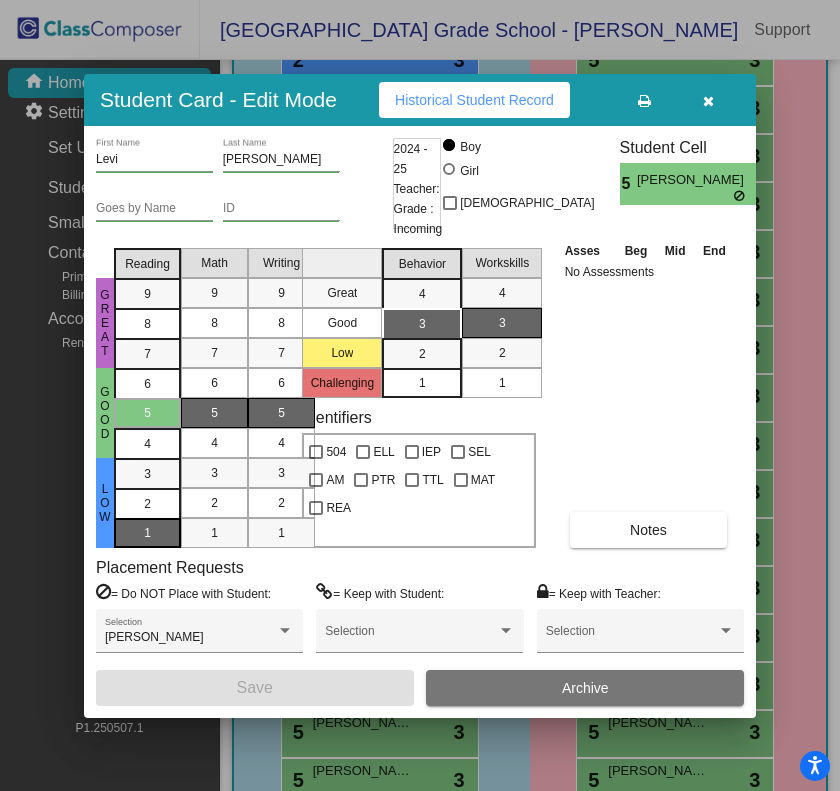 click on "1" at bounding box center (147, 474) 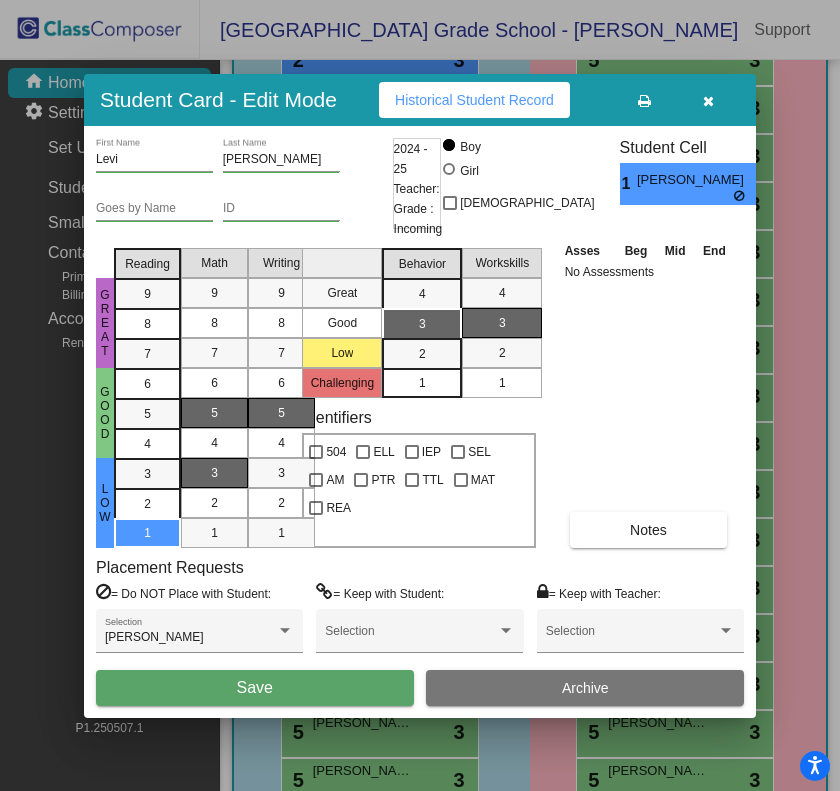 click on "3" at bounding box center [214, 473] 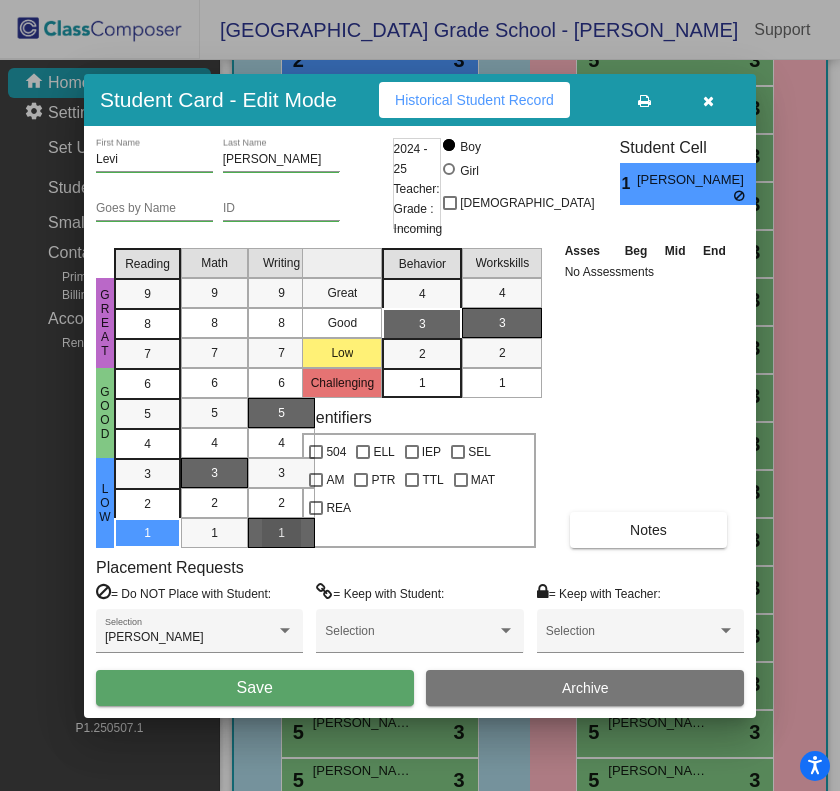 click on "1" at bounding box center [281, 533] 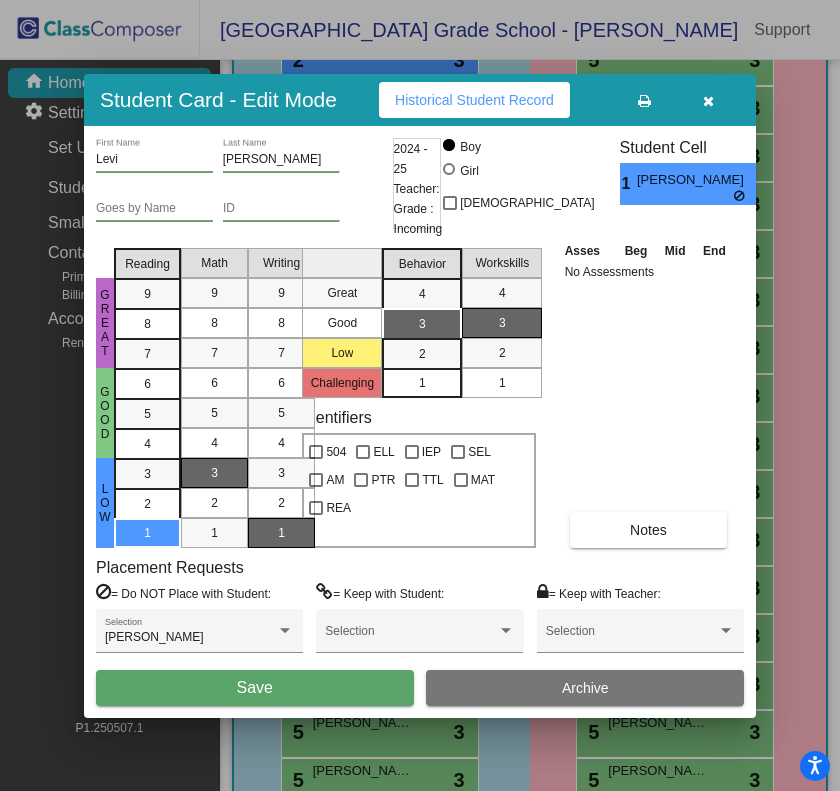 click on "1" at bounding box center [422, 383] 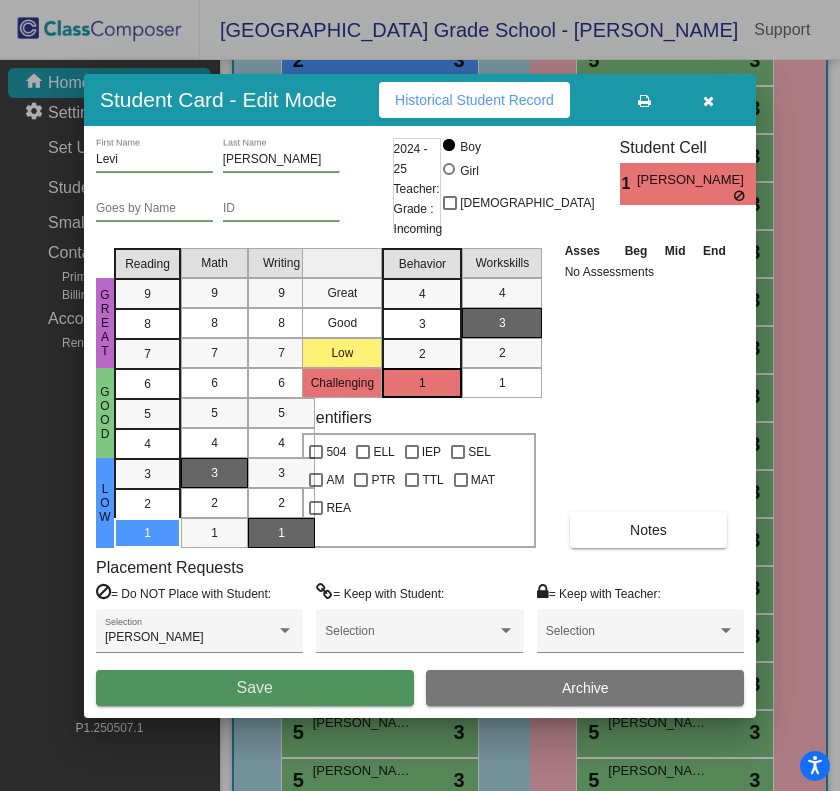 click on "Save" at bounding box center [255, 687] 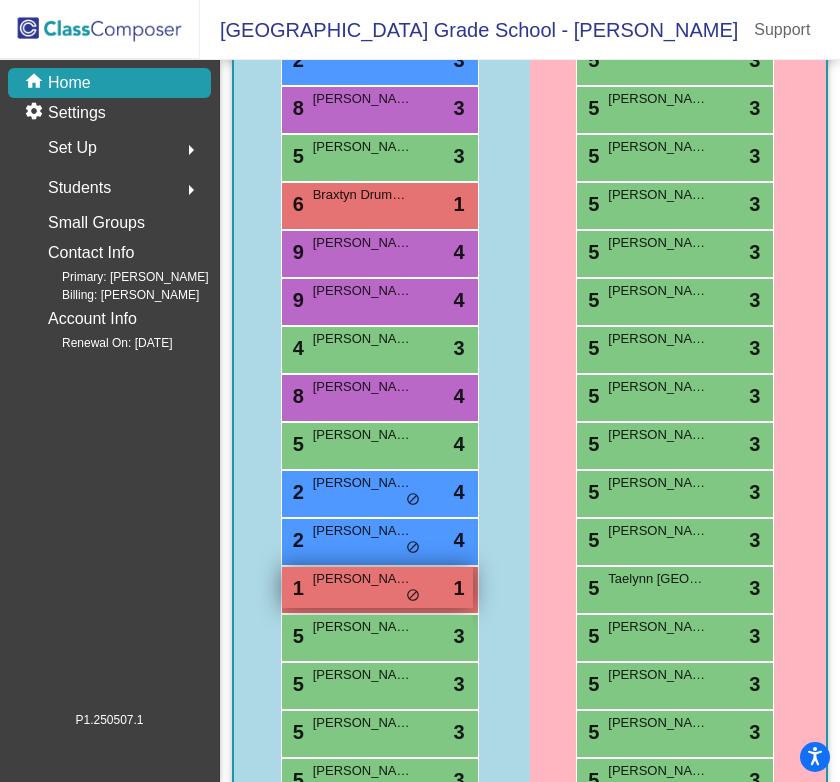click on "[PERSON_NAME]" at bounding box center [363, 579] 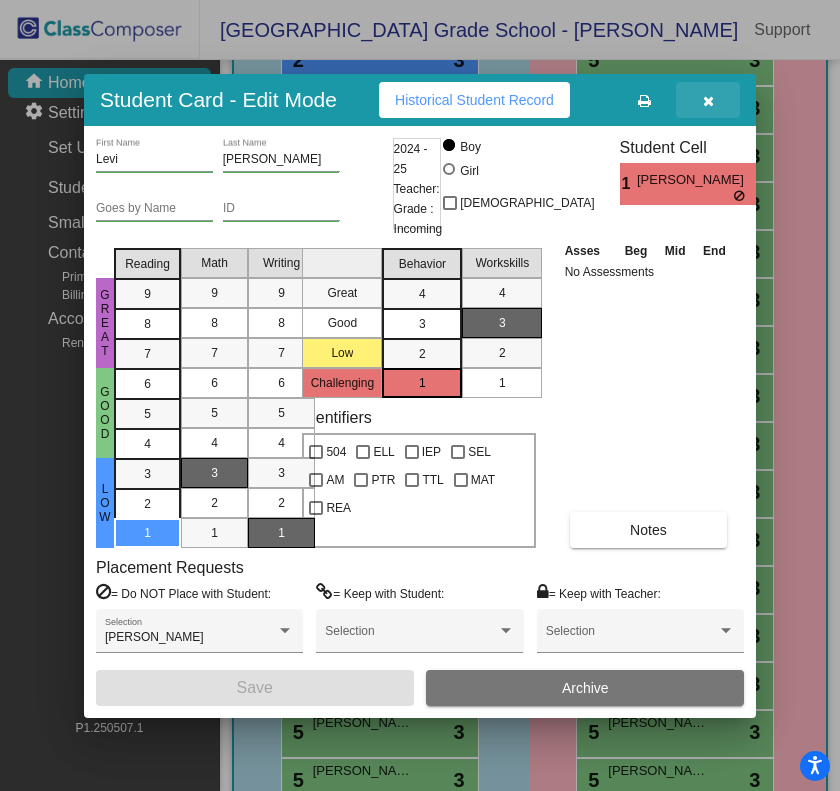 click at bounding box center (708, 101) 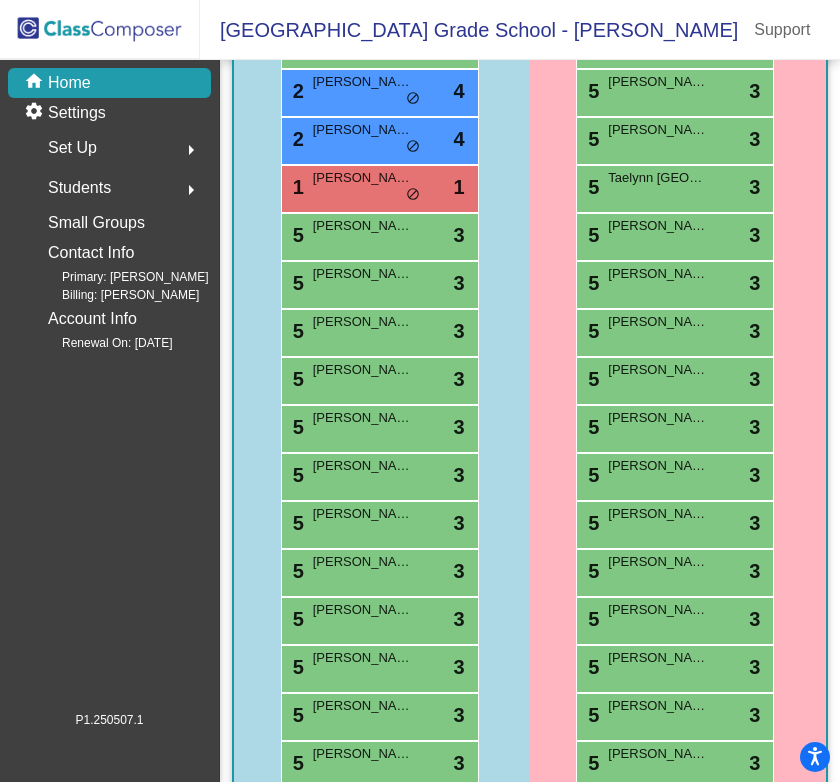 scroll, scrollTop: 1140, scrollLeft: 0, axis: vertical 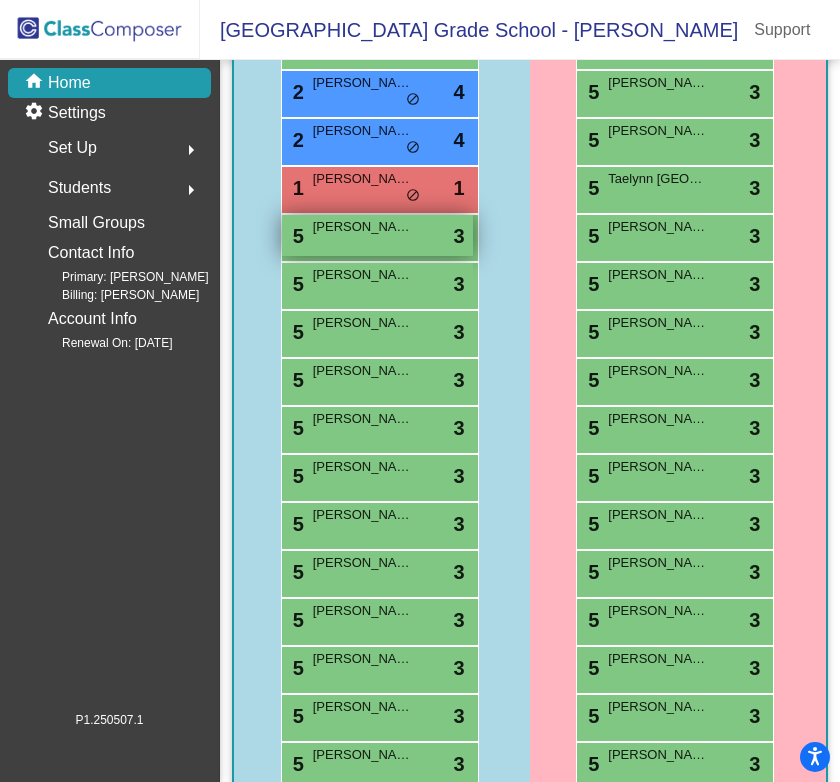 click on "5 [PERSON_NAME] lock do_not_disturb_alt 3" at bounding box center (377, 235) 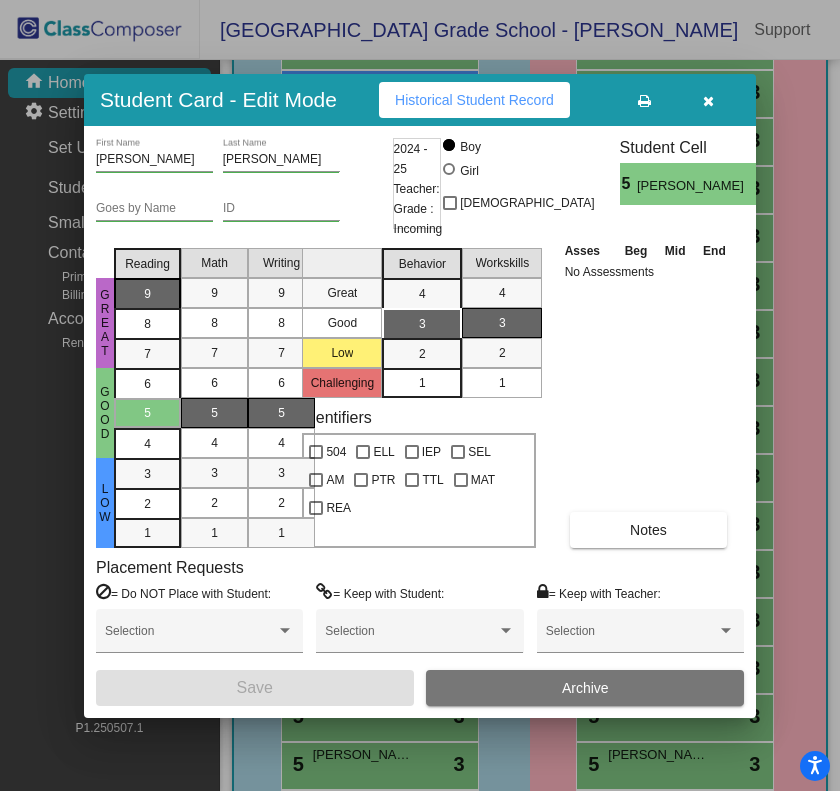 click on "9" at bounding box center [147, 293] 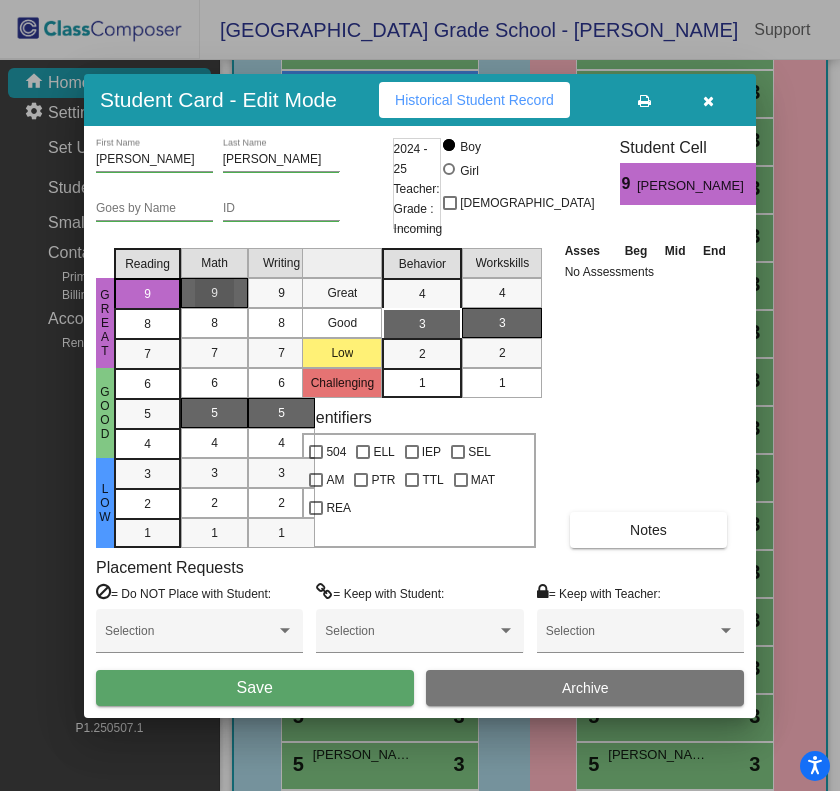 click on "9" at bounding box center [214, 293] 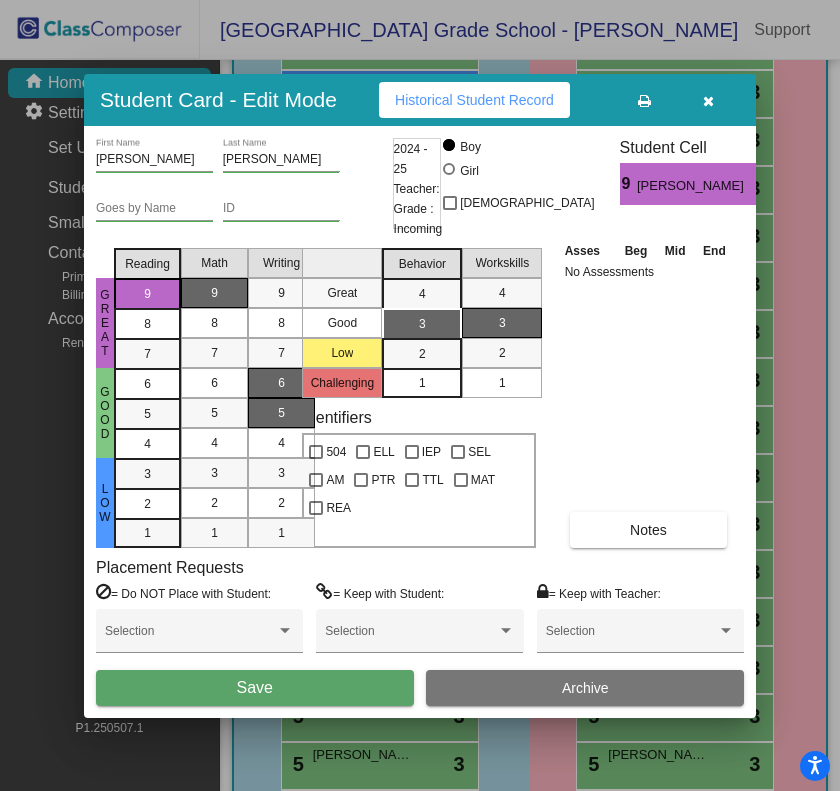 click on "6" at bounding box center (281, 383) 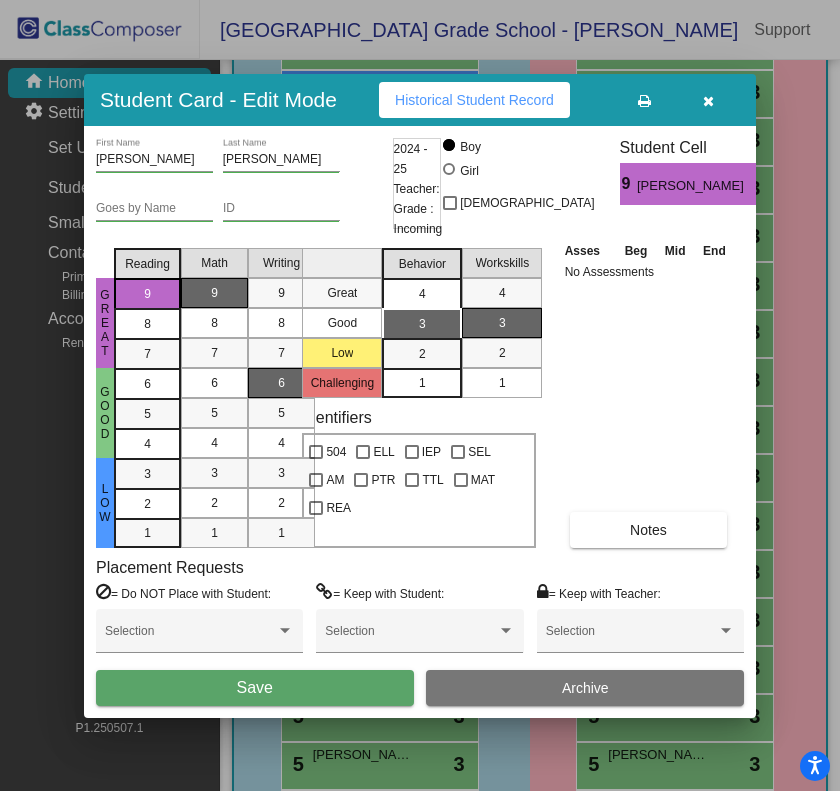 click on "4" at bounding box center [422, 294] 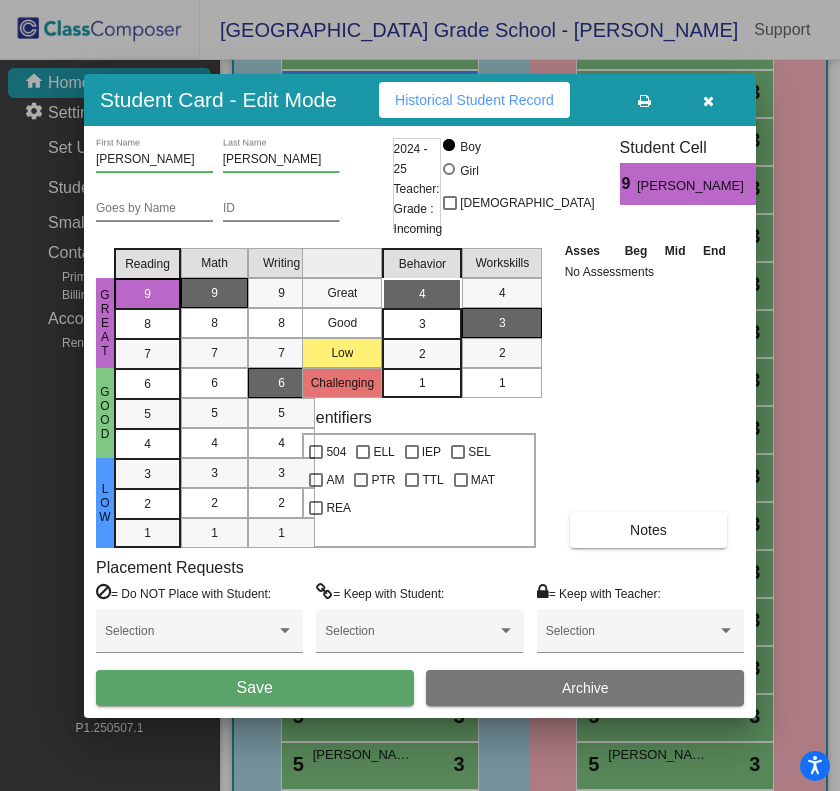 click on "Save" at bounding box center (255, 687) 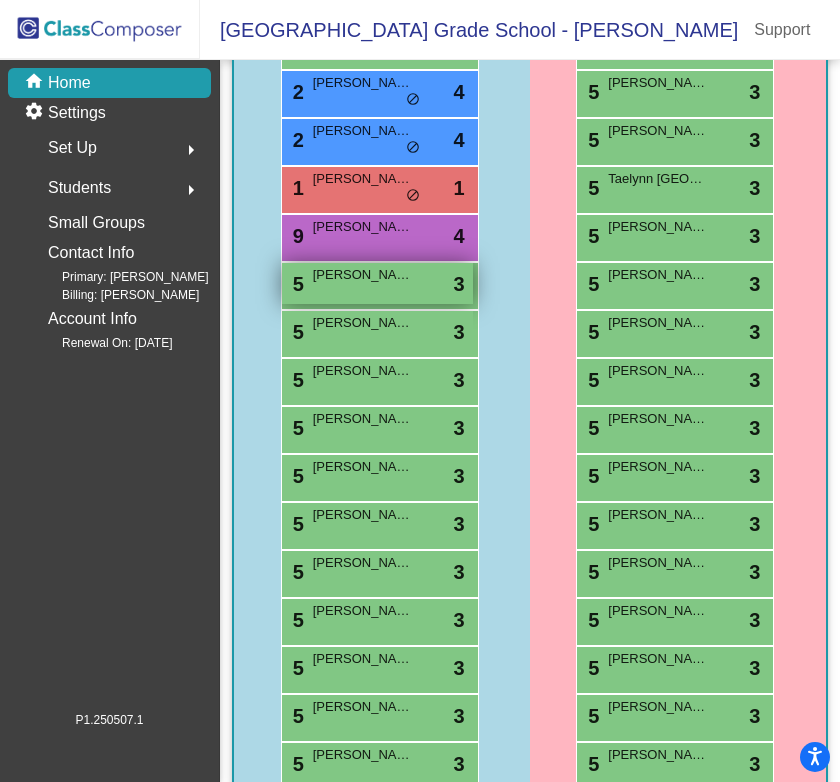 click on "5 [PERSON_NAME] lock do_not_disturb_alt 3" at bounding box center [377, 283] 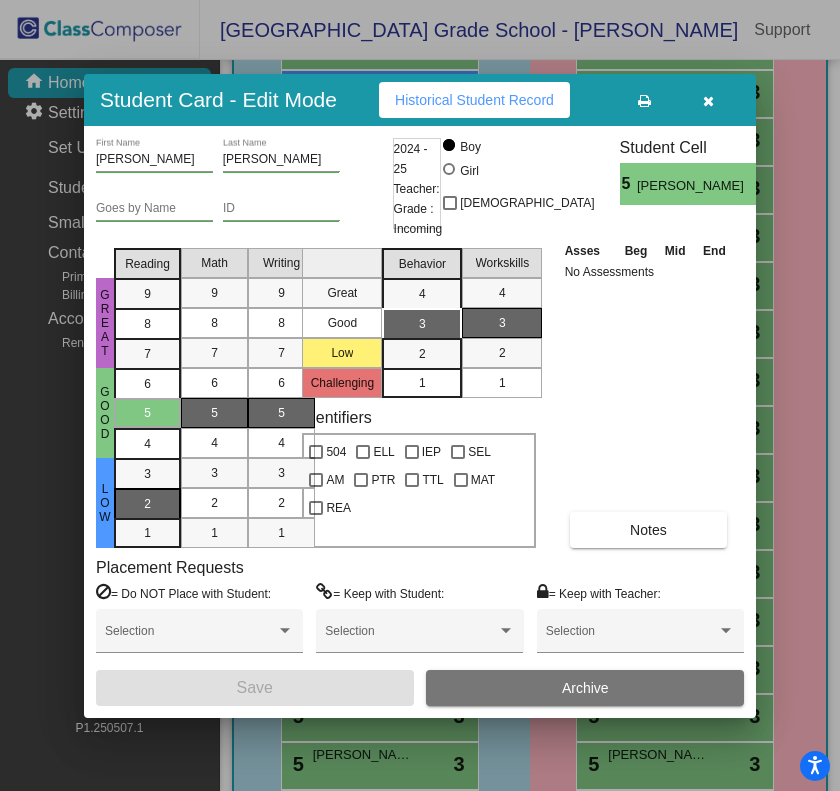 click on "2" at bounding box center [147, 474] 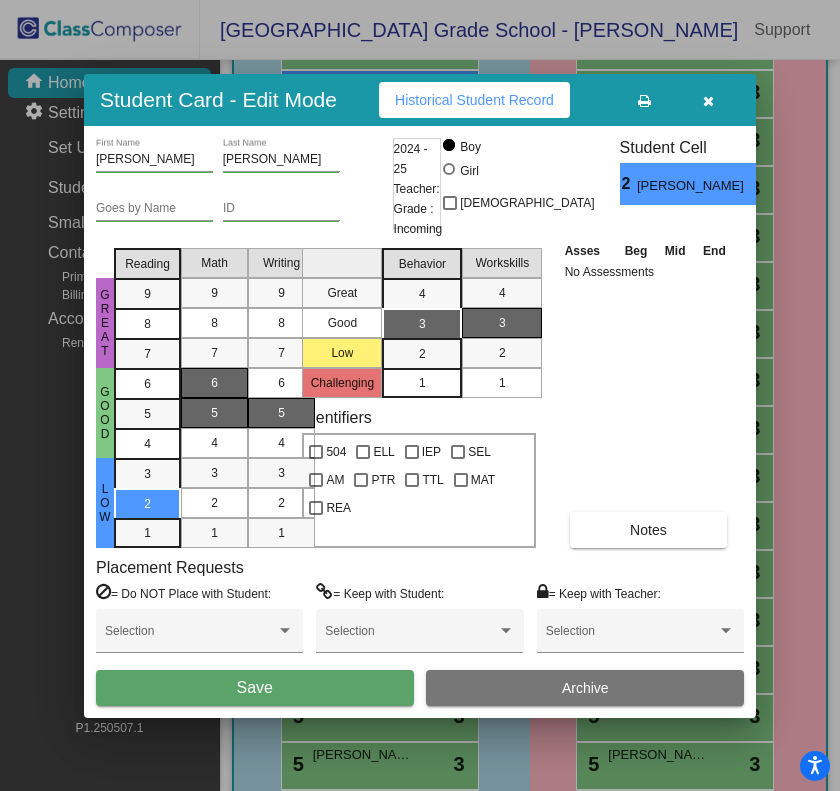click on "6" at bounding box center [214, 383] 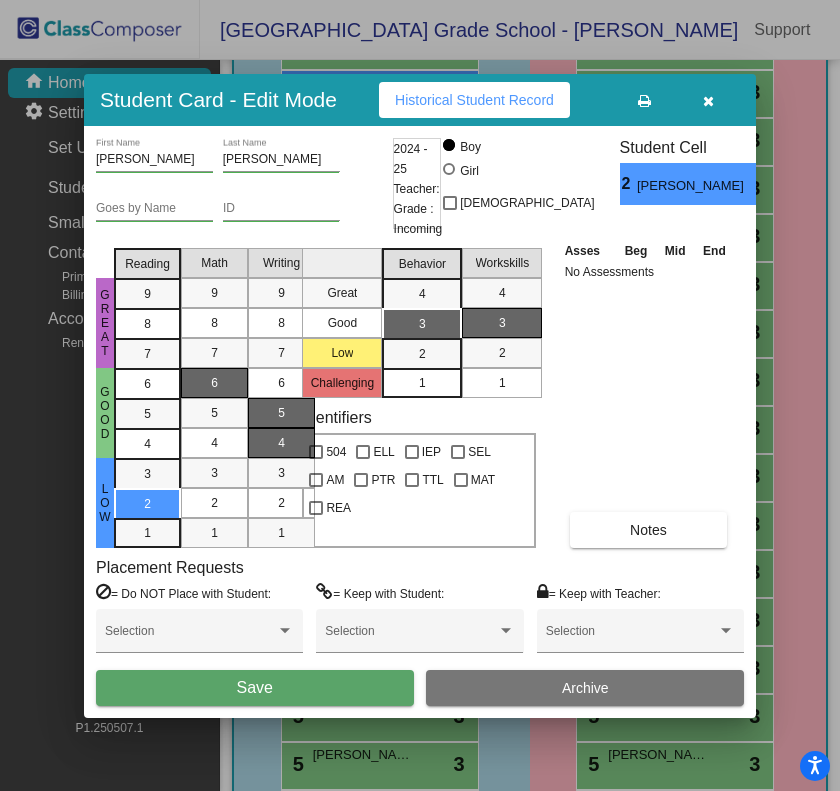 click on "4" at bounding box center (281, 443) 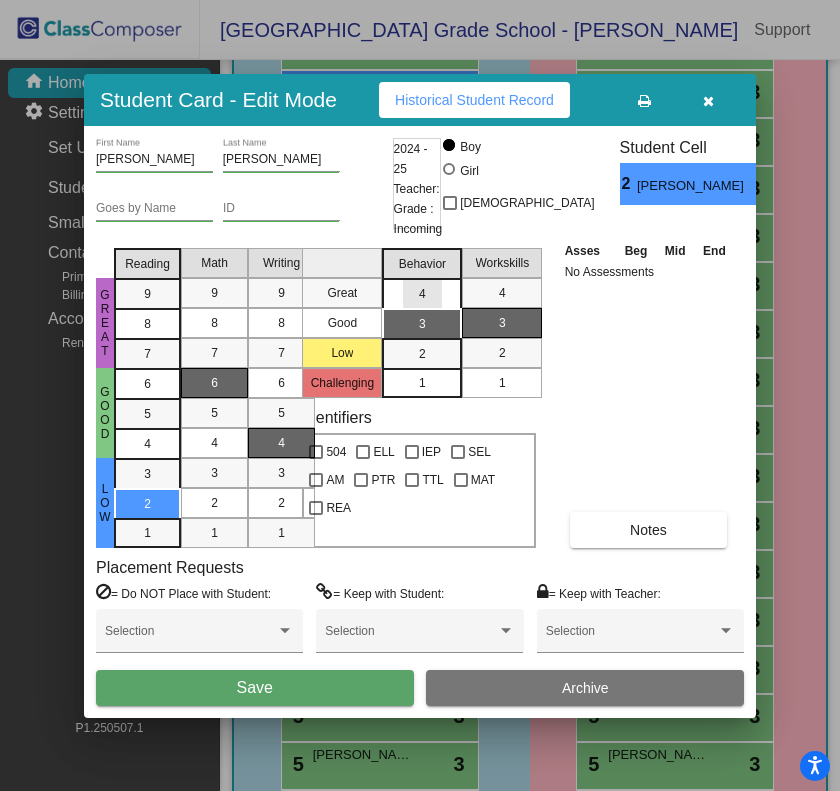 click on "4" at bounding box center [422, 294] 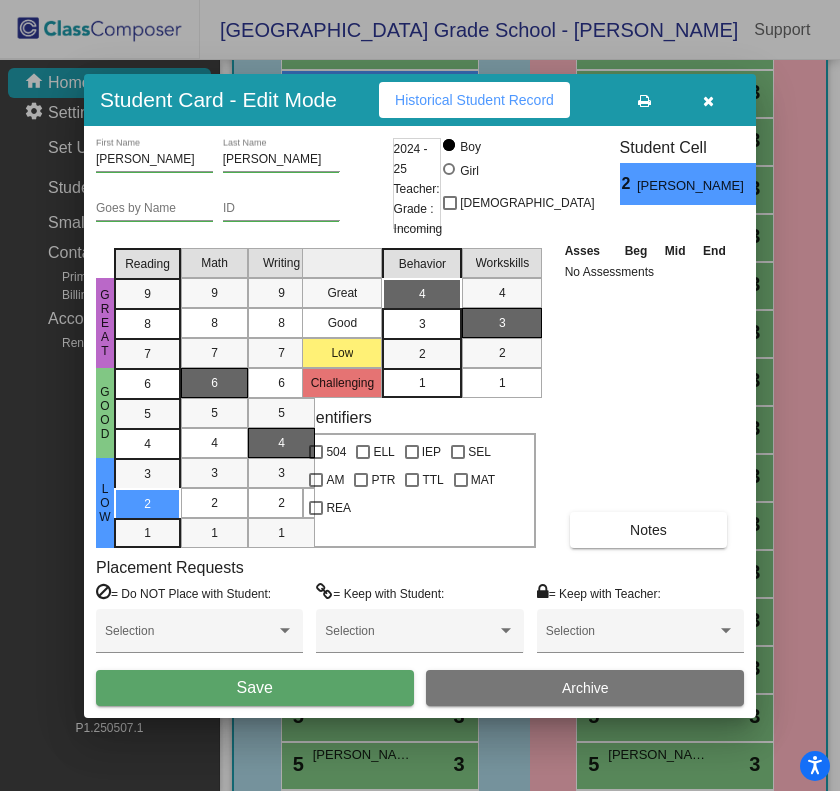 click on "Save" at bounding box center (255, 687) 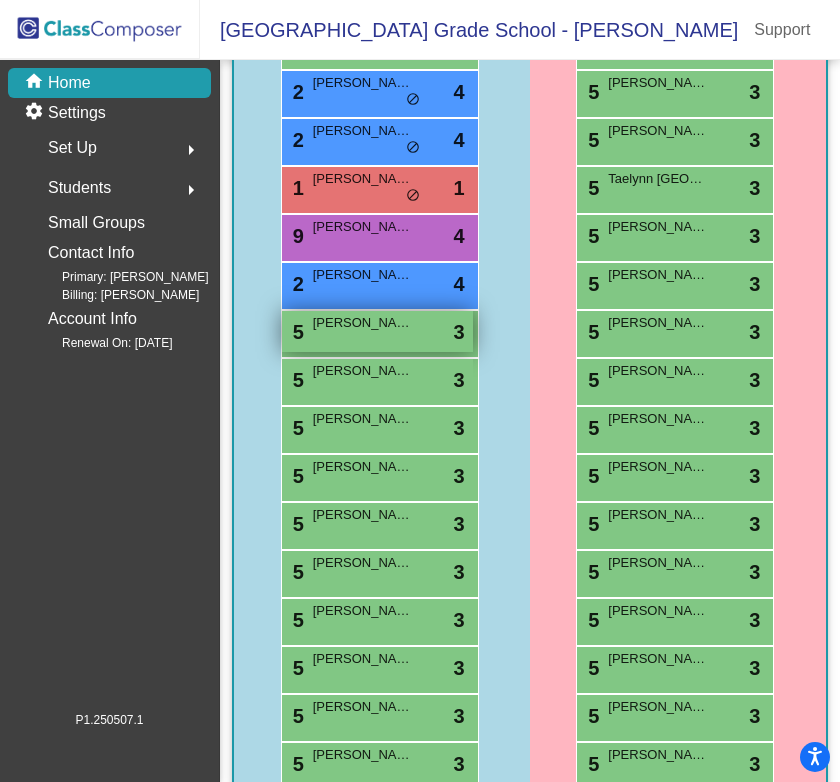 click on "5 [PERSON_NAME] lock do_not_disturb_alt 3" at bounding box center [377, 331] 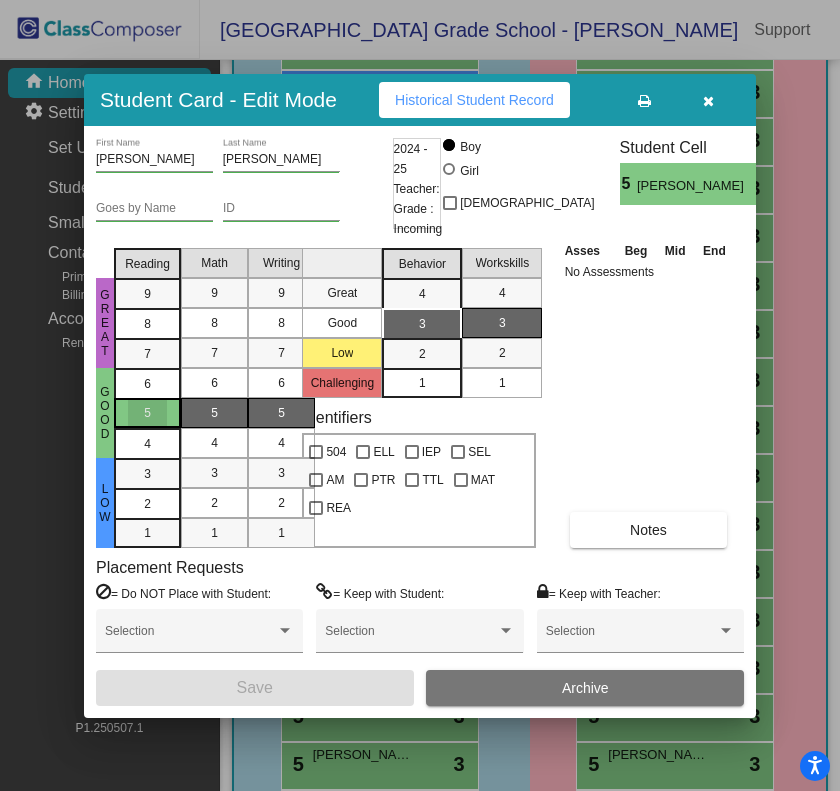 click on "5" at bounding box center [147, 413] 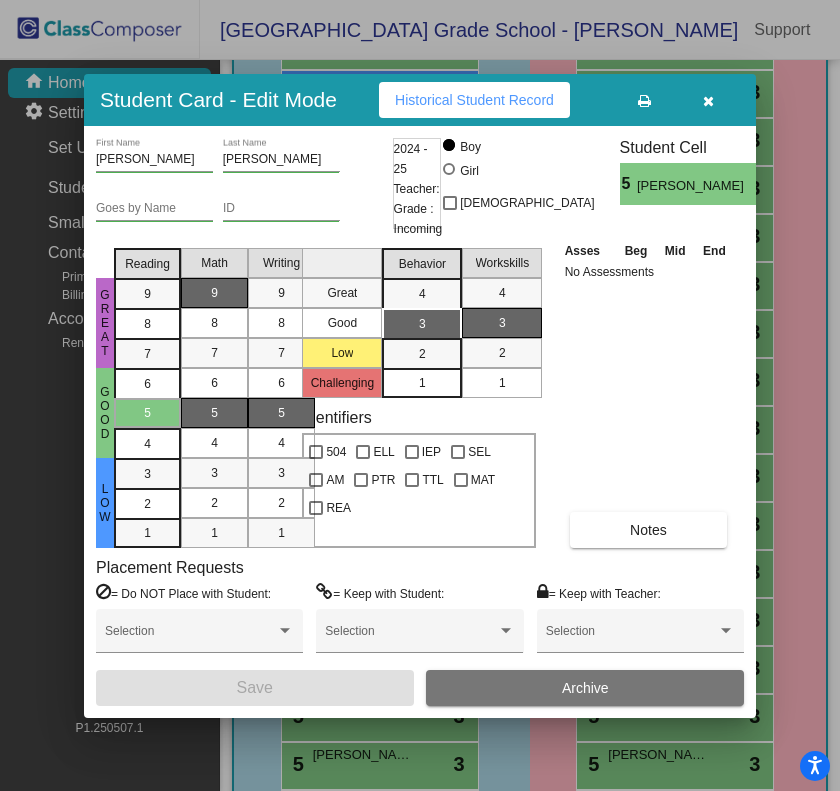 click on "9" at bounding box center [214, 293] 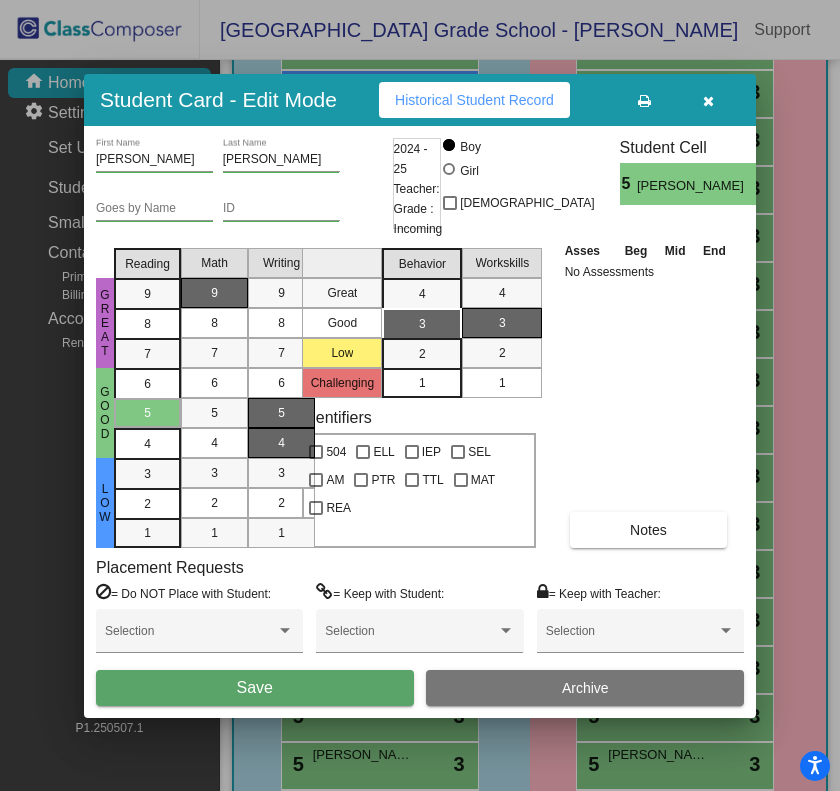 click on "4" at bounding box center (281, 443) 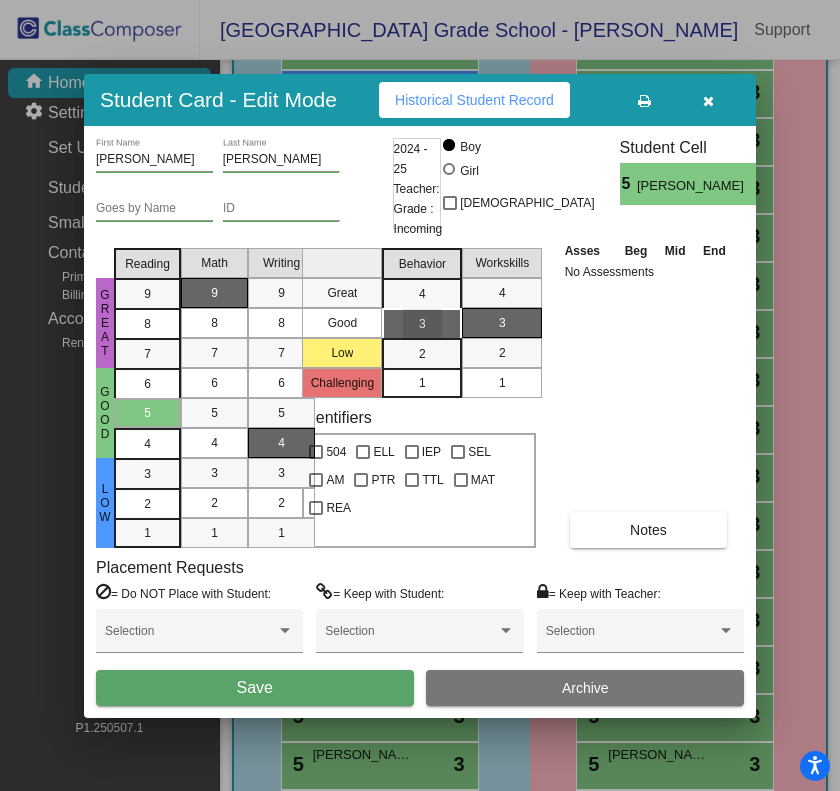 click on "3" at bounding box center [422, 324] 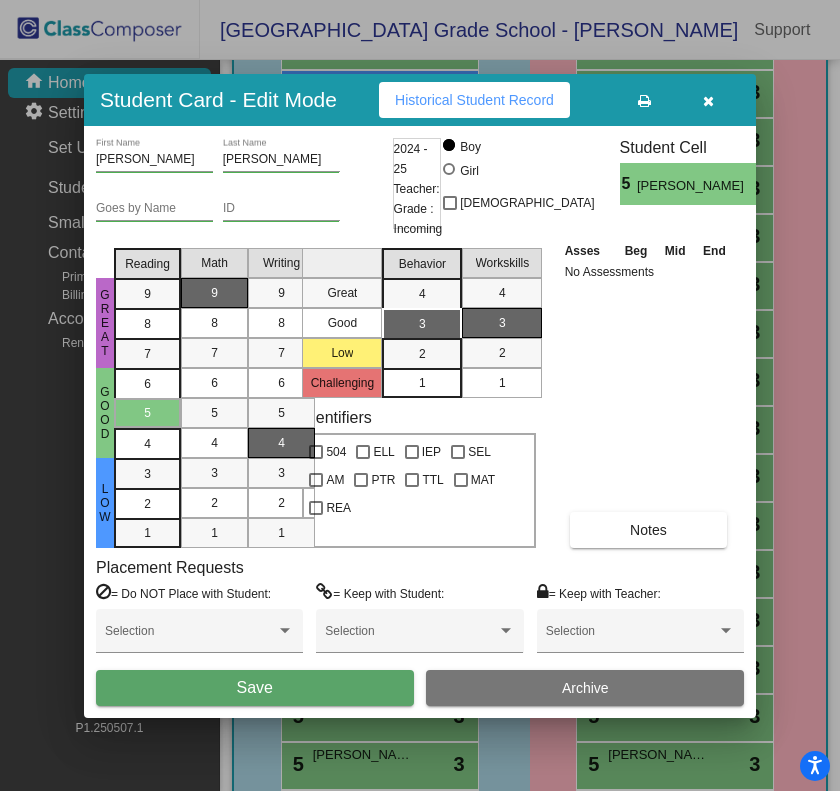 click on "Save" at bounding box center [255, 687] 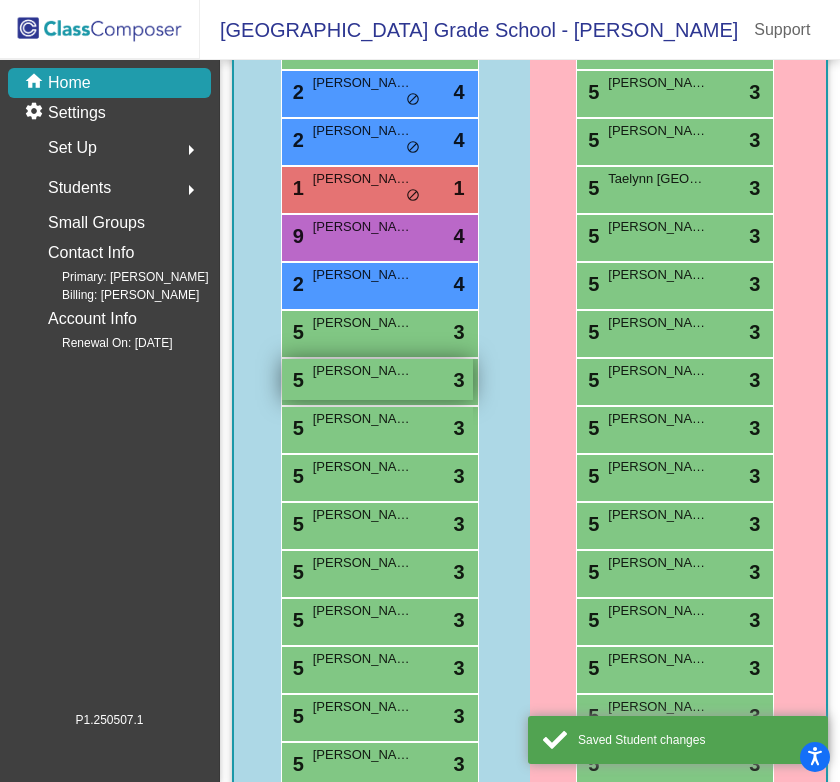 click on "5 [PERSON_NAME] lock do_not_disturb_alt 3" at bounding box center (377, 379) 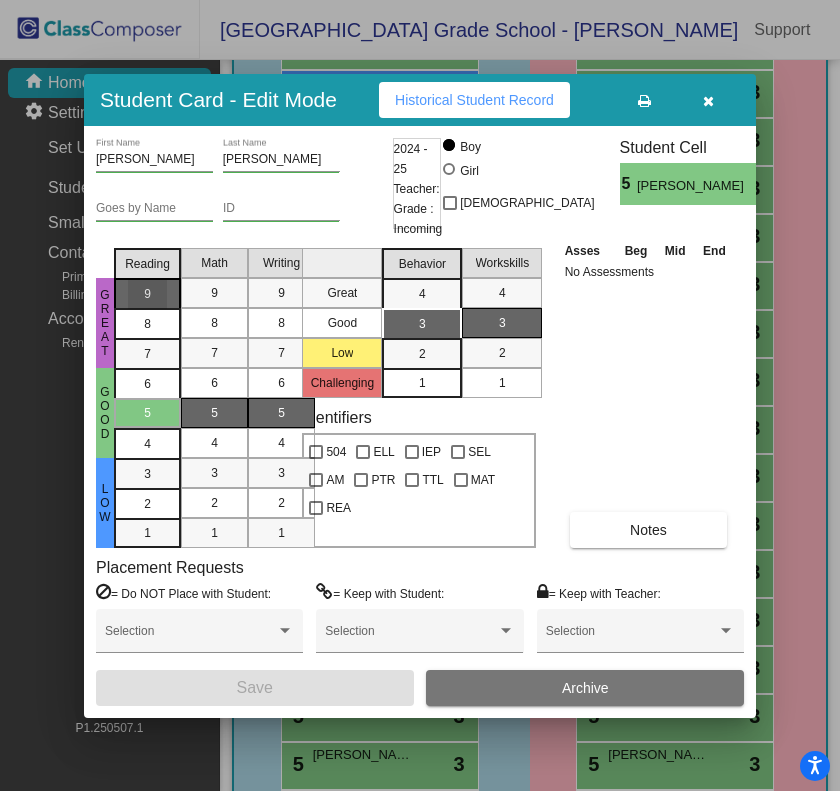 click on "9" at bounding box center (147, 294) 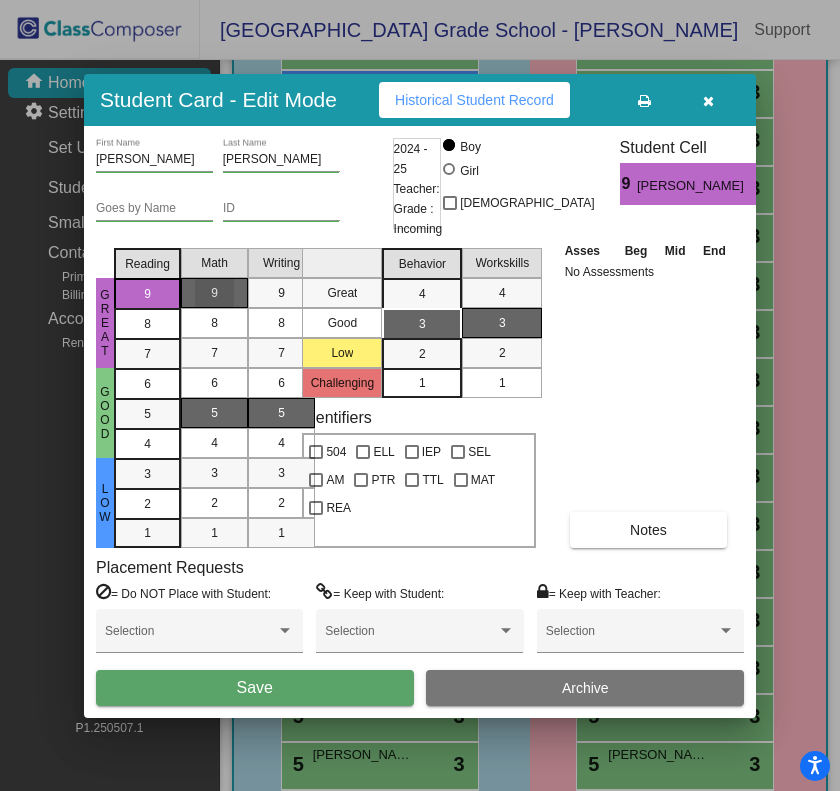 click on "9" at bounding box center (214, 293) 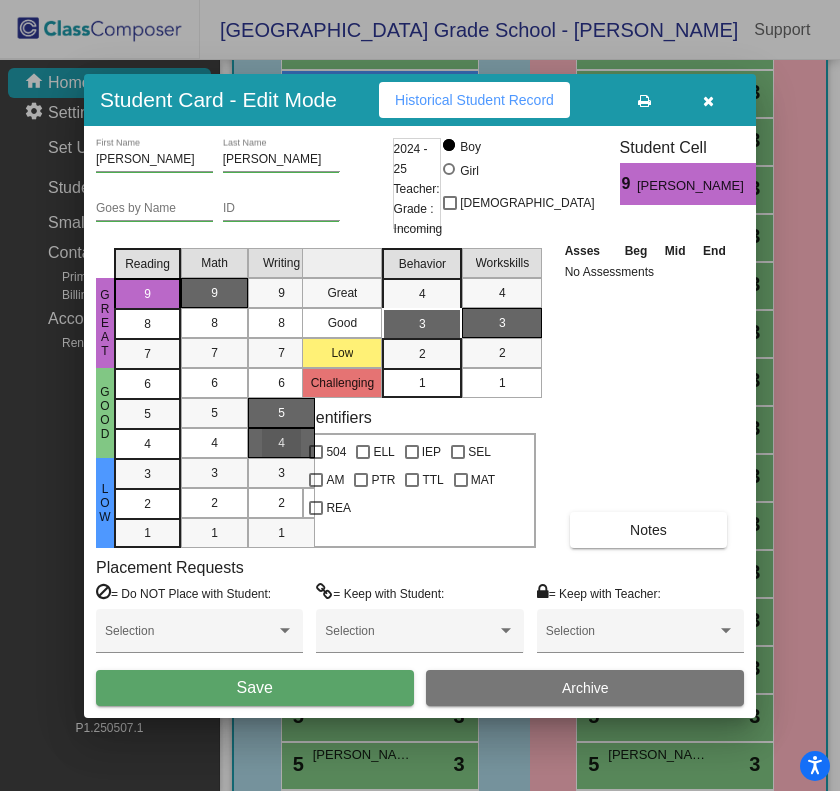 click on "4" at bounding box center [281, 443] 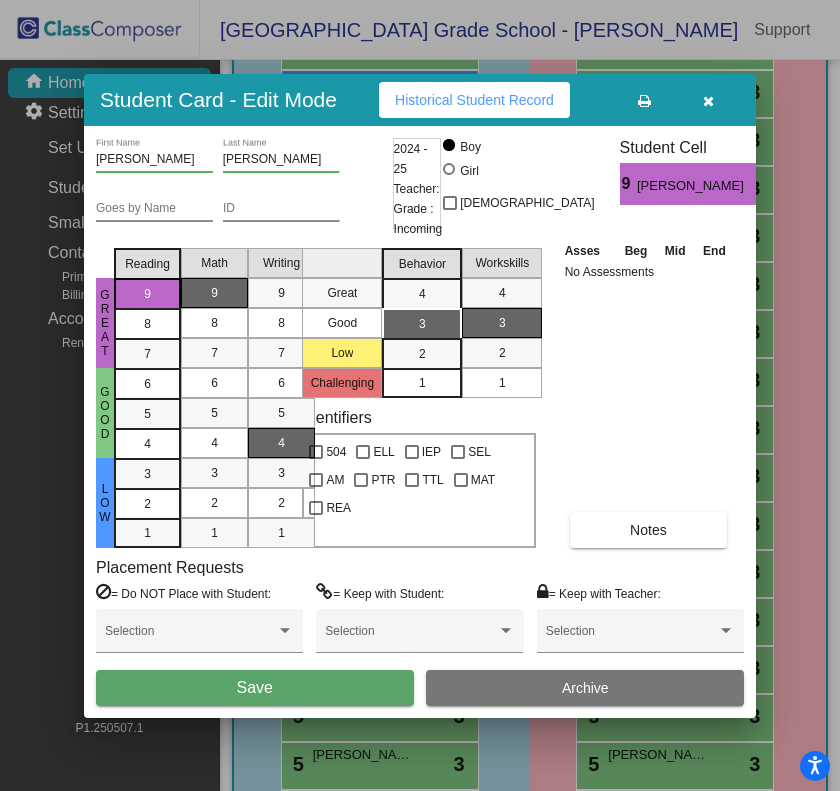 click on "3" at bounding box center (422, 324) 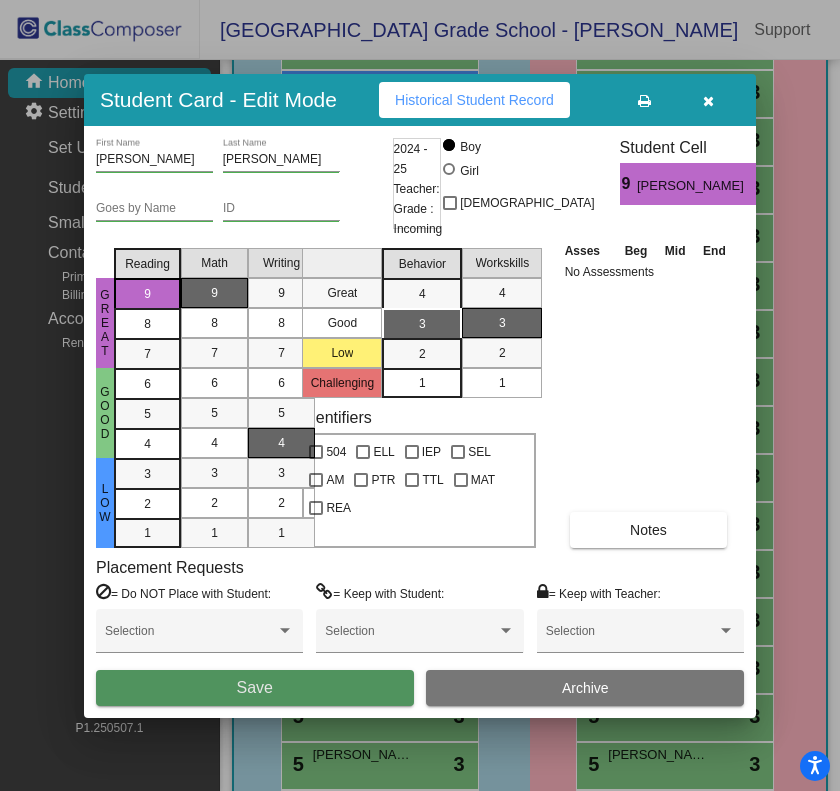 click on "Save" at bounding box center (255, 687) 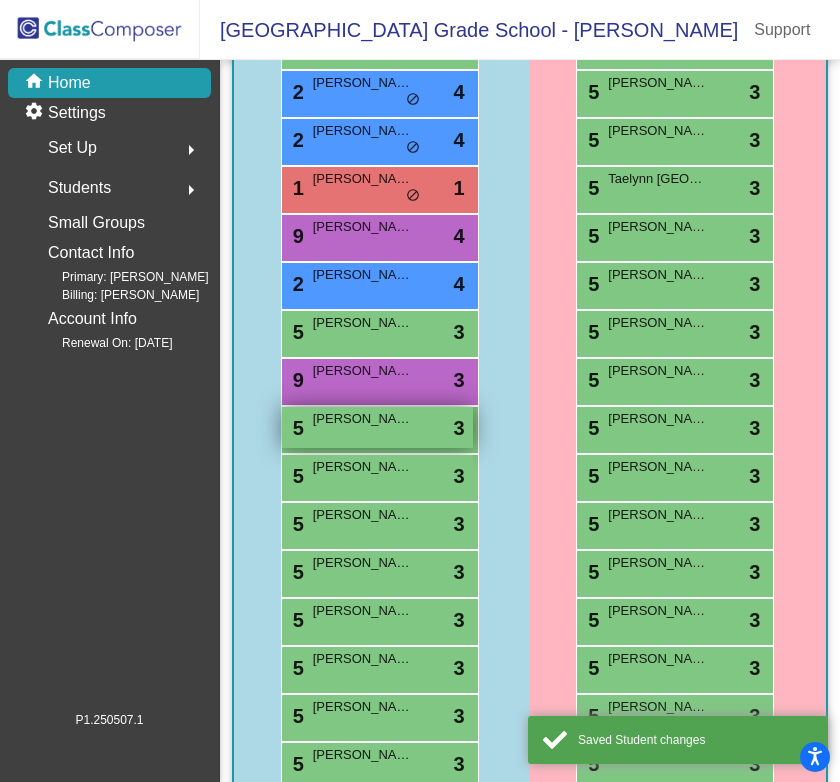 click on "[PERSON_NAME]" at bounding box center (363, 419) 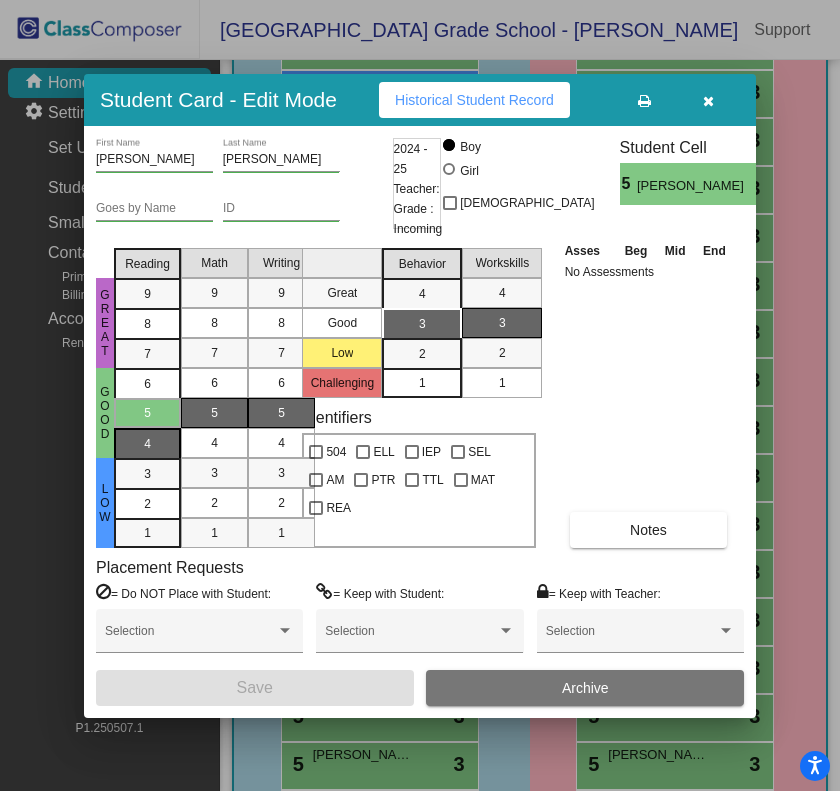 click on "4" at bounding box center (147, 384) 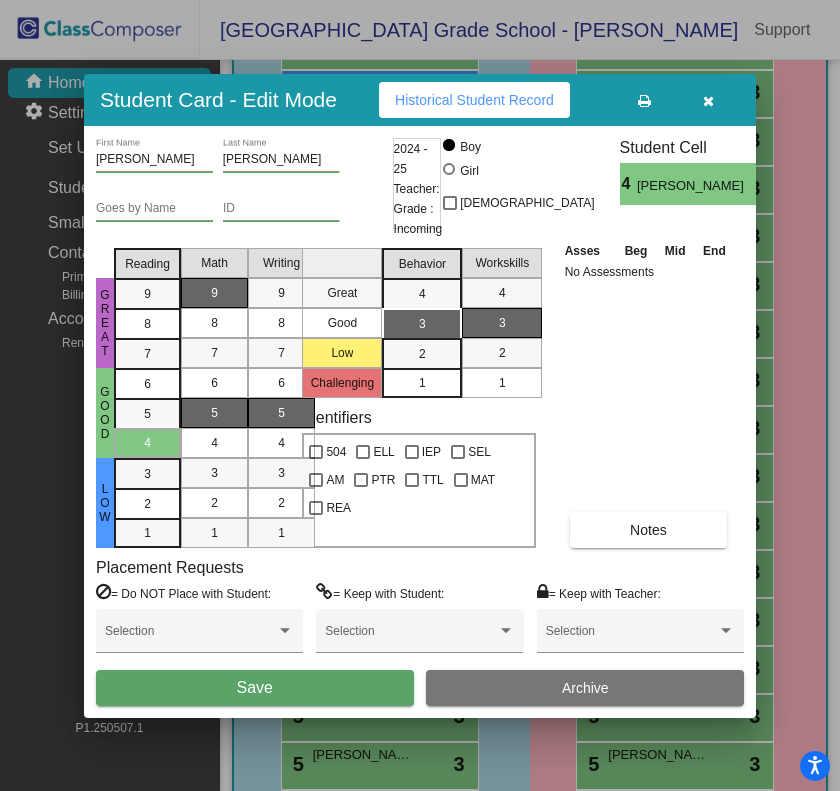 click on "9" at bounding box center [214, 293] 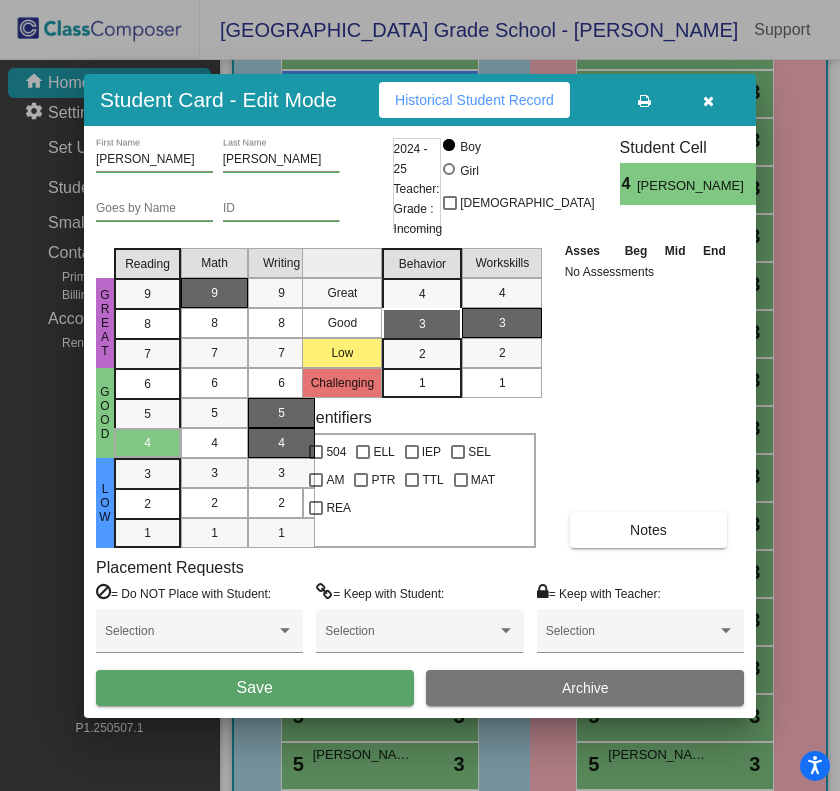 click on "4" at bounding box center [281, 443] 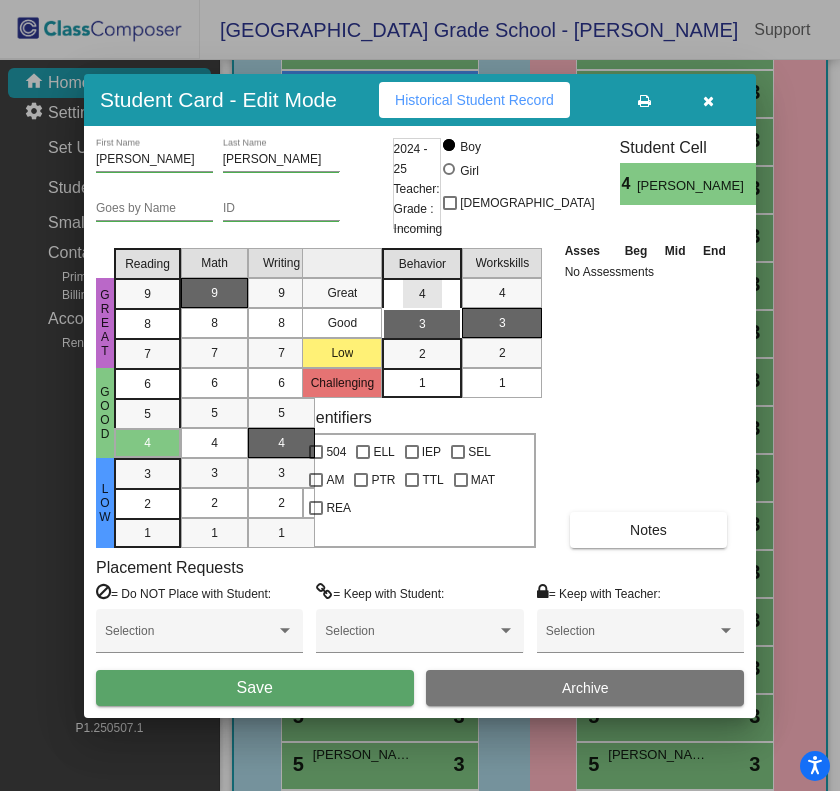 click on "4" at bounding box center [422, 294] 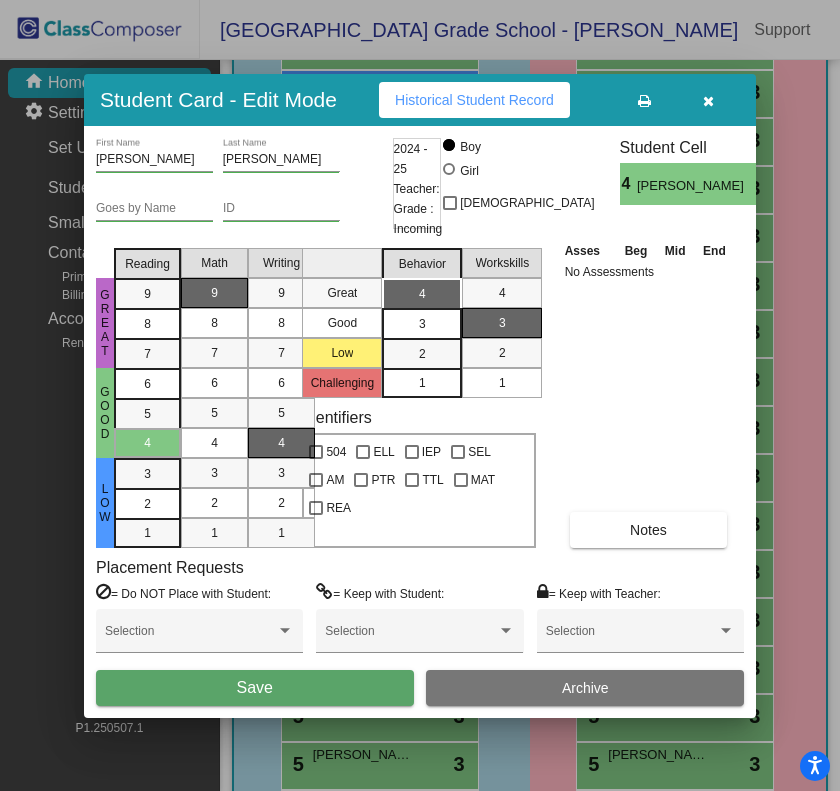 click on "Save" at bounding box center [255, 687] 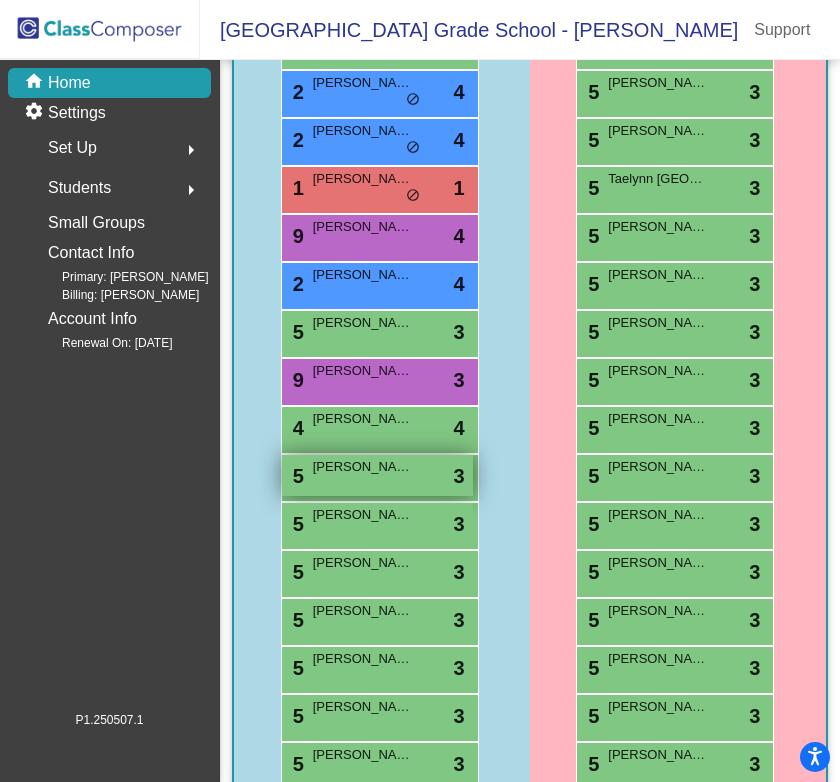 click on "5 [PERSON_NAME] lock do_not_disturb_alt 3" at bounding box center (377, 475) 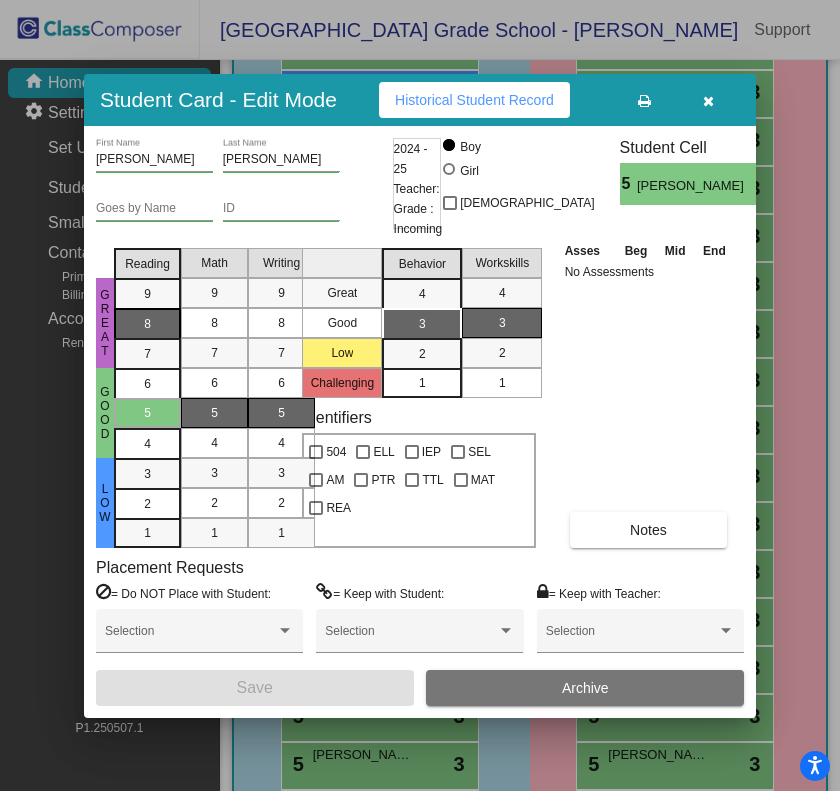 click on "8" at bounding box center [147, 294] 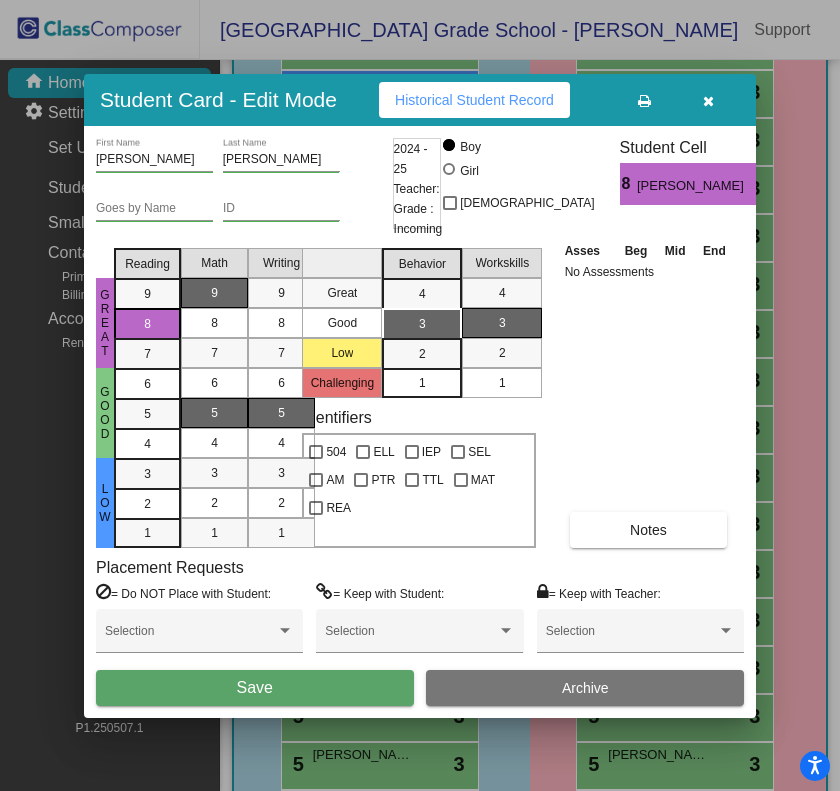 click on "9" at bounding box center [214, 293] 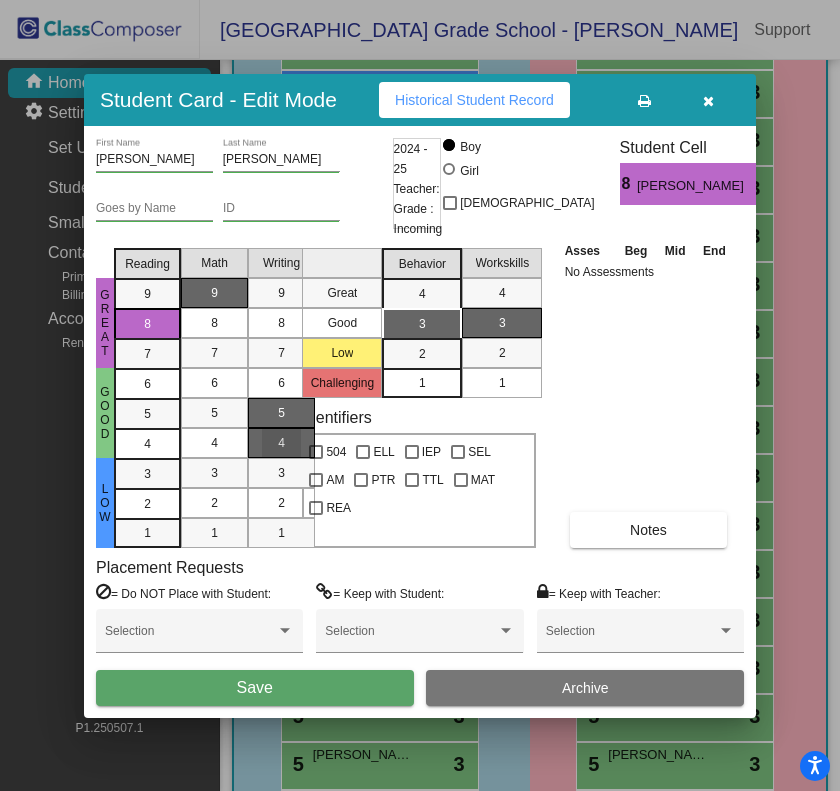 click on "4" at bounding box center (281, 443) 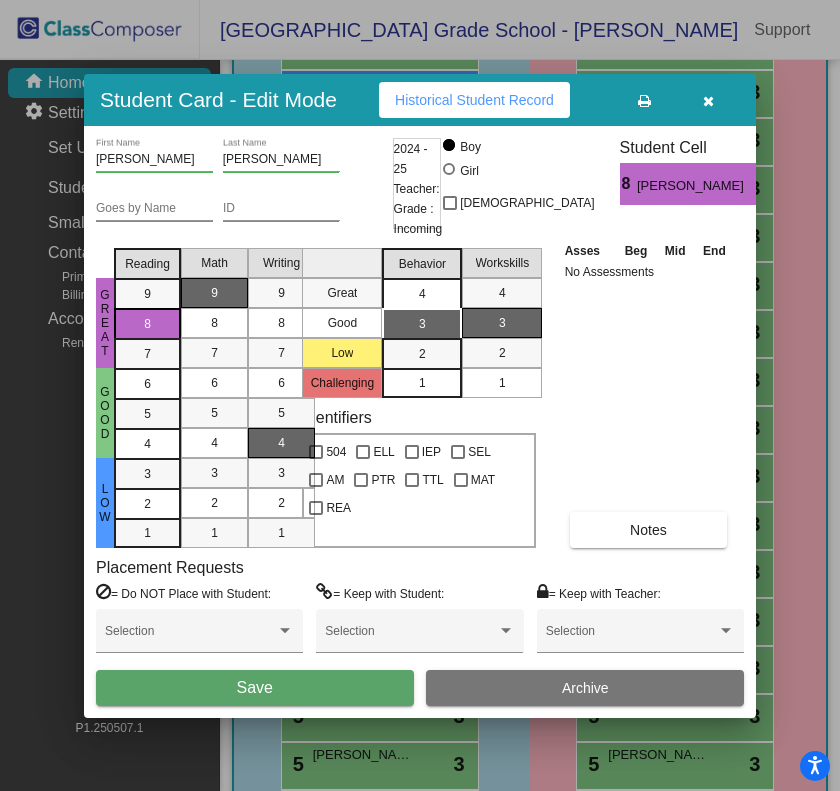 click on "4" at bounding box center [422, 294] 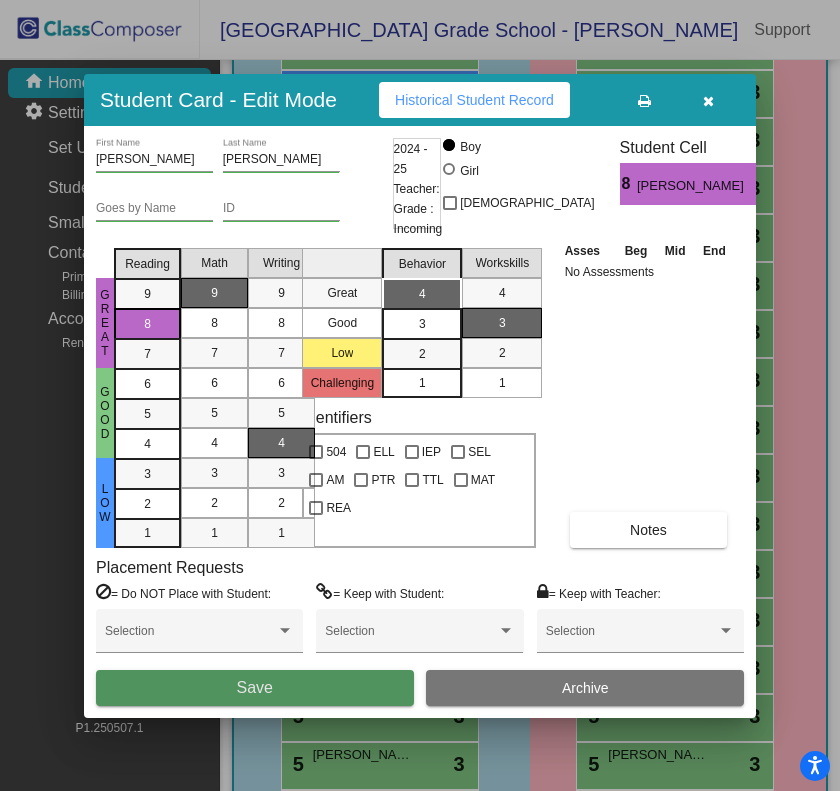 click on "Save" at bounding box center [255, 687] 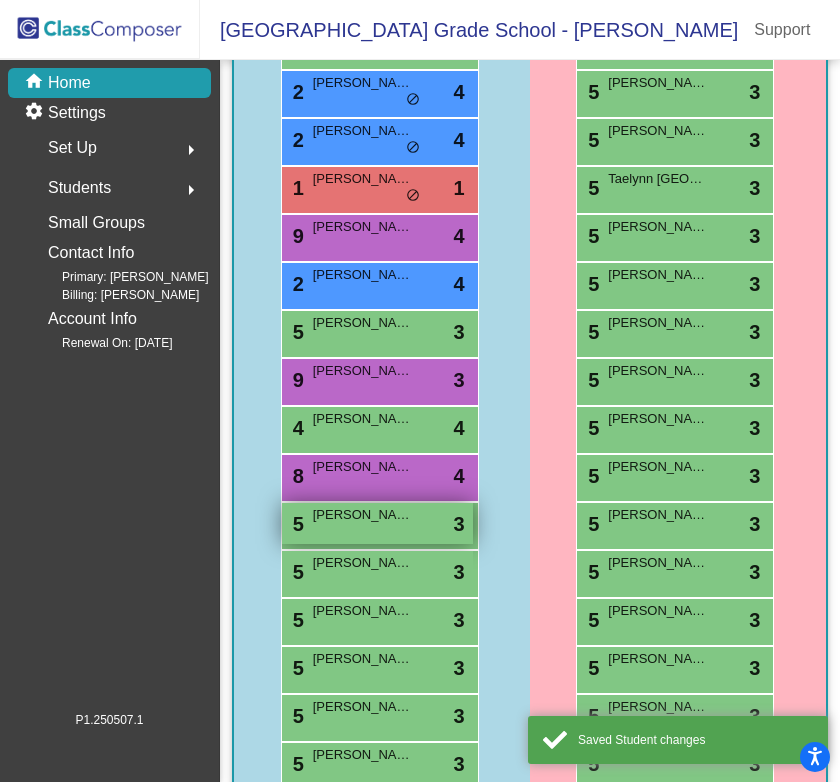click on "[PERSON_NAME]" at bounding box center (363, 515) 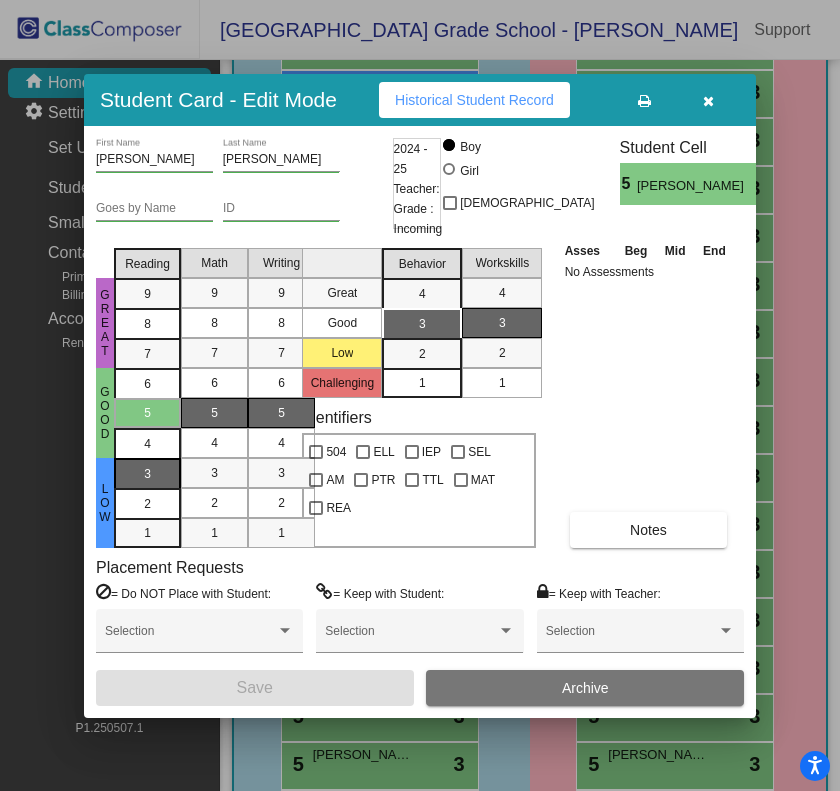 click on "3" at bounding box center (147, 474) 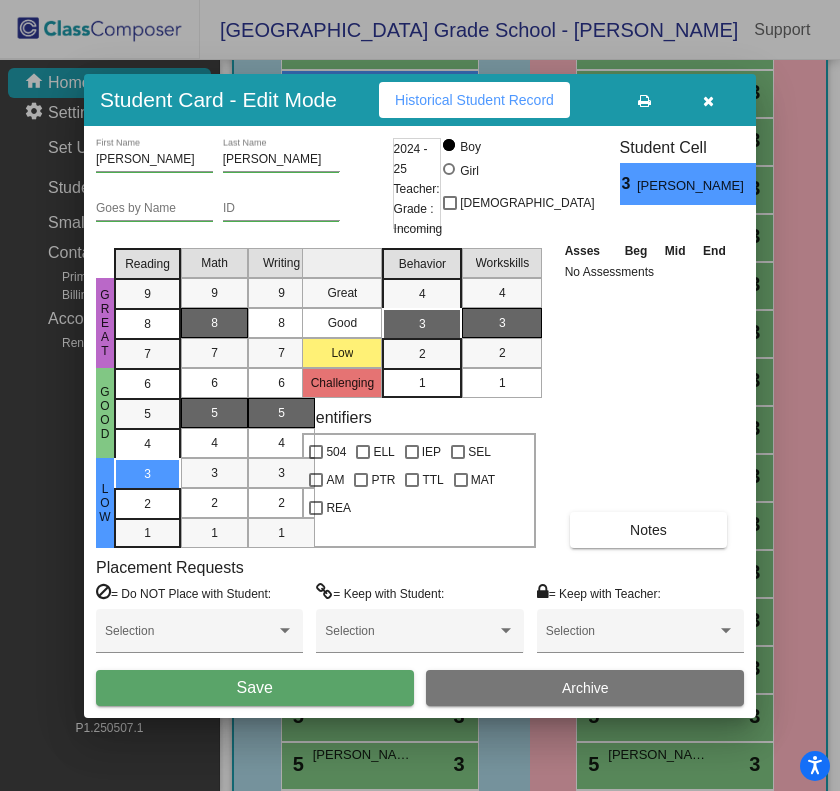 click on "8" at bounding box center [214, 323] 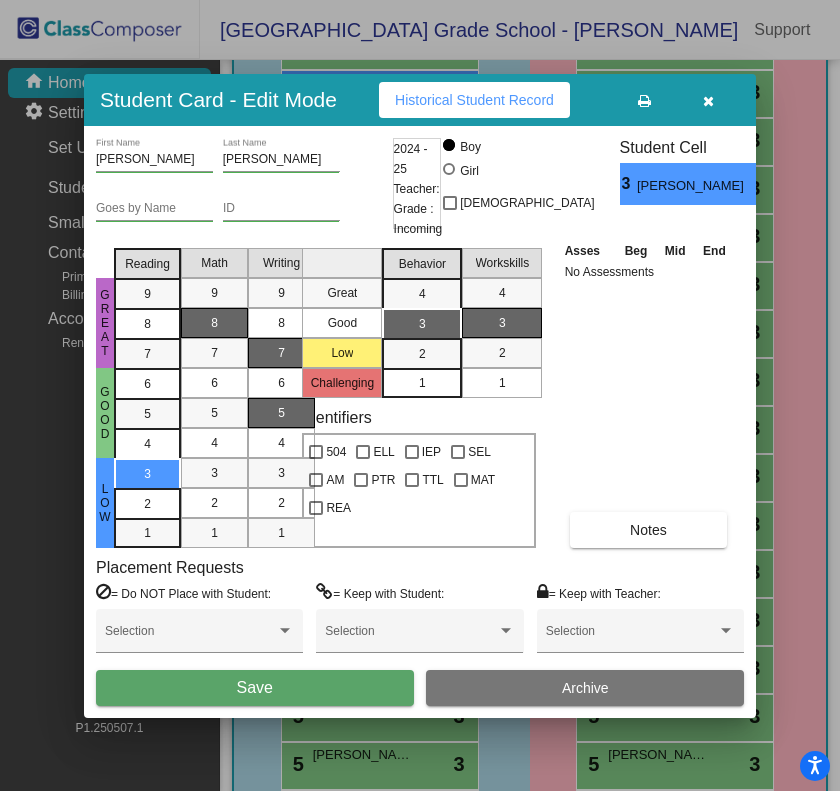 click on "7" at bounding box center [281, 353] 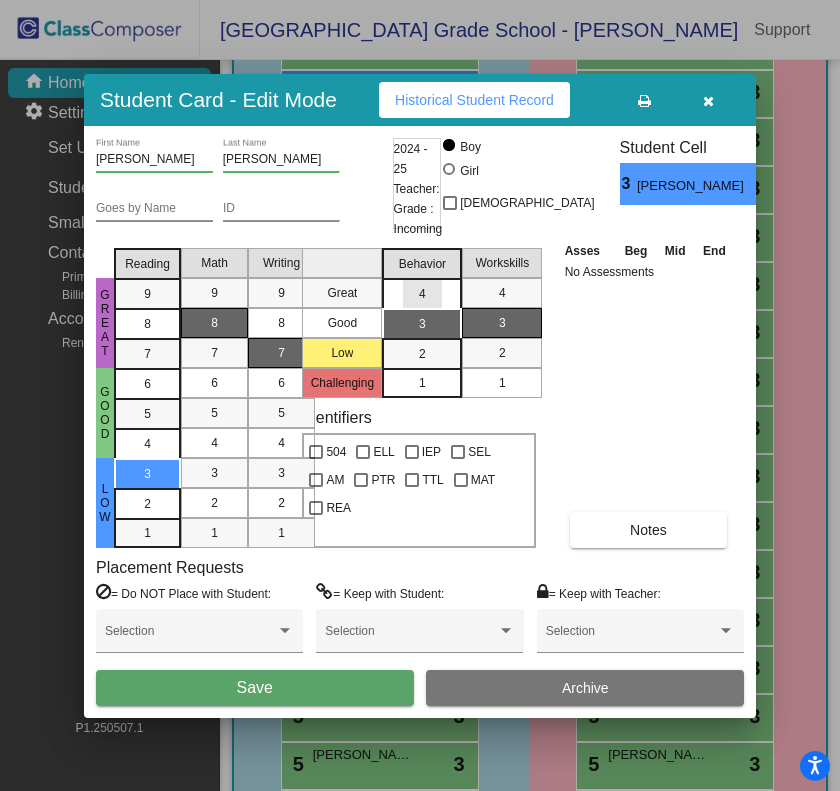 click on "4" at bounding box center (422, 294) 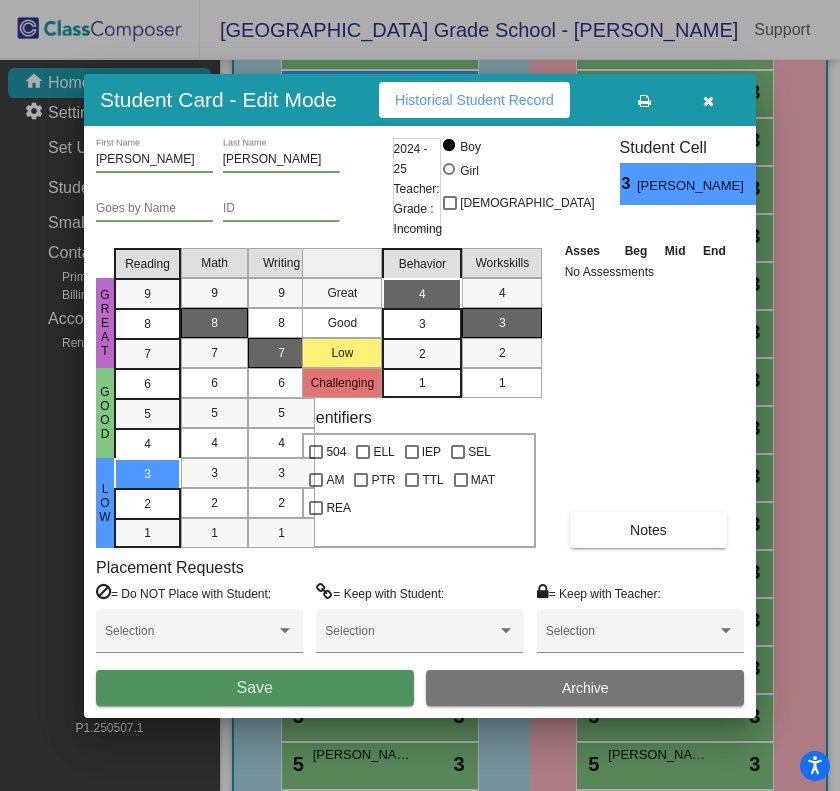 click on "Save" at bounding box center (255, 687) 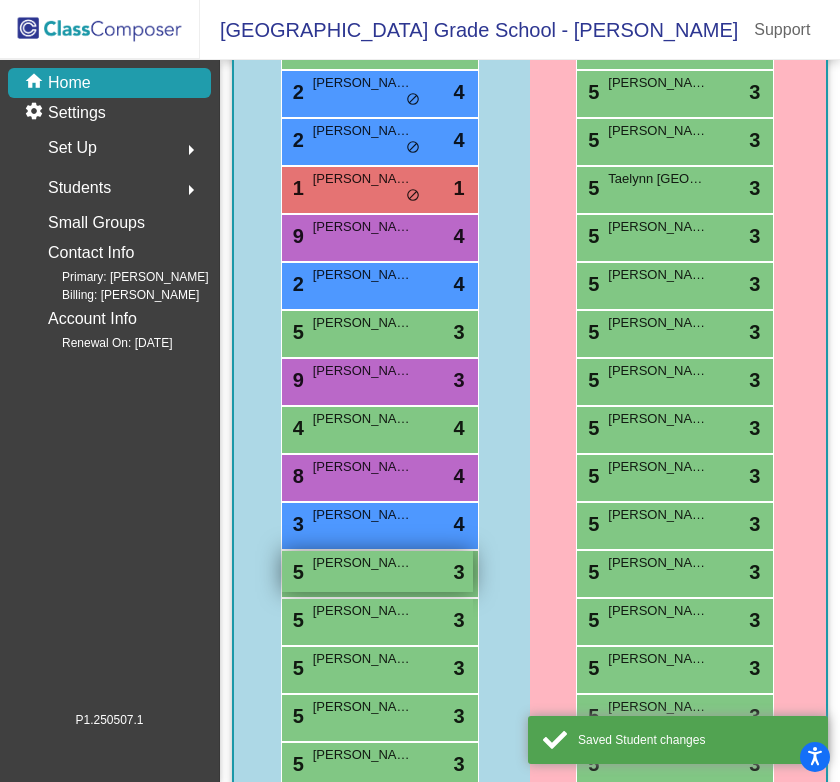 click on "[PERSON_NAME]" at bounding box center (363, 563) 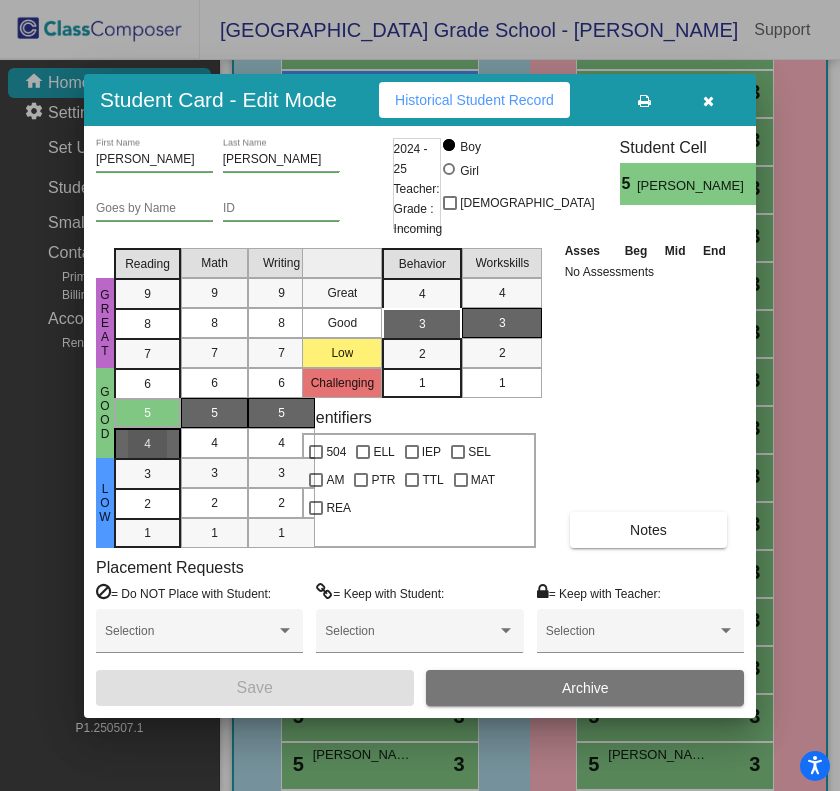 click on "4" at bounding box center [147, 384] 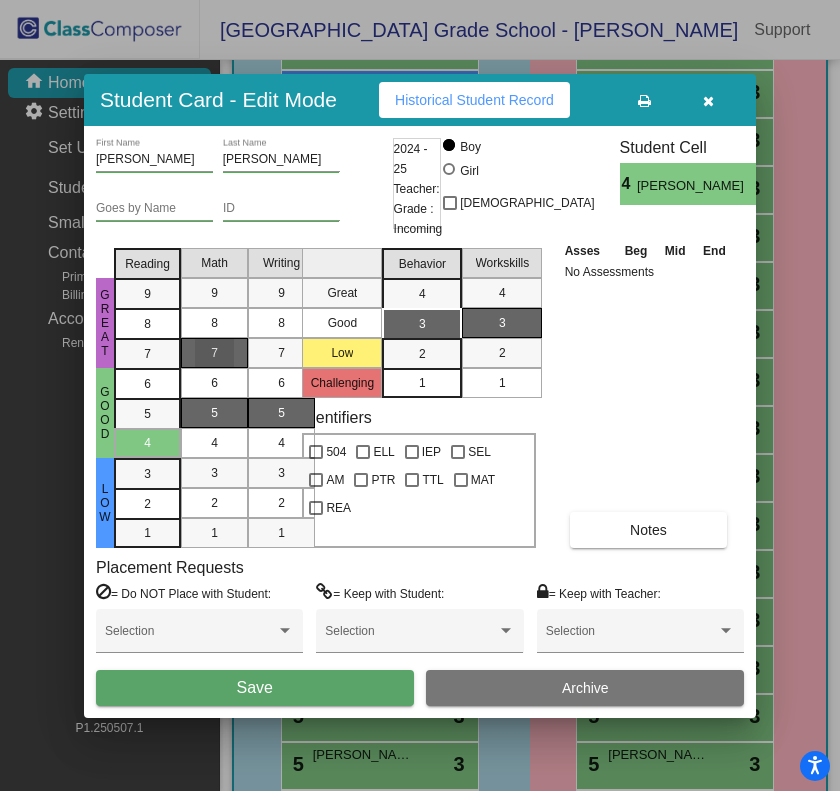 click on "7" at bounding box center (214, 353) 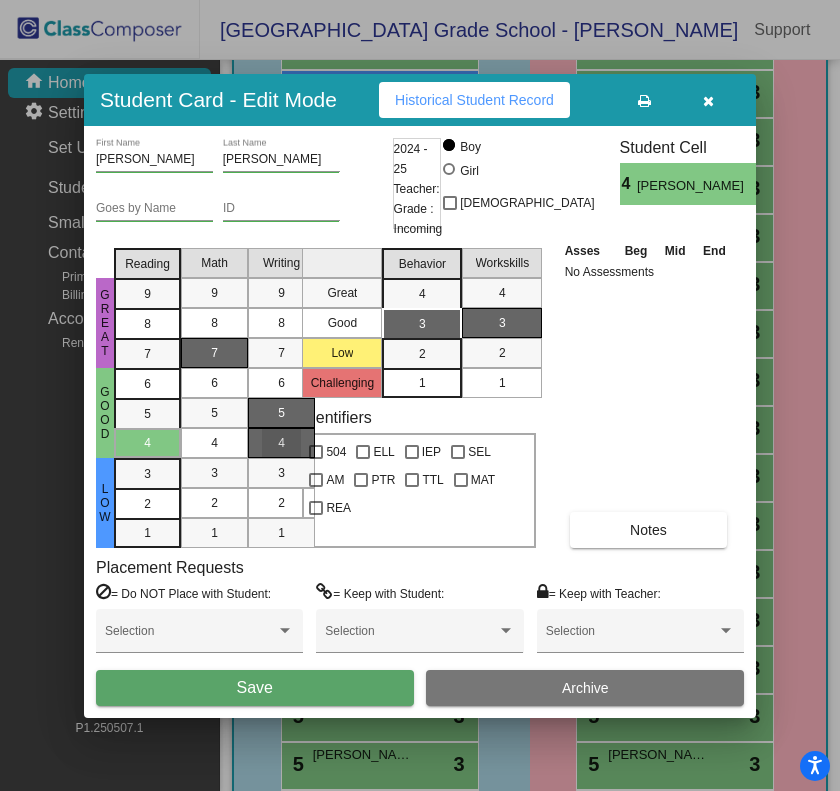 click on "4" at bounding box center (281, 443) 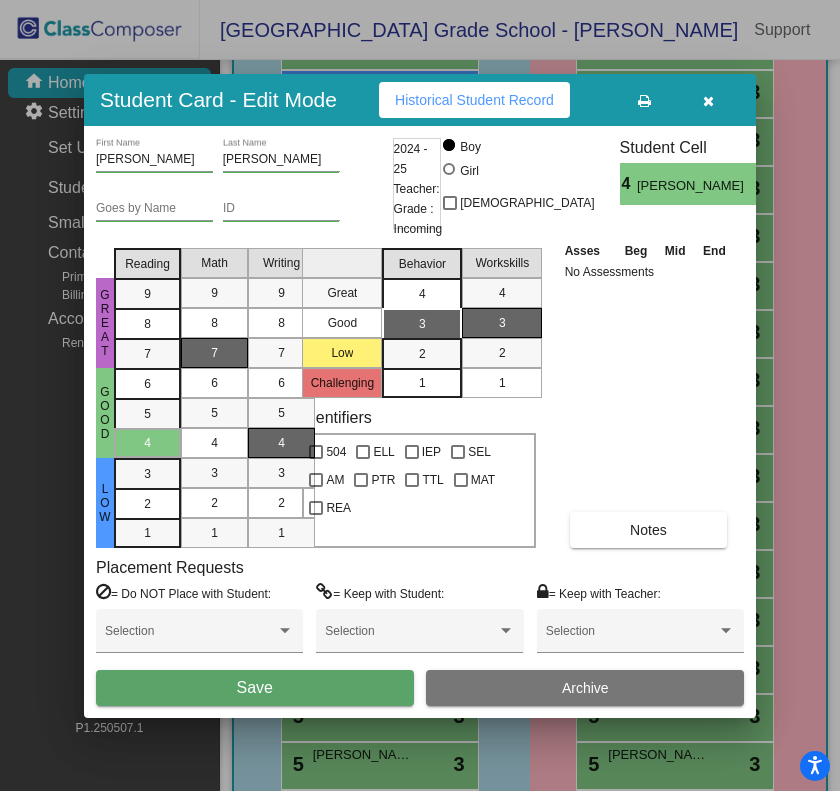 click on "4" at bounding box center [422, 294] 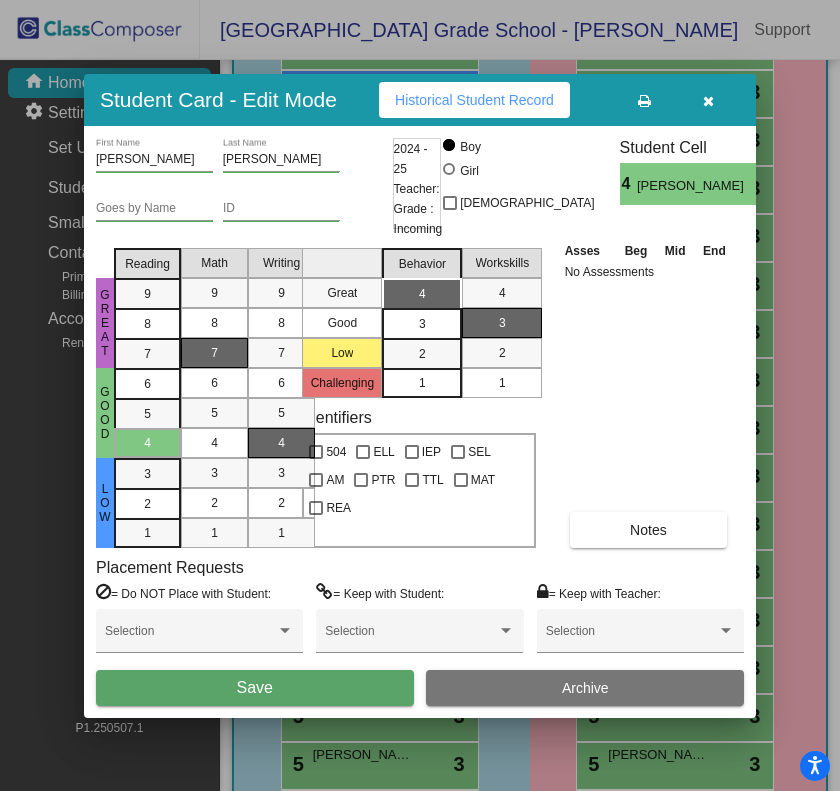 click on "Save" at bounding box center (255, 687) 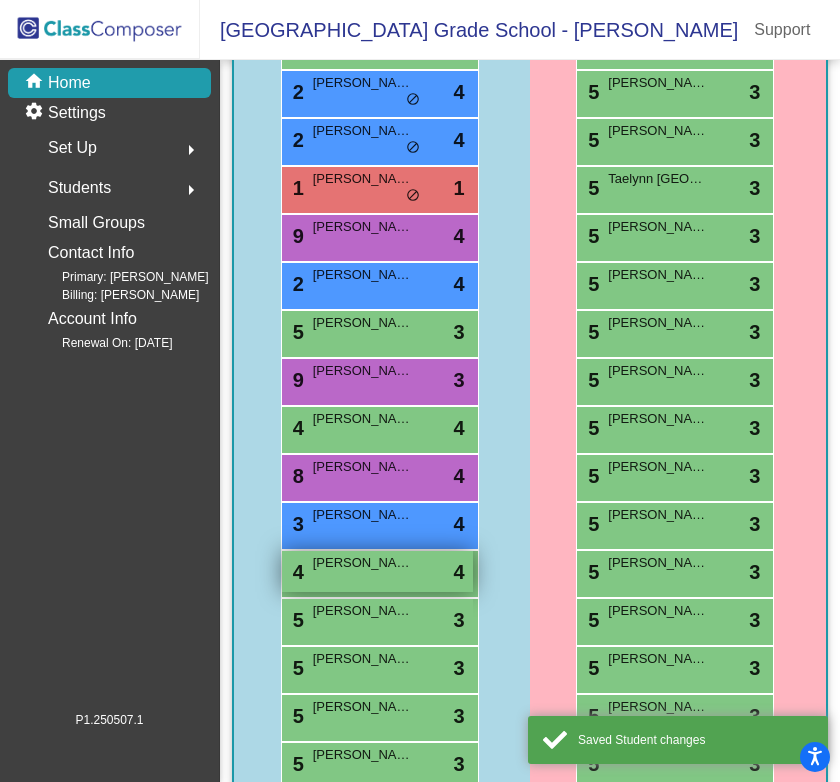 click on "4 [PERSON_NAME] lock do_not_disturb_alt 4" at bounding box center (377, 571) 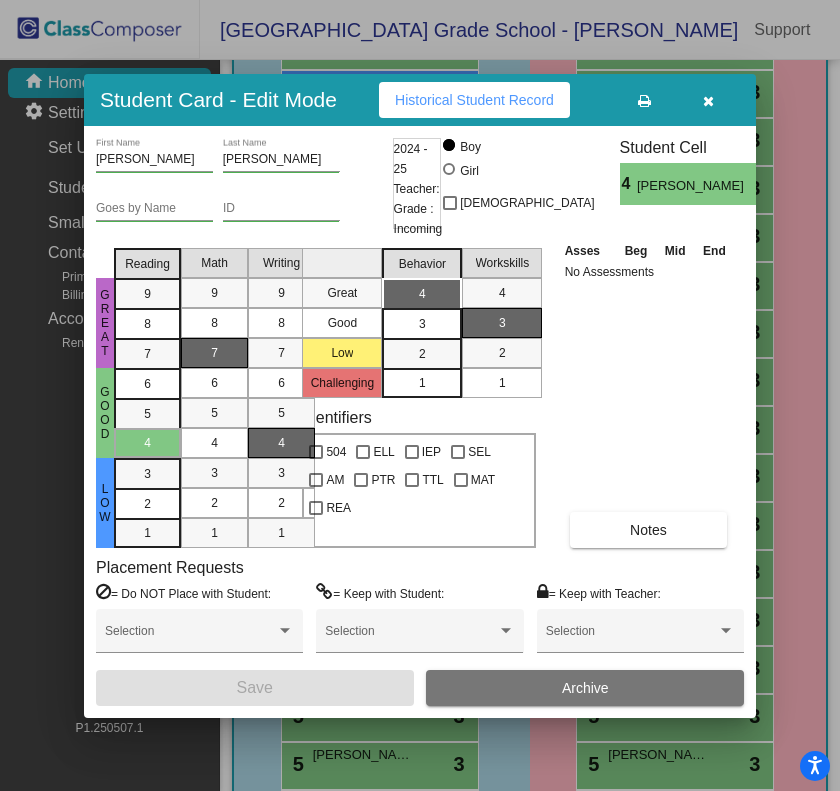 click at bounding box center (708, 101) 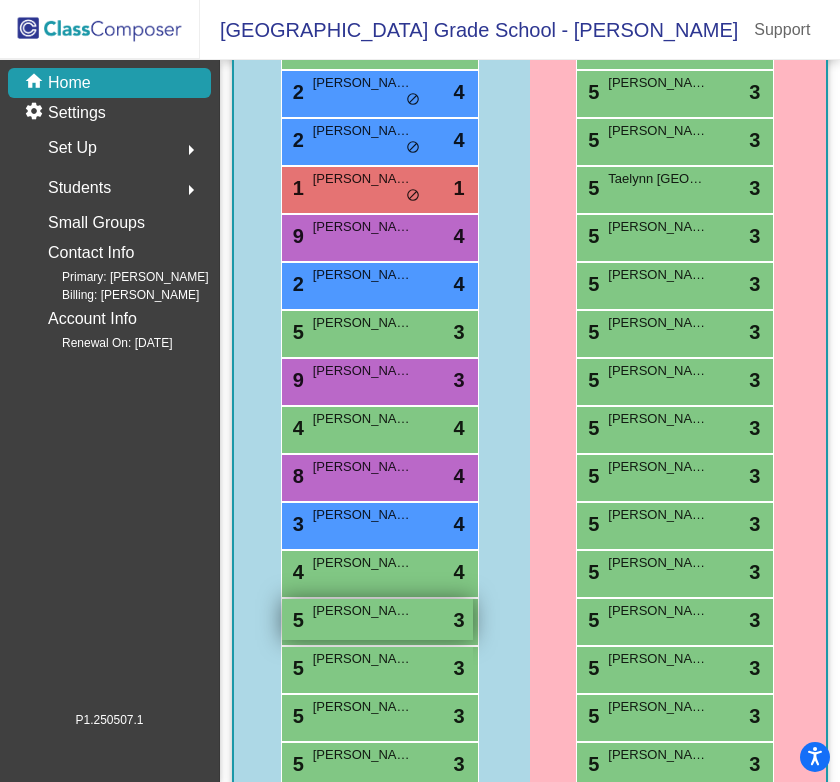 click on "5 [PERSON_NAME] lock do_not_disturb_alt 3" at bounding box center [377, 619] 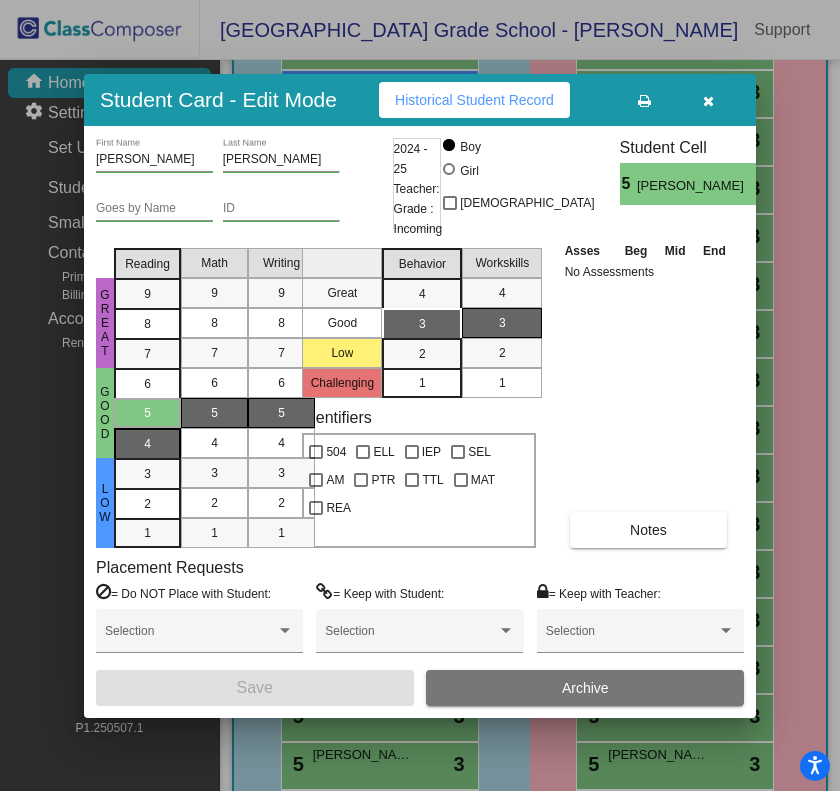 click on "4" at bounding box center [147, 384] 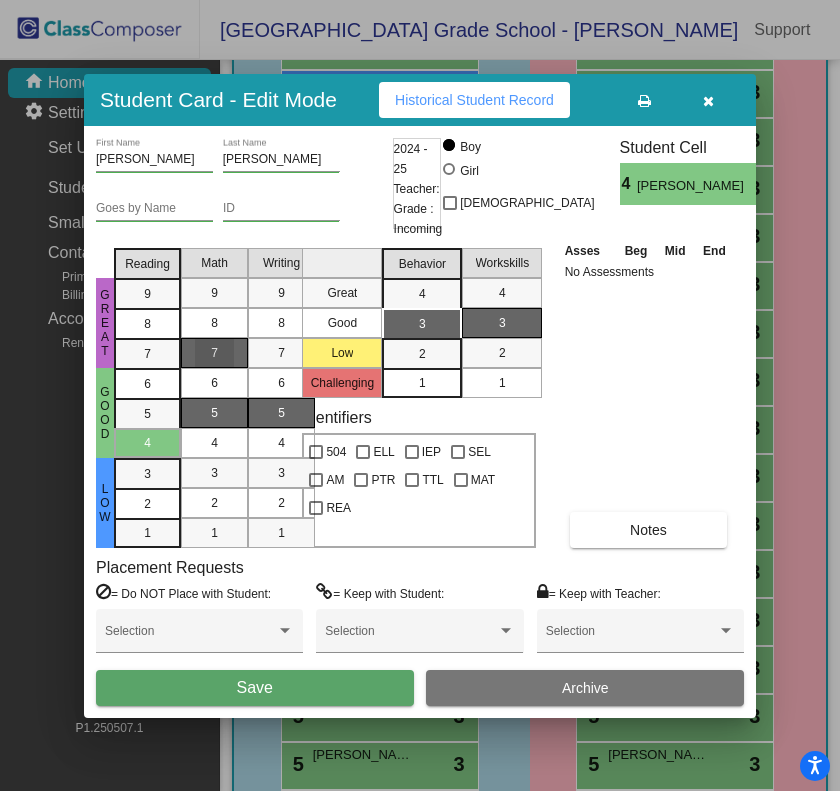 click on "7" at bounding box center [214, 353] 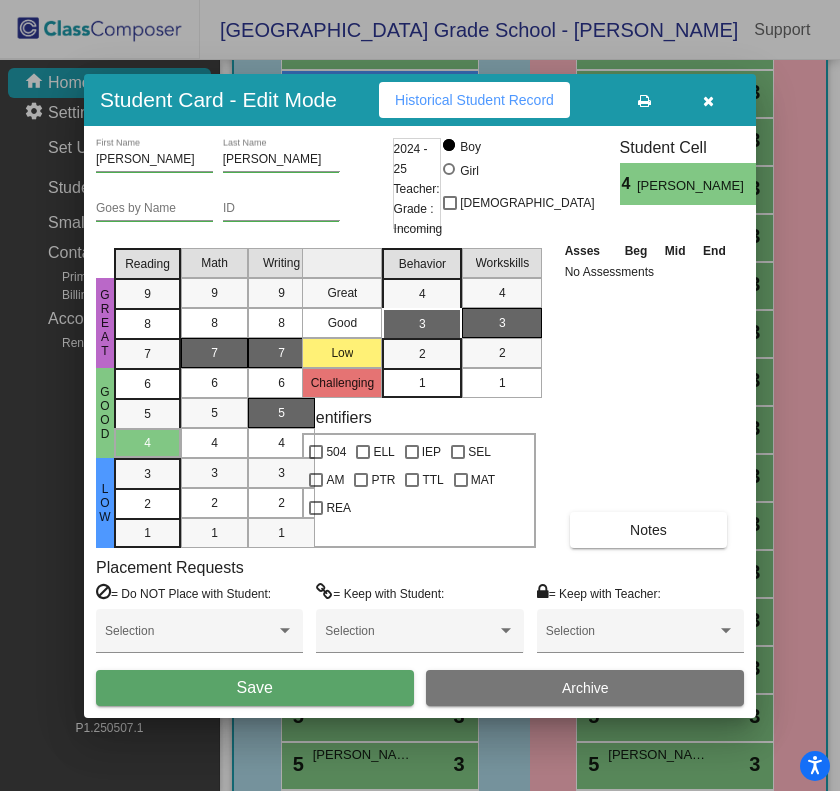 click on "7" at bounding box center [281, 353] 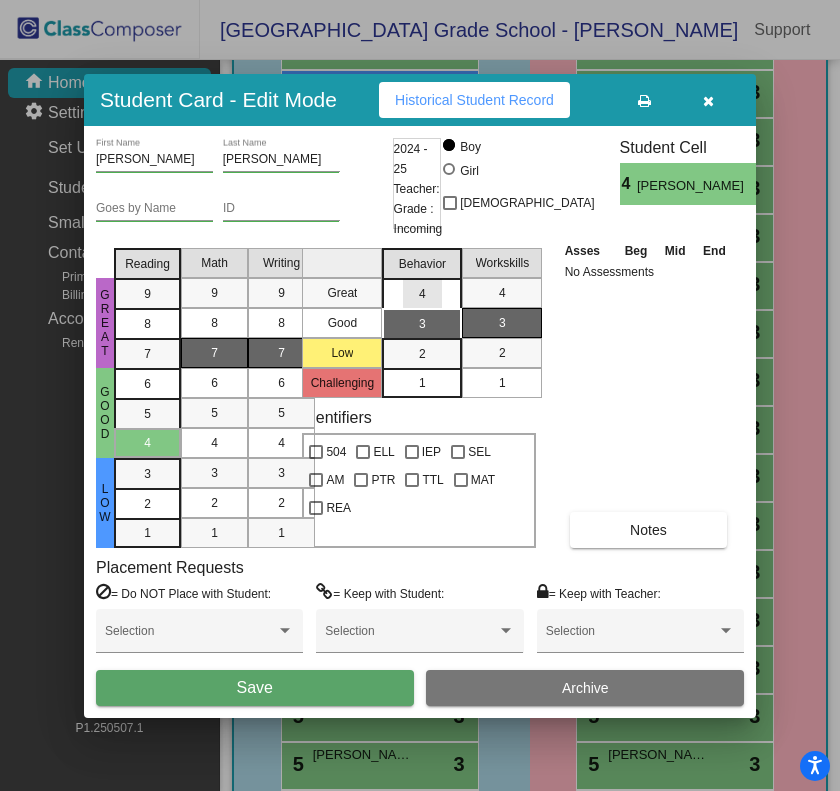 click on "4" at bounding box center (422, 293) 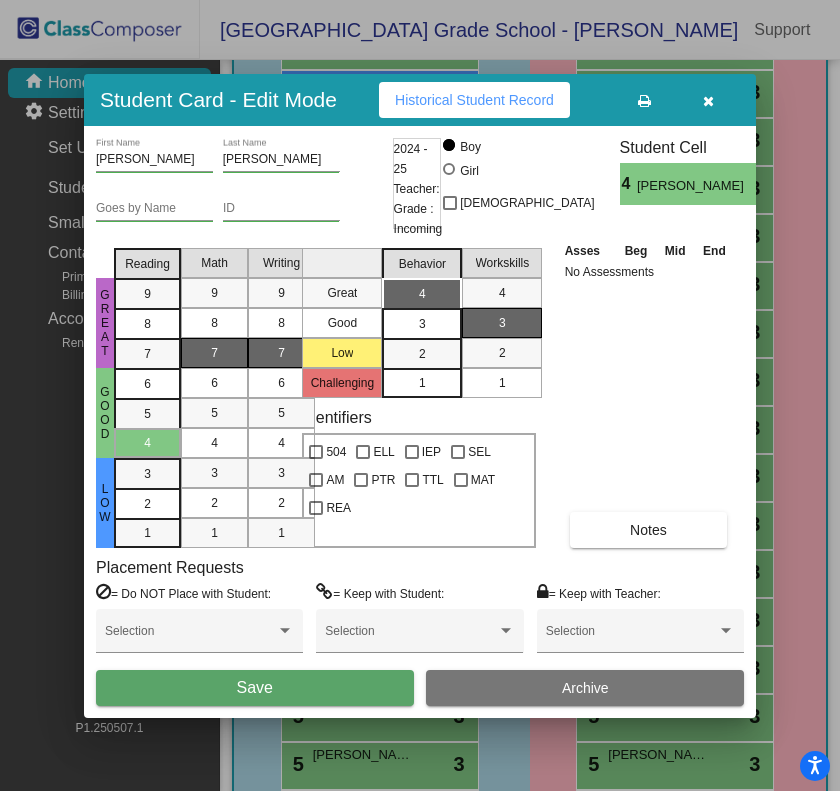 click on "Save" at bounding box center (255, 687) 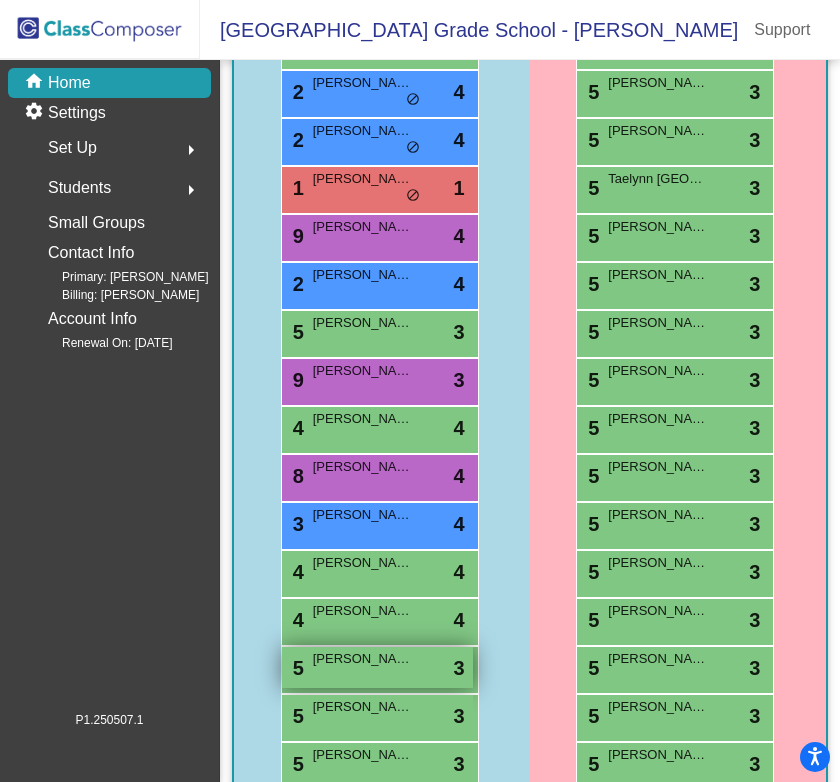 click on "5 [PERSON_NAME] lock do_not_disturb_alt 3" at bounding box center (377, 667) 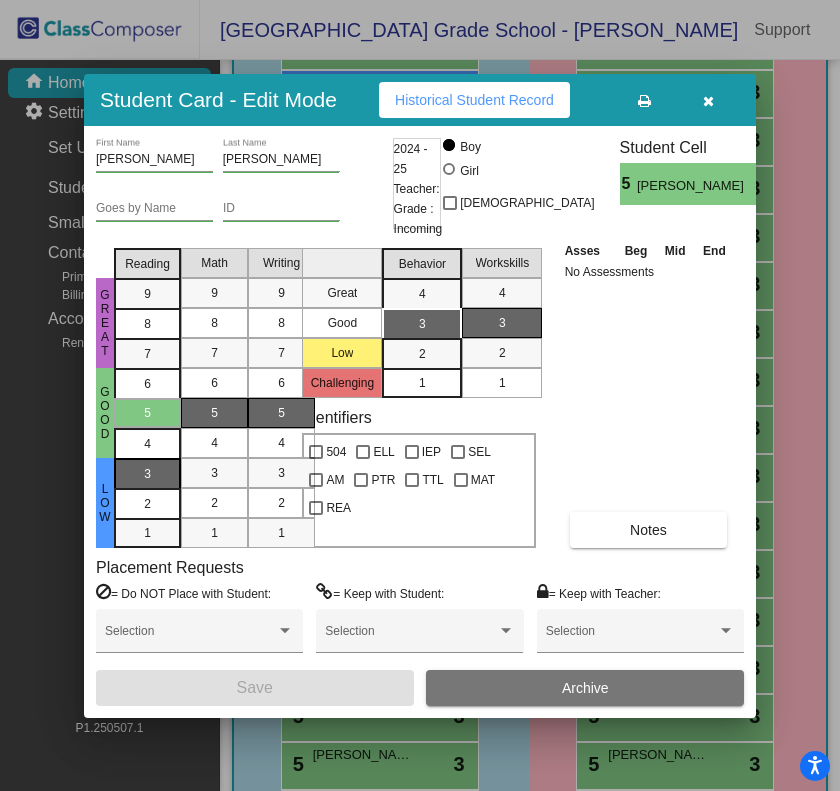 click on "3" at bounding box center [147, 474] 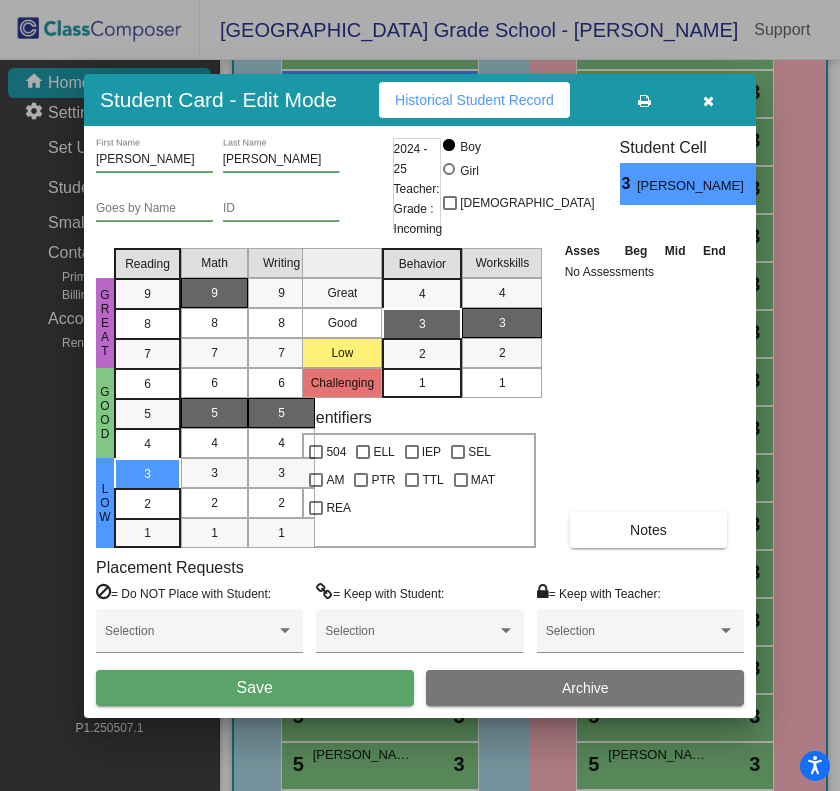 click on "9" at bounding box center (214, 293) 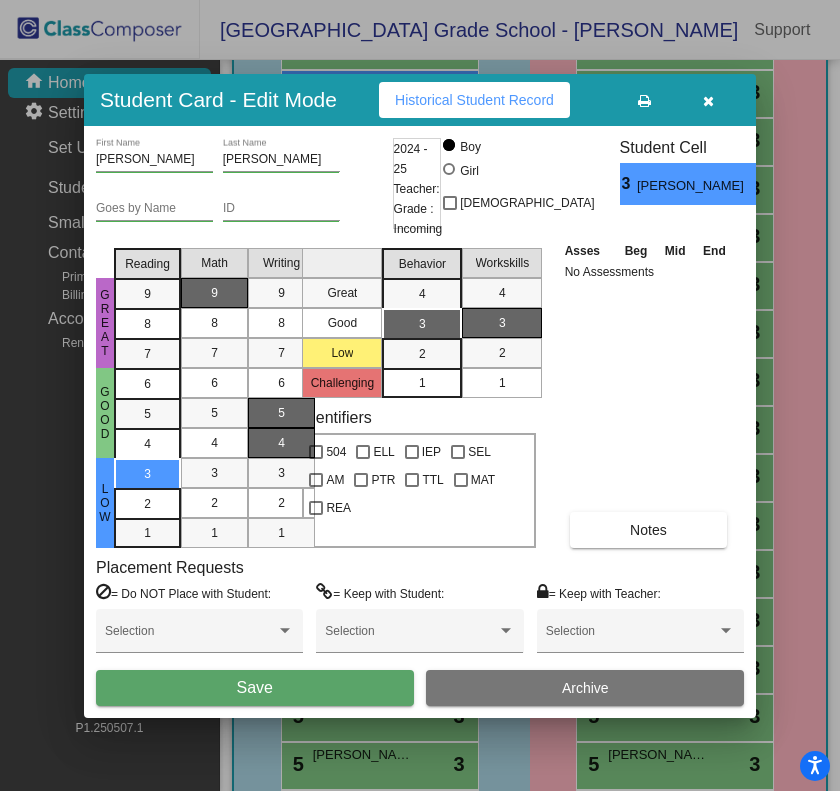 click on "4" at bounding box center [281, 443] 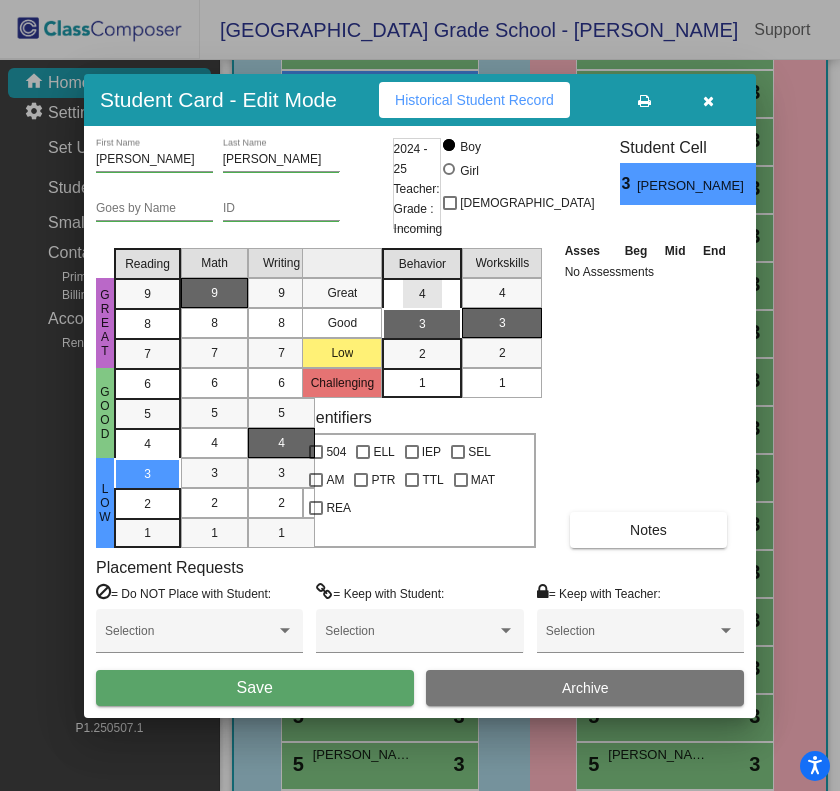 click on "4" at bounding box center (422, 294) 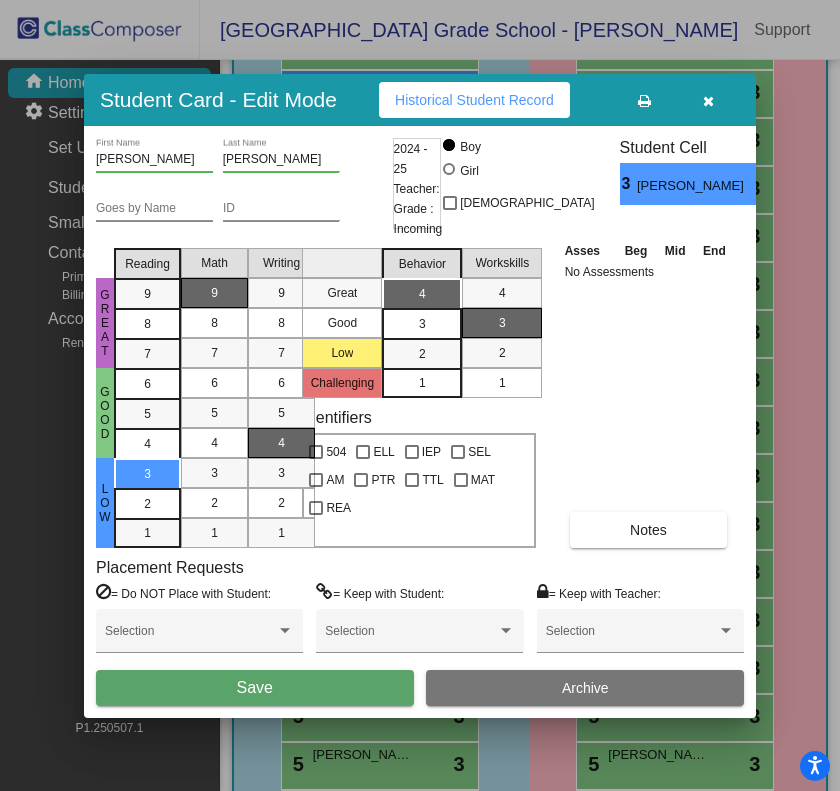 click on "Save" at bounding box center (255, 687) 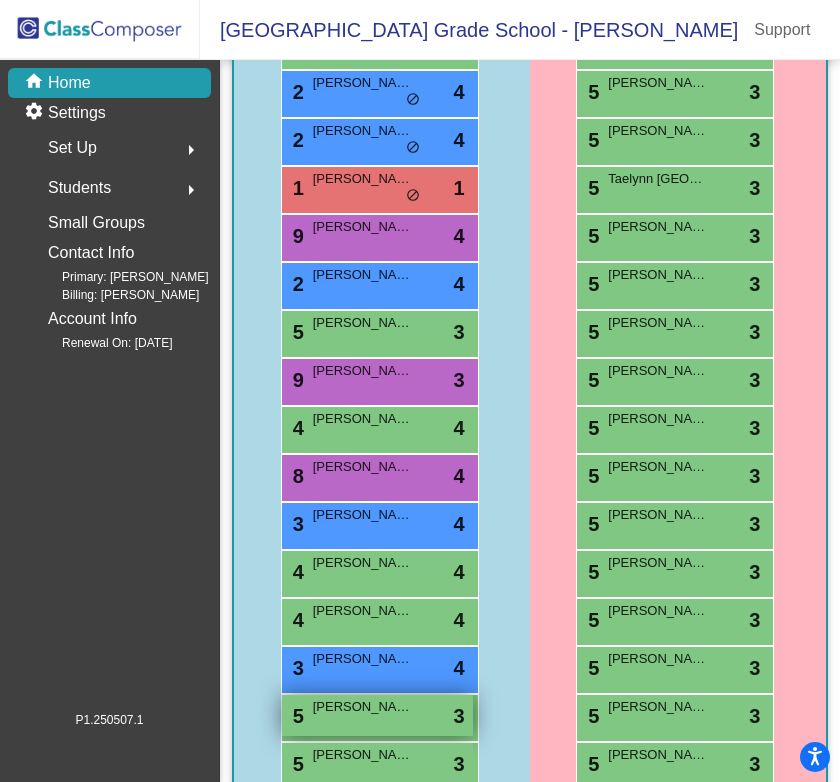 click on "5 [PERSON_NAME] [PERSON_NAME] lock do_not_disturb_alt 3" at bounding box center [377, 715] 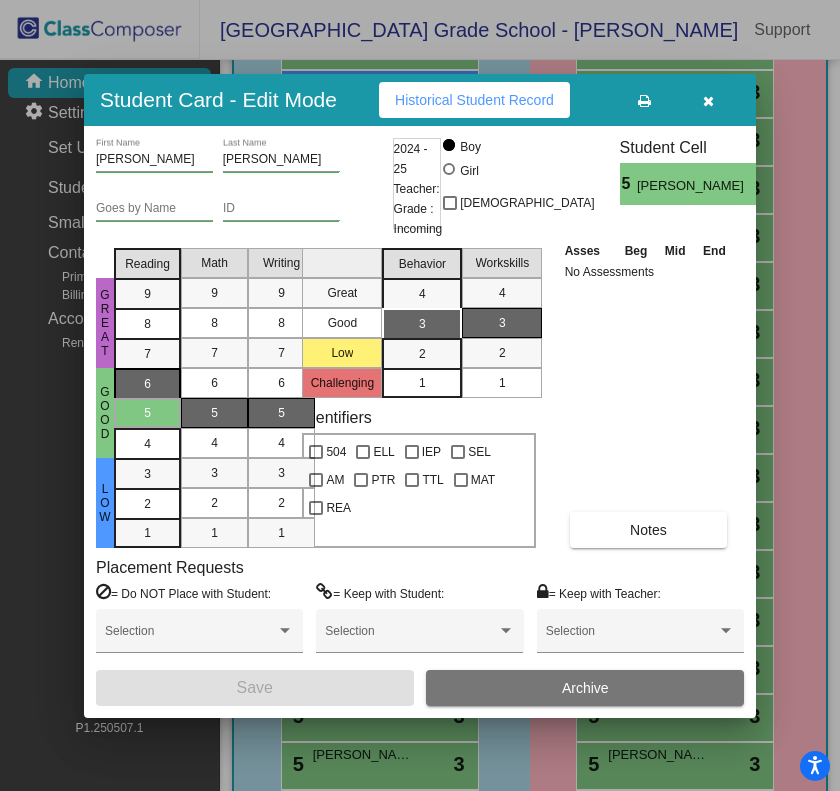 drag, startPoint x: 143, startPoint y: 408, endPoint x: 175, endPoint y: 391, distance: 36.23534 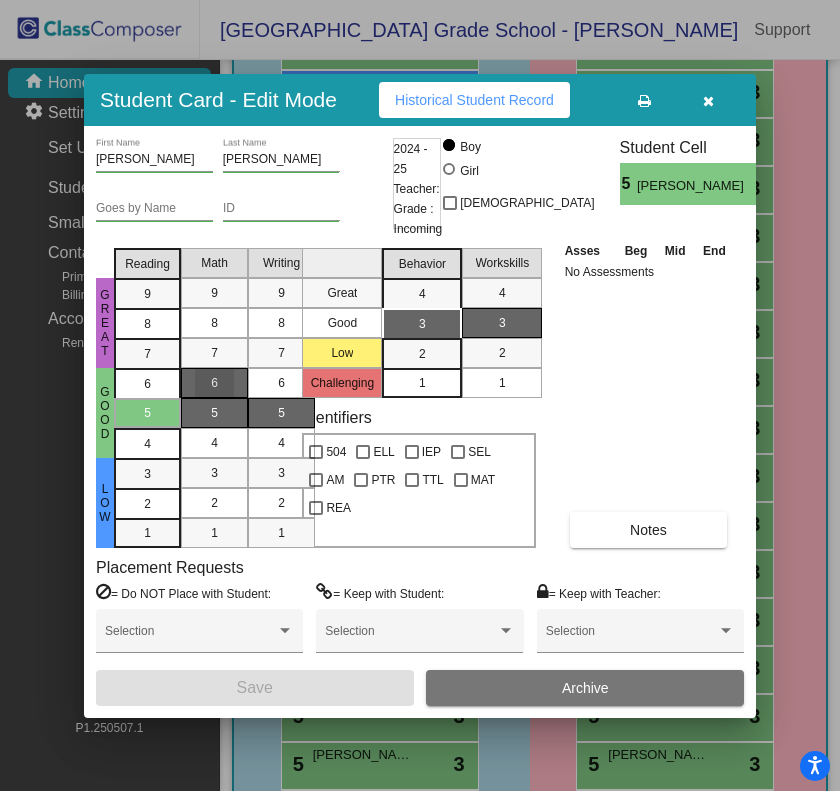 click on "6" at bounding box center [214, 383] 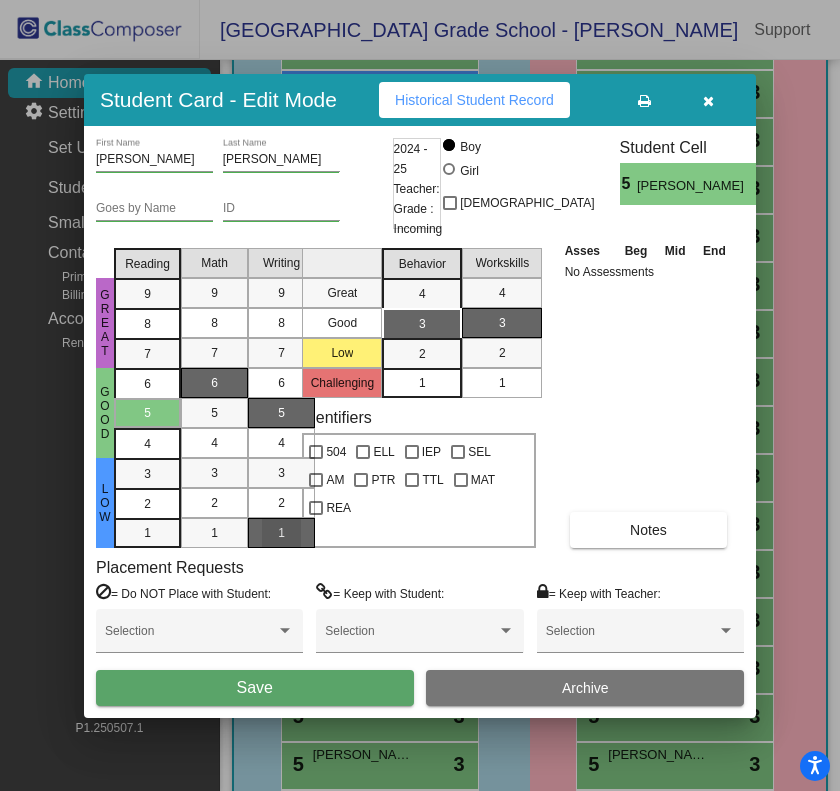 click on "1" at bounding box center [281, 533] 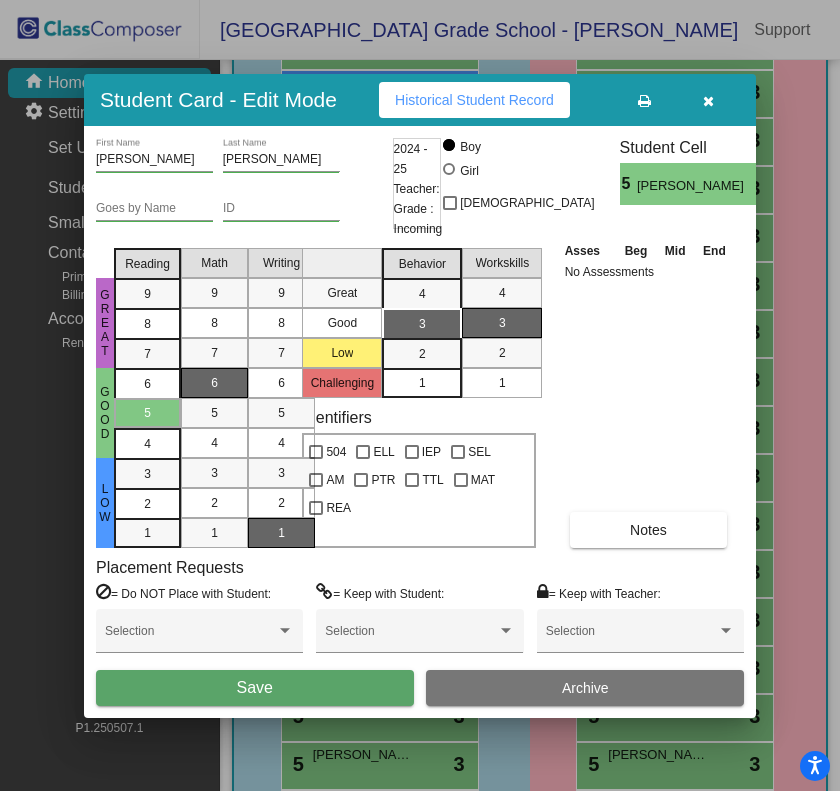 click on "1" at bounding box center (422, 383) 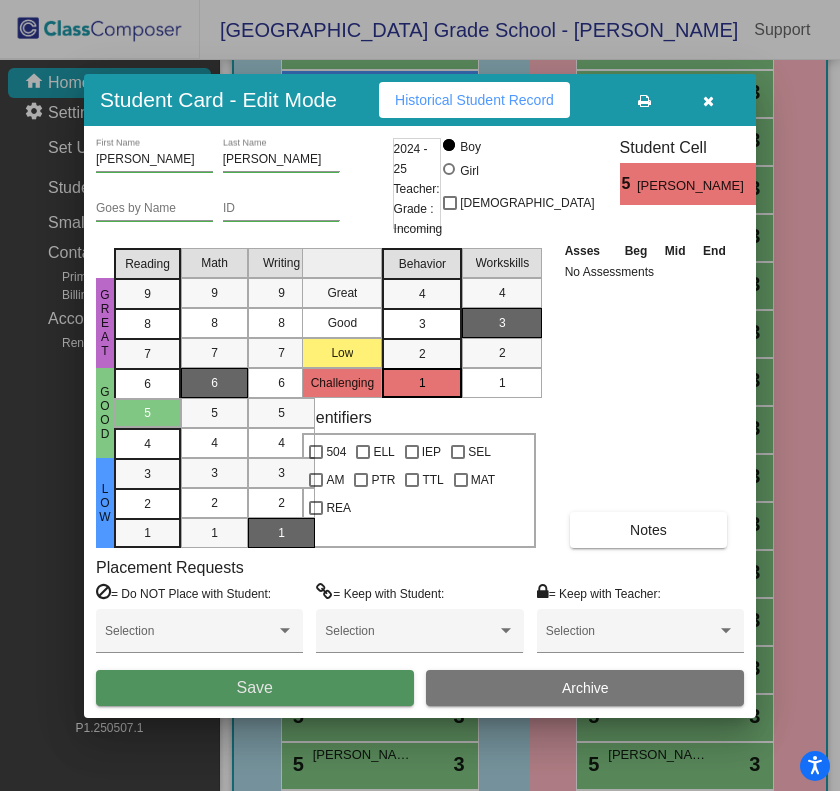 click on "Save" at bounding box center (255, 687) 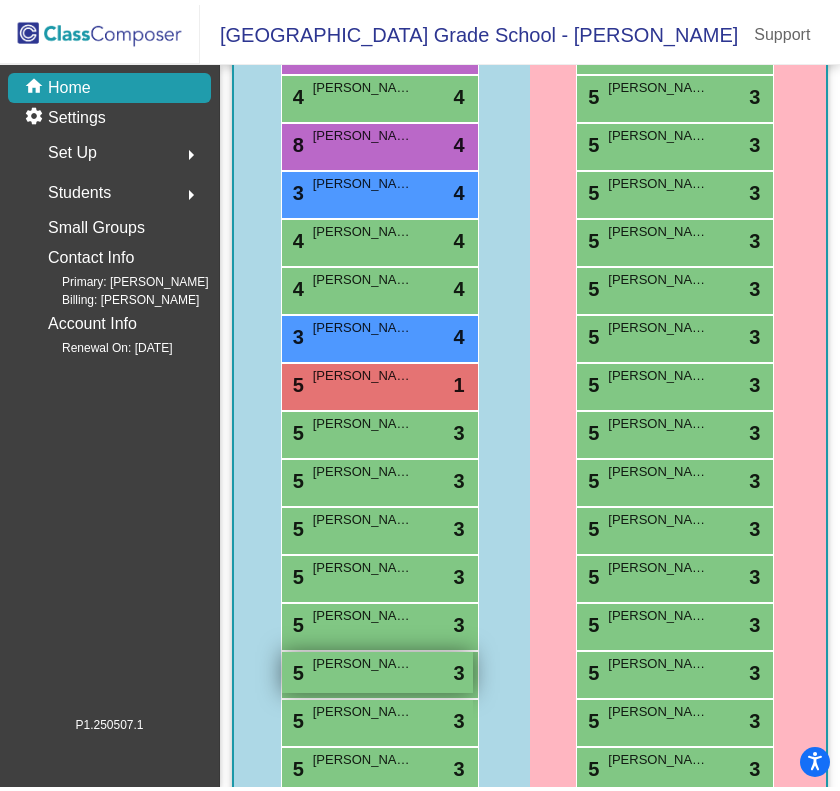 scroll, scrollTop: 1540, scrollLeft: 0, axis: vertical 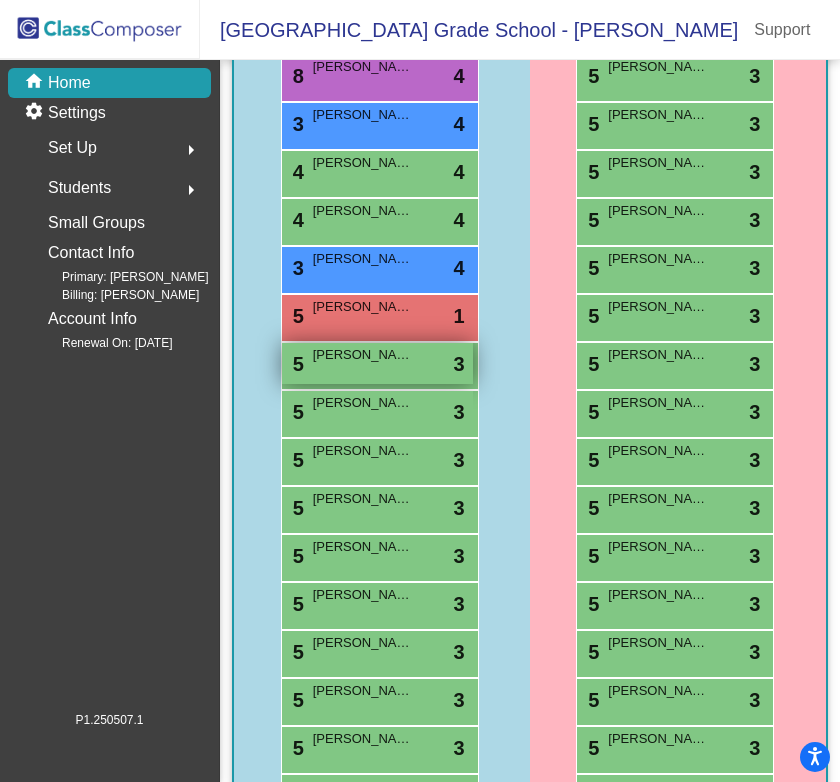 click on "5 [PERSON_NAME] lock do_not_disturb_alt 3" at bounding box center (377, 363) 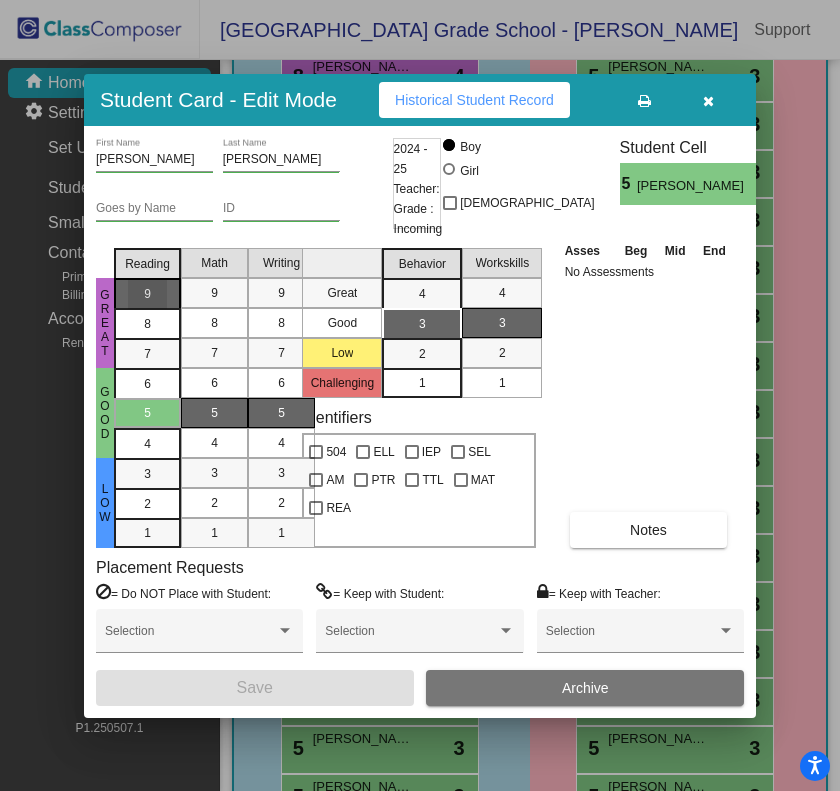 click on "9" at bounding box center (147, 294) 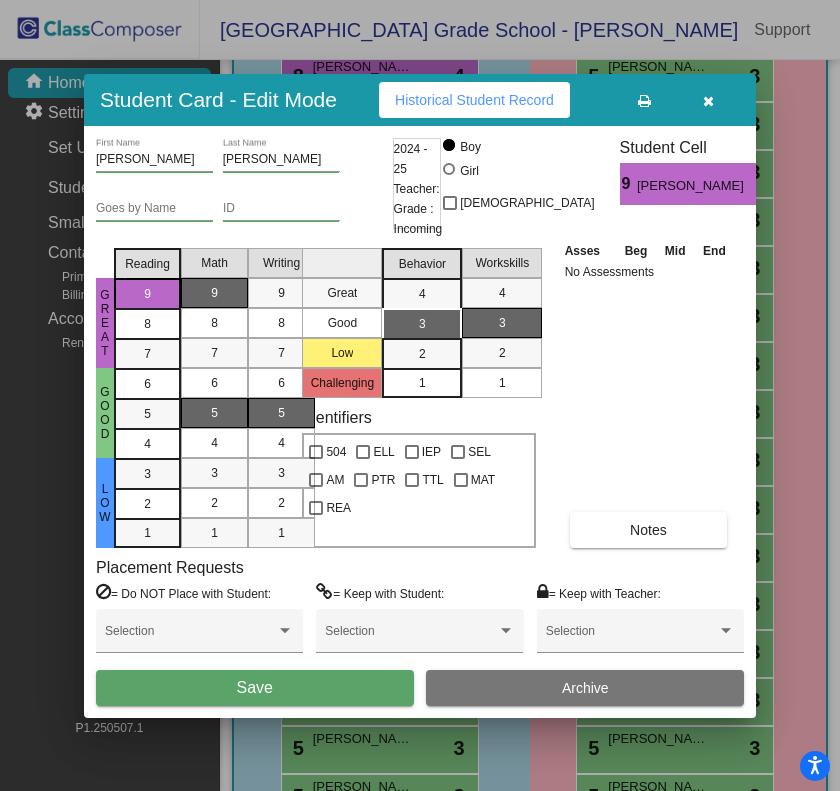 click on "9" at bounding box center [214, 293] 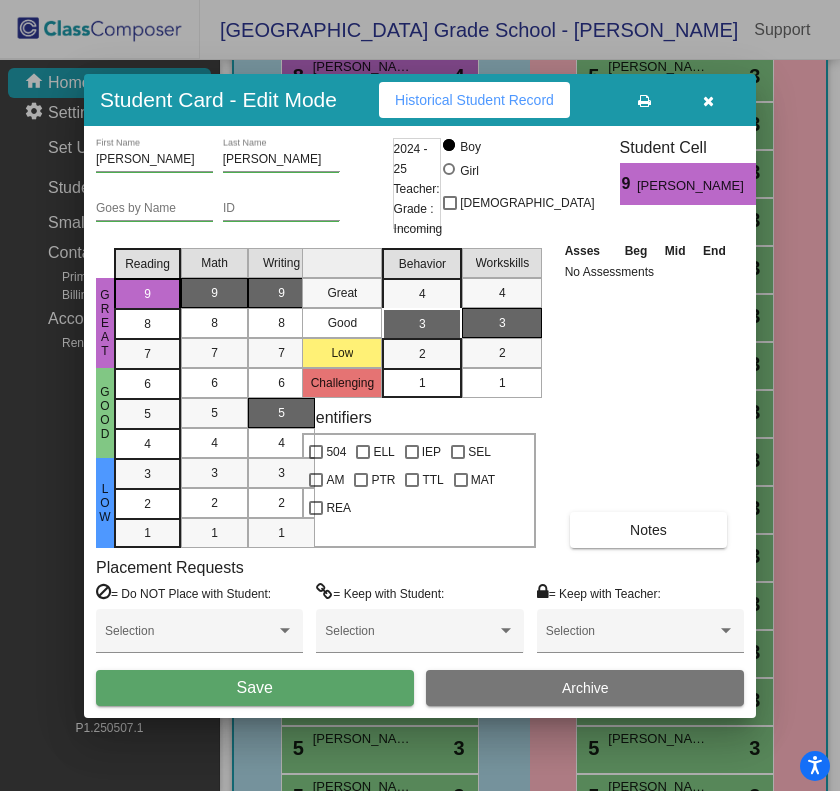 click on "9" at bounding box center [281, 293] 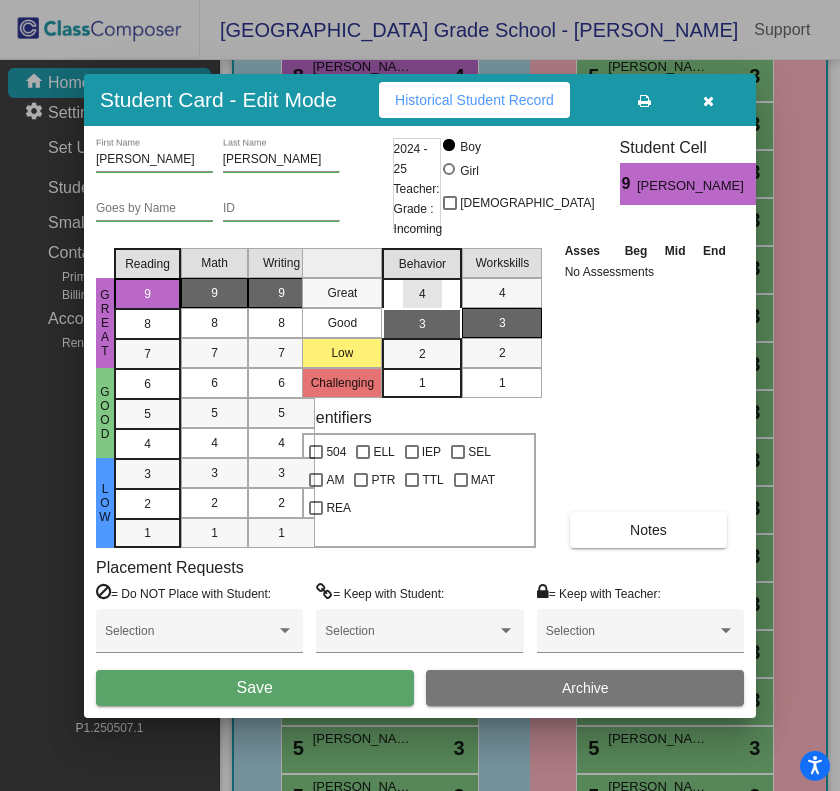 click on "4" at bounding box center [422, 294] 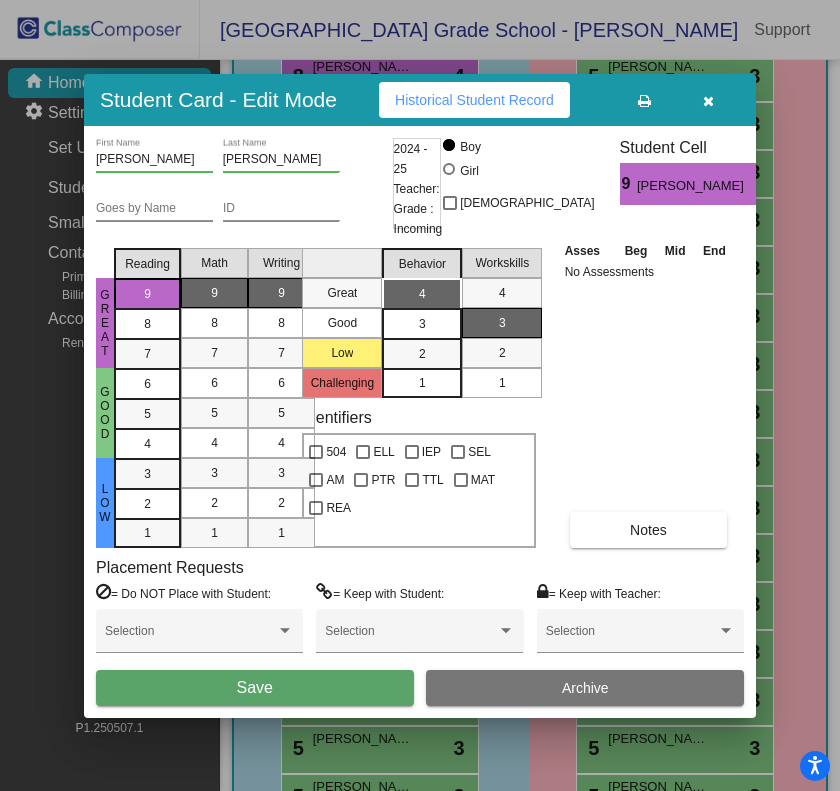 click on "Save" at bounding box center [255, 688] 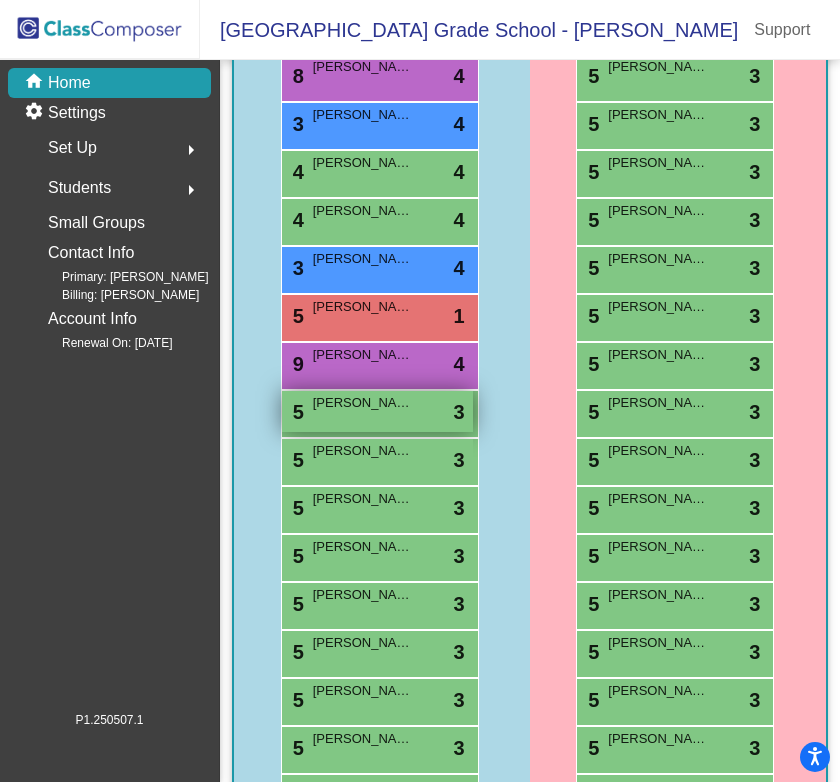 click on "5 [PERSON_NAME] lock do_not_disturb_alt 3" at bounding box center [377, 411] 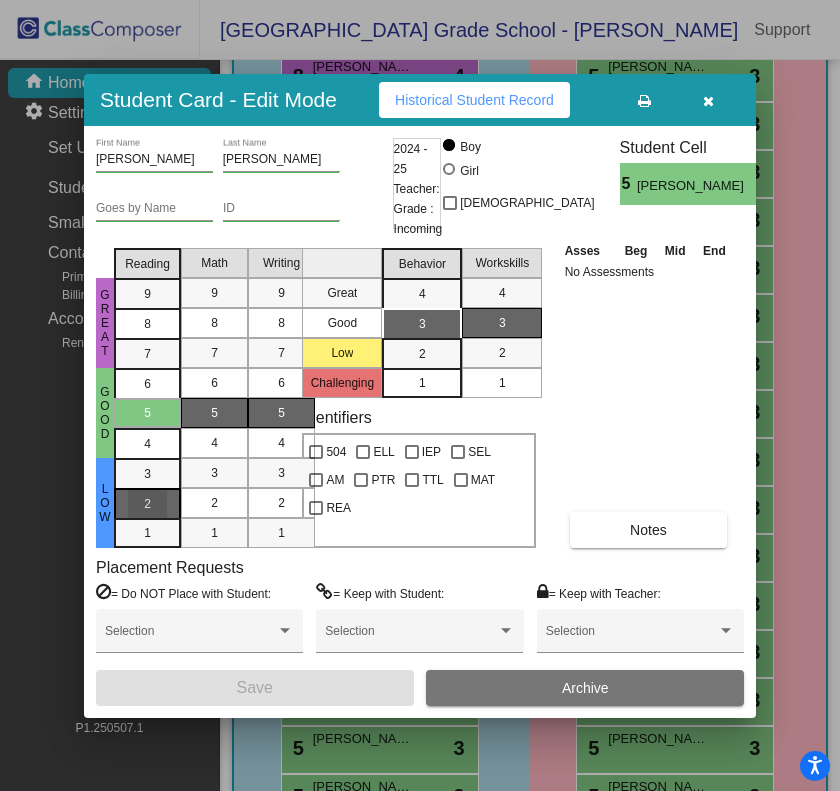 click on "2" at bounding box center [147, 474] 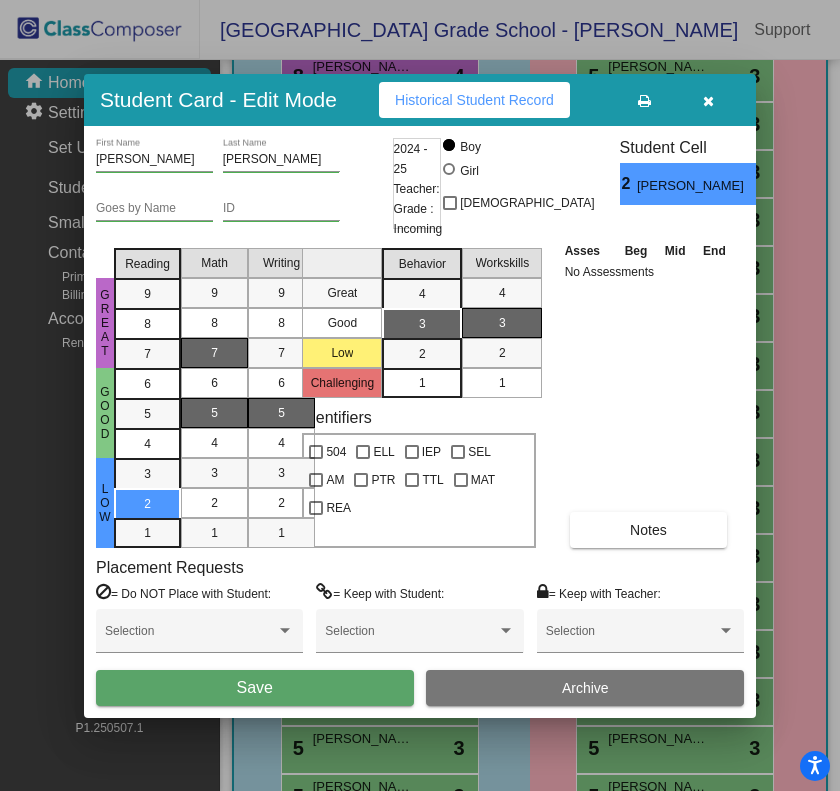 click on "7" at bounding box center (214, 353) 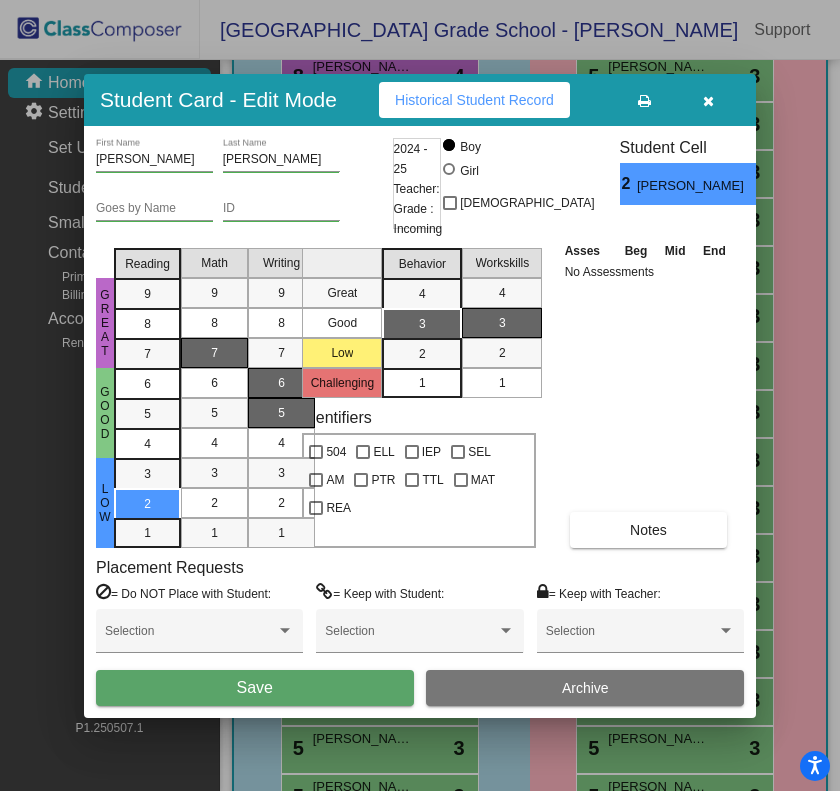 click on "6" at bounding box center [281, 383] 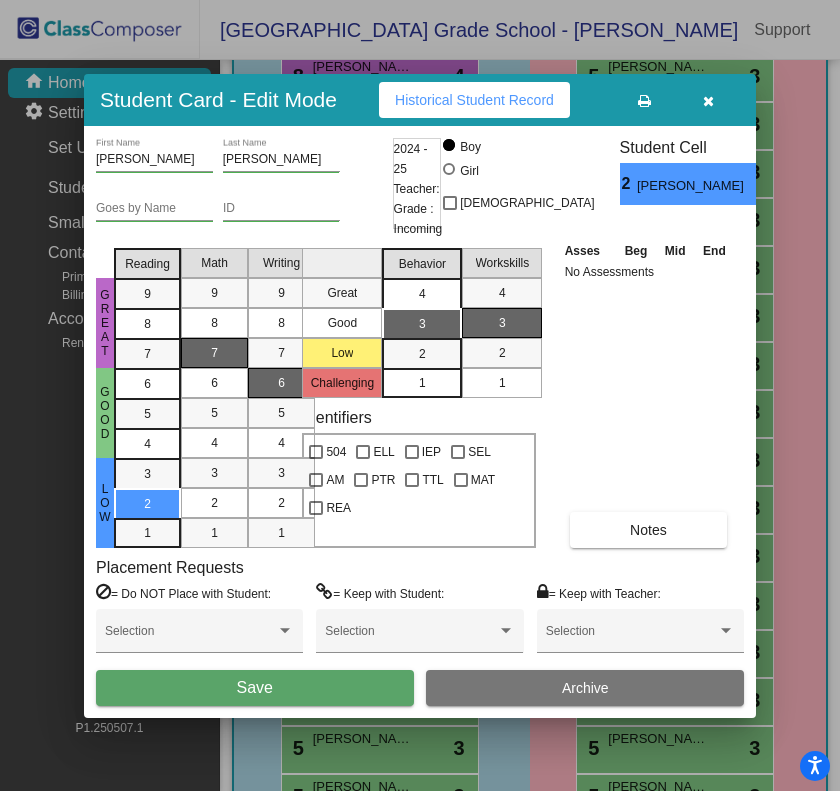 click on "4" at bounding box center (422, 294) 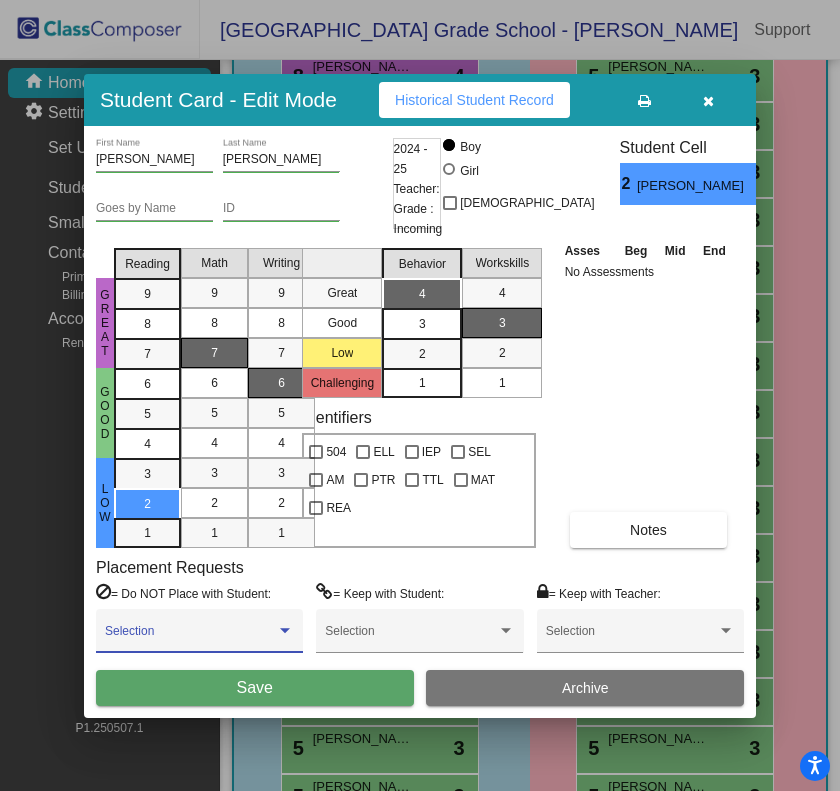 click at bounding box center [190, 638] 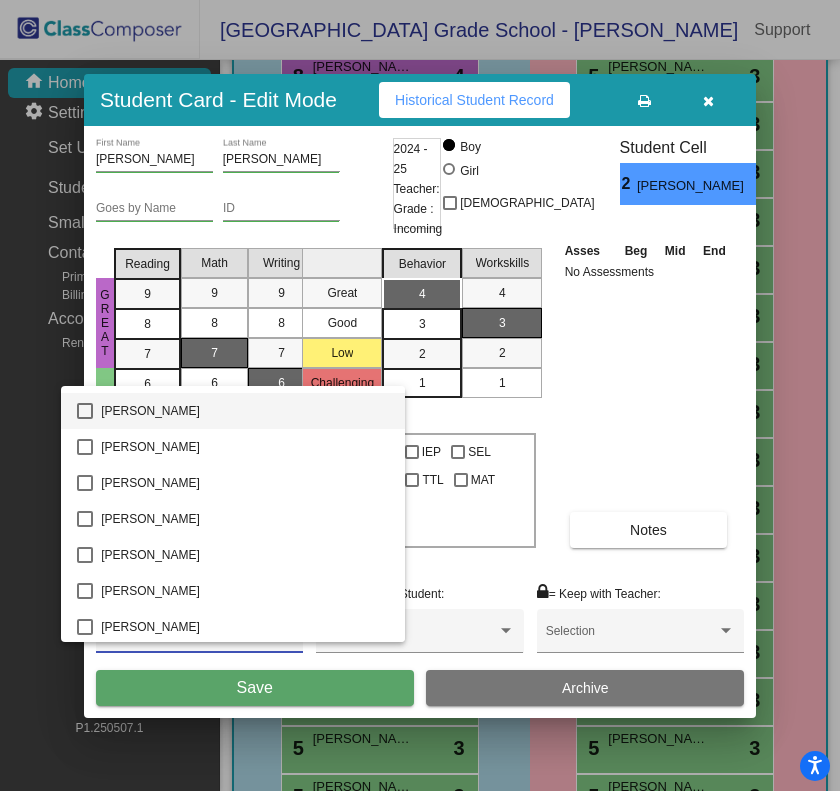 scroll, scrollTop: 2100, scrollLeft: 0, axis: vertical 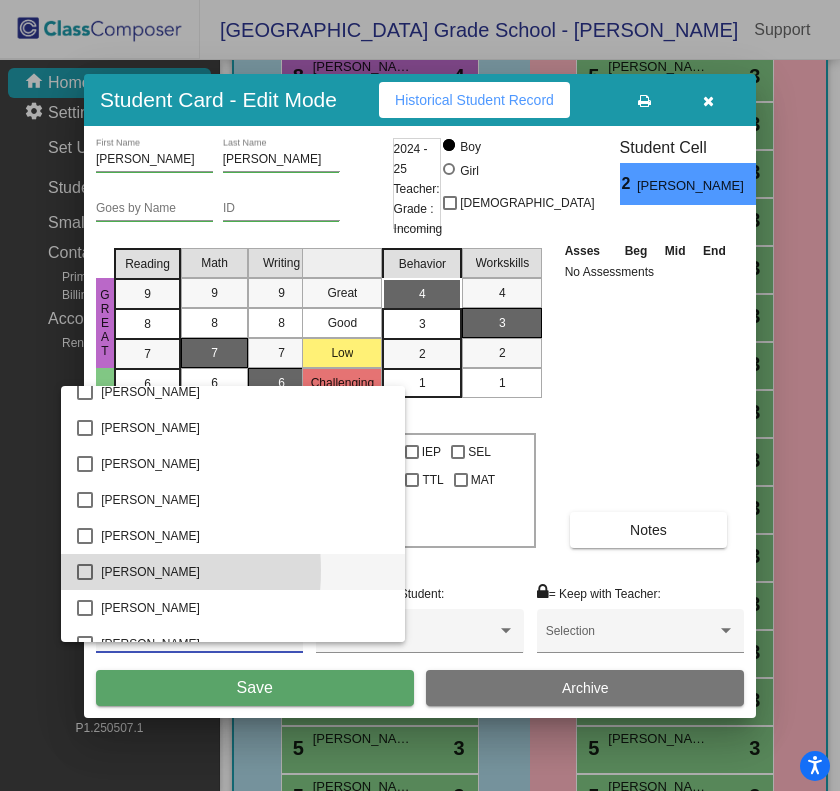 click at bounding box center (85, 572) 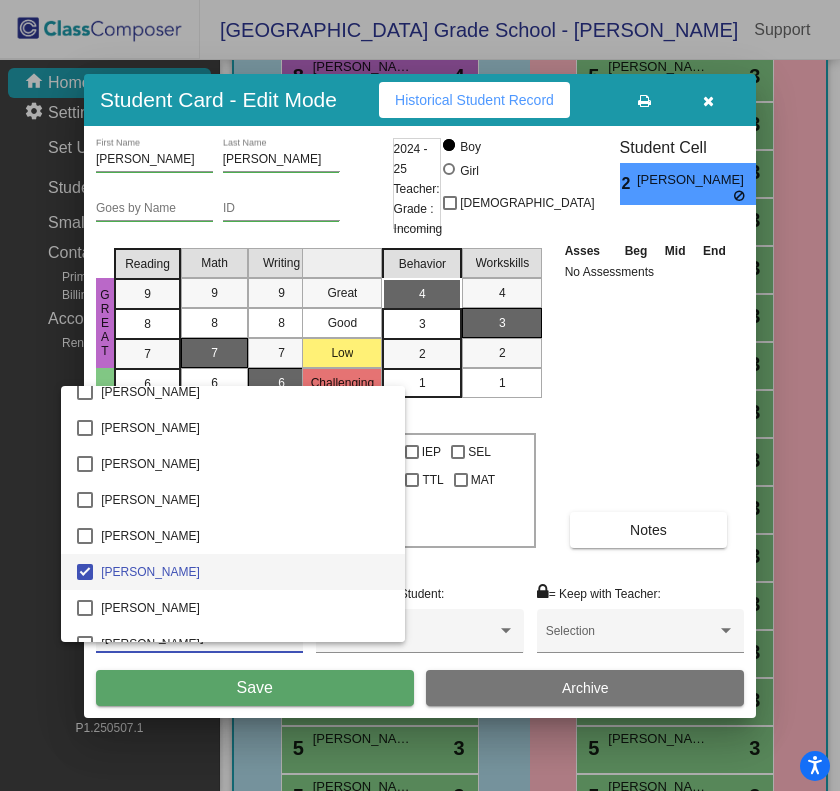 click at bounding box center [420, 395] 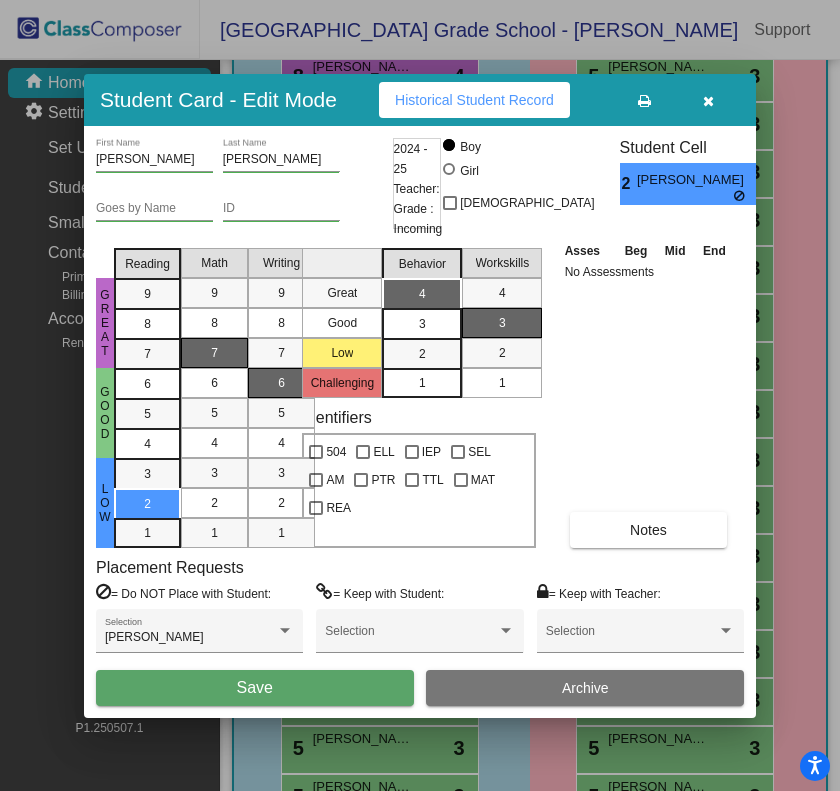 click on "Save" at bounding box center [255, 687] 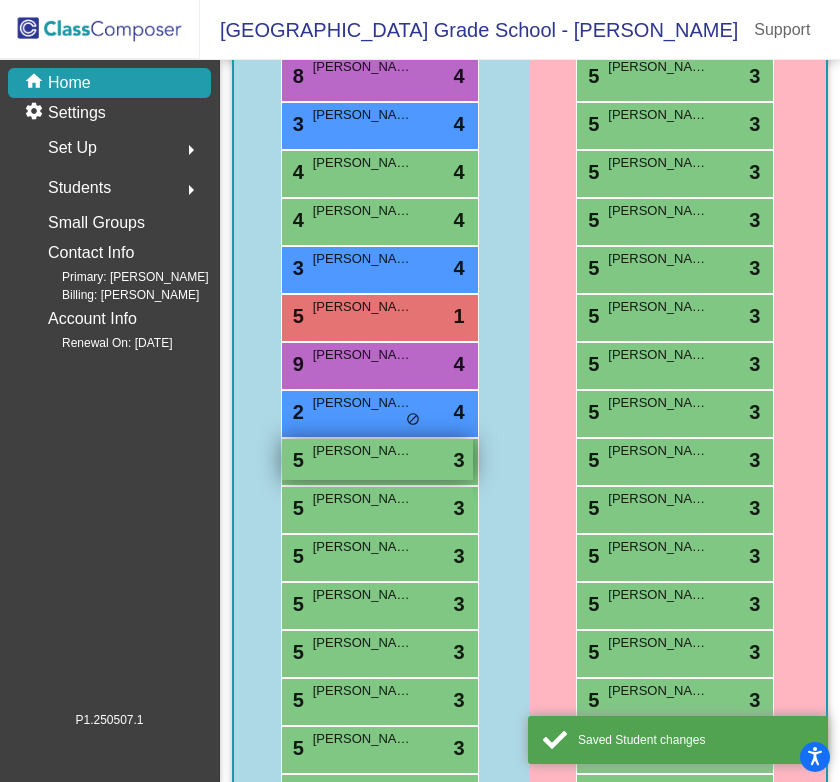 click on "5 [PERSON_NAME] lock do_not_disturb_alt 3" at bounding box center (377, 459) 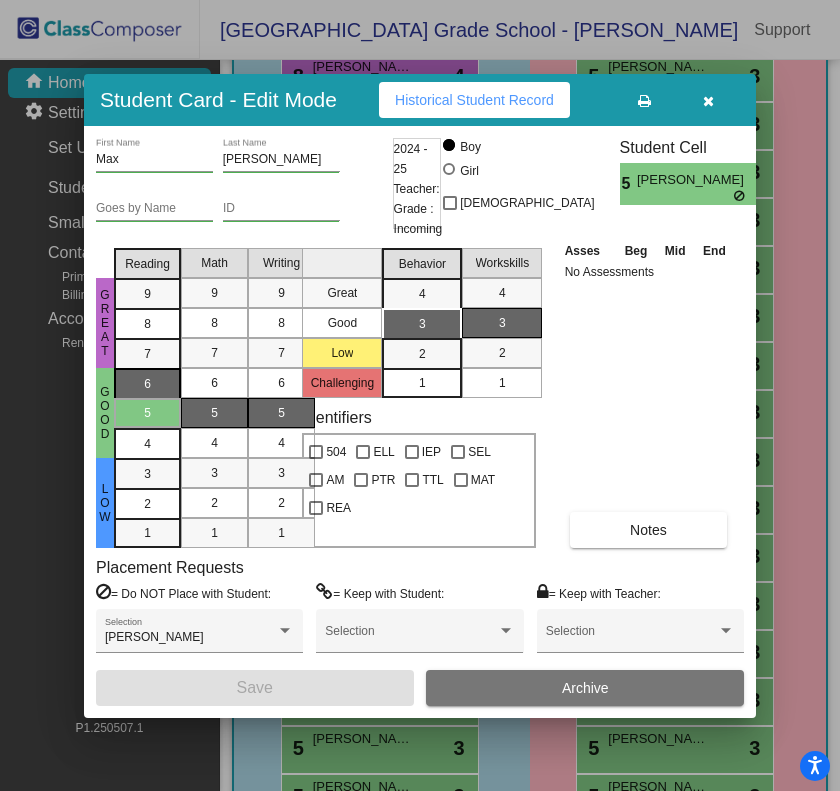 click on "6" at bounding box center [147, 384] 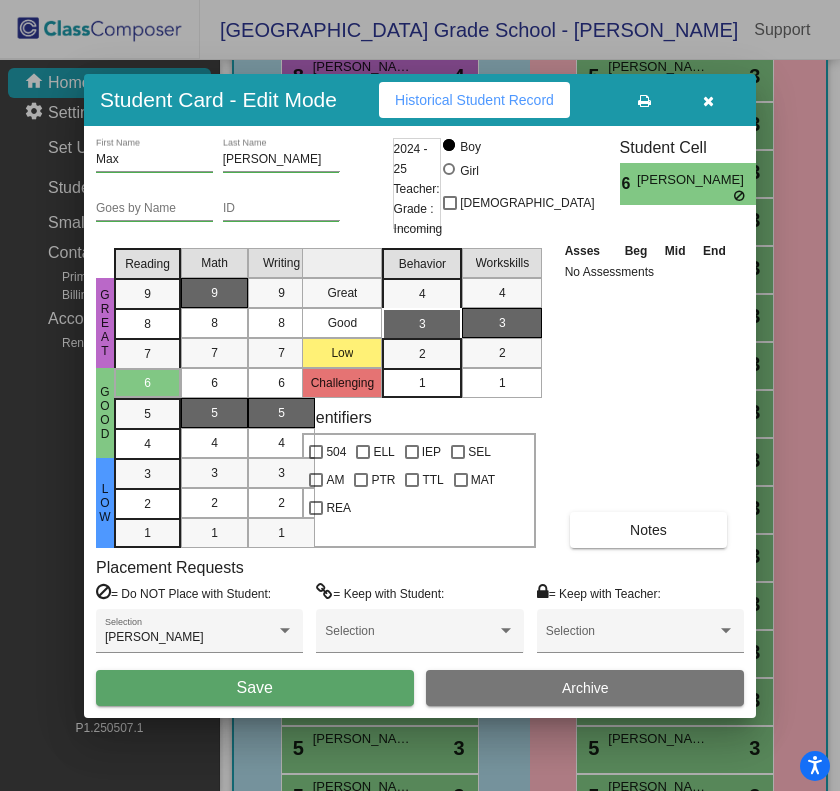 click on "9" at bounding box center [214, 293] 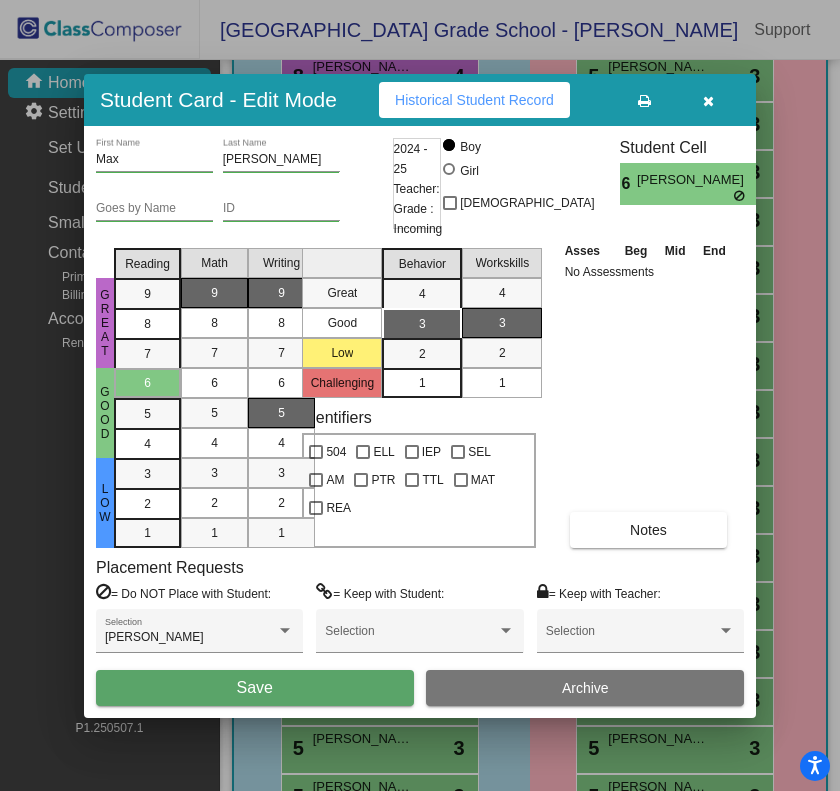 click on "9" at bounding box center [281, 293] 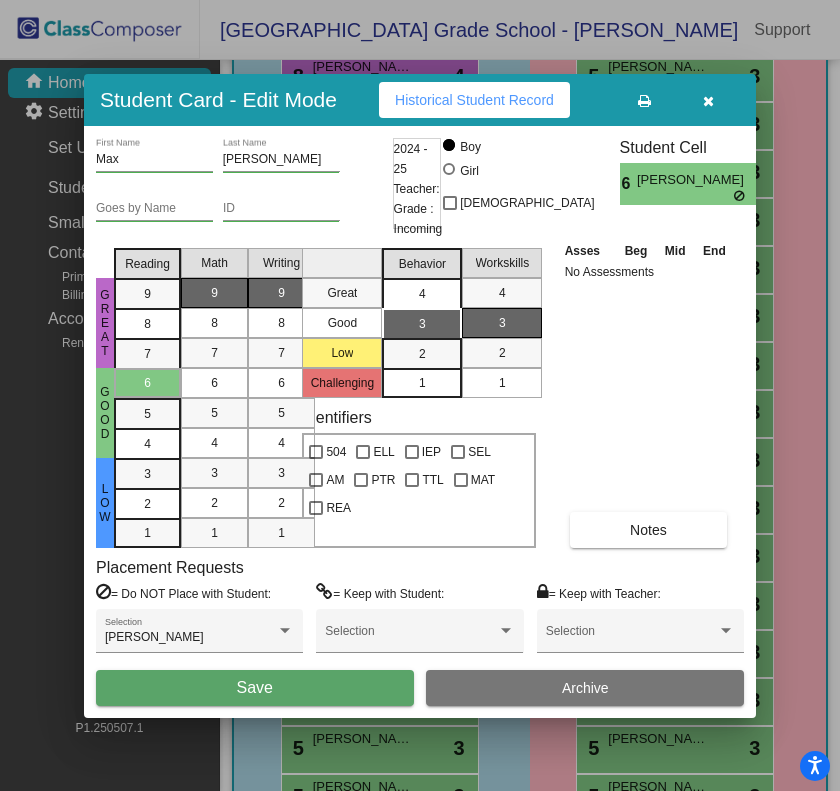 click on "4" at bounding box center [422, 294] 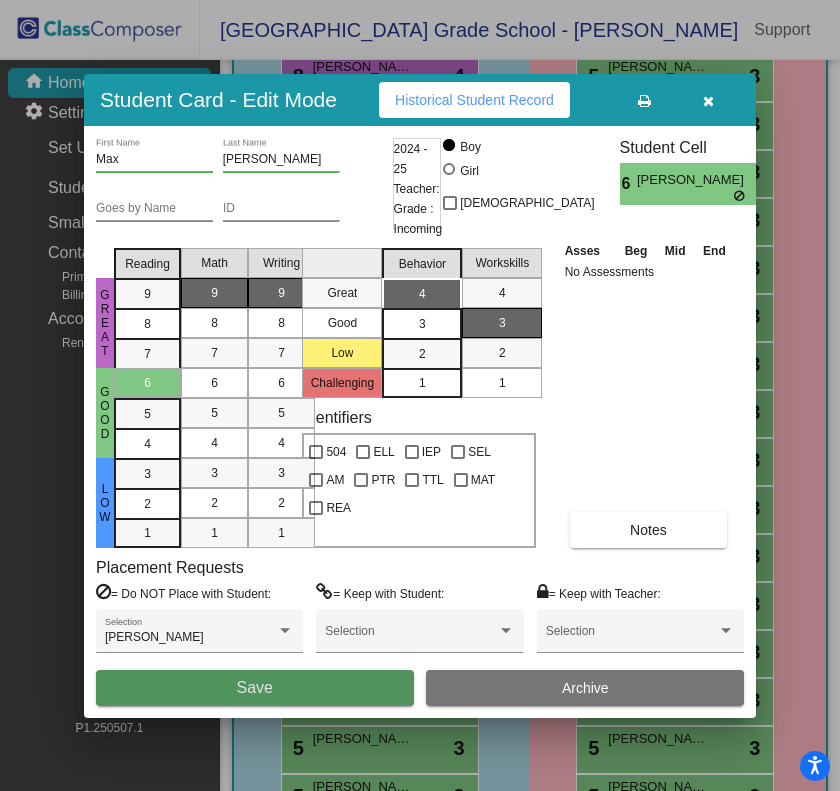click on "Save" at bounding box center [255, 688] 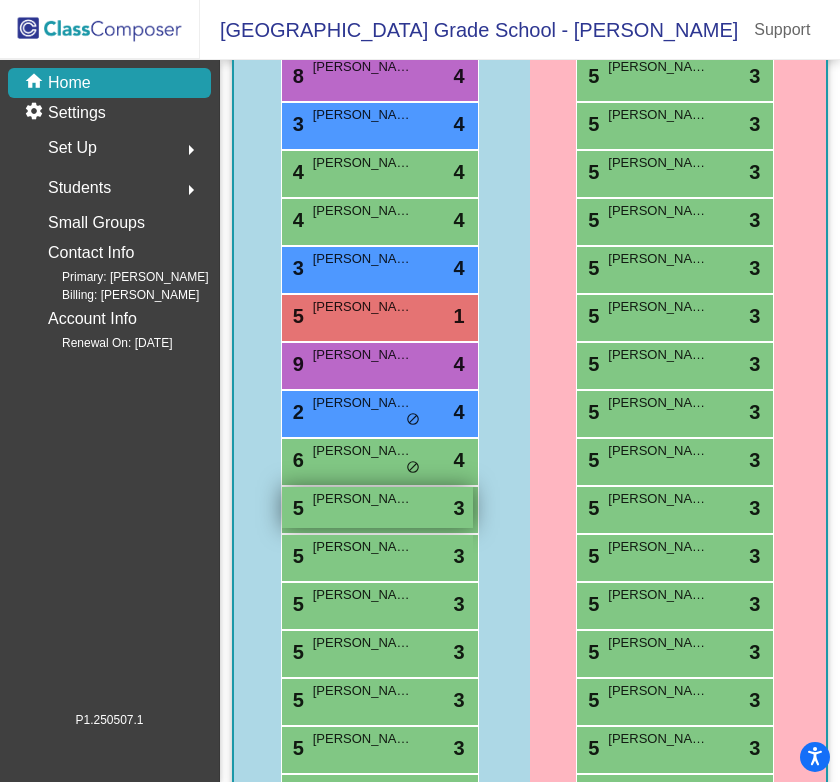 click on "5 [PERSON_NAME] lock do_not_disturb_alt 3" at bounding box center [377, 507] 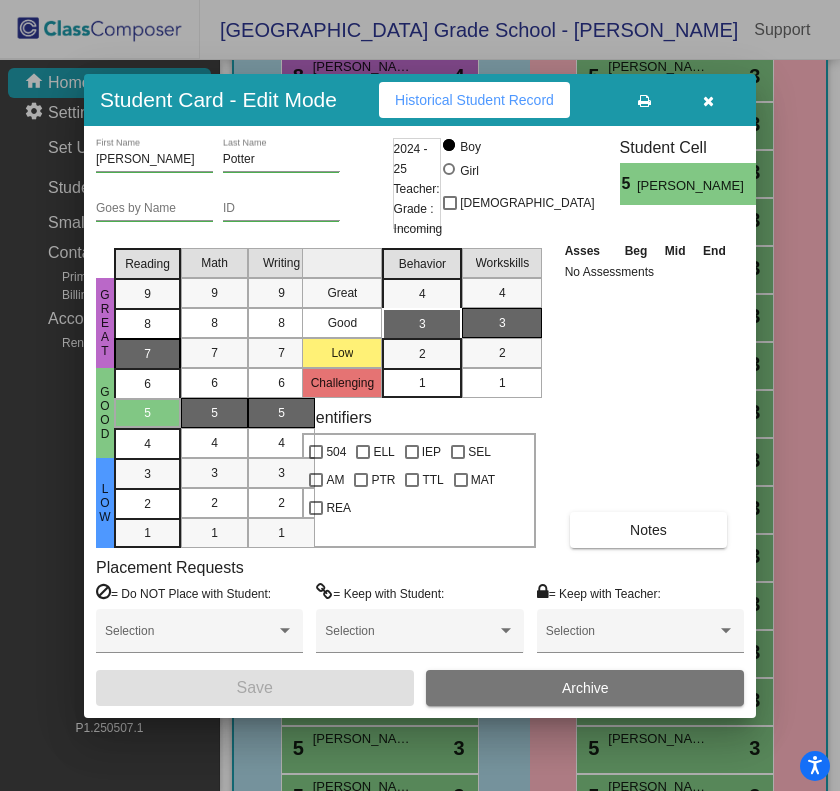 click on "7" at bounding box center [147, 294] 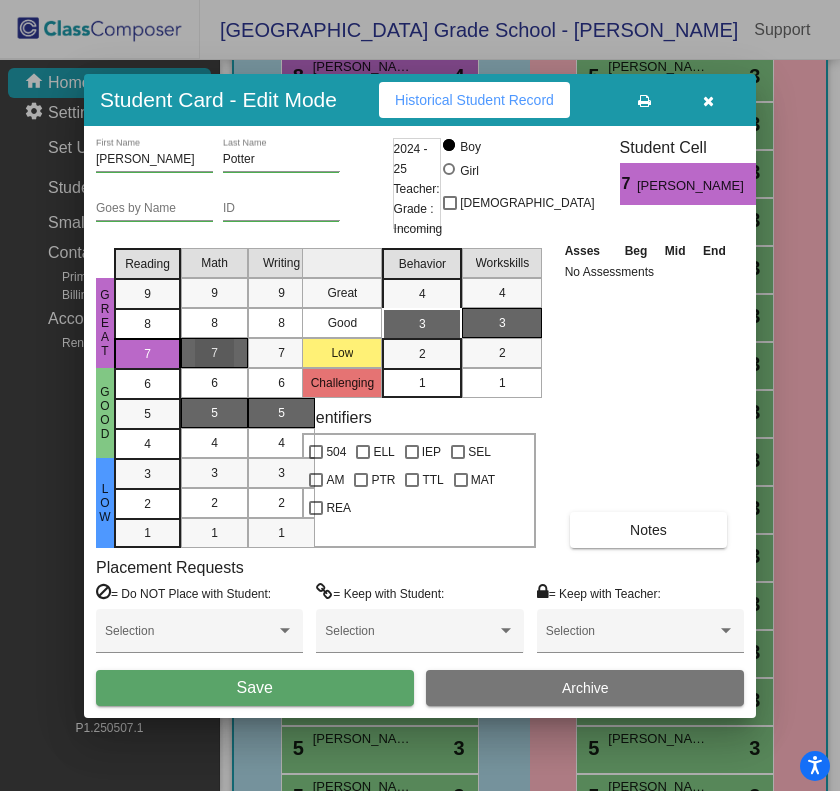 click on "7" at bounding box center [214, 353] 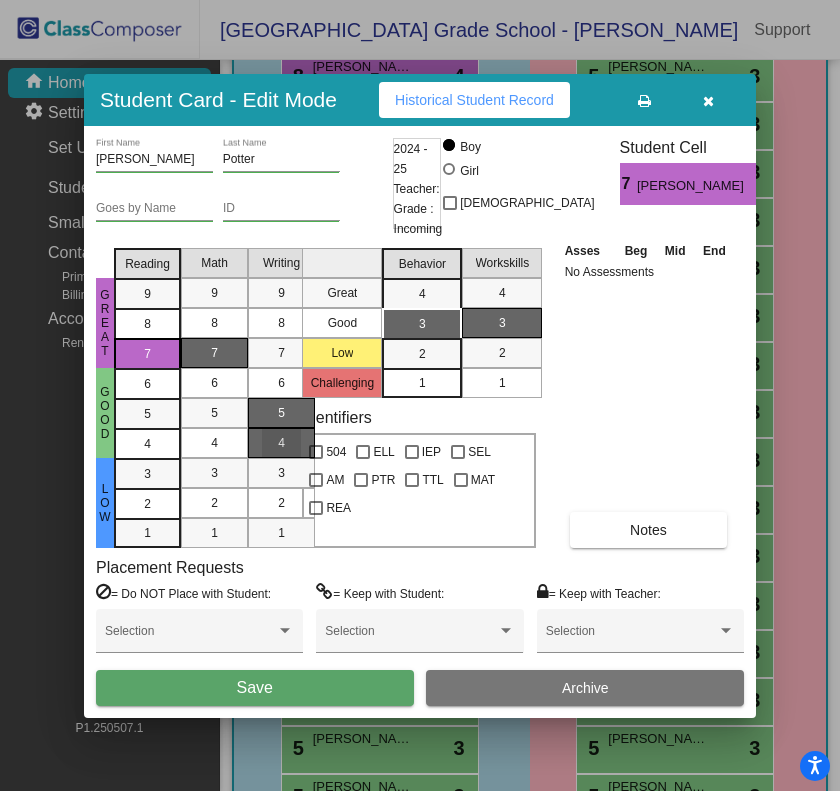 click on "4" at bounding box center [281, 443] 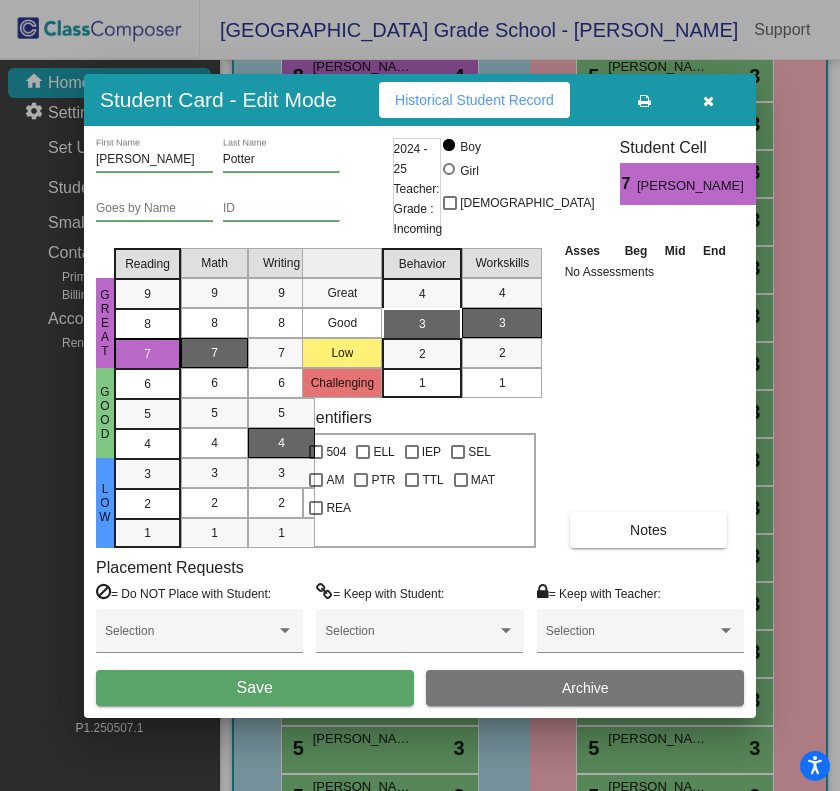 click on "3" at bounding box center (422, 324) 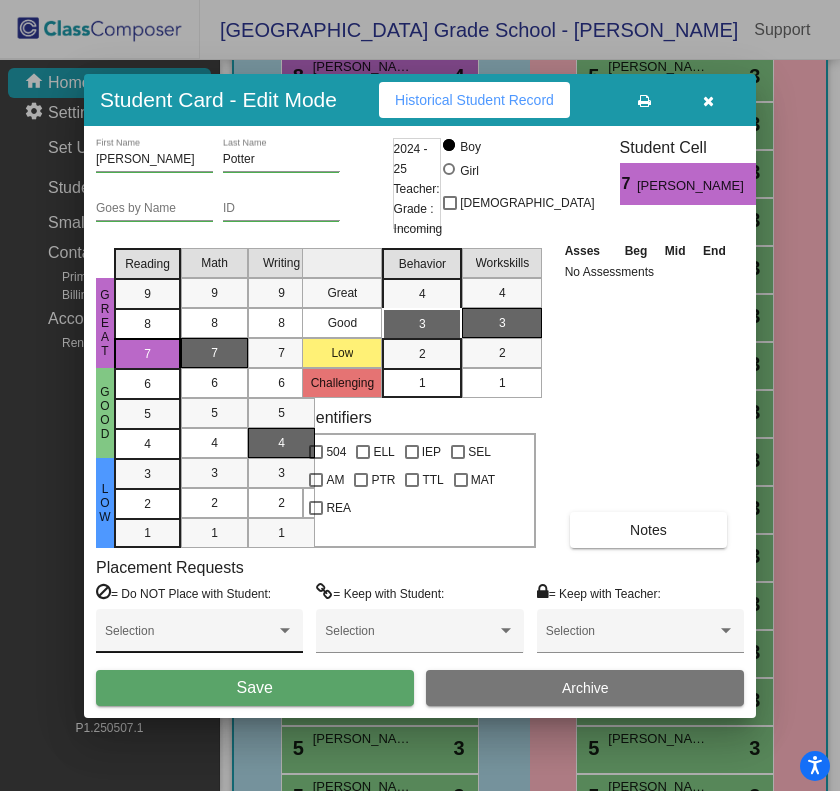 click on "Selection" at bounding box center (199, 636) 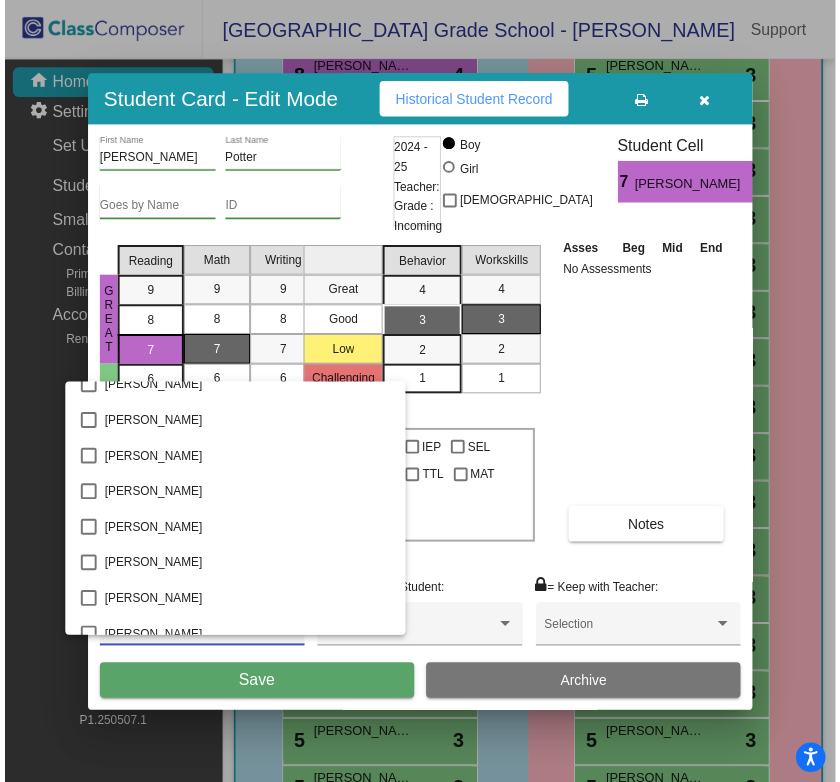 scroll, scrollTop: 700, scrollLeft: 0, axis: vertical 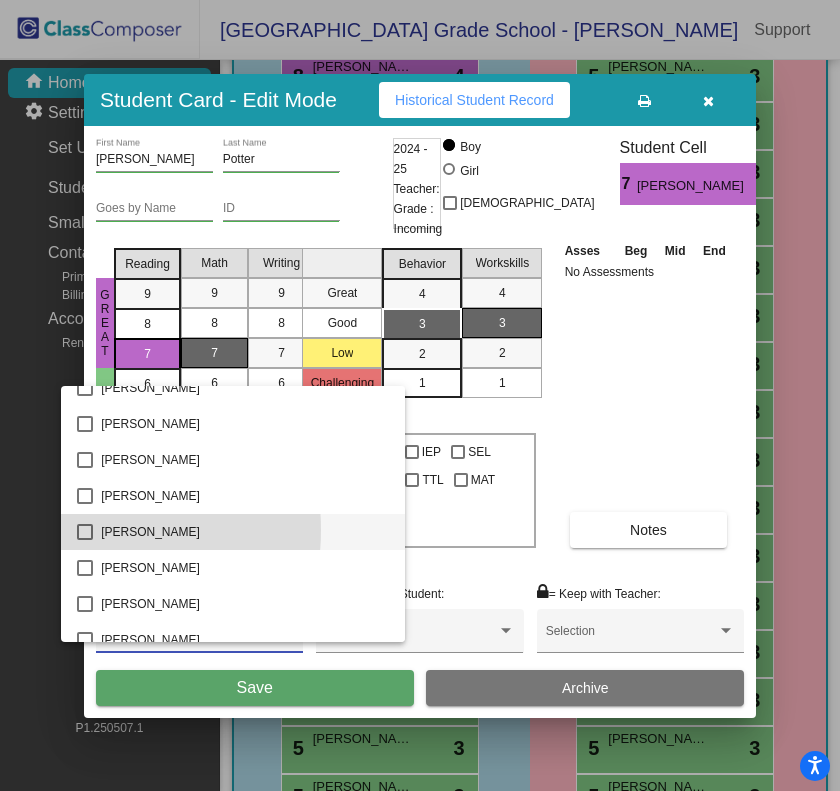 click at bounding box center [85, 532] 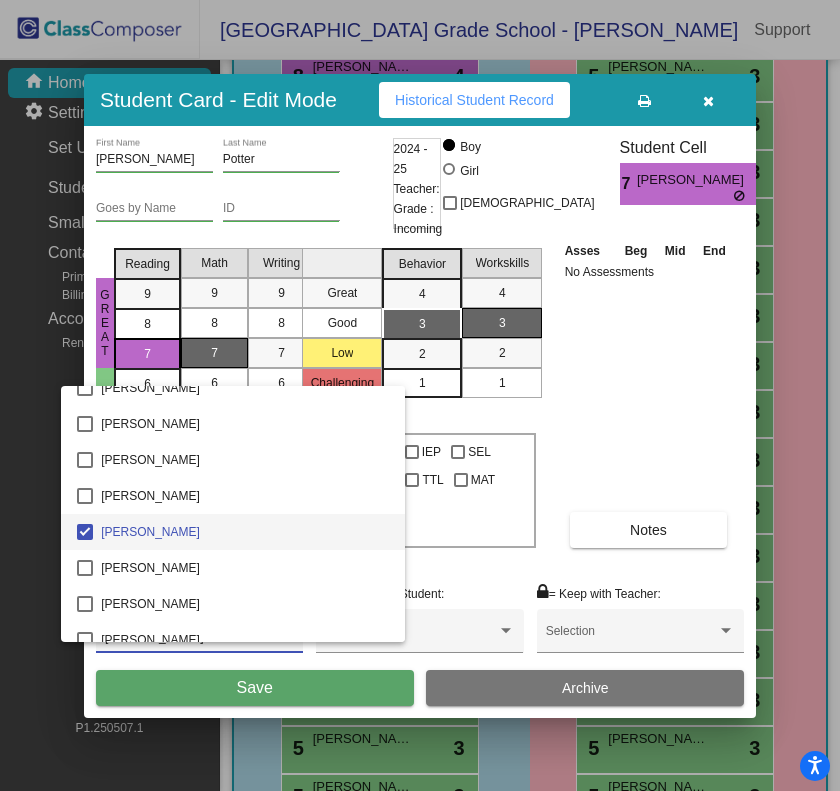 click at bounding box center [420, 395] 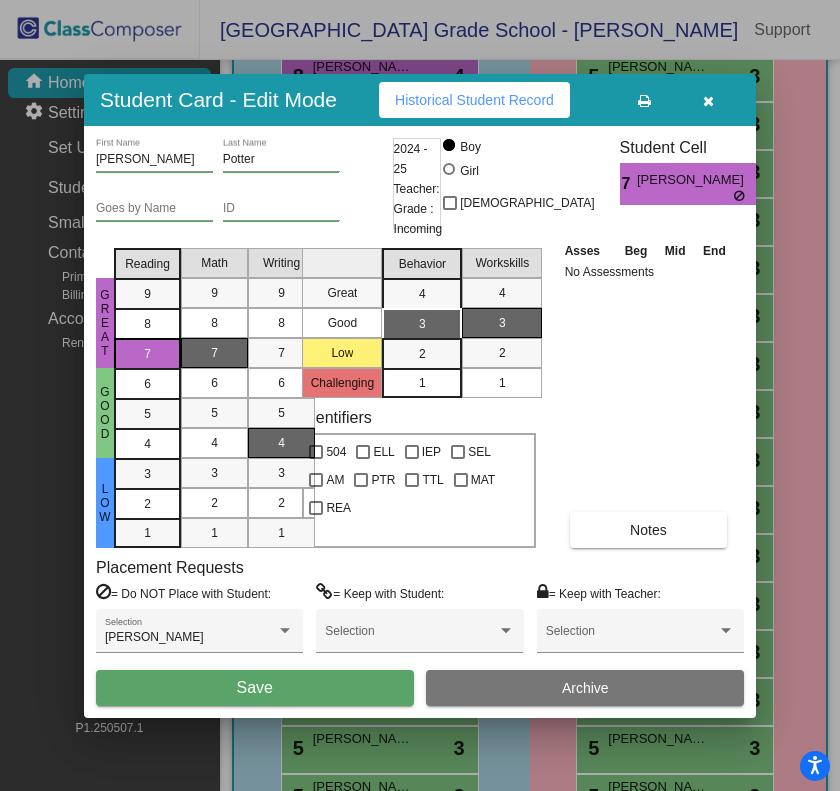 click on "Save" at bounding box center (255, 687) 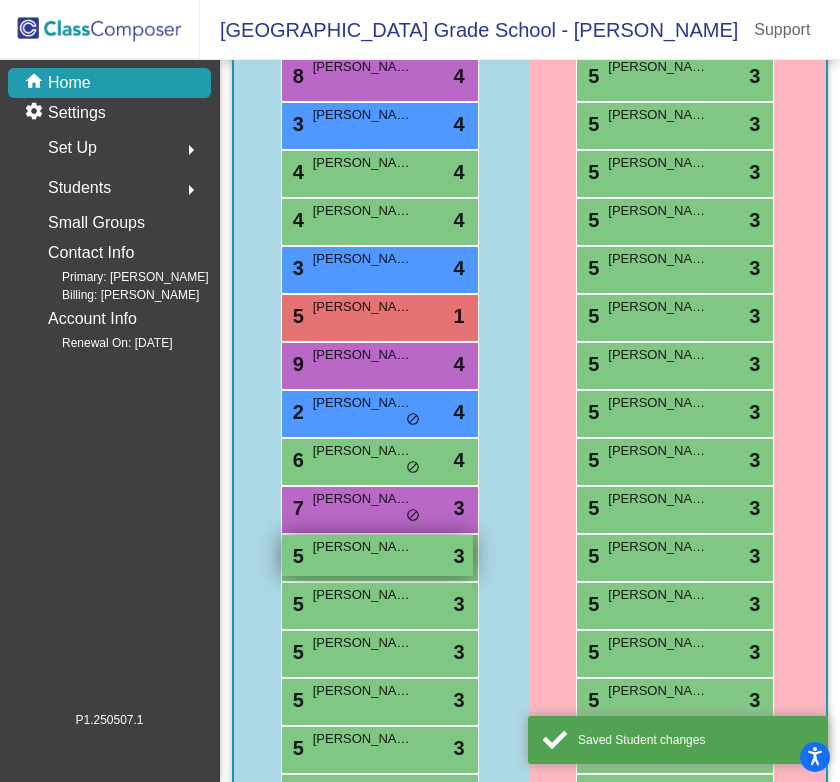 click on "5 [PERSON_NAME] lock do_not_disturb_alt 3" at bounding box center (377, 555) 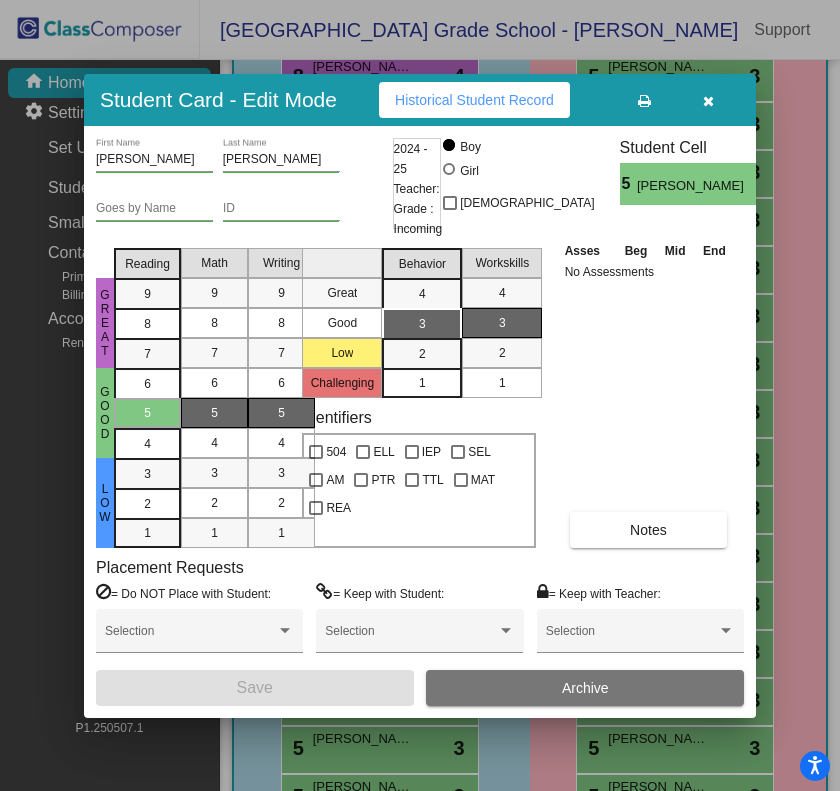 click at bounding box center (708, 101) 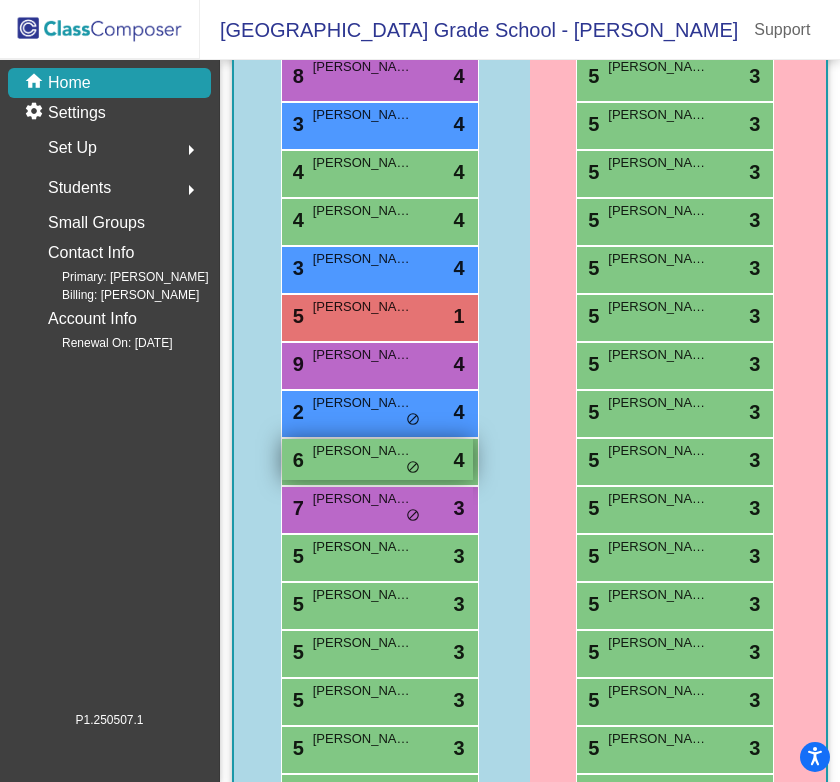 click on "6 [PERSON_NAME] lock do_not_disturb_alt 4" at bounding box center (377, 459) 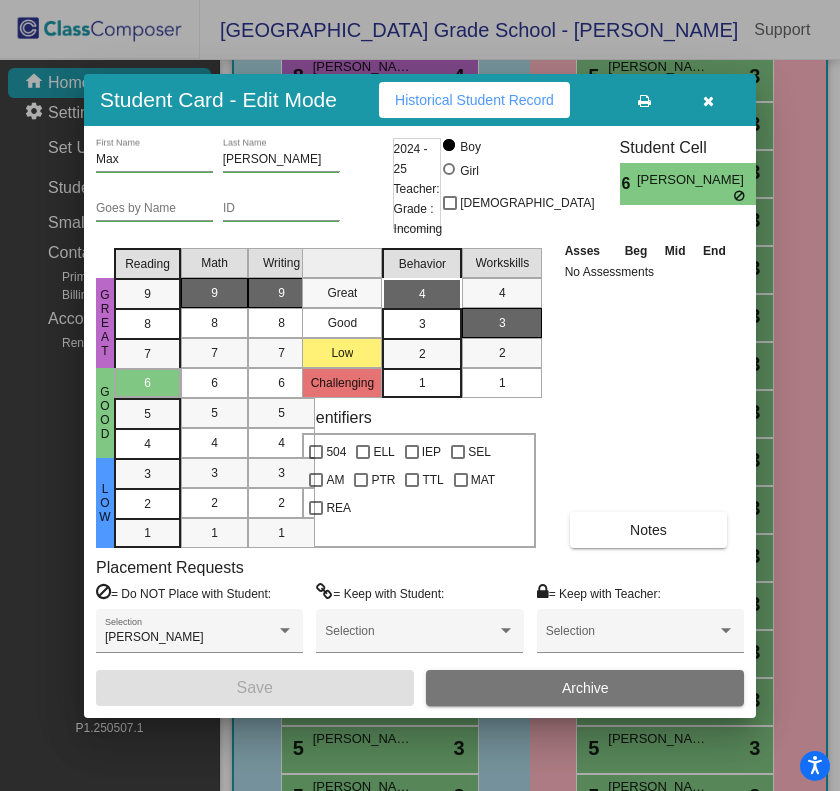 click at bounding box center [708, 101] 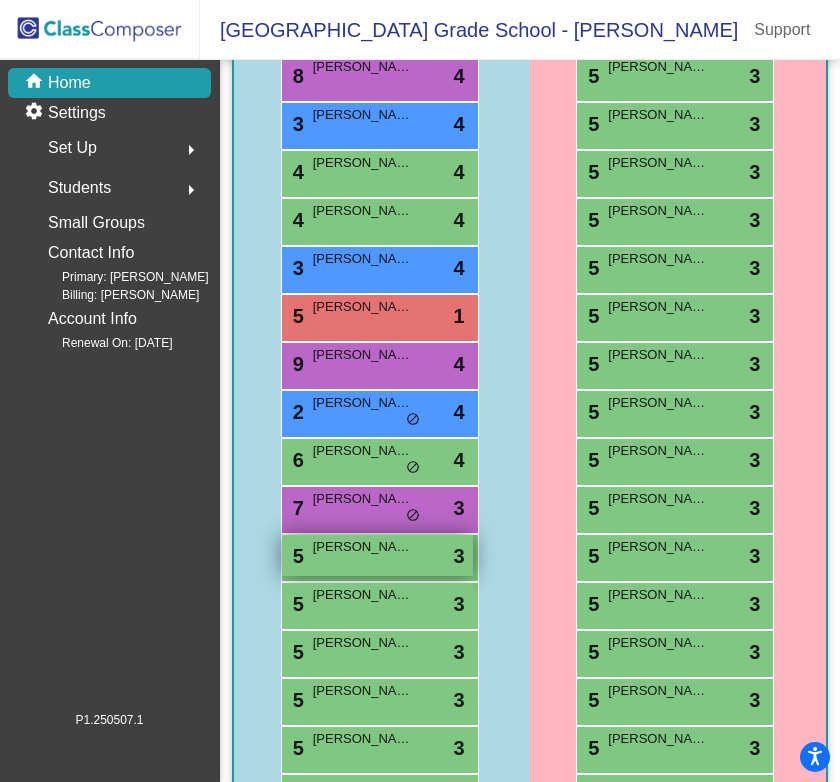 click on "[PERSON_NAME]" at bounding box center (363, 547) 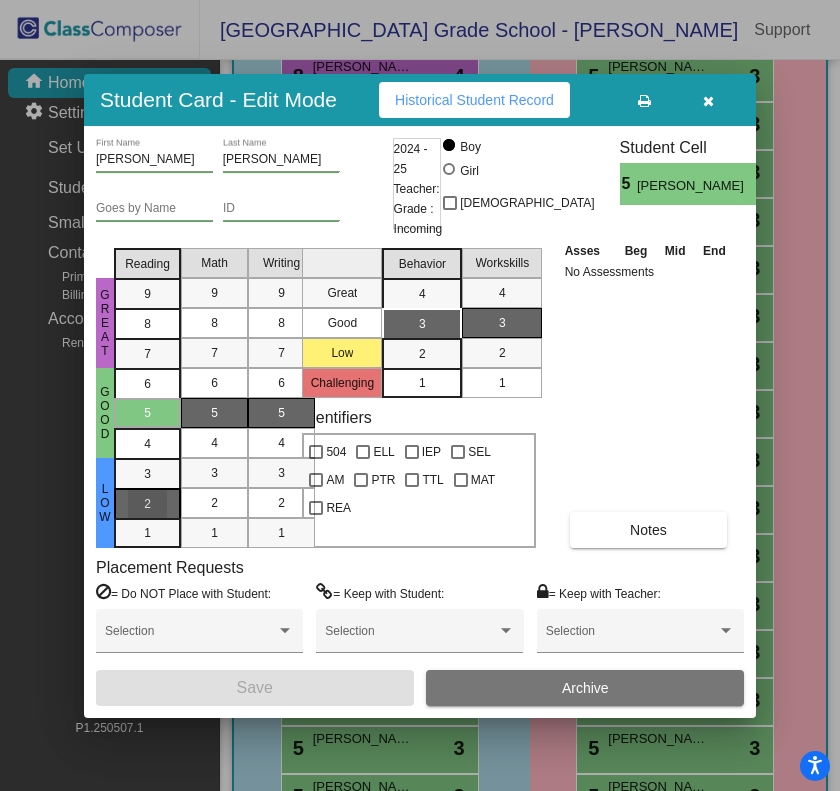 click on "2" at bounding box center (147, 474) 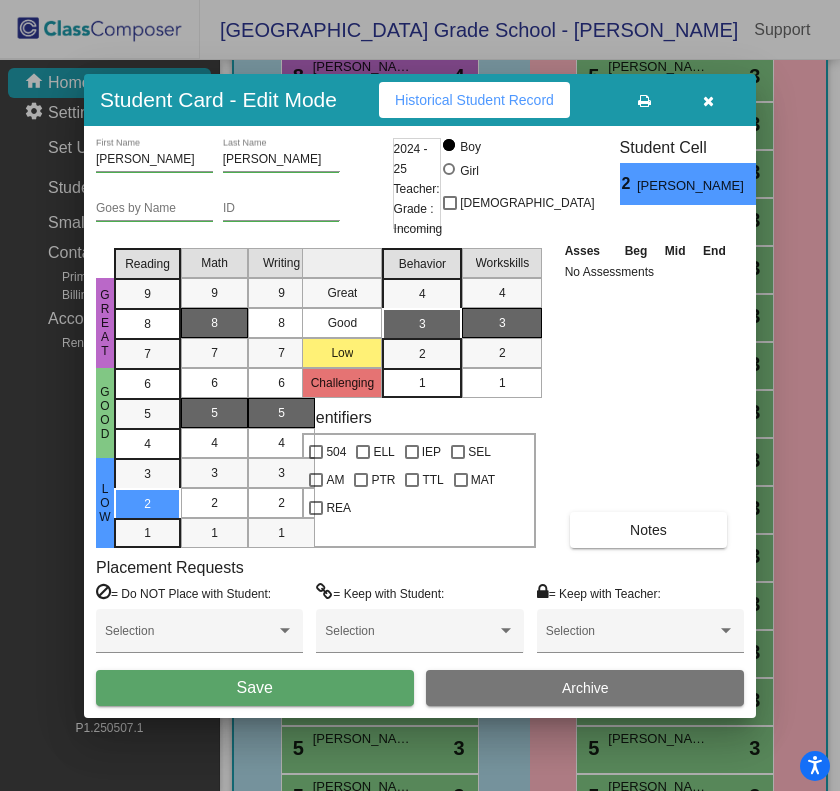 click on "8" at bounding box center [214, 323] 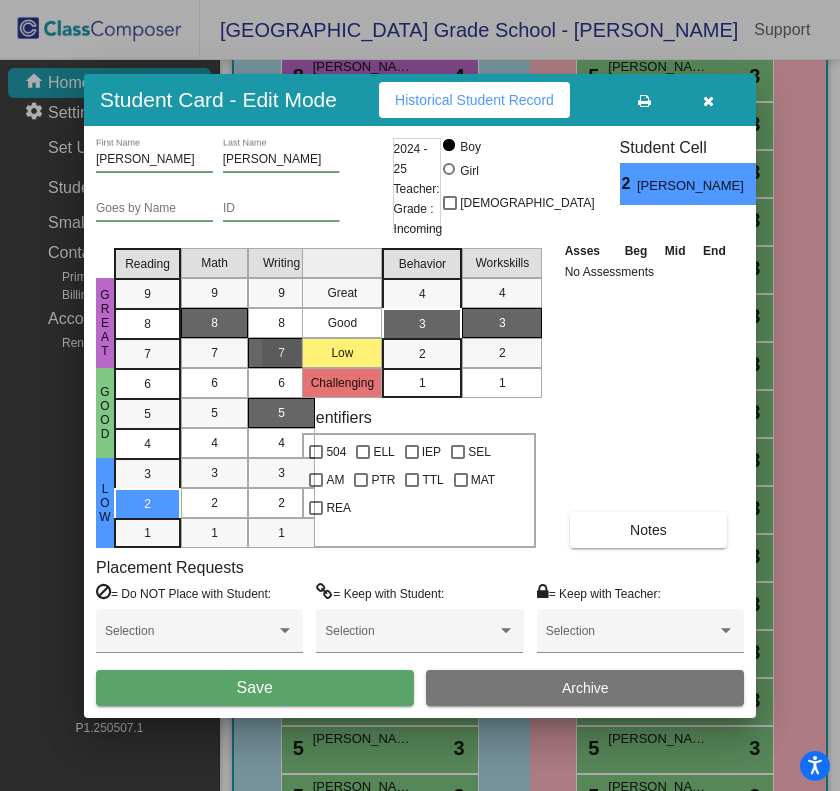 click on "7" at bounding box center (281, 353) 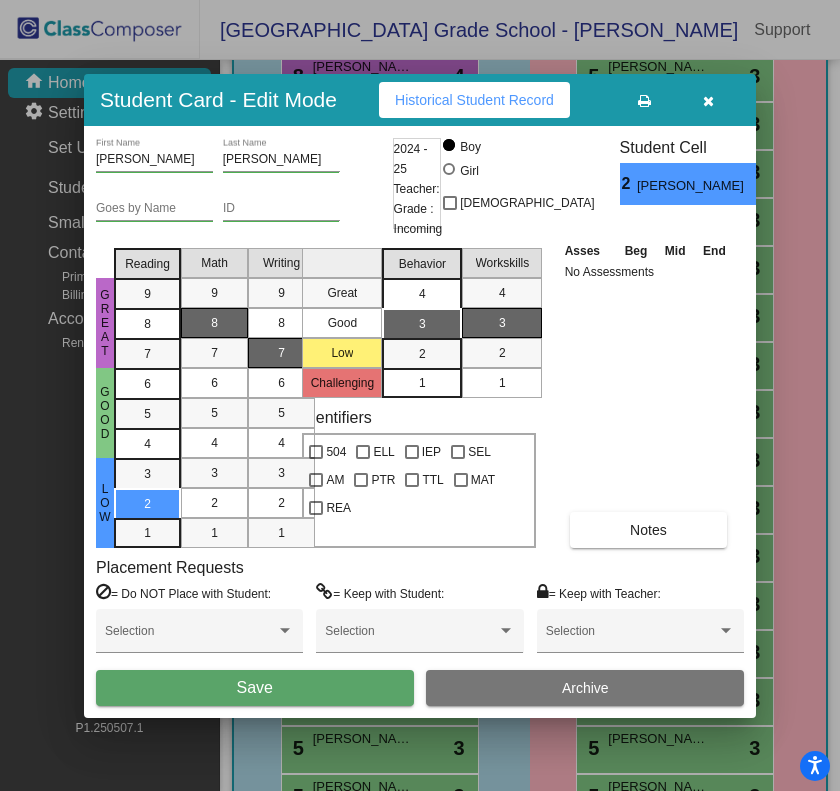 click on "4" at bounding box center [422, 294] 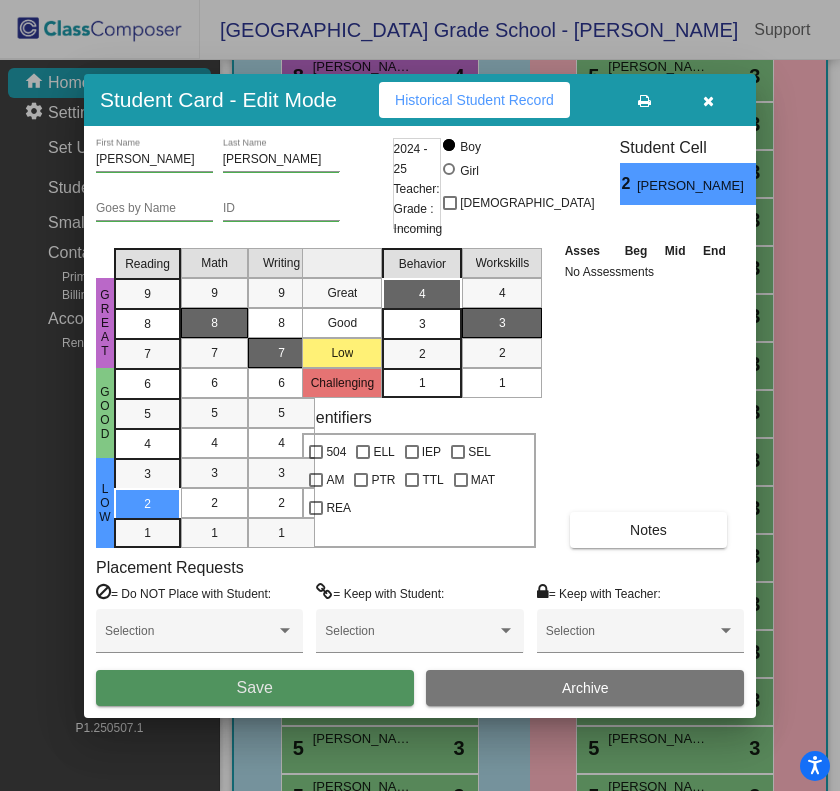 click on "Save" at bounding box center (255, 688) 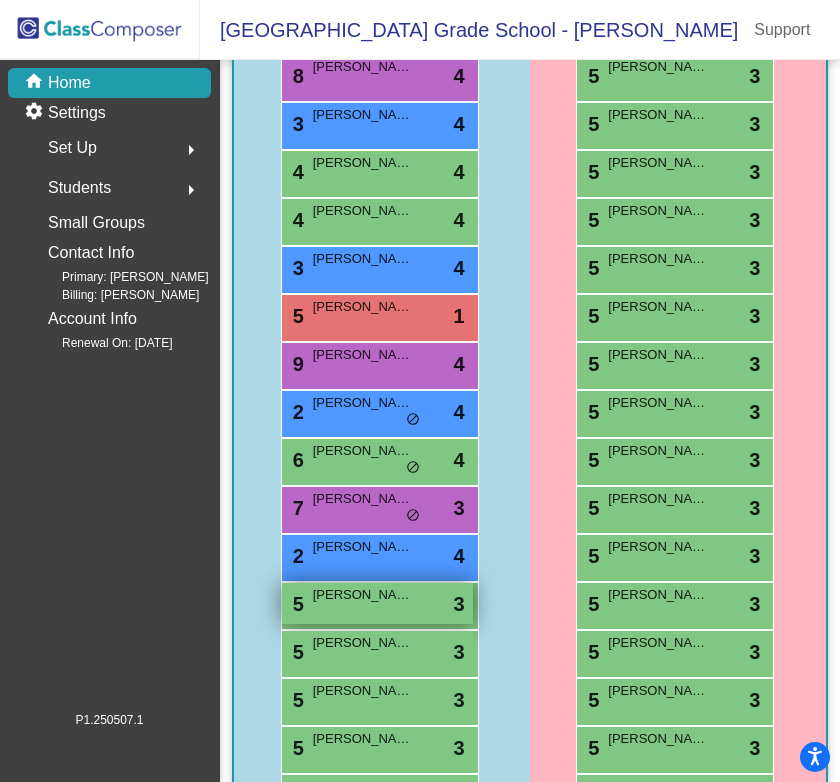 click on "[PERSON_NAME]" at bounding box center (363, 595) 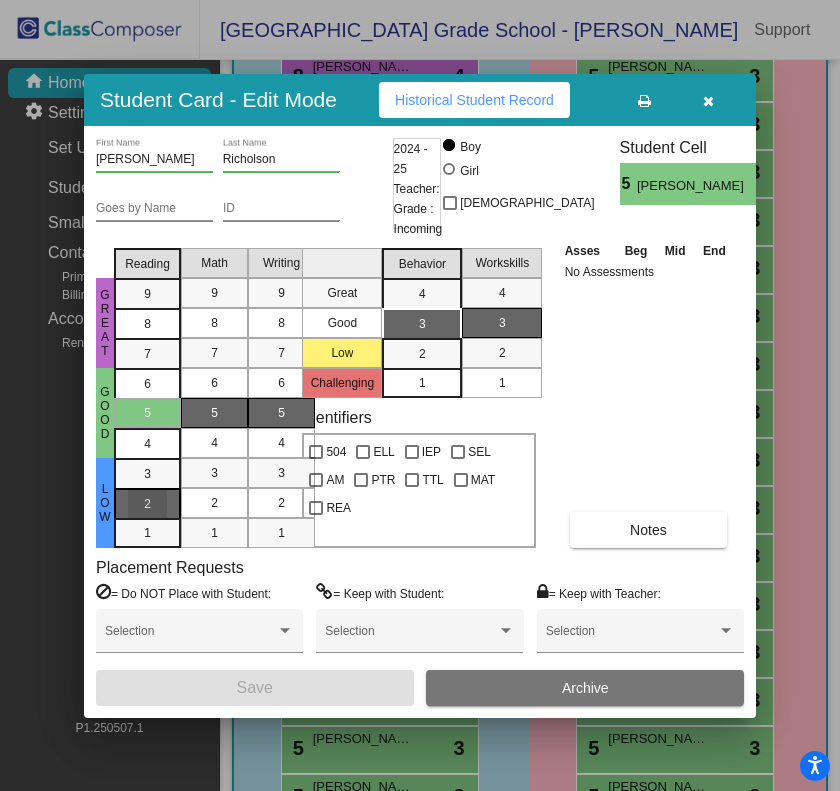 click on "2" at bounding box center [147, 474] 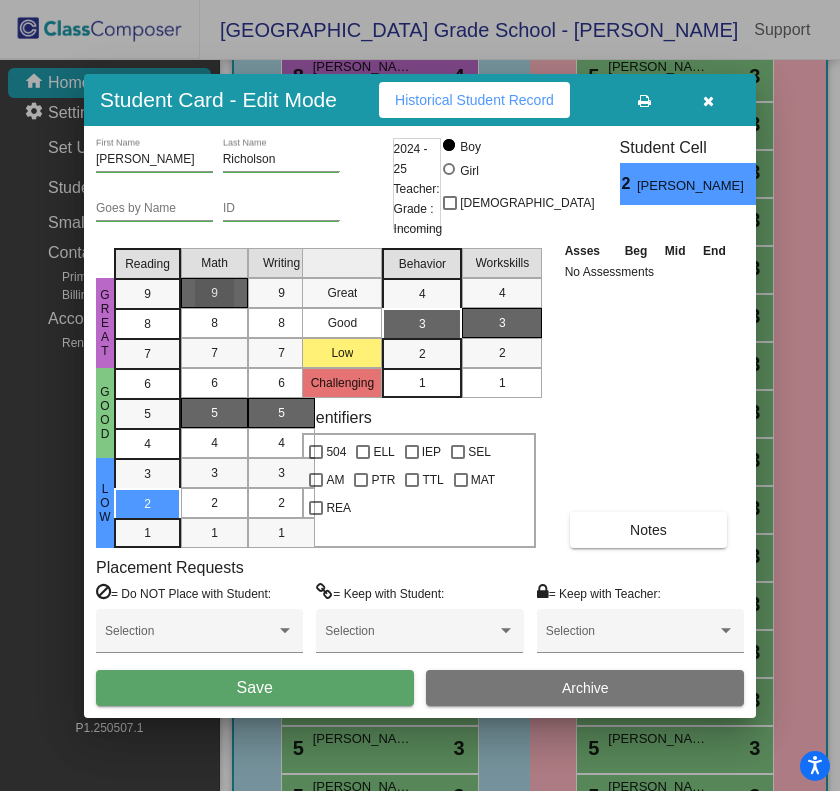 click on "9" at bounding box center [214, 293] 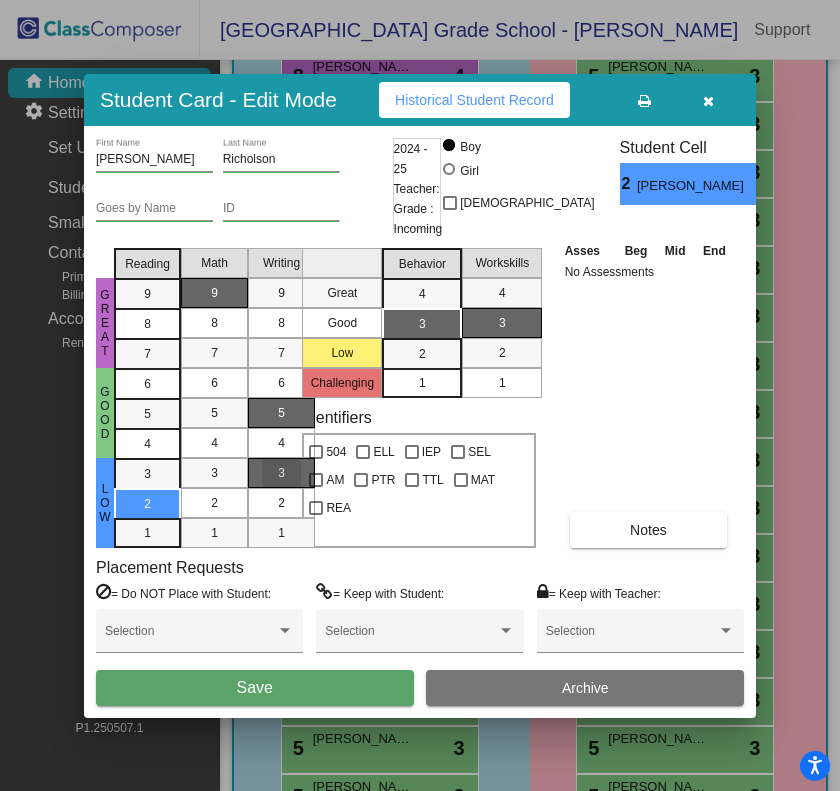 click on "3" at bounding box center [281, 473] 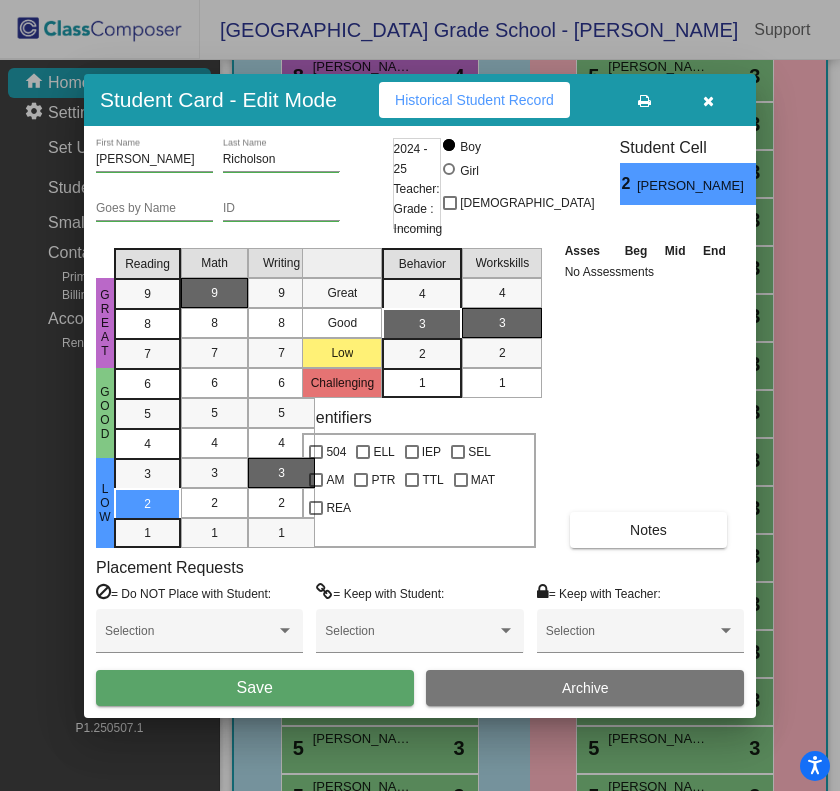 click on "Save" at bounding box center [255, 687] 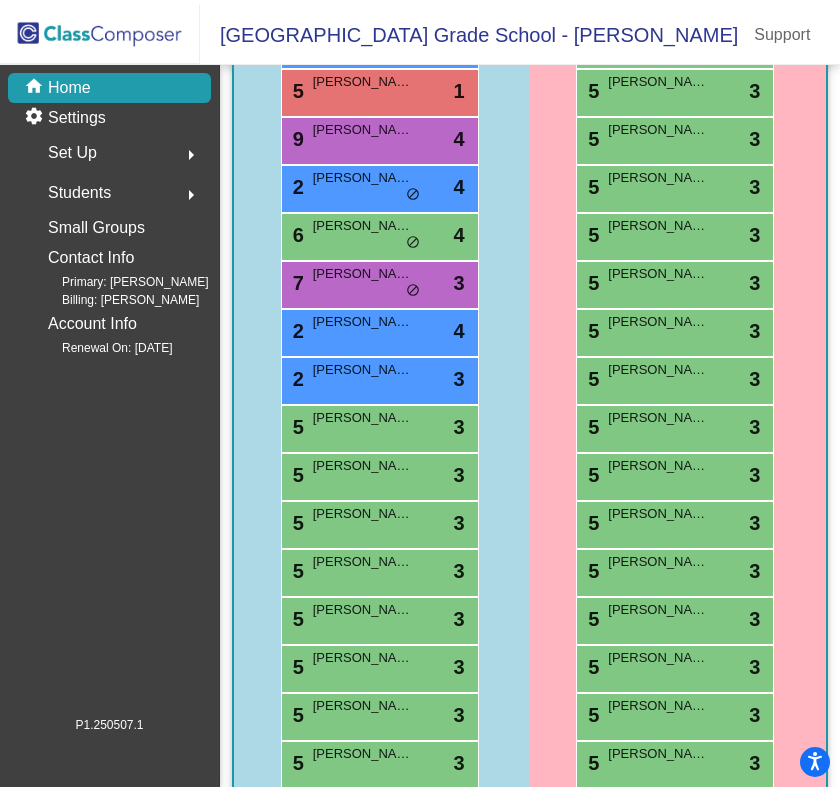 scroll, scrollTop: 1840, scrollLeft: 0, axis: vertical 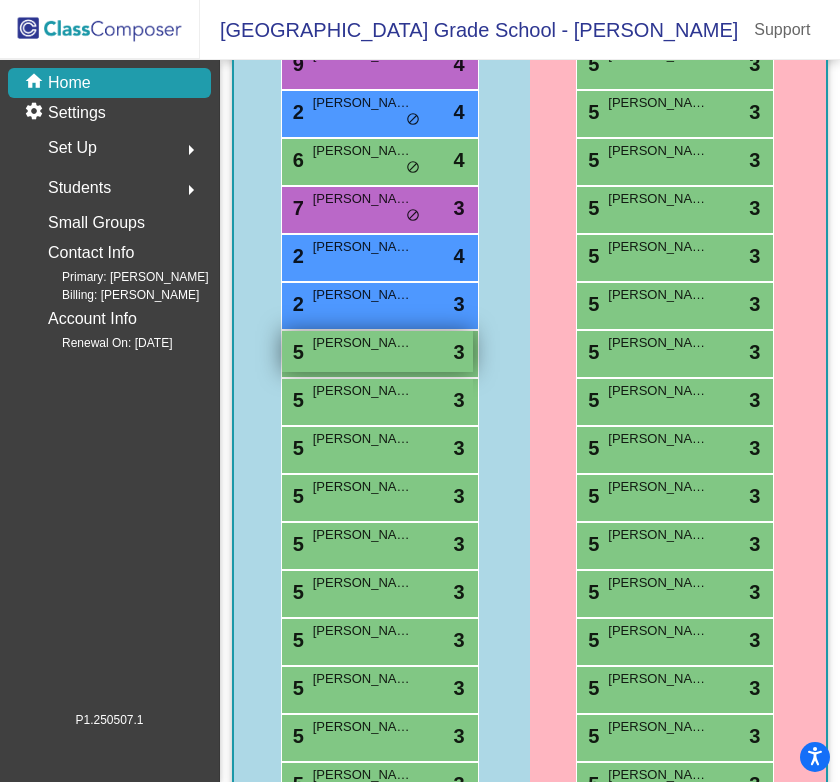 click on "[PERSON_NAME]" at bounding box center (363, 343) 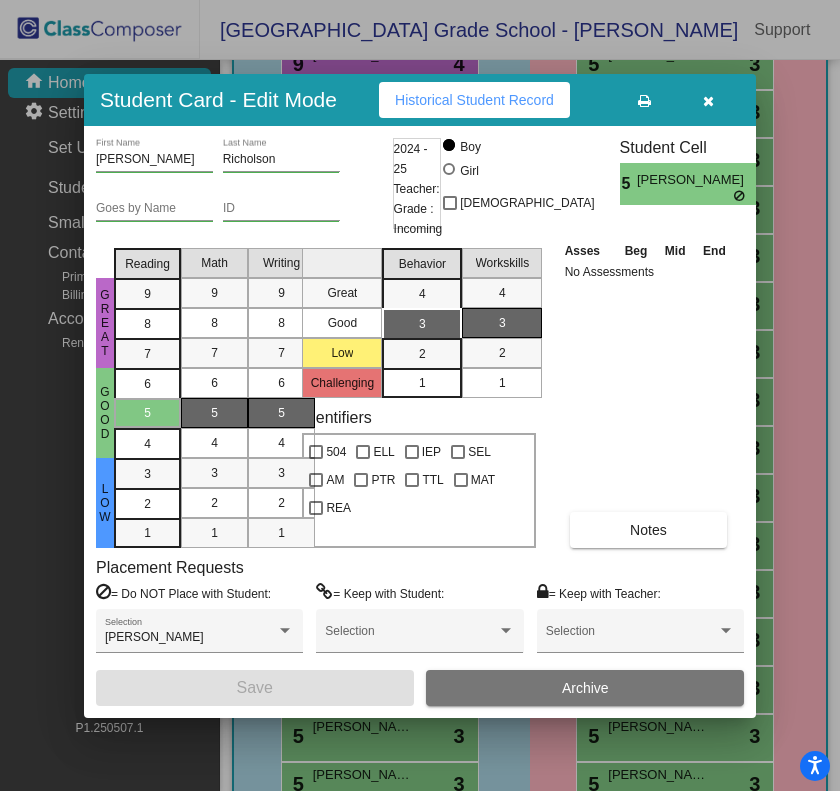 click at bounding box center [708, 101] 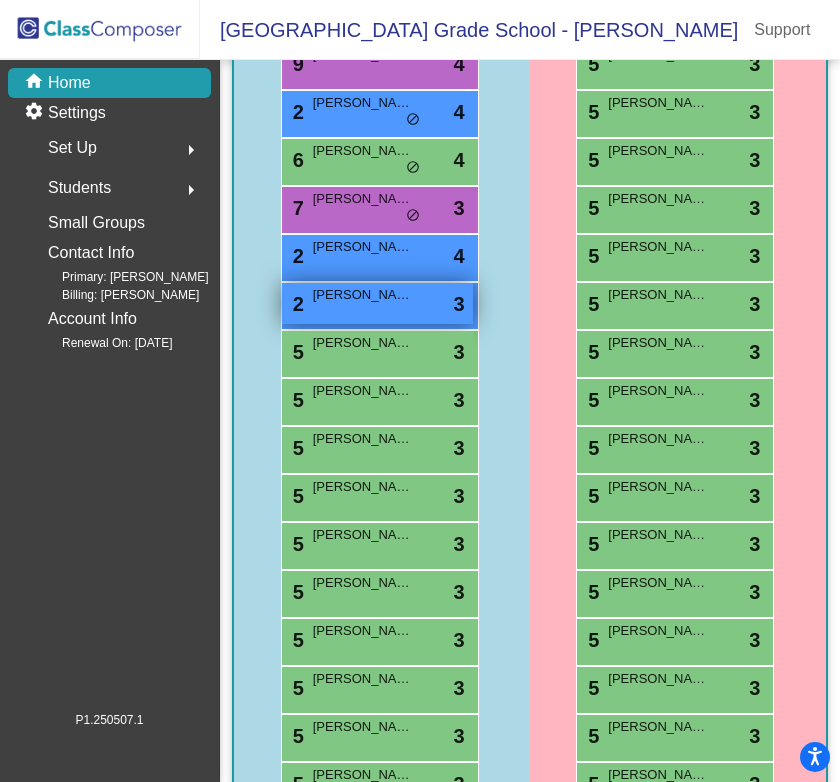 click on "2 [PERSON_NAME] lock do_not_disturb_alt 3" at bounding box center (377, 303) 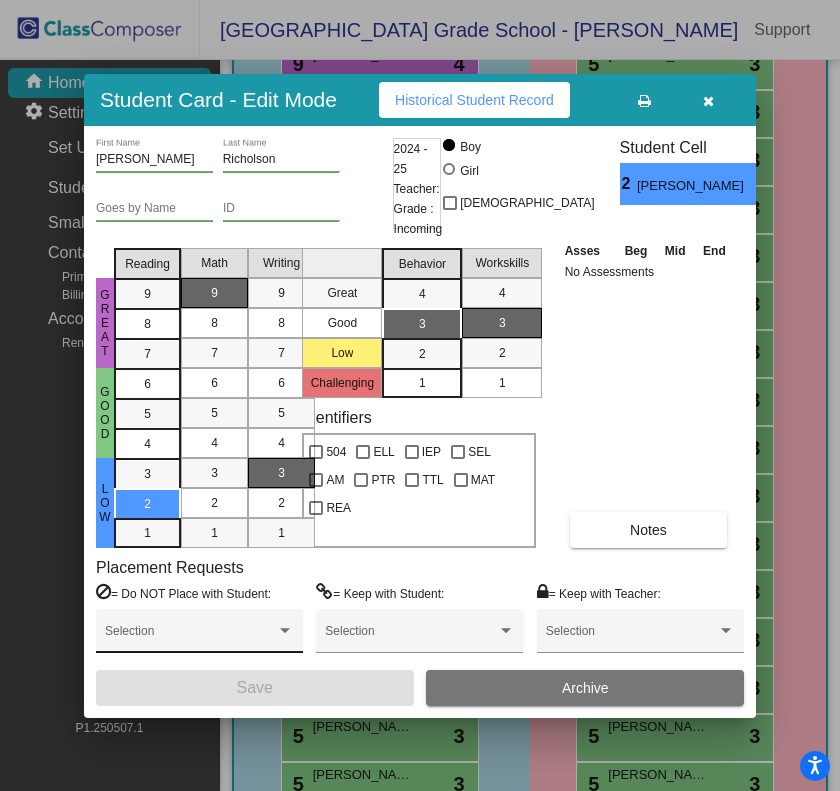 click on "Selection" at bounding box center (199, 636) 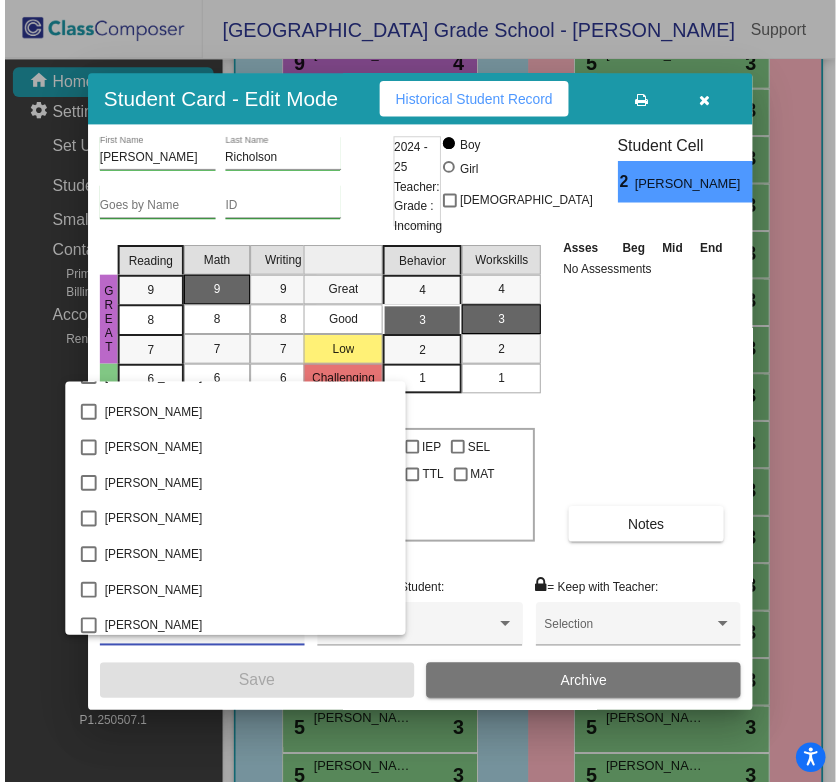 scroll, scrollTop: 2400, scrollLeft: 0, axis: vertical 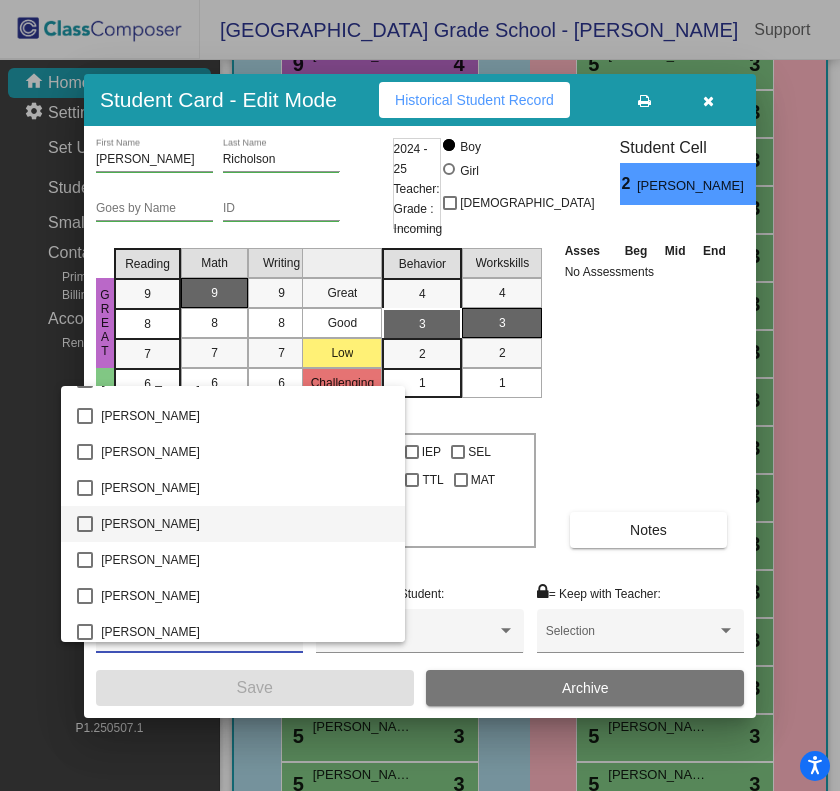 click at bounding box center [85, 524] 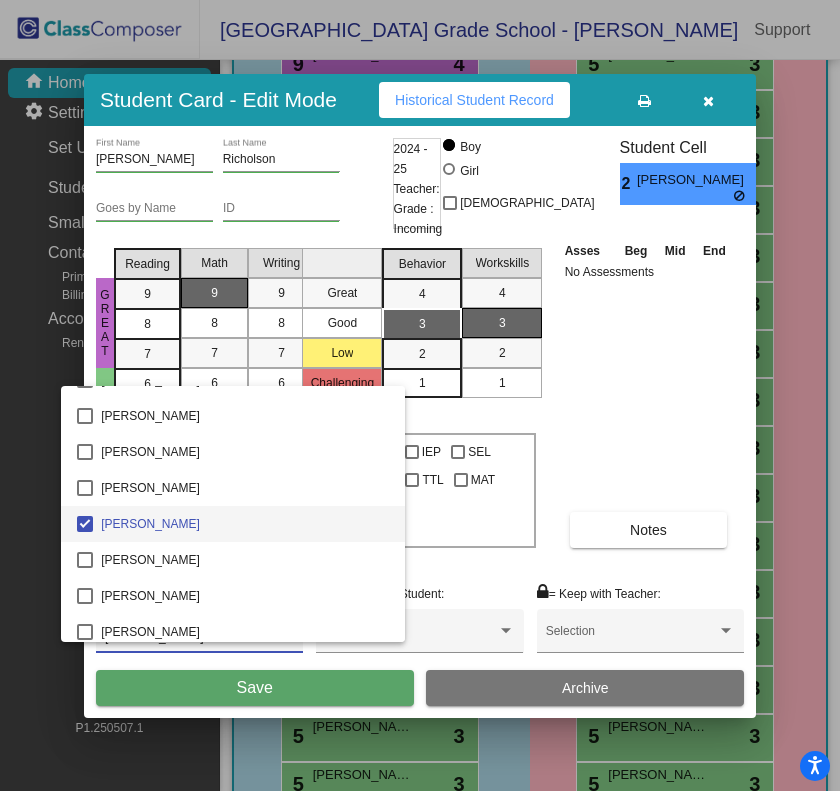 click at bounding box center [420, 395] 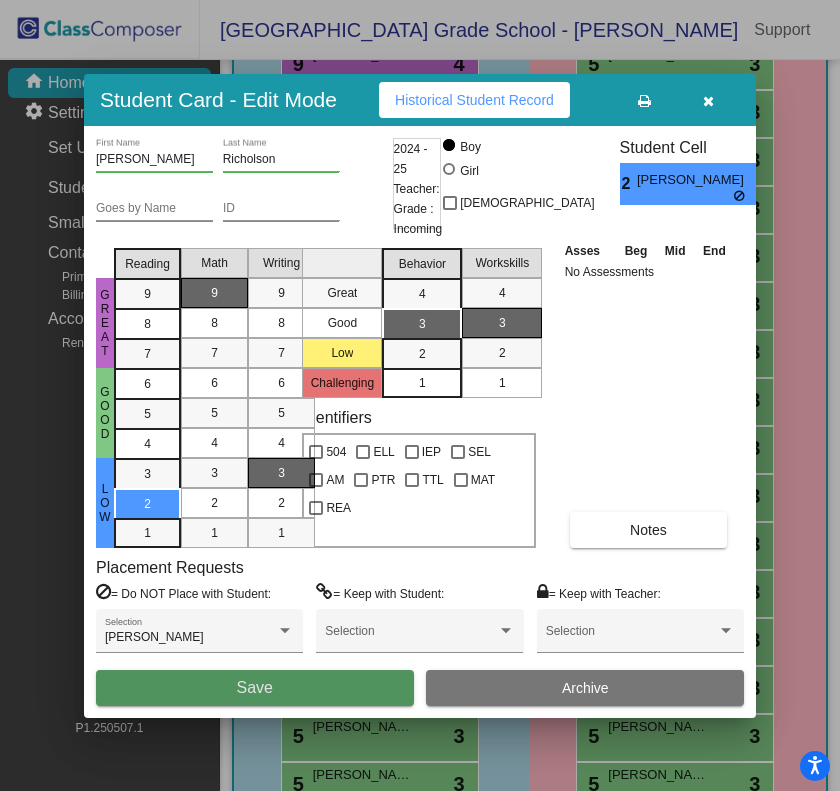 click on "Save" at bounding box center [255, 687] 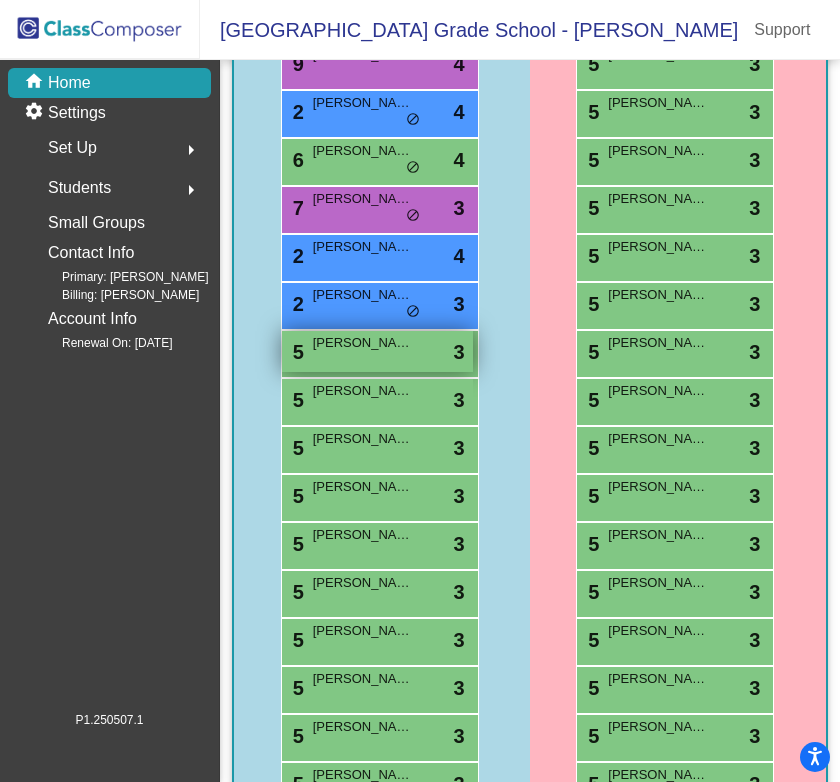 click on "5 [PERSON_NAME] lock do_not_disturb_alt 3" at bounding box center [377, 351] 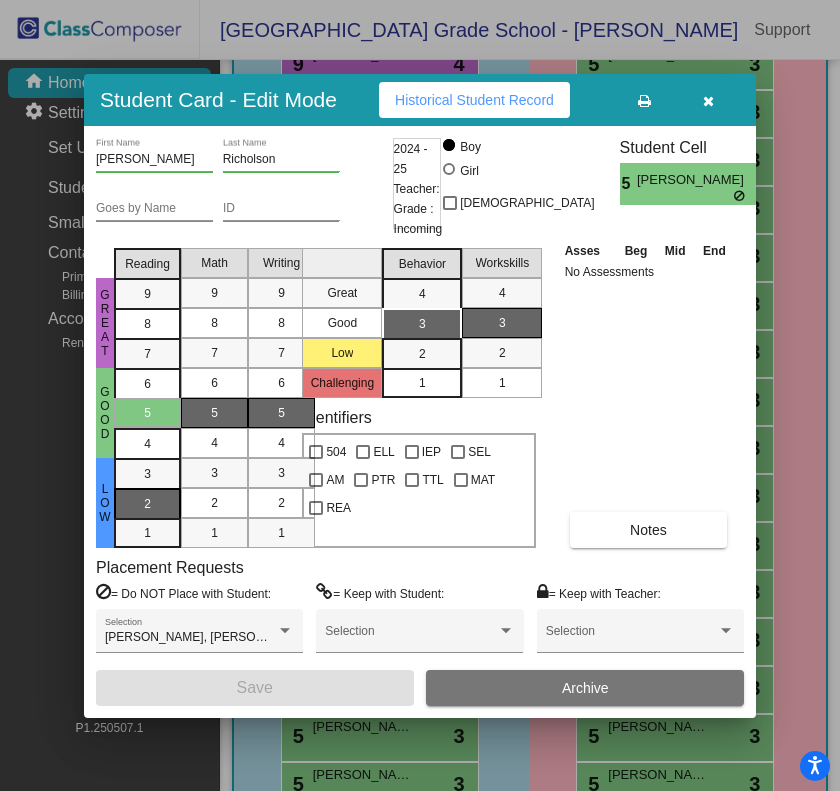click on "2" at bounding box center (147, 474) 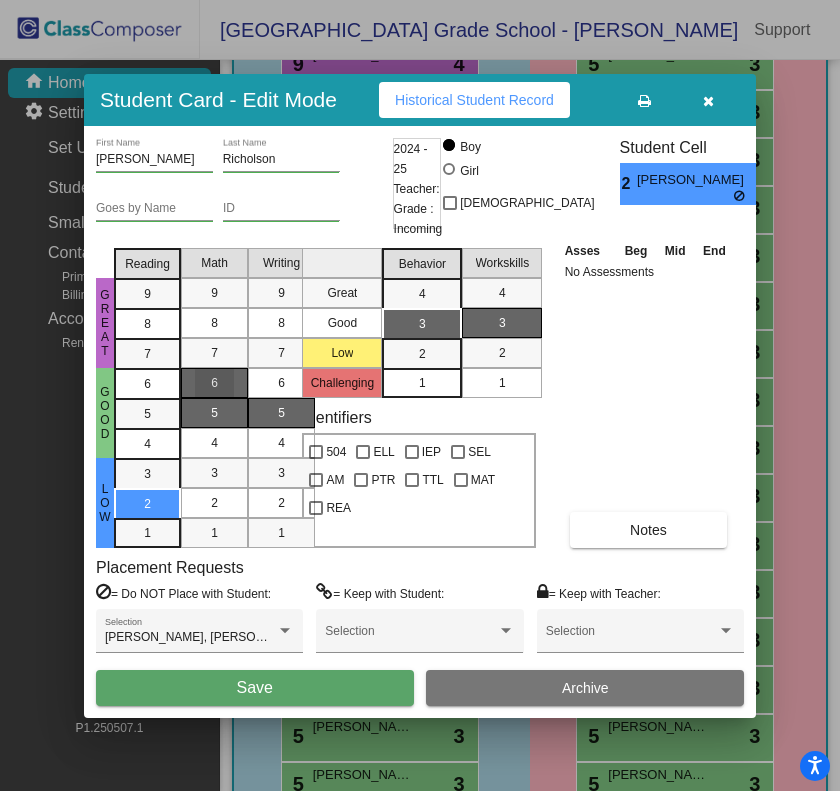 click on "6" at bounding box center (214, 383) 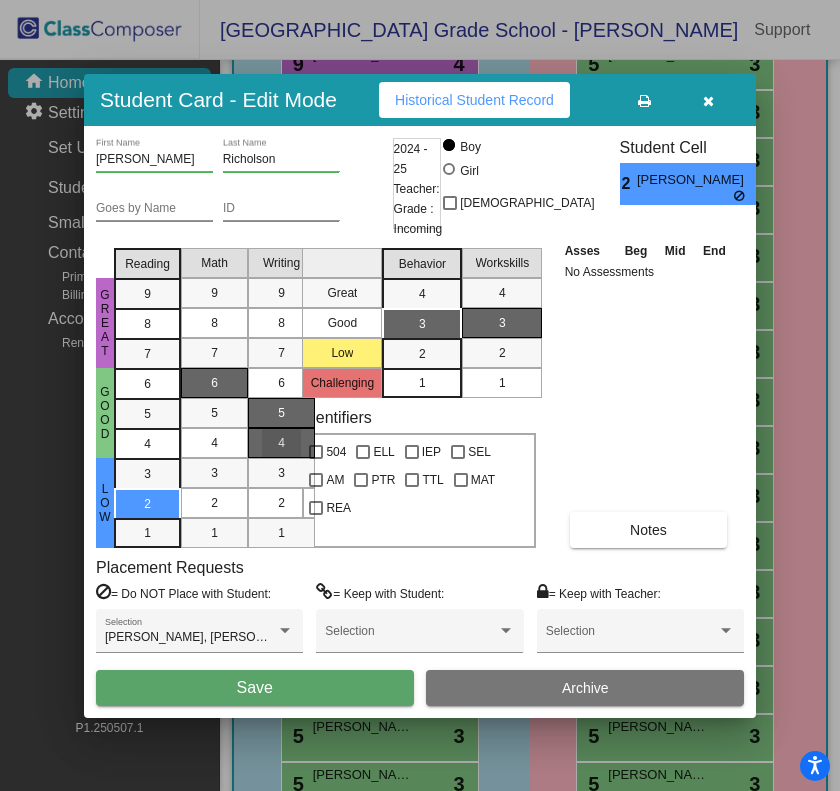 click on "4" at bounding box center [281, 443] 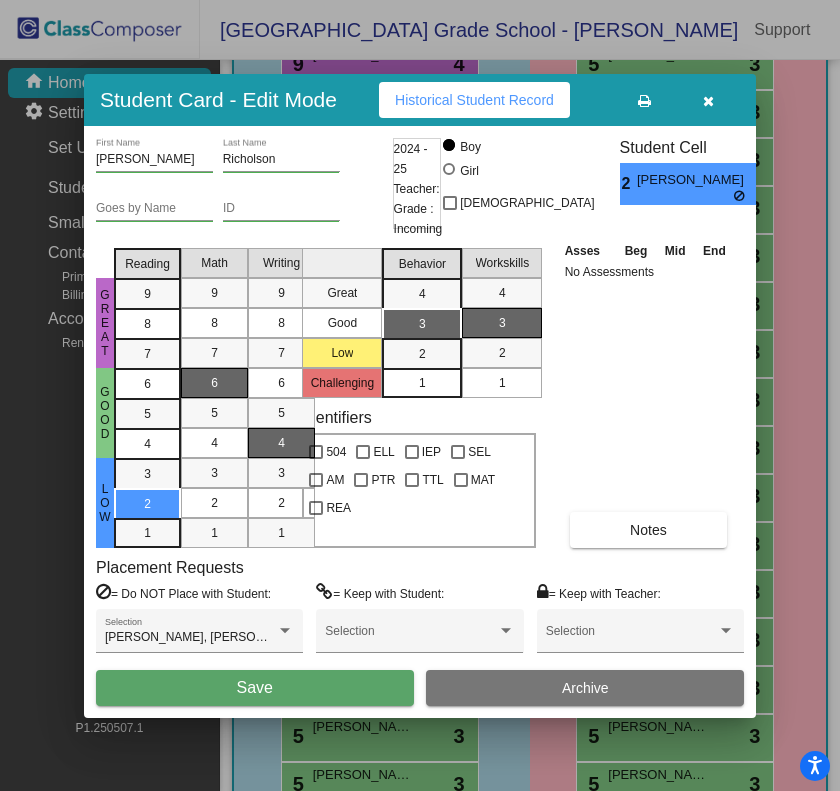 click on "Save" at bounding box center [255, 687] 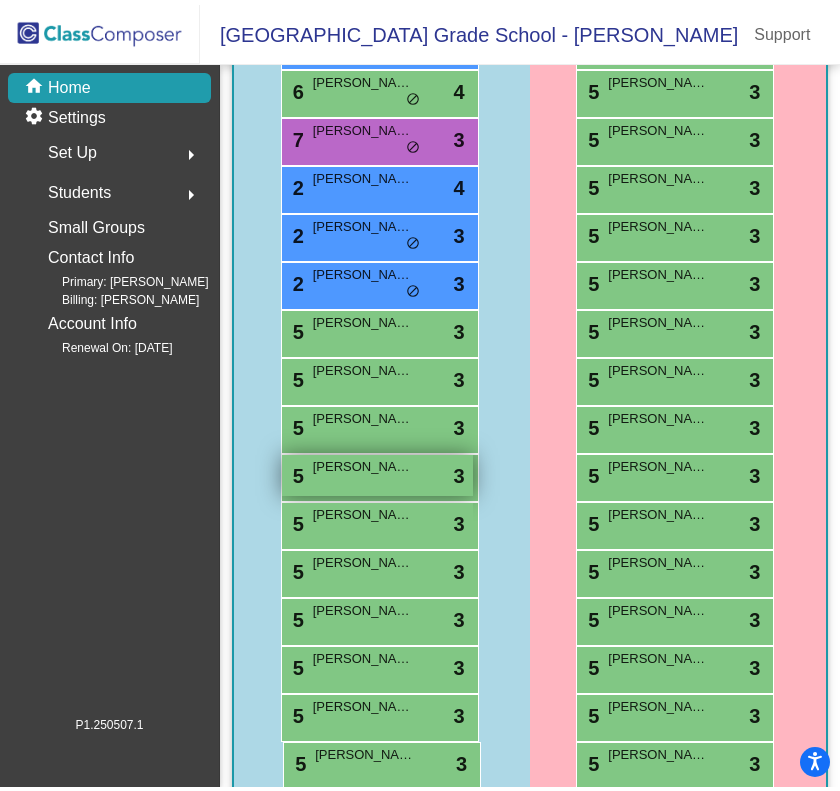 scroll, scrollTop: 1940, scrollLeft: 0, axis: vertical 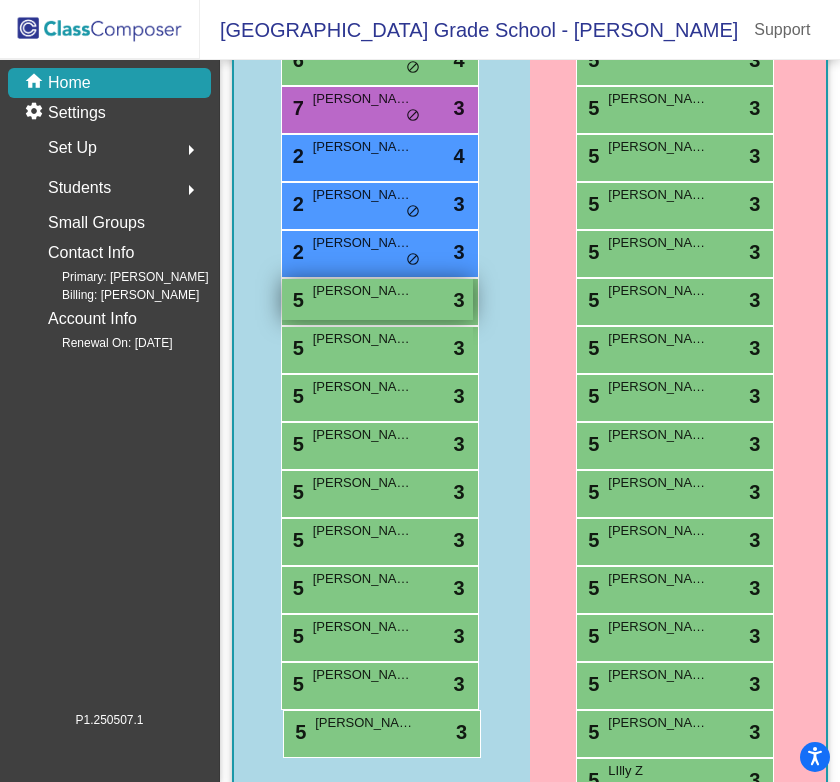 click on "5 [PERSON_NAME] lock do_not_disturb_alt 3" at bounding box center (377, 299) 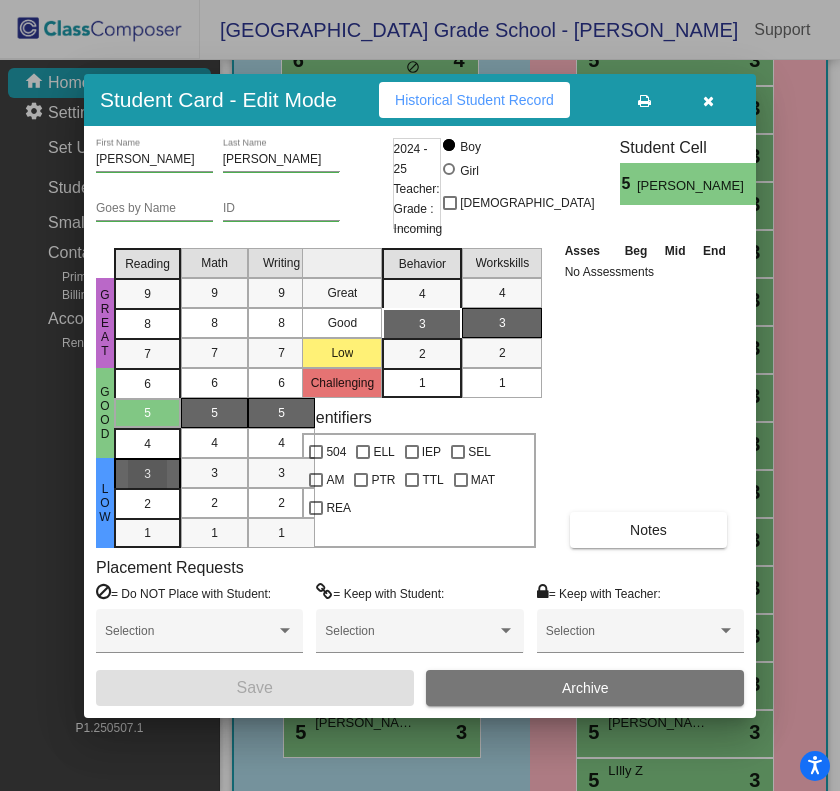 click on "3" at bounding box center [147, 474] 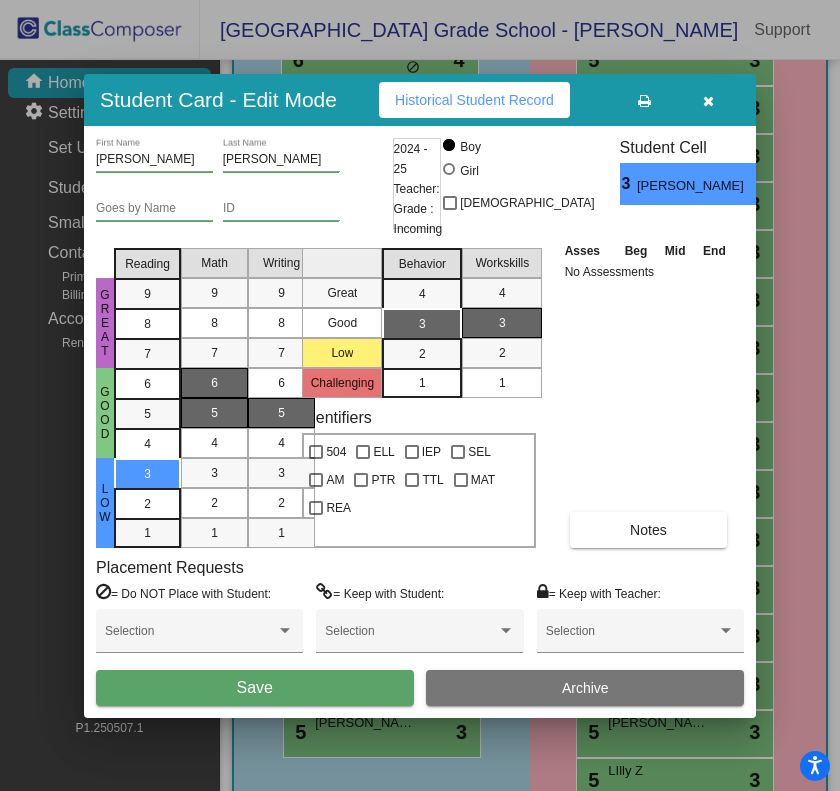 click on "6" at bounding box center (214, 383) 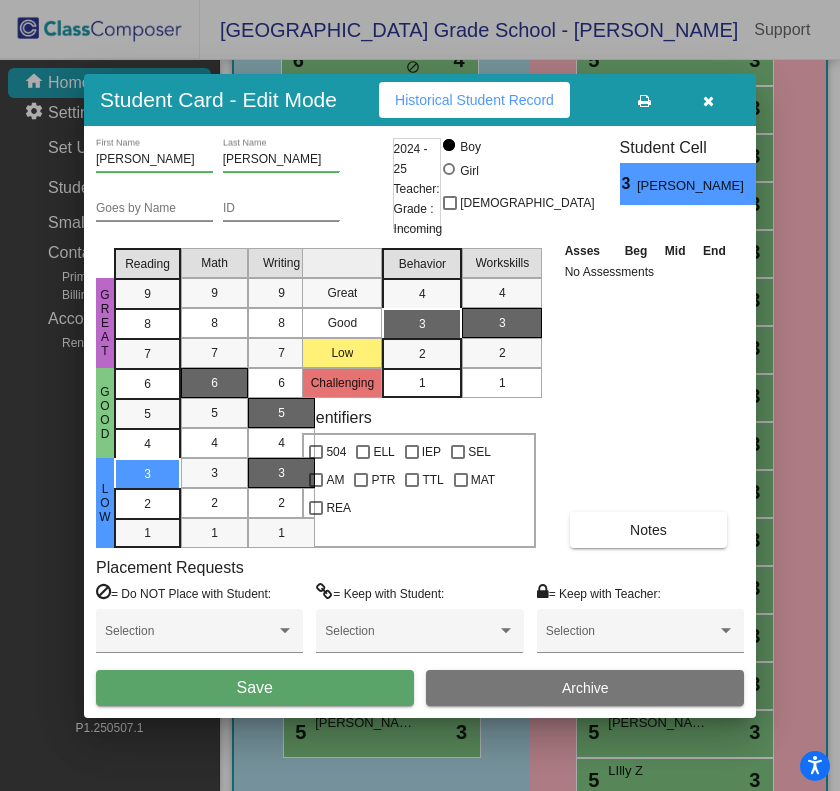 click on "3" at bounding box center [281, 473] 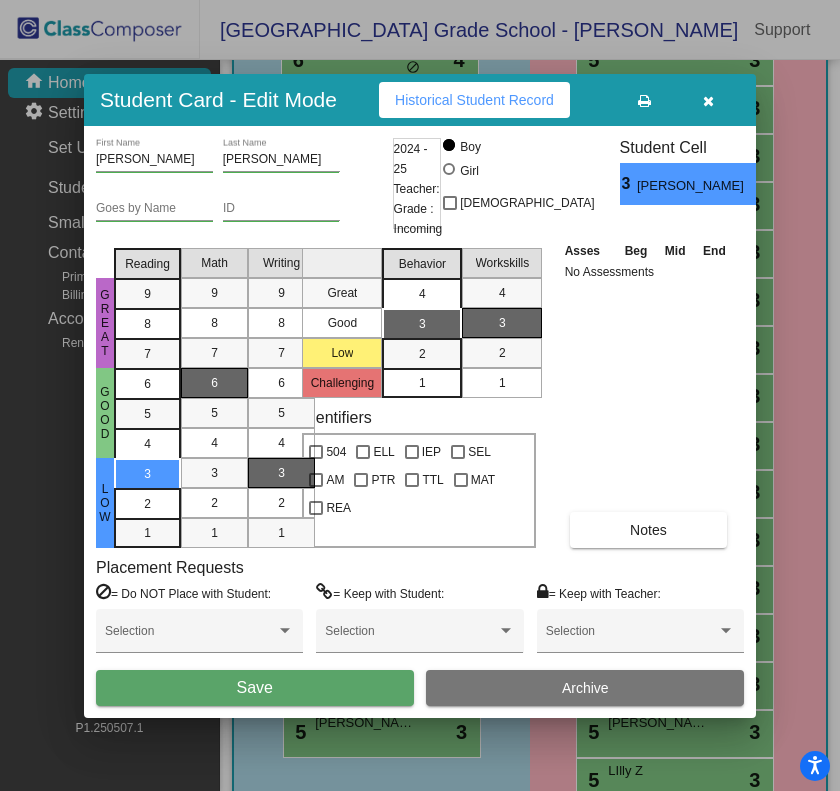click on "4" at bounding box center [422, 294] 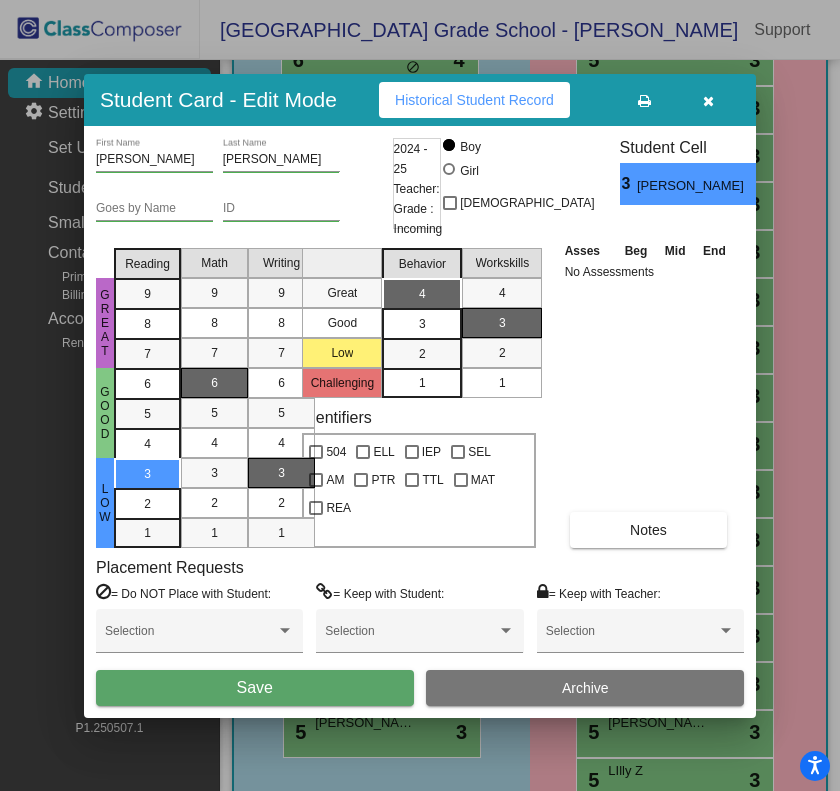 click on "Save" at bounding box center (255, 688) 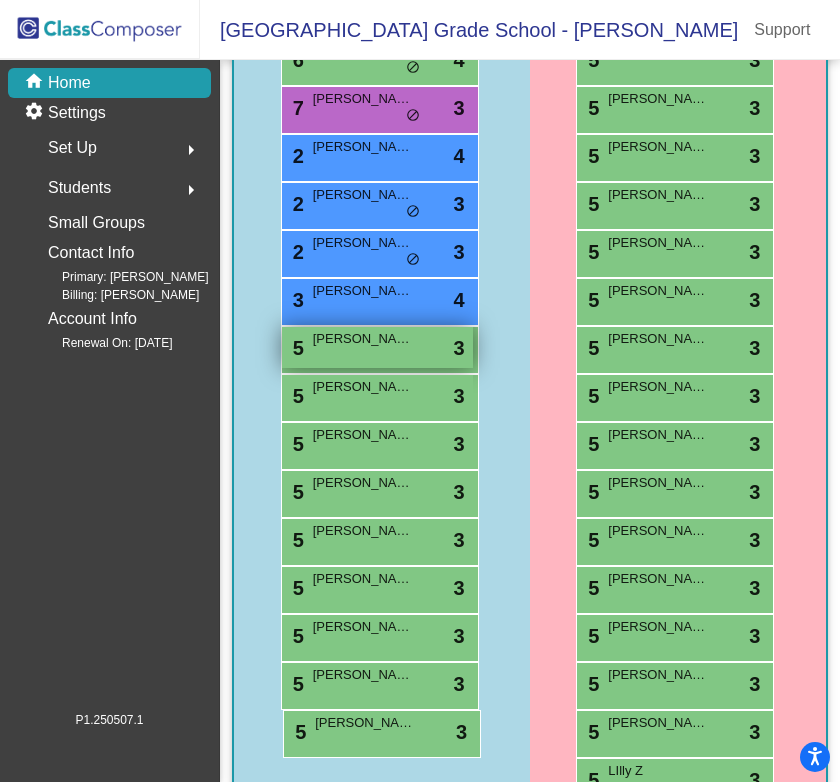 click on "5 [PERSON_NAME] lock do_not_disturb_alt 3" at bounding box center [377, 347] 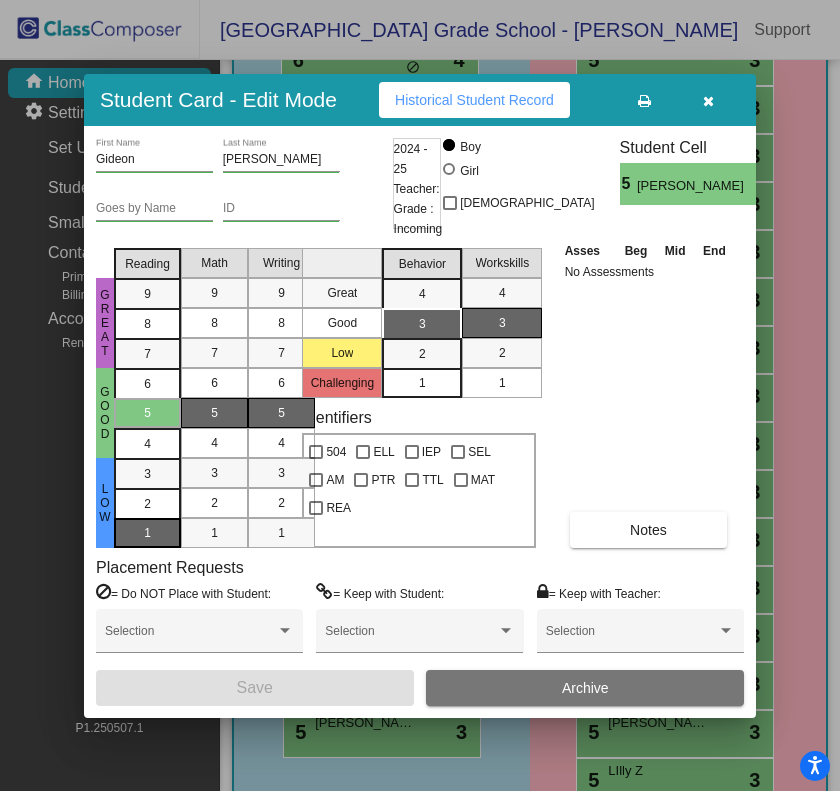 click on "1" at bounding box center [147, 474] 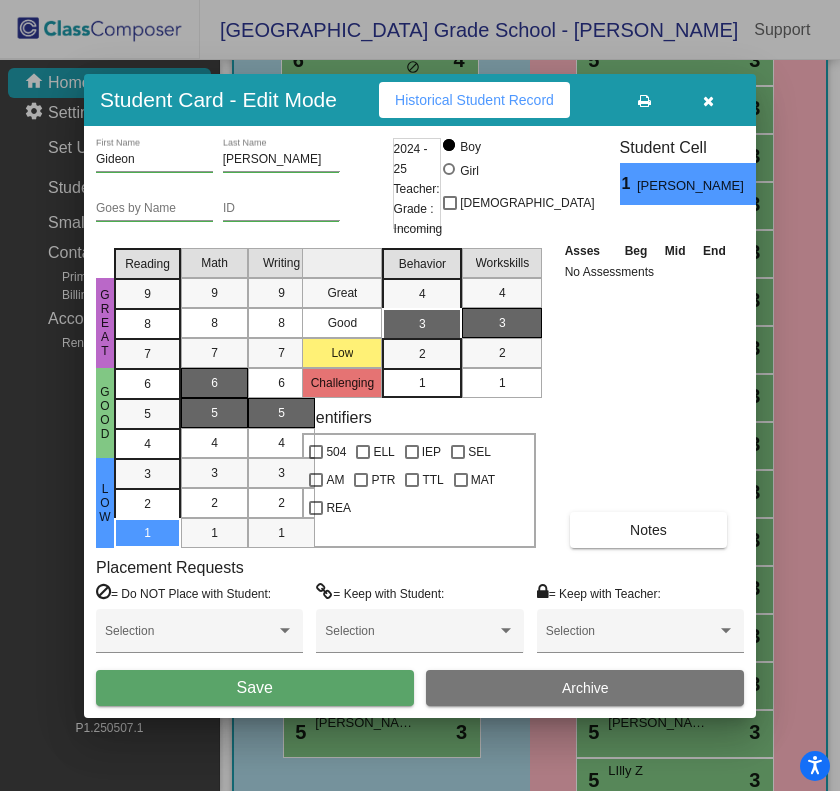 click on "6" at bounding box center [214, 383] 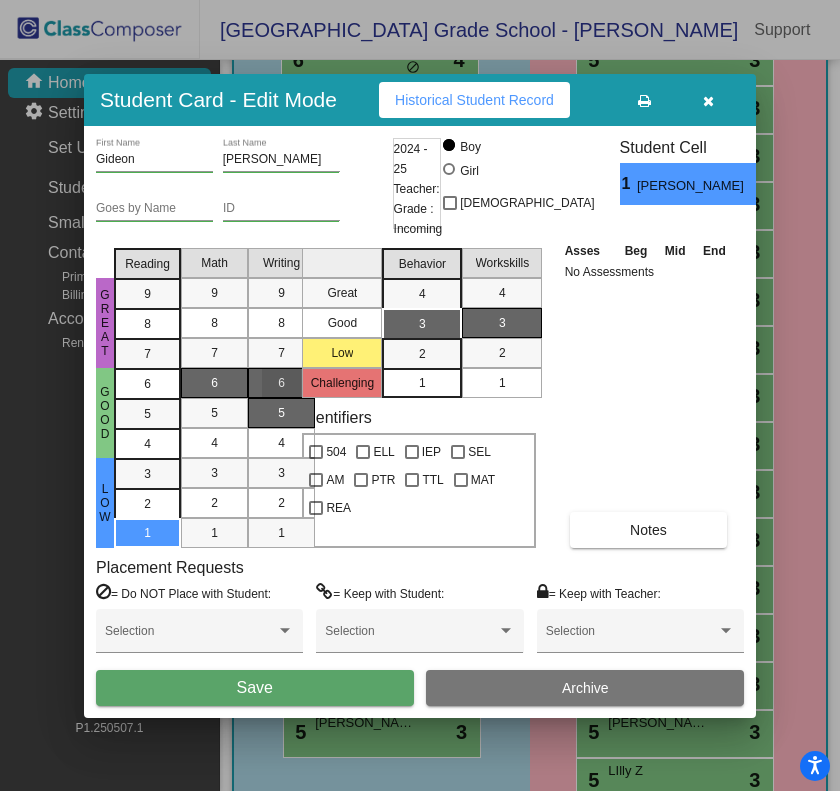 click on "6" at bounding box center [281, 383] 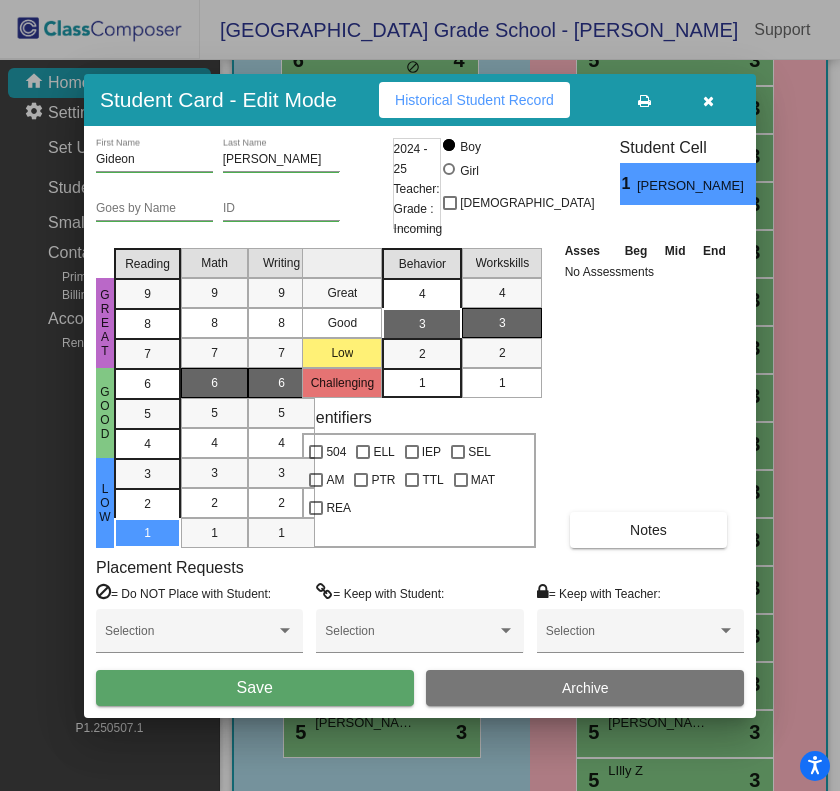 click on "4" at bounding box center [422, 294] 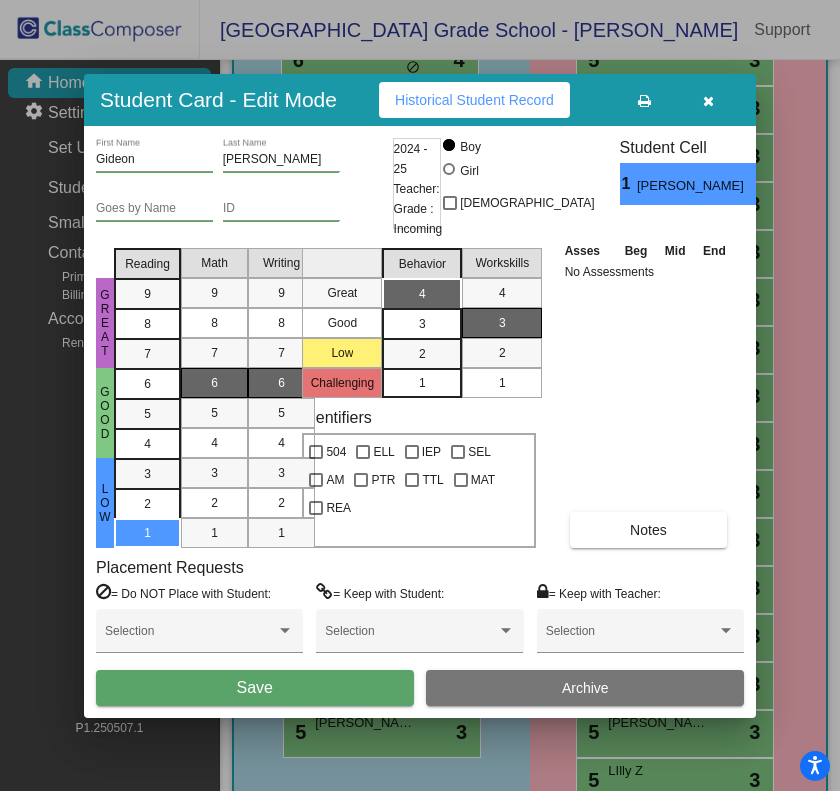 click on "Save" at bounding box center (255, 688) 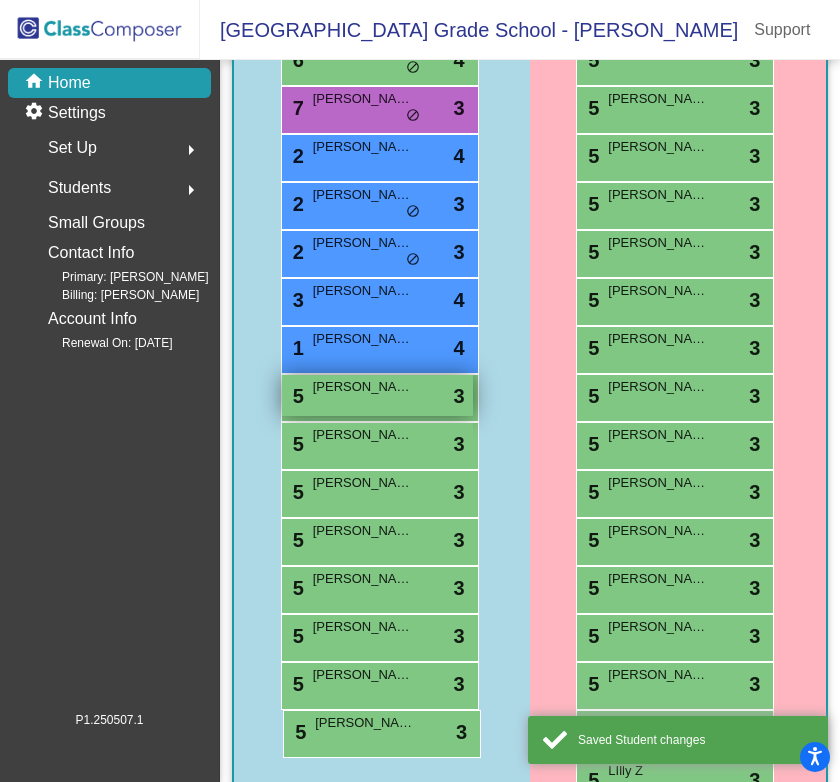 click on "5 [PERSON_NAME] lock do_not_disturb_alt 3" at bounding box center (377, 395) 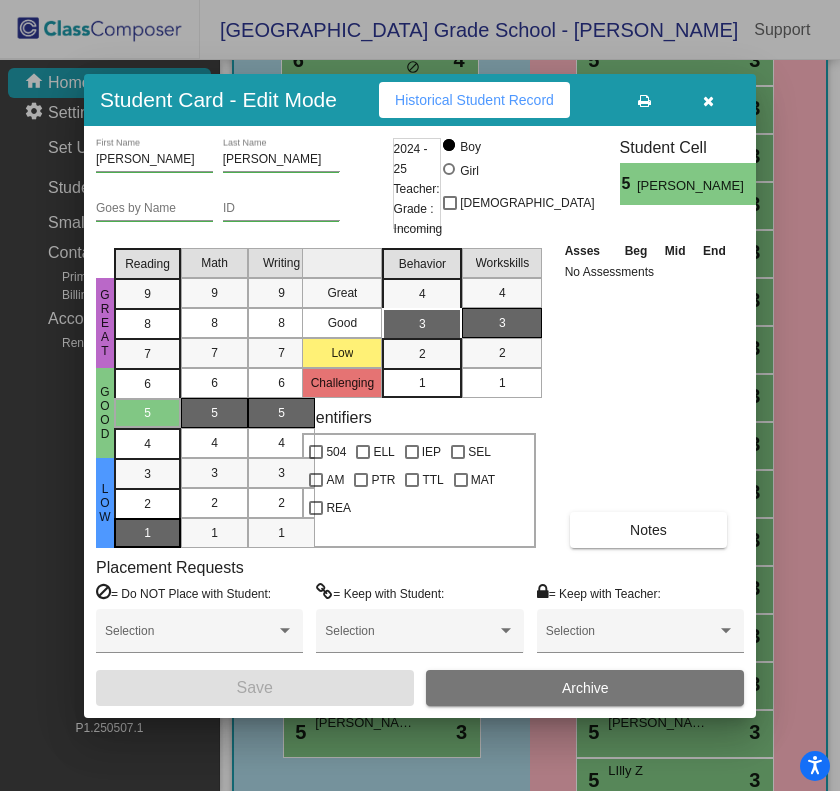 click on "1" at bounding box center [147, 474] 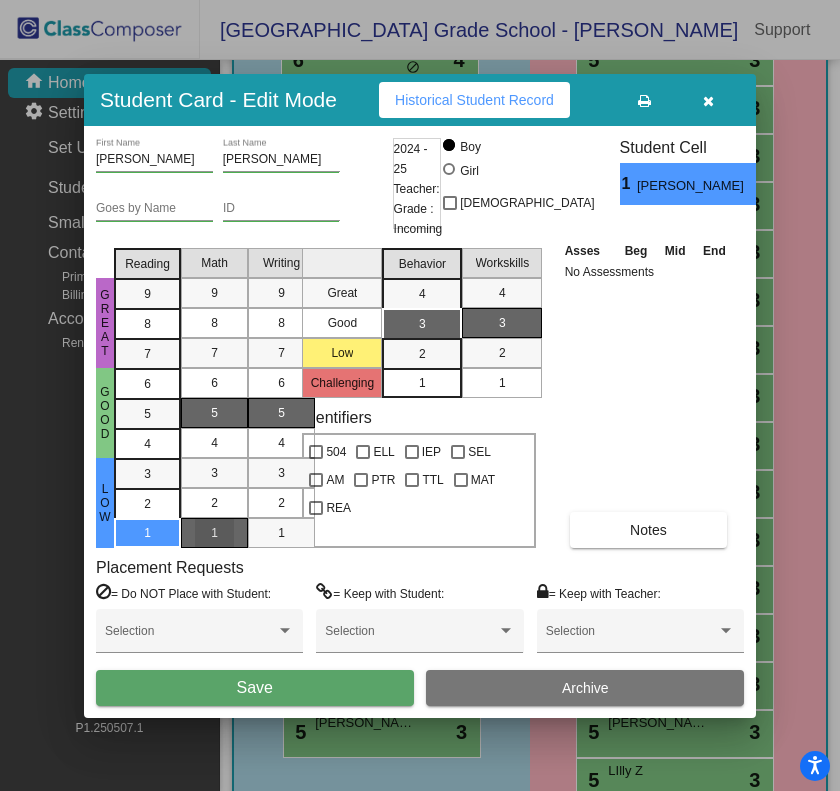 click on "1" at bounding box center (214, 533) 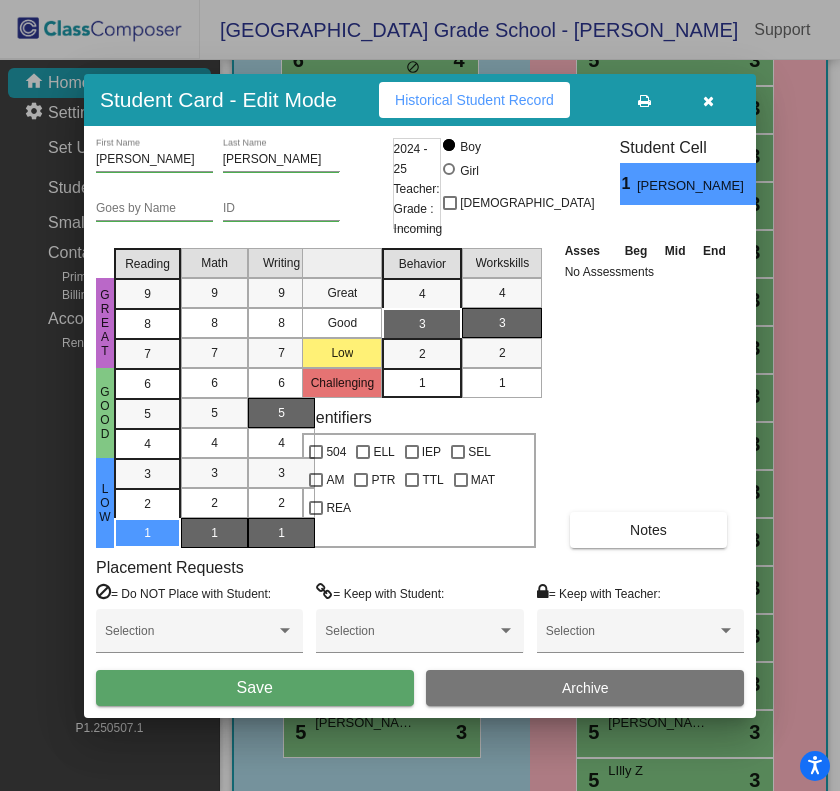 click on "1" at bounding box center [281, 533] 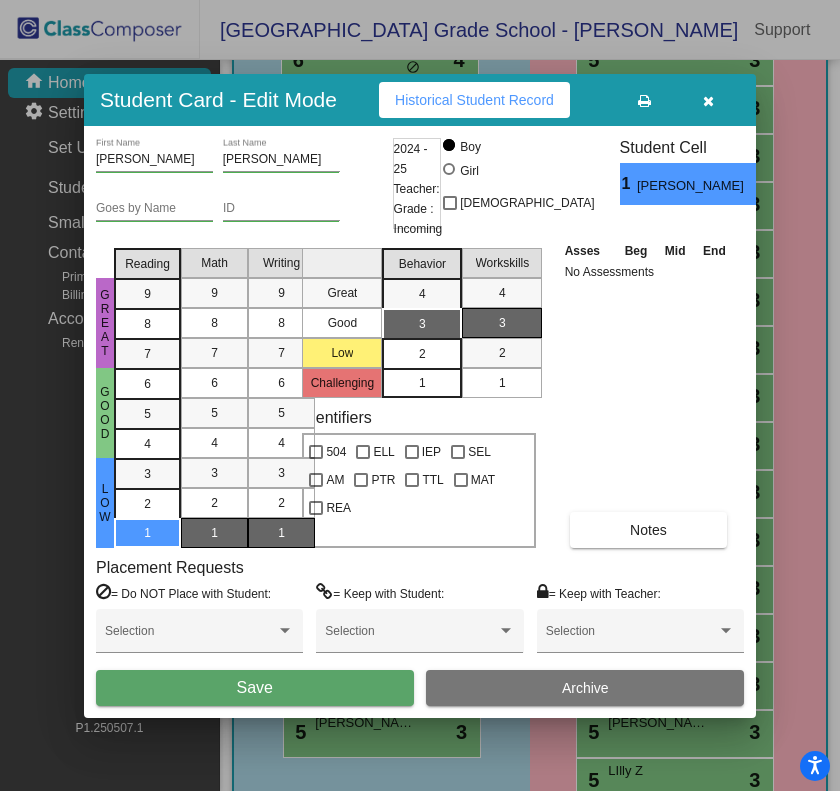 click on "2" at bounding box center (422, 354) 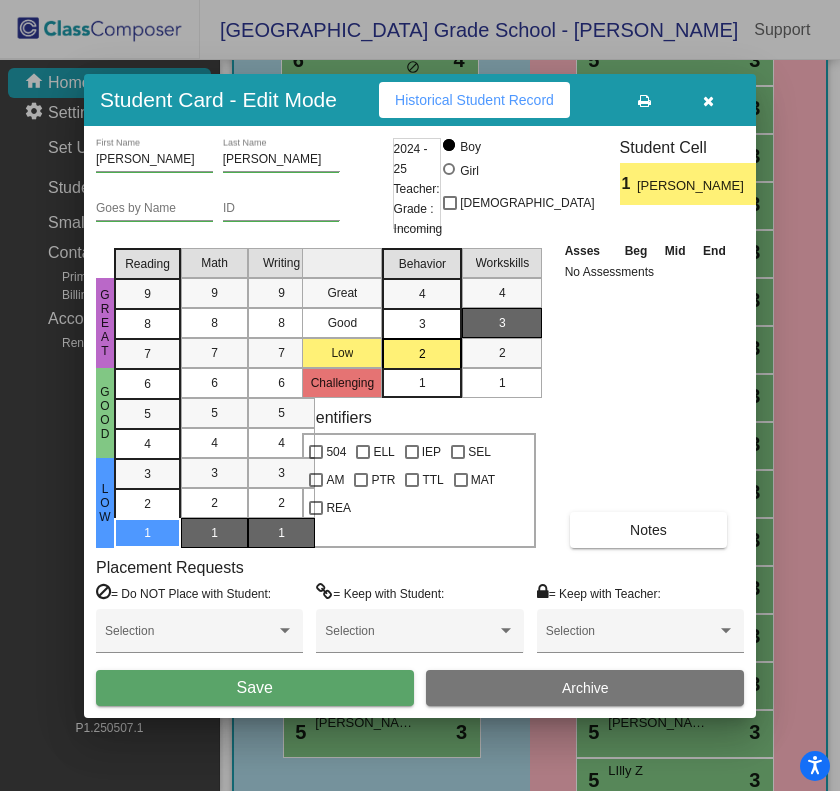 click on "Save" at bounding box center [255, 687] 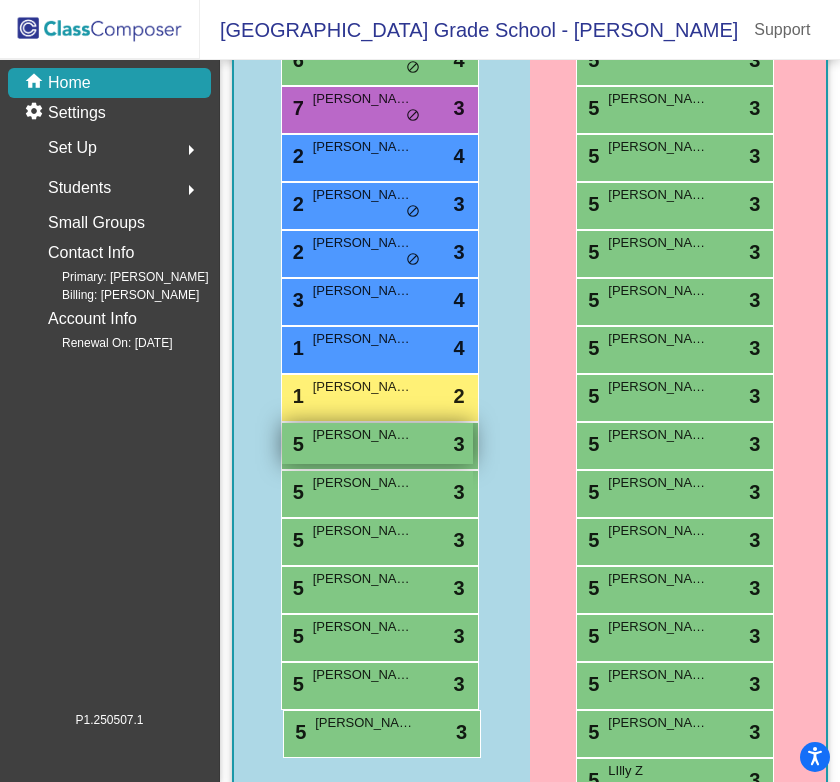 click on "[PERSON_NAME]" at bounding box center [363, 435] 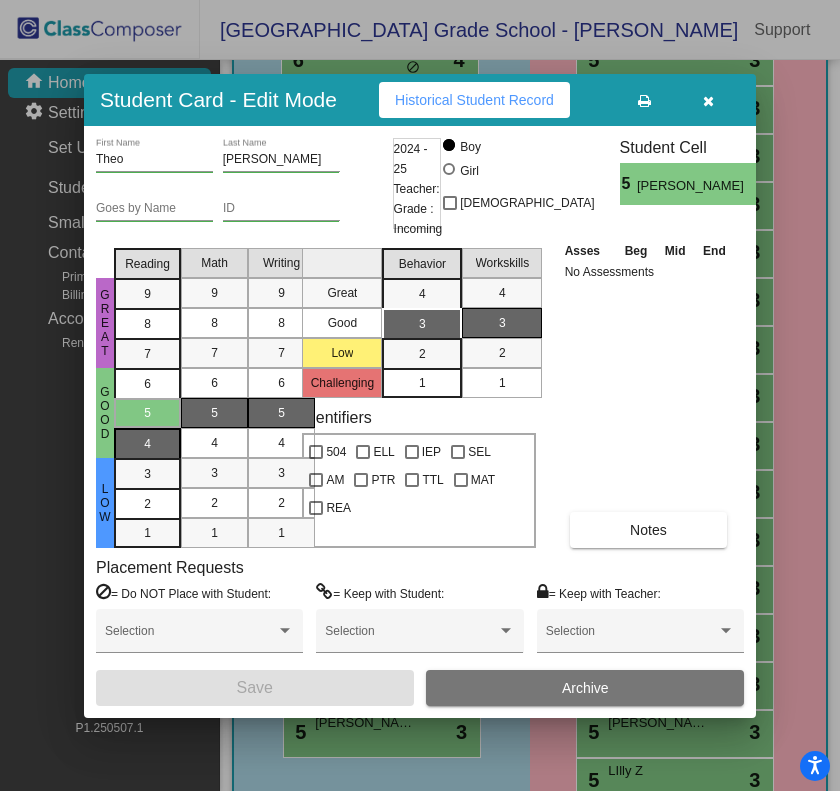 click on "4" at bounding box center [147, 443] 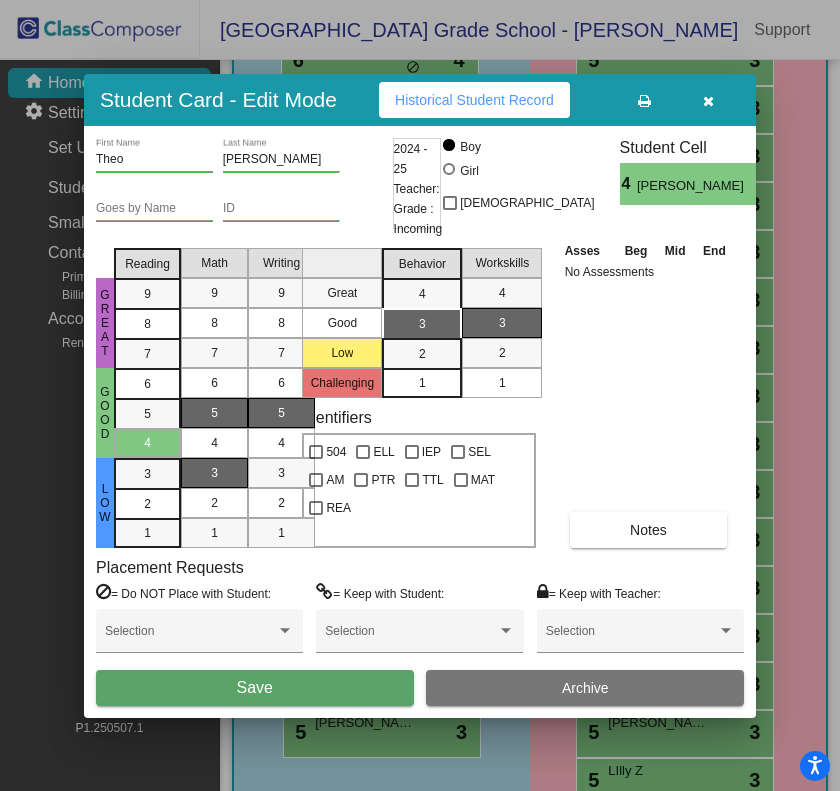 click on "3" at bounding box center [214, 473] 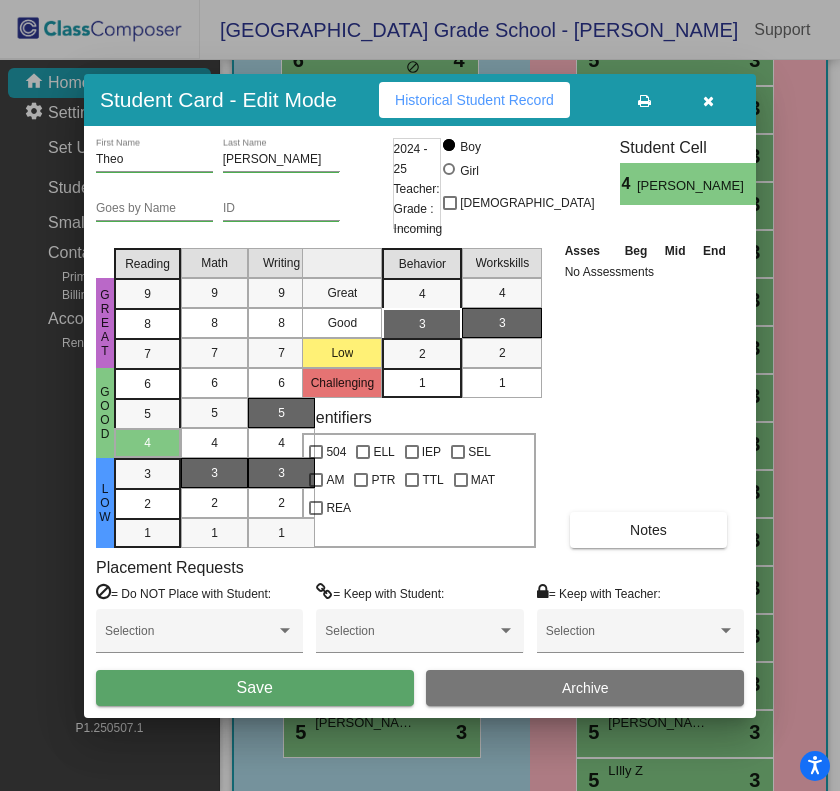 click on "3" at bounding box center (281, 473) 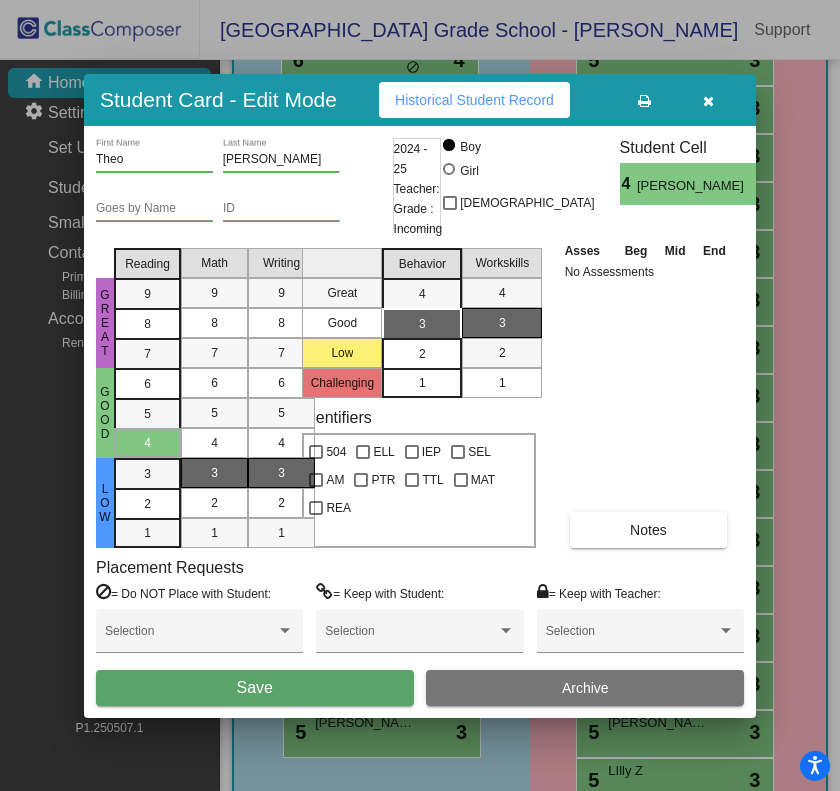 click on "2" at bounding box center [422, 354] 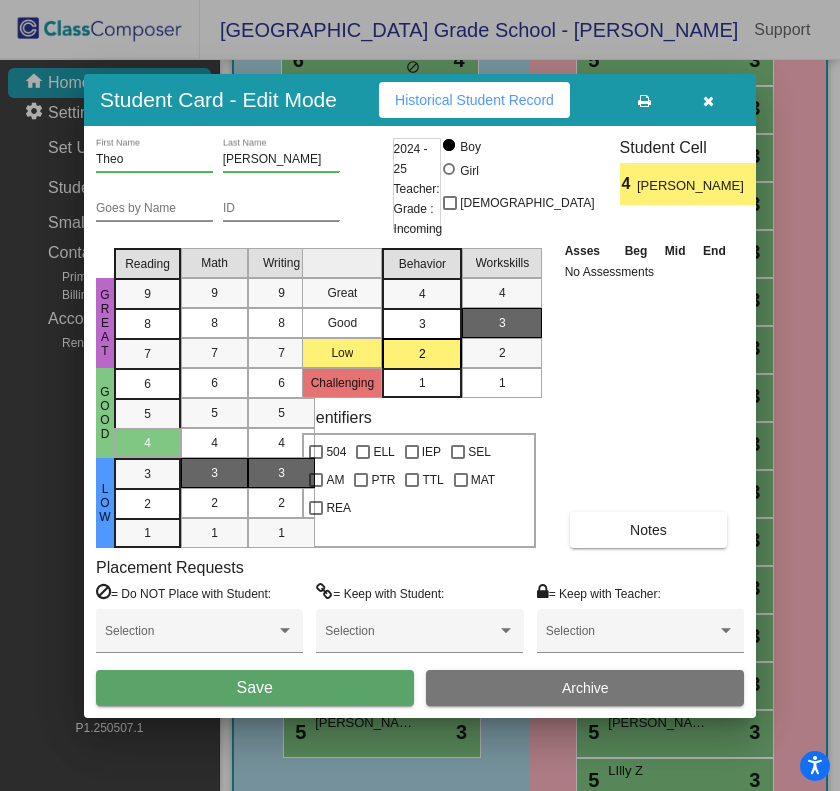 click on "Save" at bounding box center (255, 687) 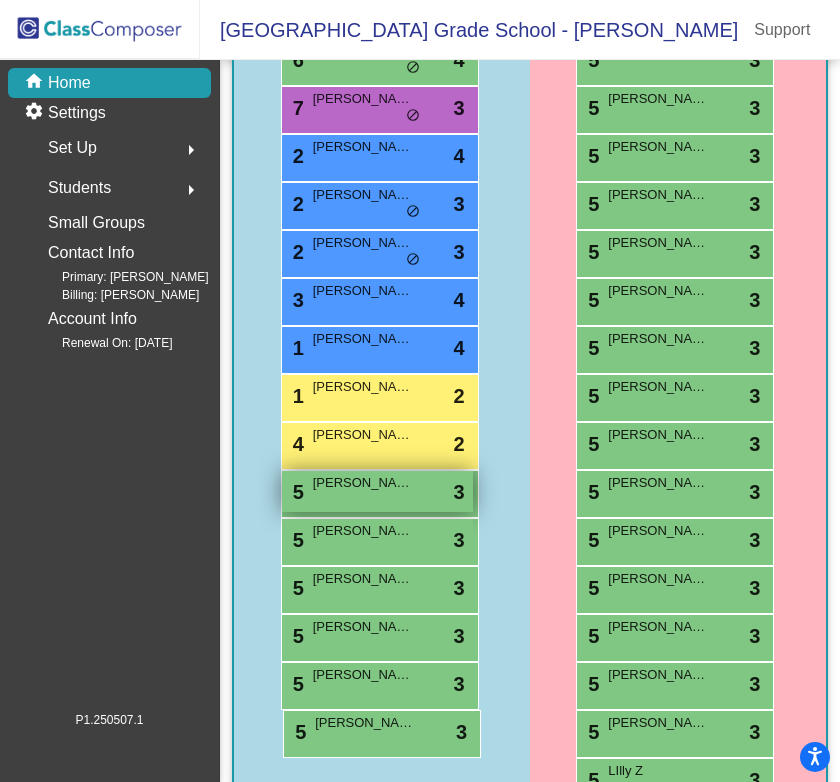 click on "[PERSON_NAME]" at bounding box center (363, 483) 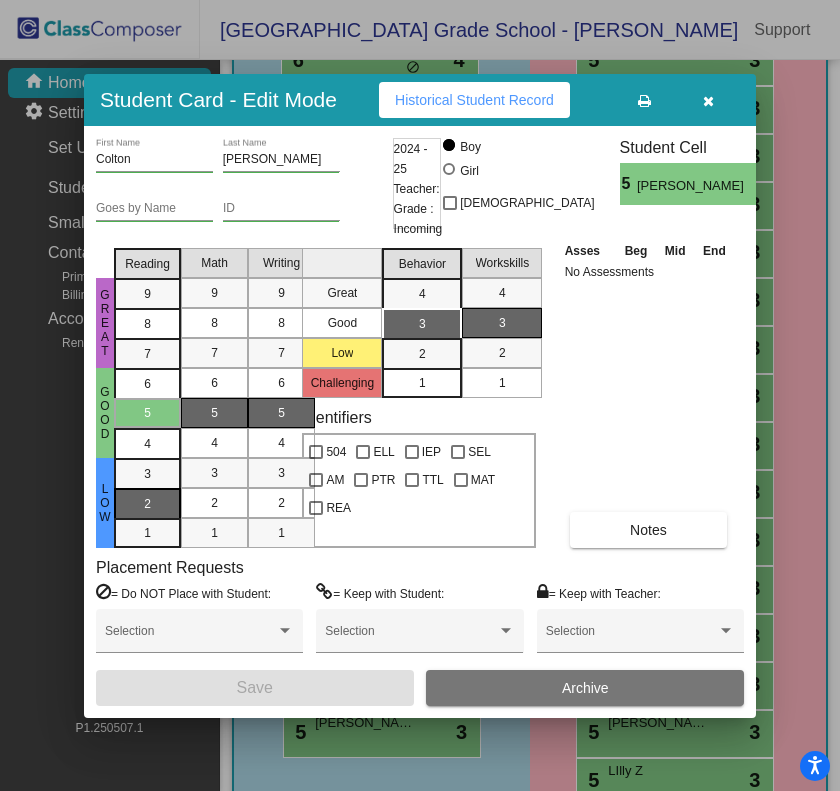 click on "2" at bounding box center [147, 474] 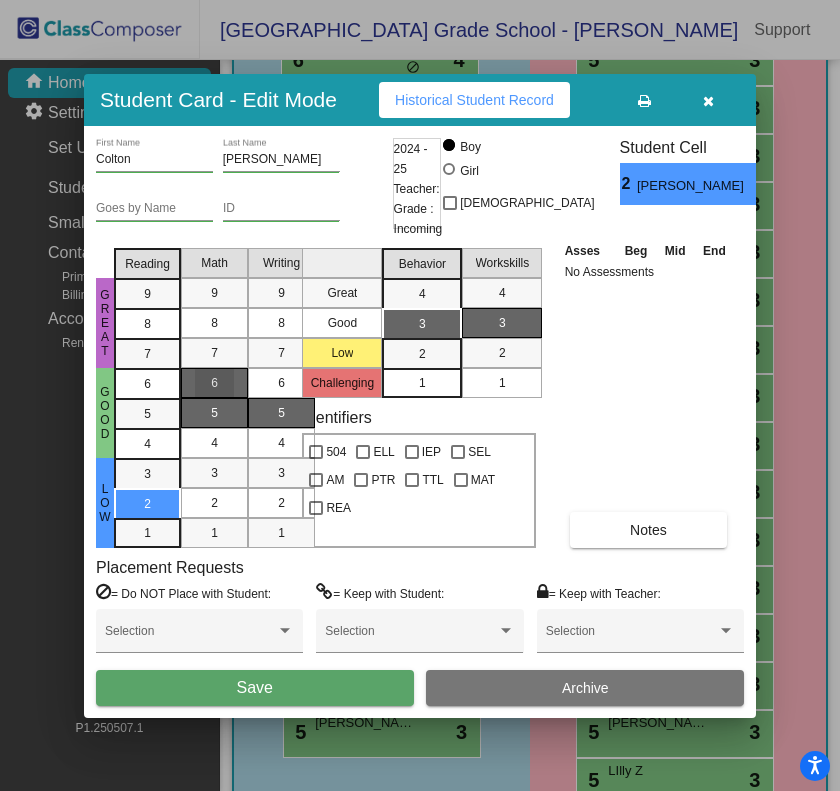 click on "6" at bounding box center [214, 383] 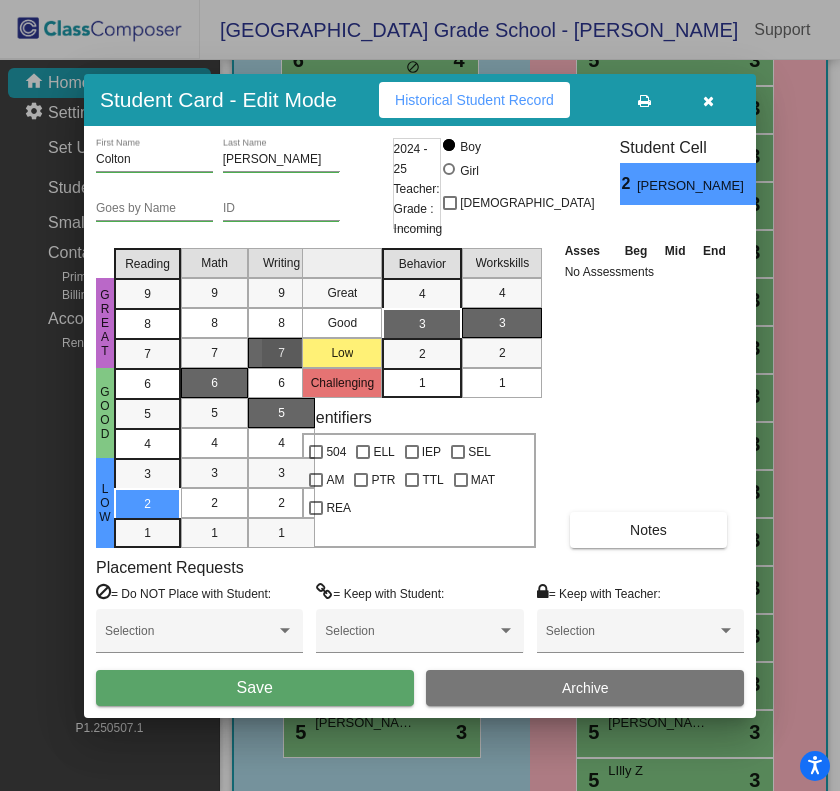 click on "7" at bounding box center (281, 353) 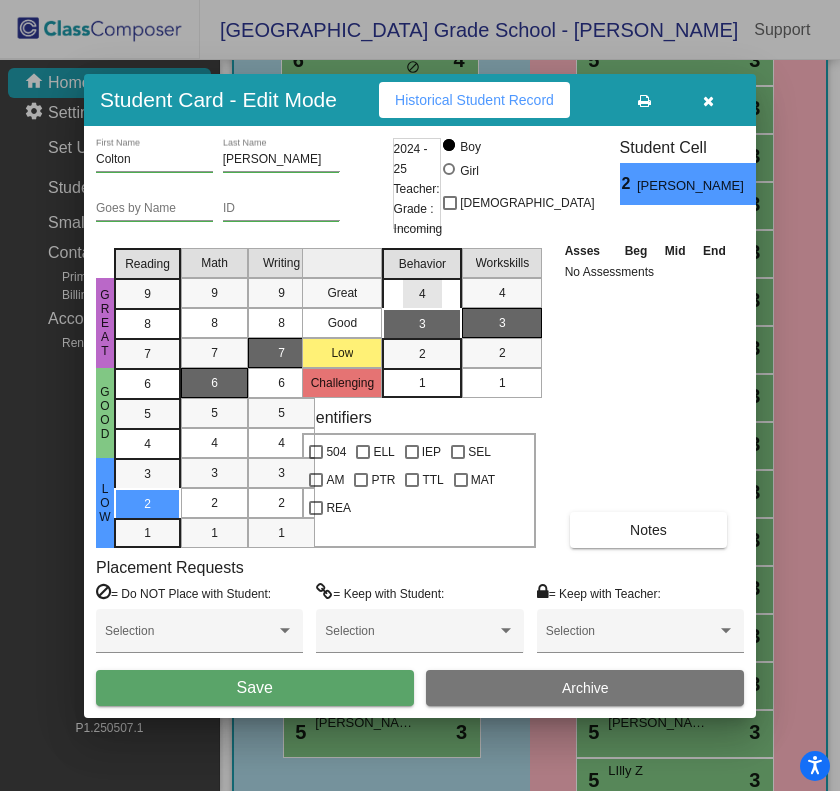 click on "4" at bounding box center (422, 294) 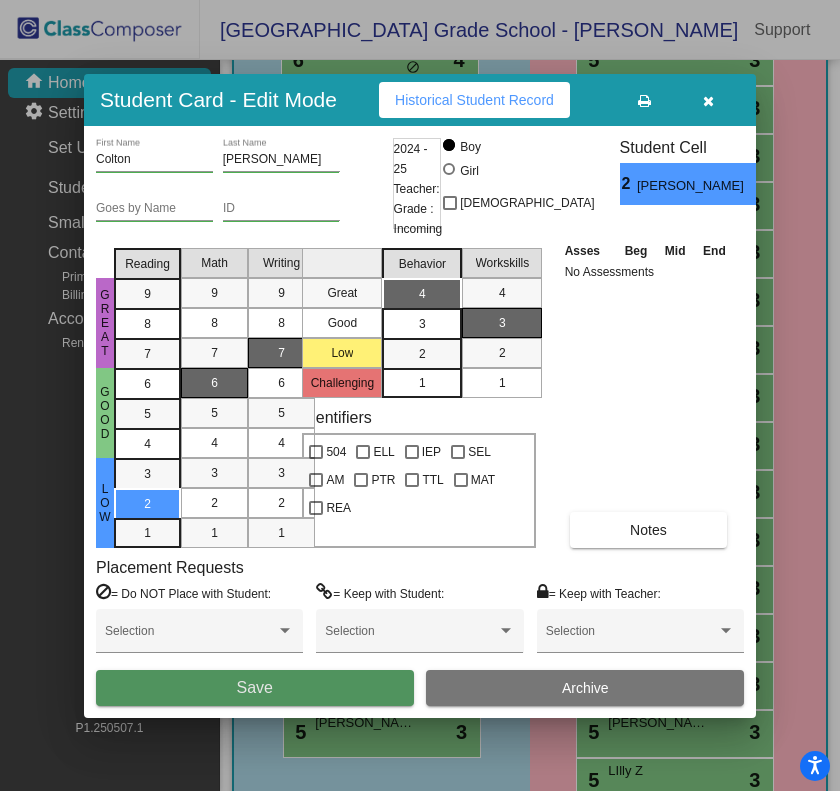 click on "Save" at bounding box center (255, 687) 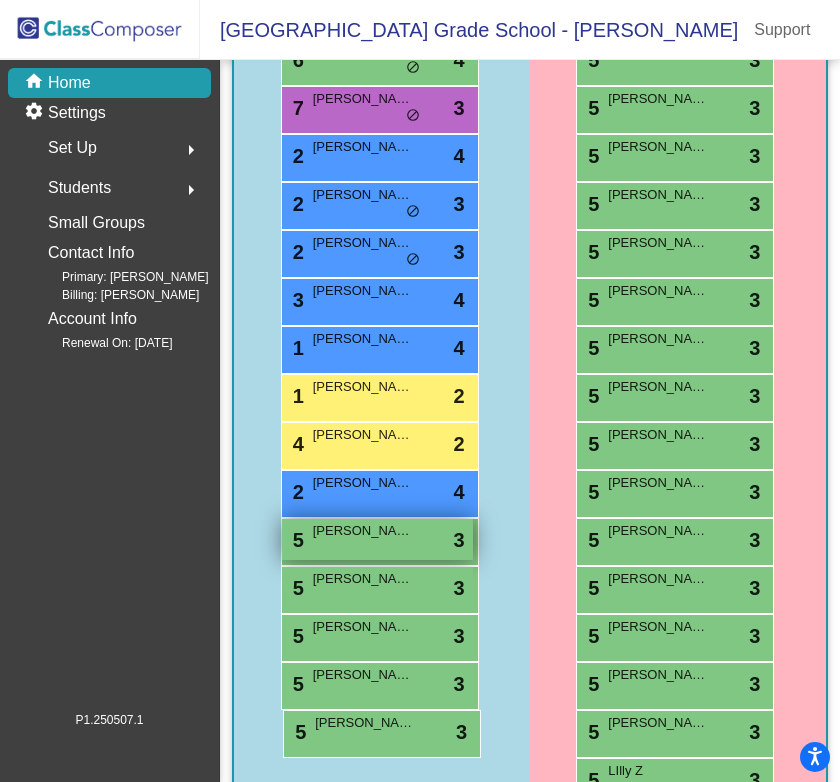 click on "[PERSON_NAME]" at bounding box center (363, 531) 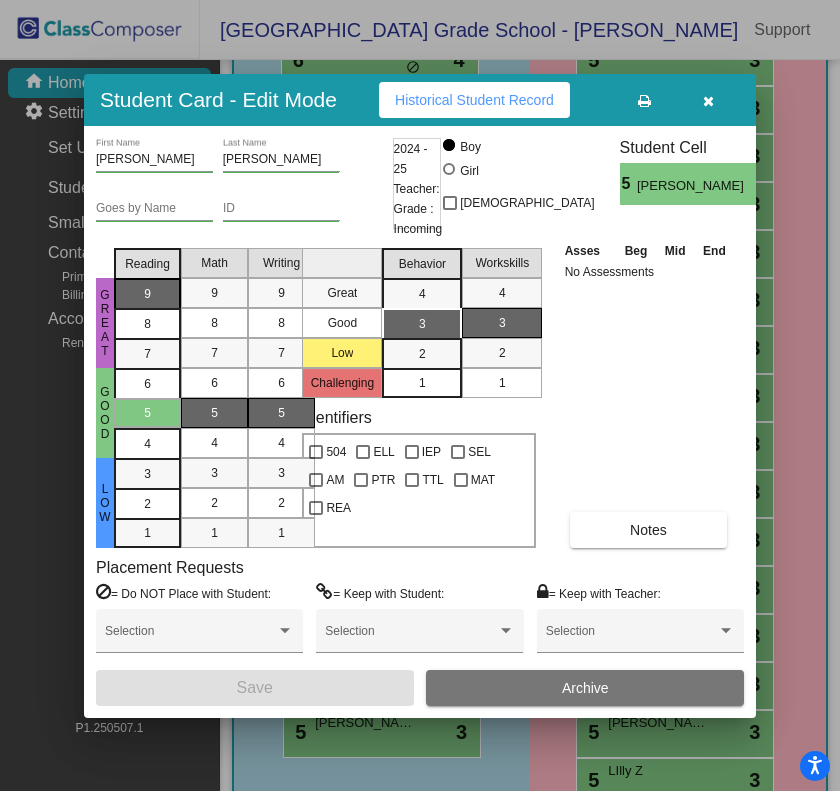 click on "9" at bounding box center (147, 294) 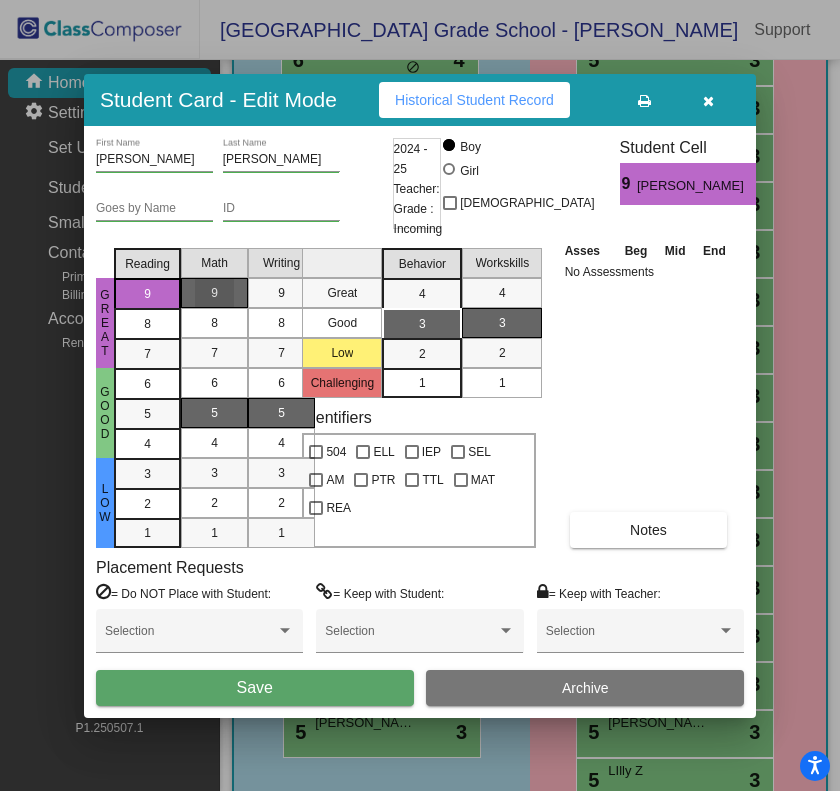 click on "9" at bounding box center [214, 293] 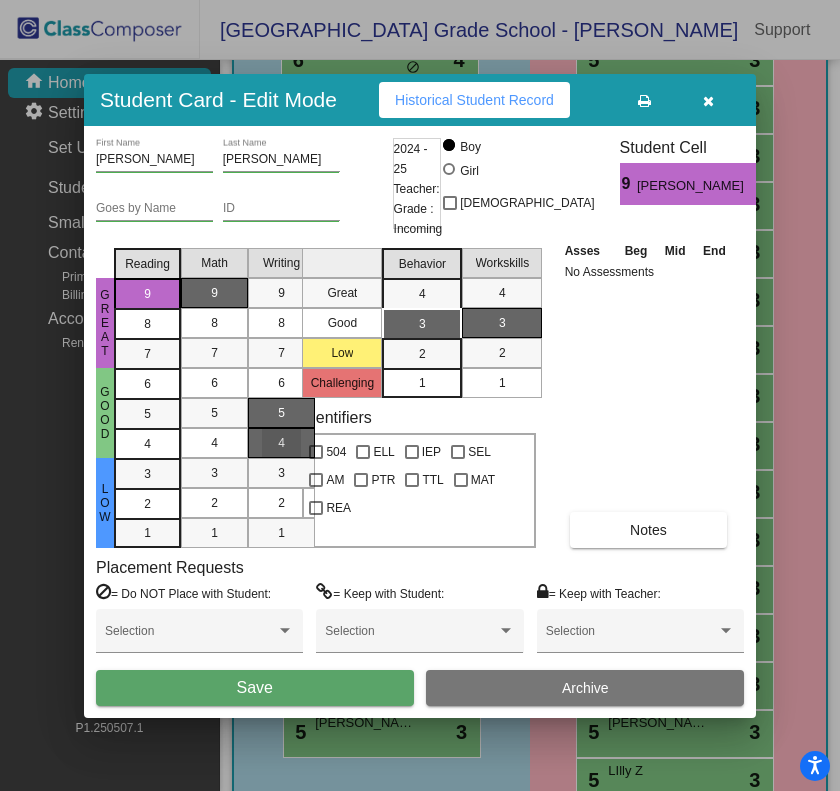 click on "4" at bounding box center (281, 443) 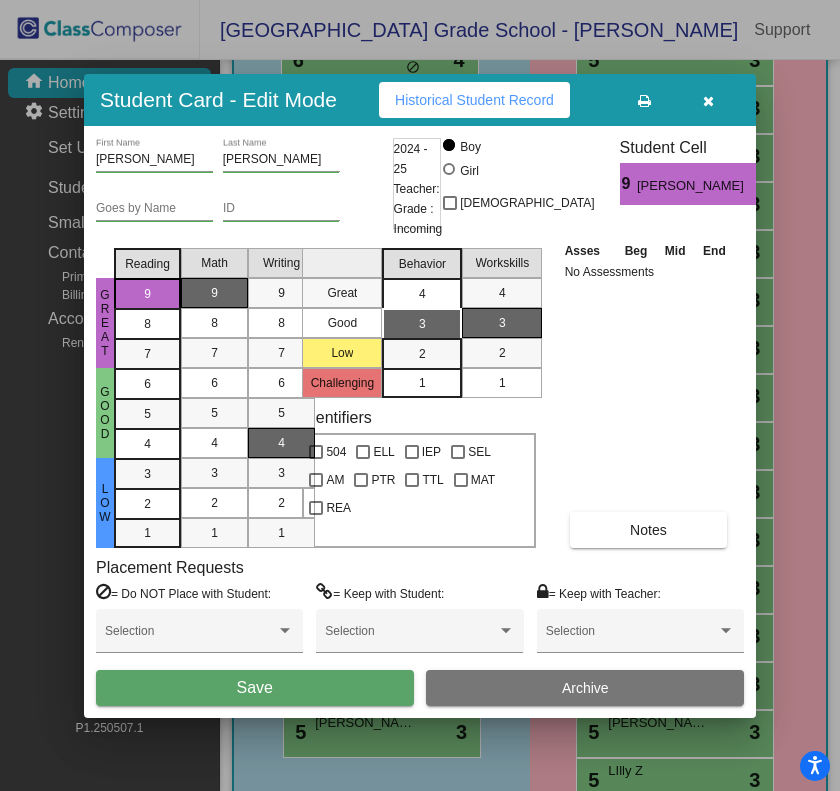 click on "4" at bounding box center [422, 294] 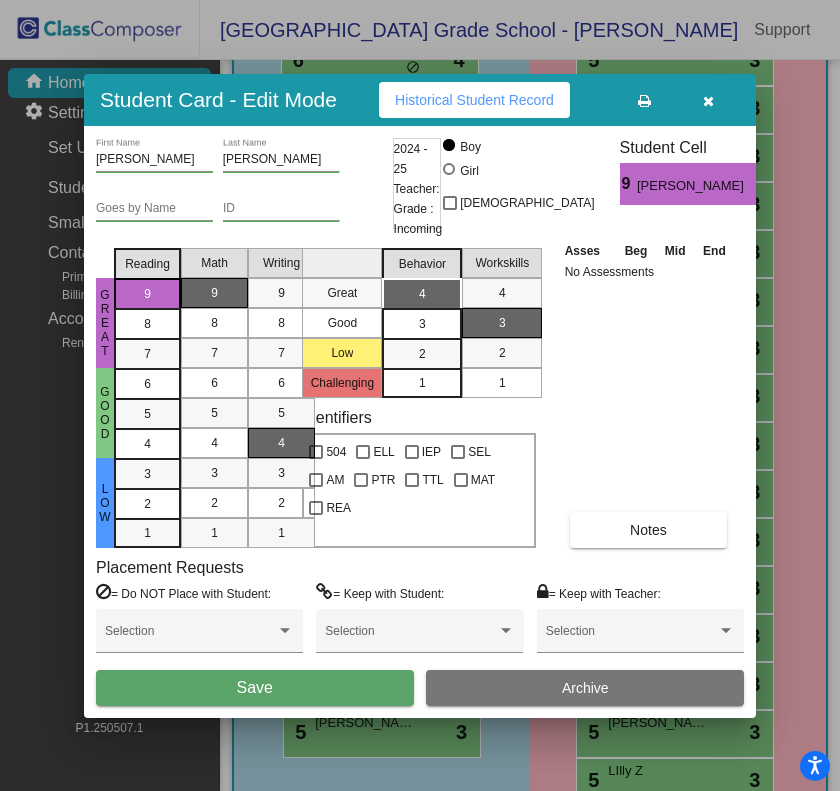 click on "Save" at bounding box center [255, 687] 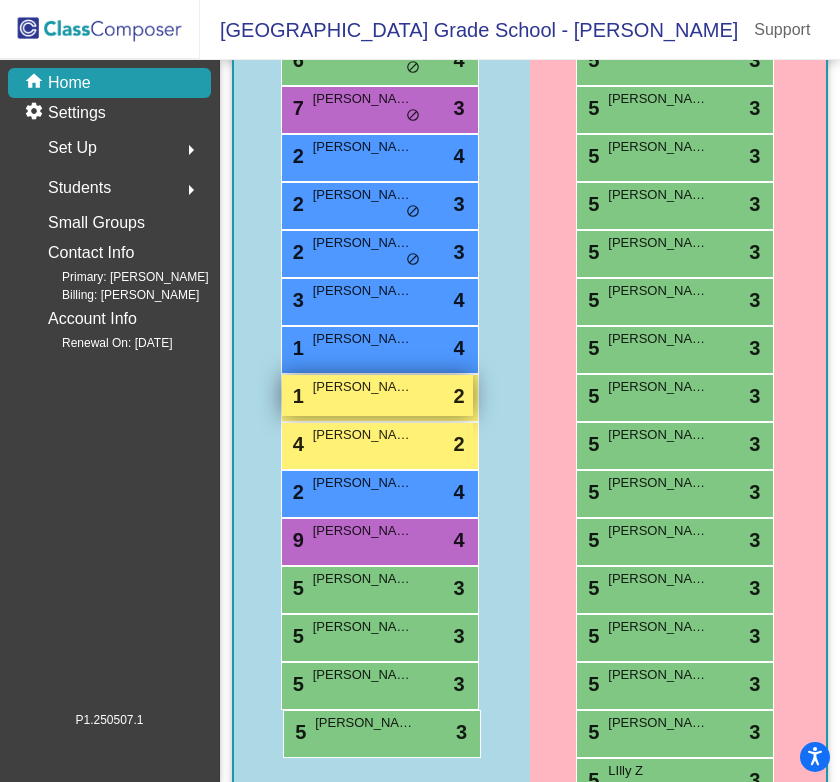 click on "1 [PERSON_NAME] lock do_not_disturb_alt 2" at bounding box center (377, 395) 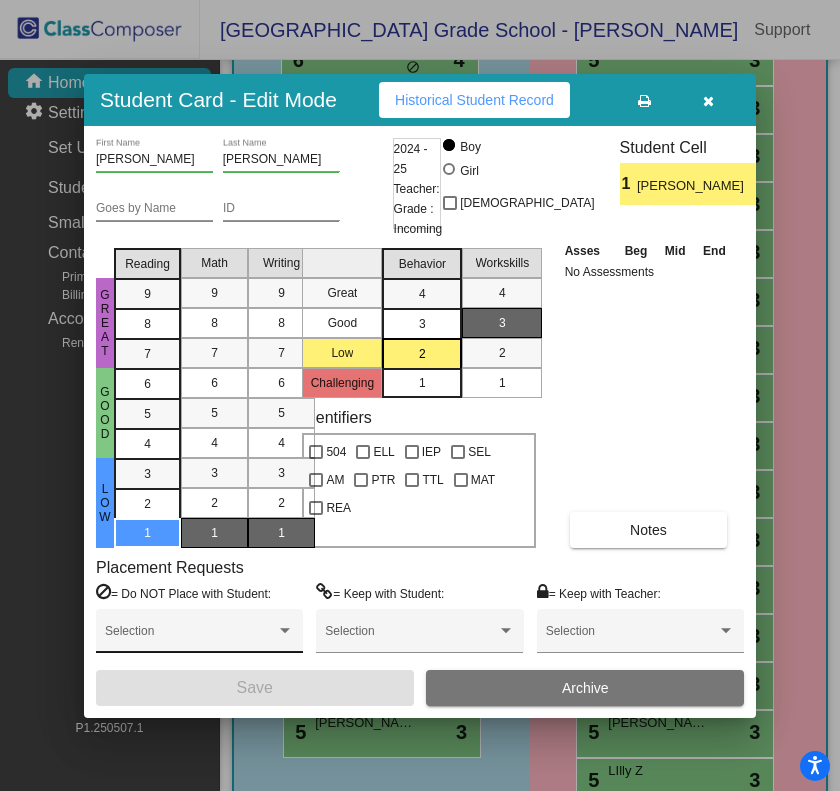 click at bounding box center (190, 638) 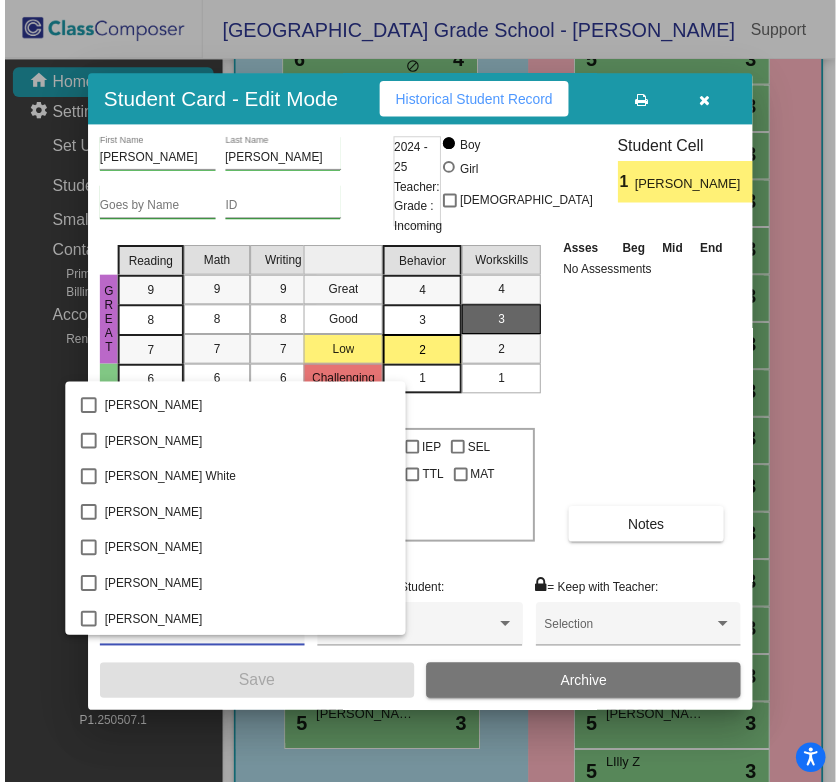 scroll, scrollTop: 500, scrollLeft: 0, axis: vertical 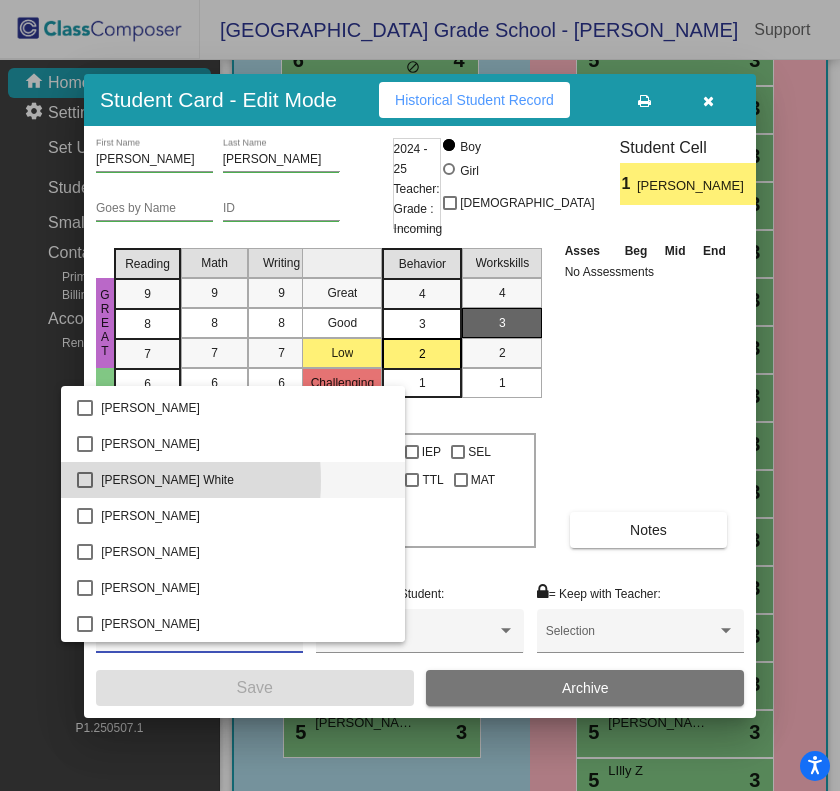 click at bounding box center [85, 480] 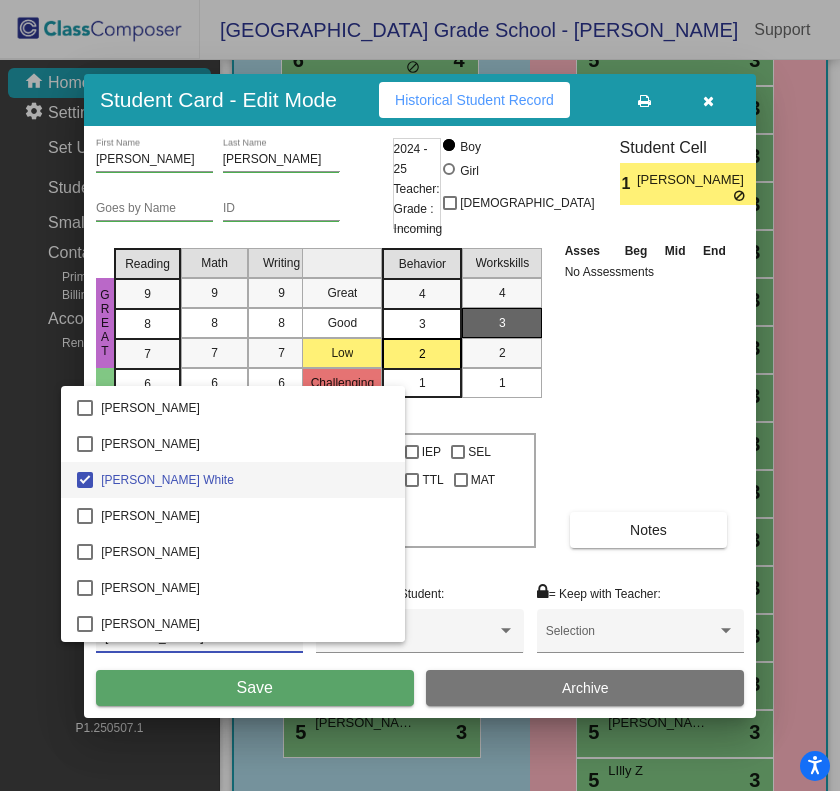 click at bounding box center [420, 395] 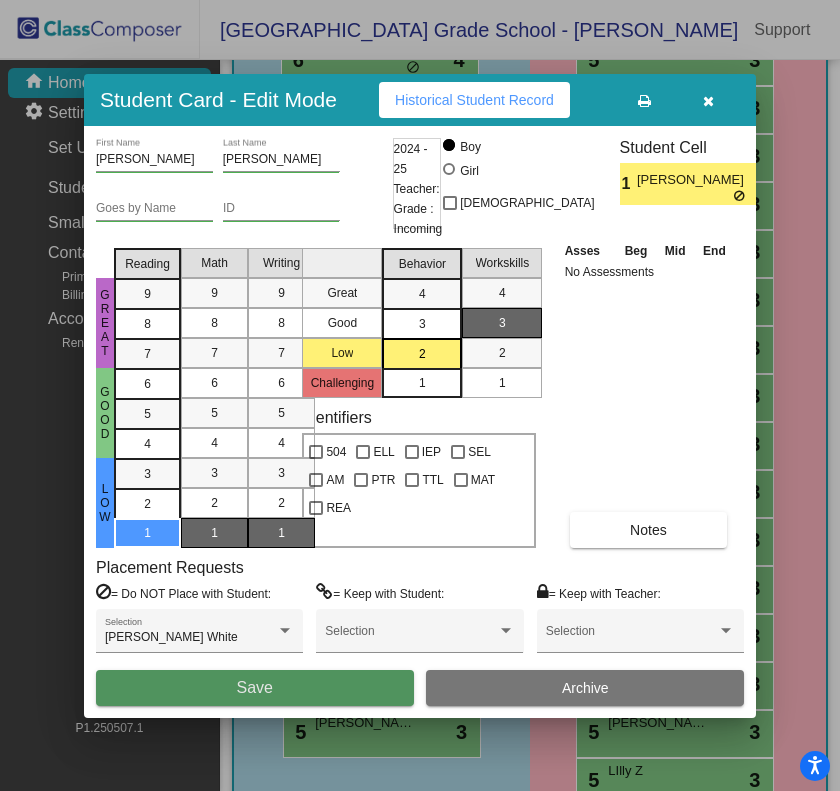 click on "Save" at bounding box center (255, 688) 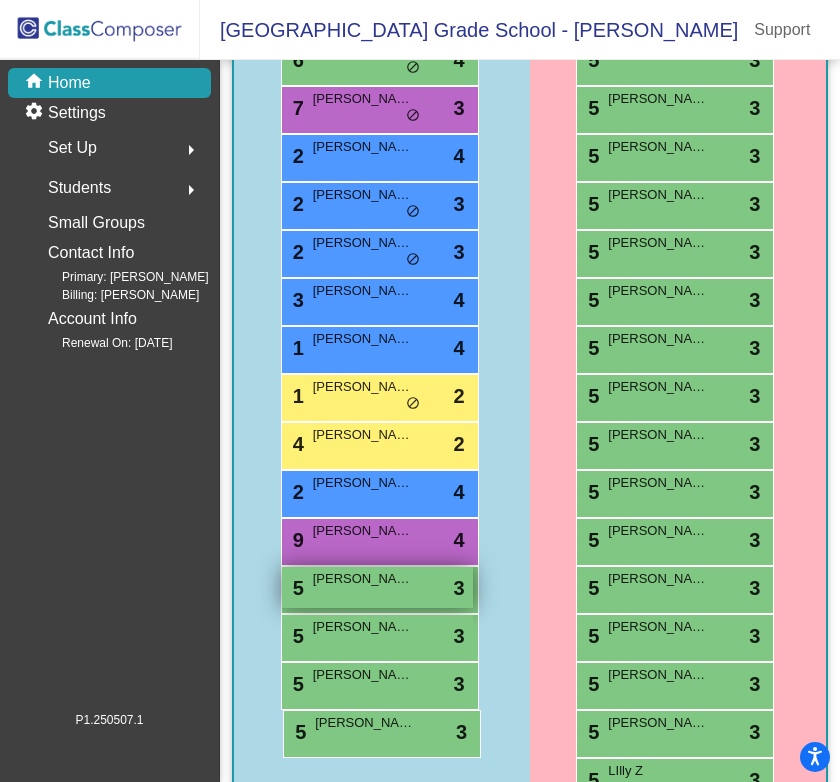 click on "5 [PERSON_NAME] lock do_not_disturb_alt 3" at bounding box center (377, 587) 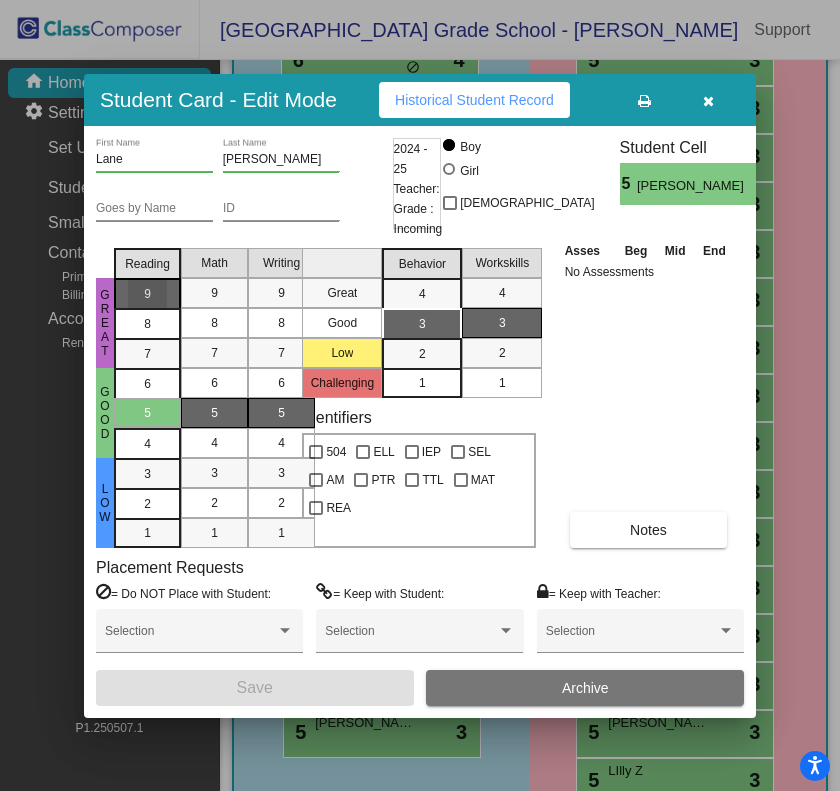 click on "9" at bounding box center [147, 294] 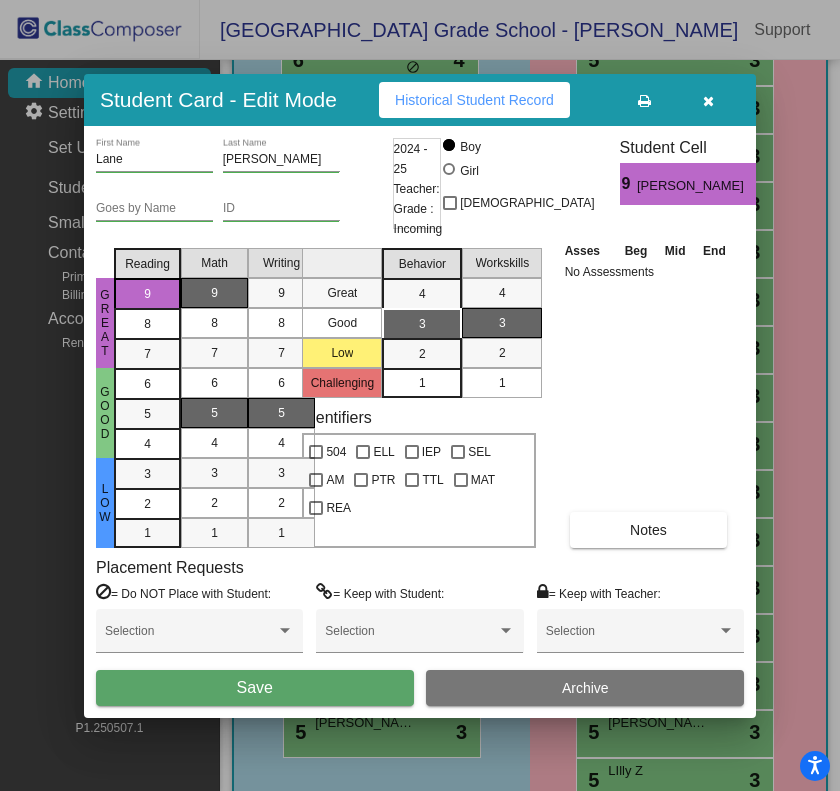 click on "9" at bounding box center [214, 293] 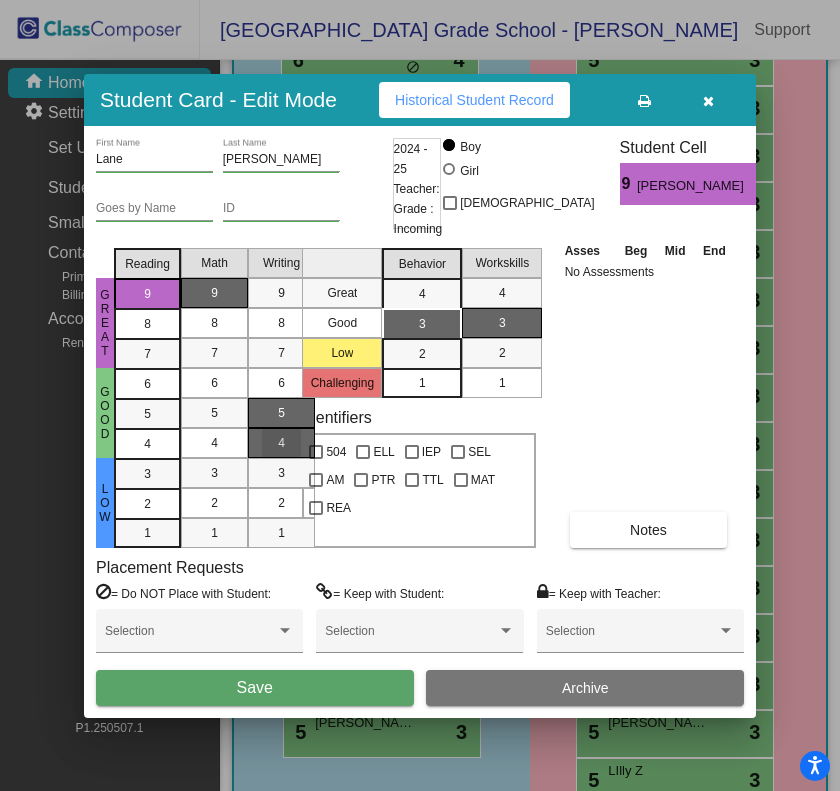 click on "4" at bounding box center [281, 443] 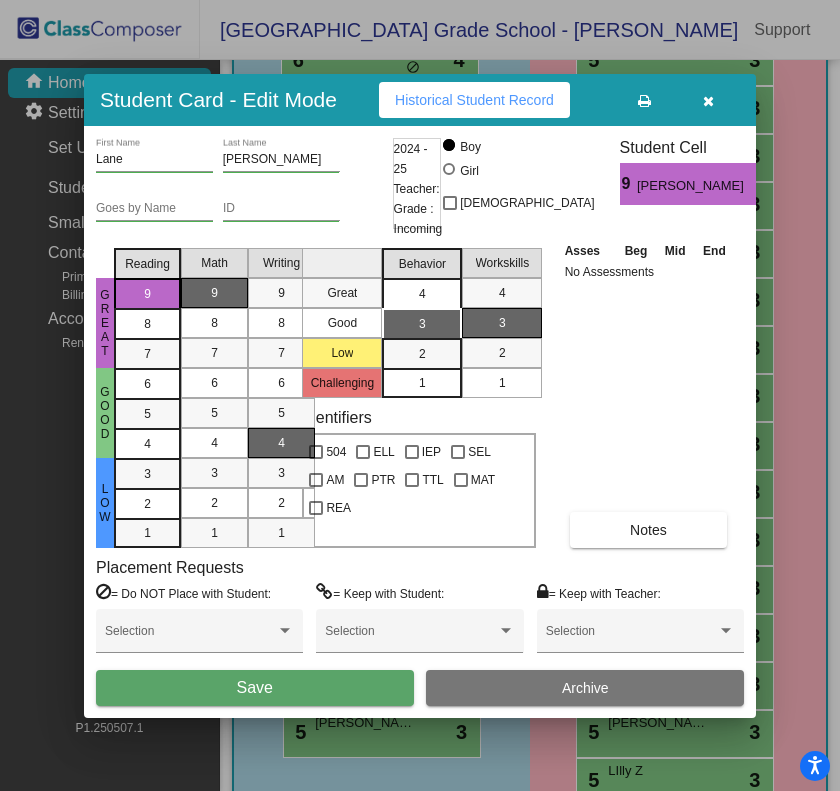 click on "4" at bounding box center (422, 294) 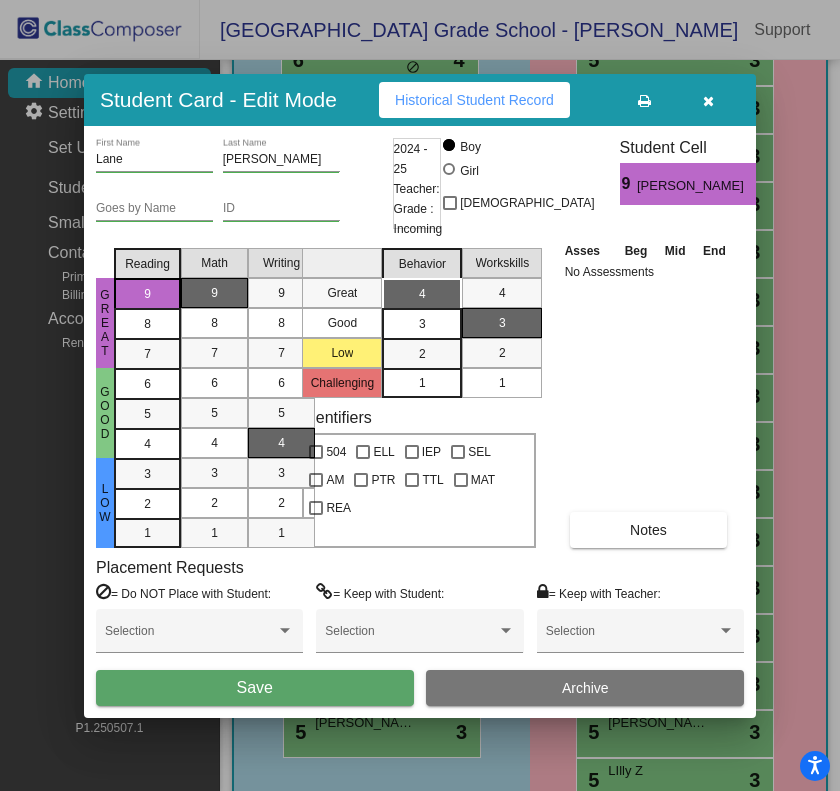 click on "Save" at bounding box center (255, 687) 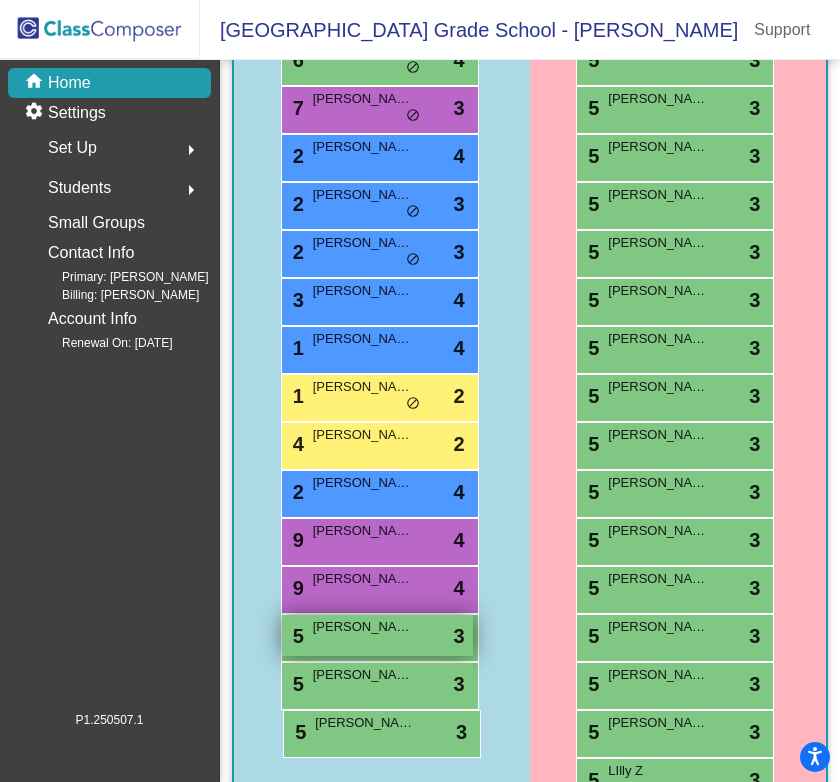 click on "5 [PERSON_NAME] lock do_not_disturb_alt 3" at bounding box center [377, 635] 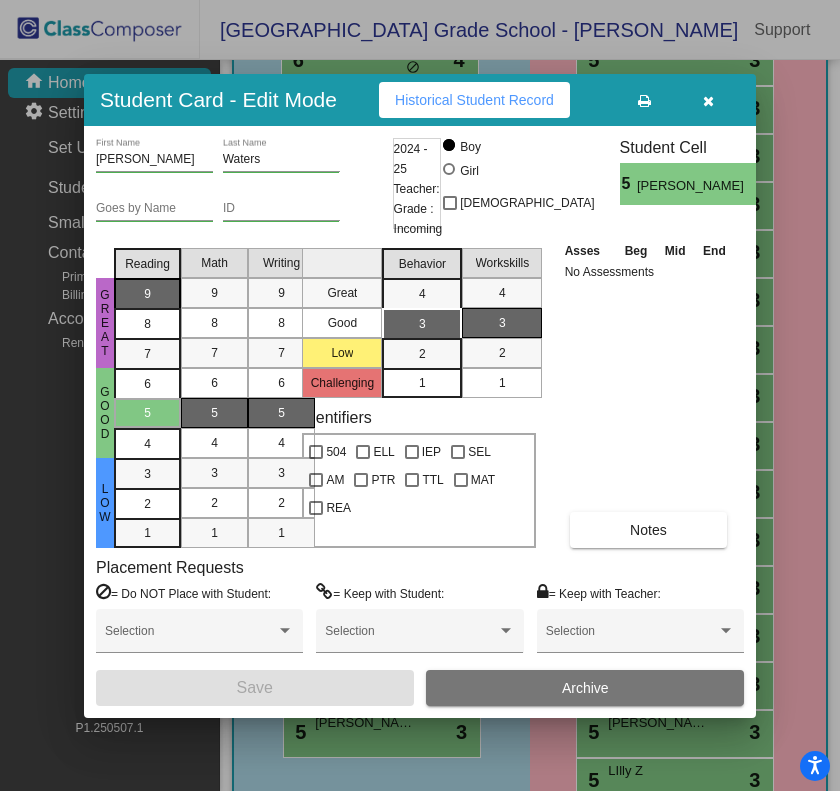 click on "9" at bounding box center (147, 294) 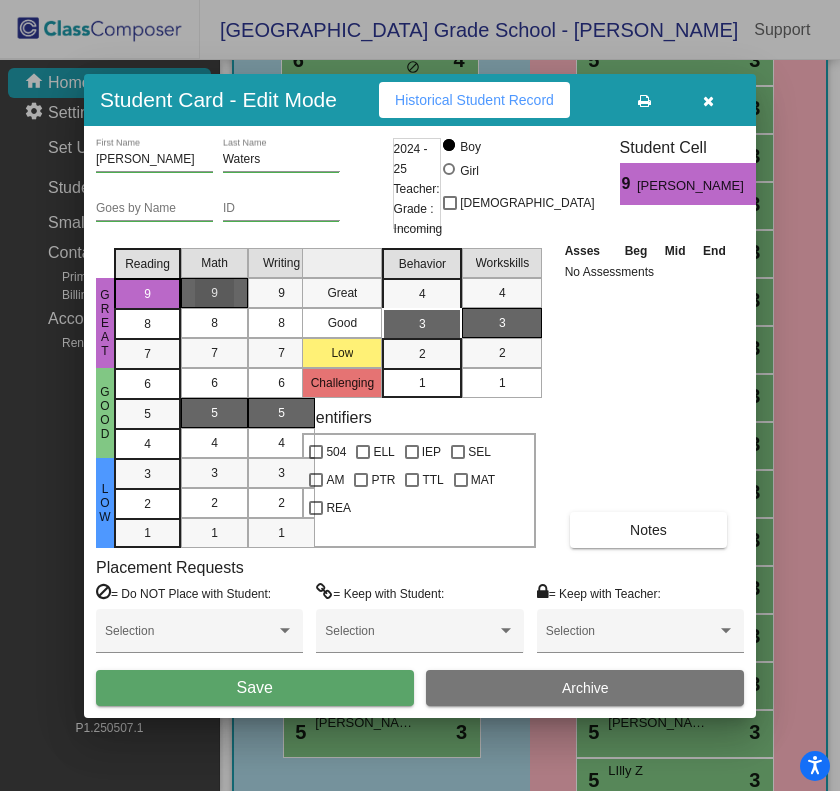 click on "9" at bounding box center (214, 293) 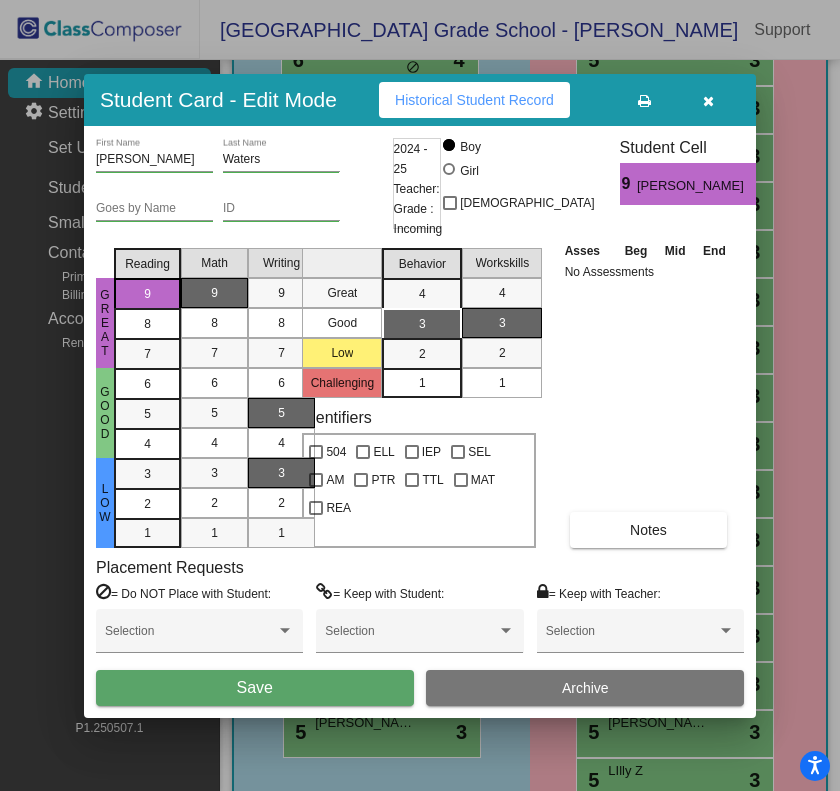 click on "3" at bounding box center [281, 473] 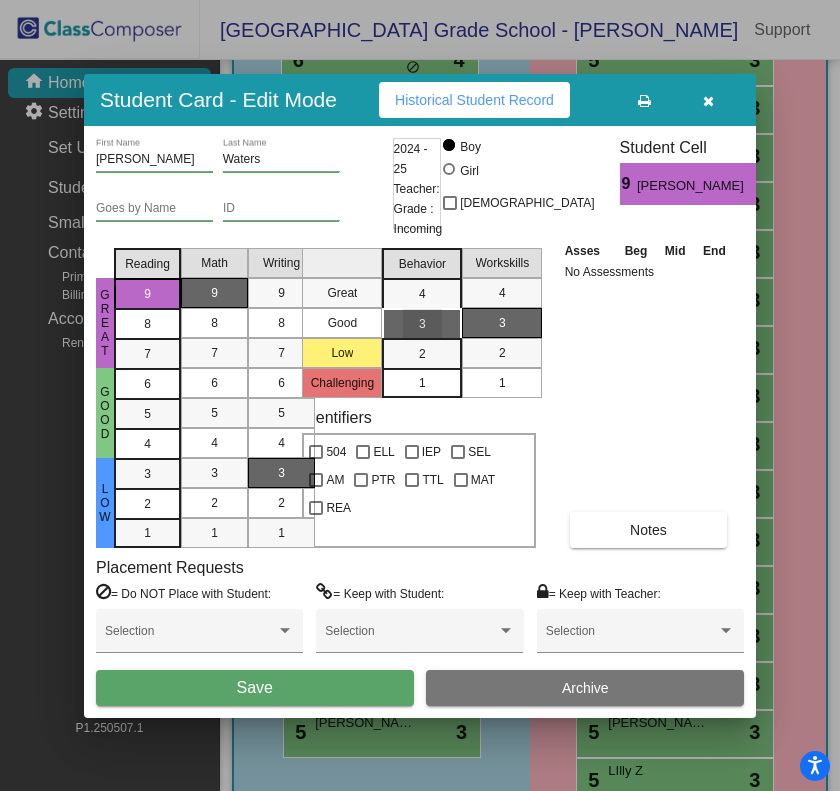 click on "3" at bounding box center (422, 324) 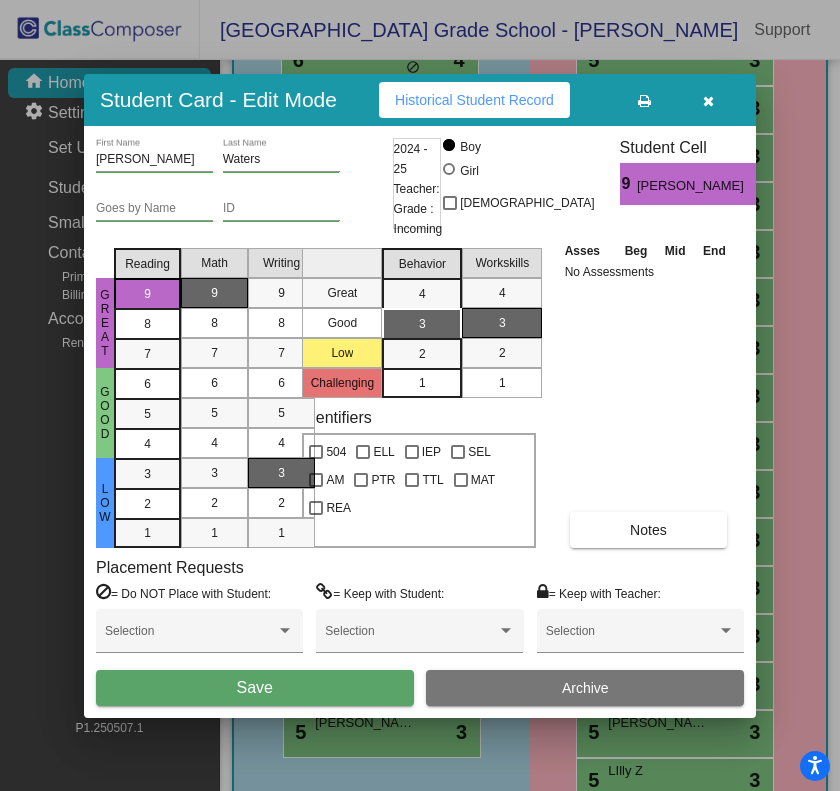 click on "Save" at bounding box center (255, 688) 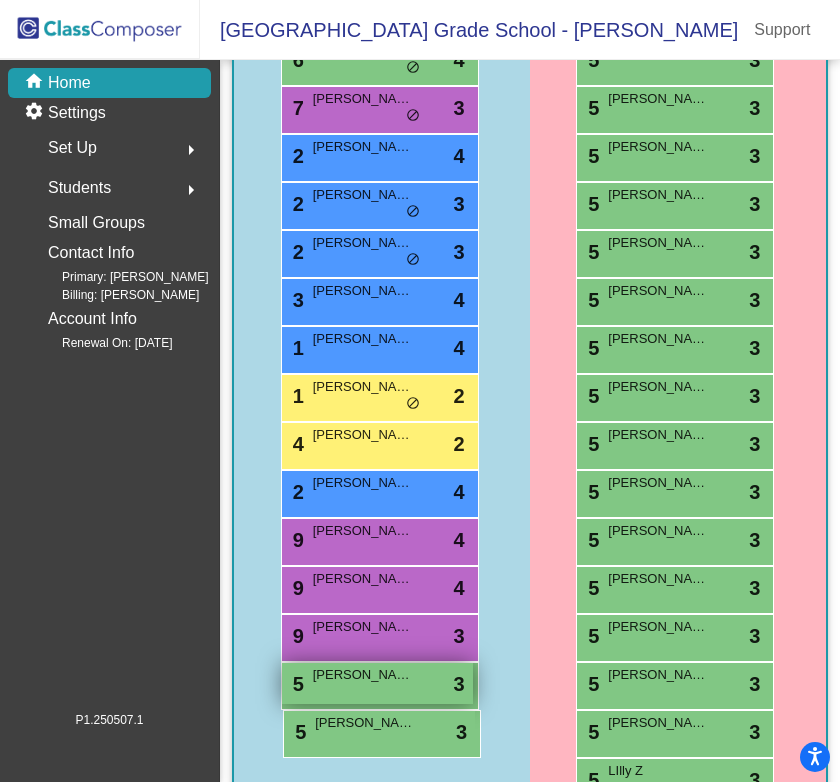 click on "5 [PERSON_NAME] lock do_not_disturb_alt 3" at bounding box center [377, 683] 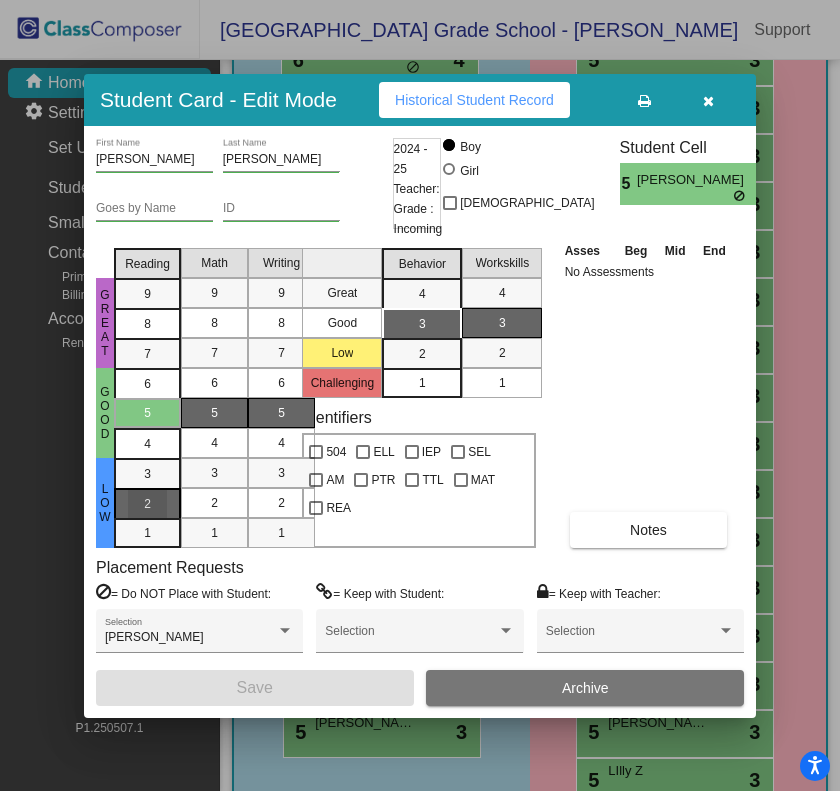 click on "2" at bounding box center (147, 474) 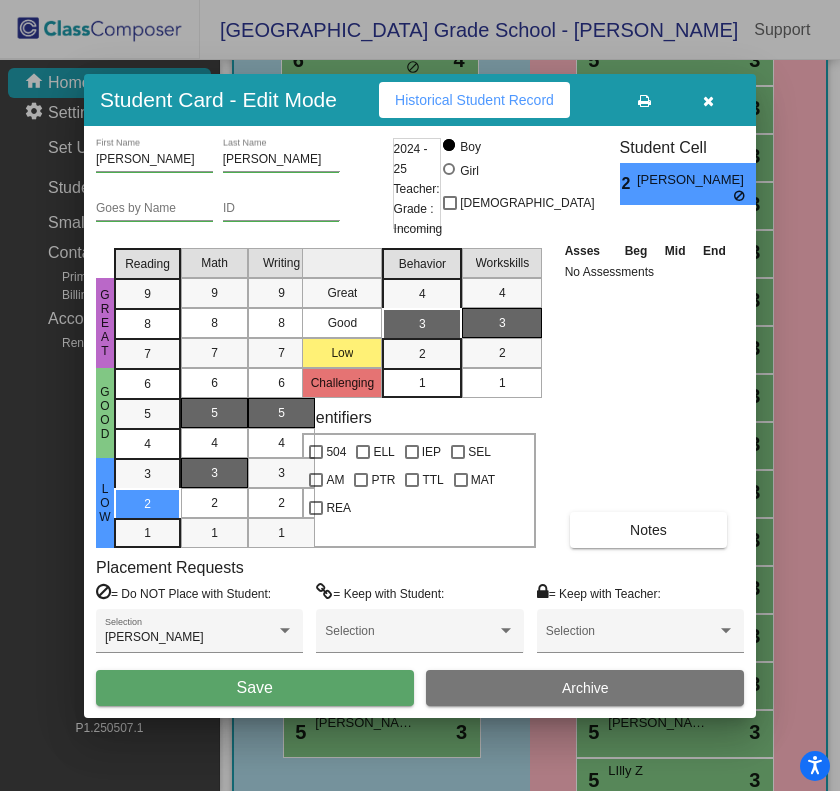 click on "3" at bounding box center (214, 473) 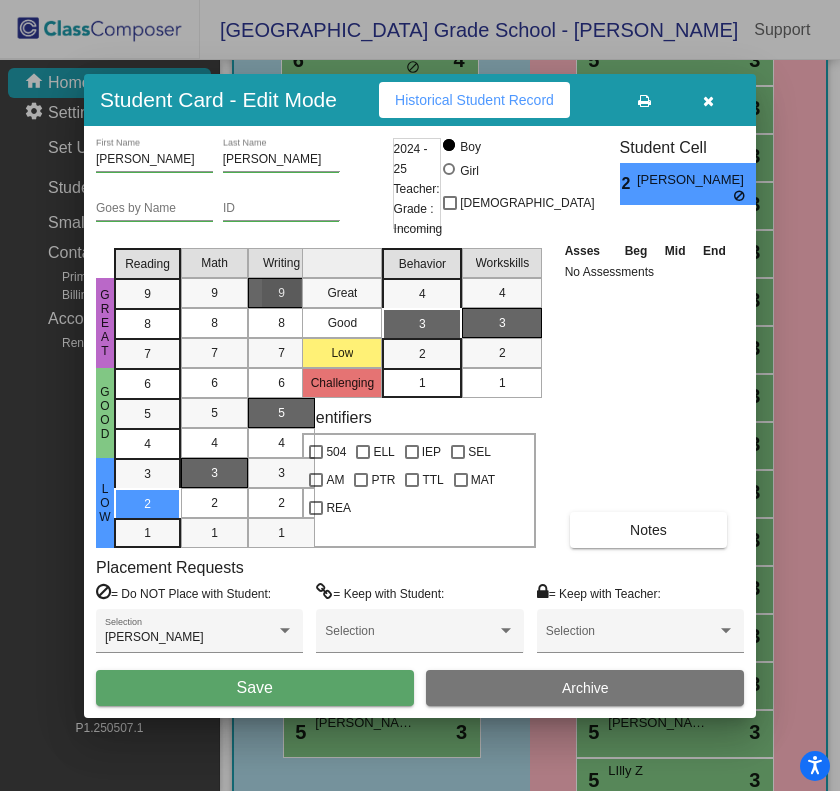 click on "9" at bounding box center (281, 293) 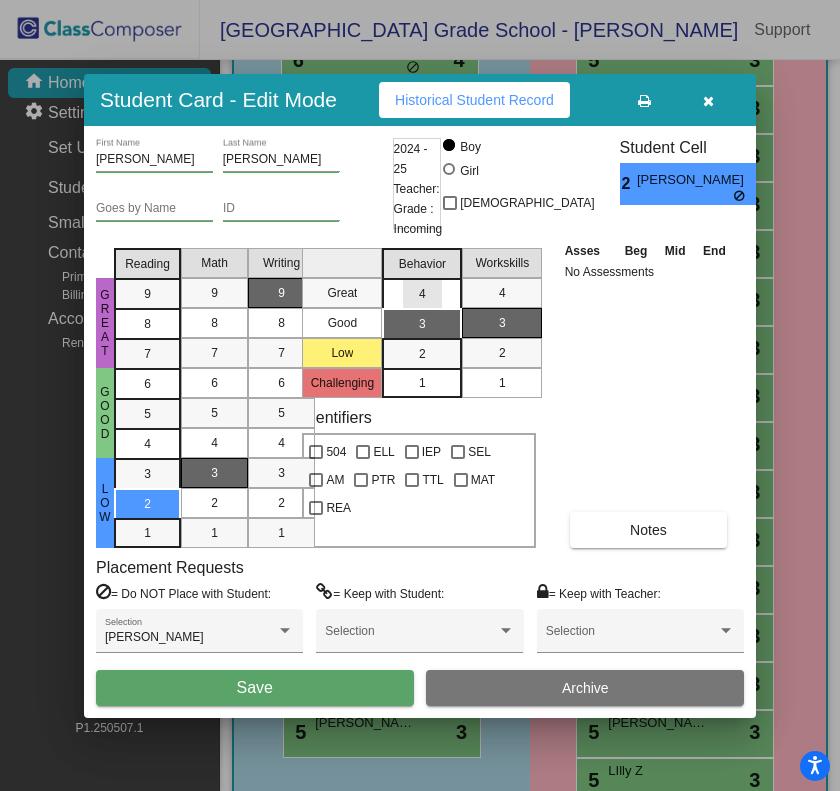 click on "4" at bounding box center (422, 294) 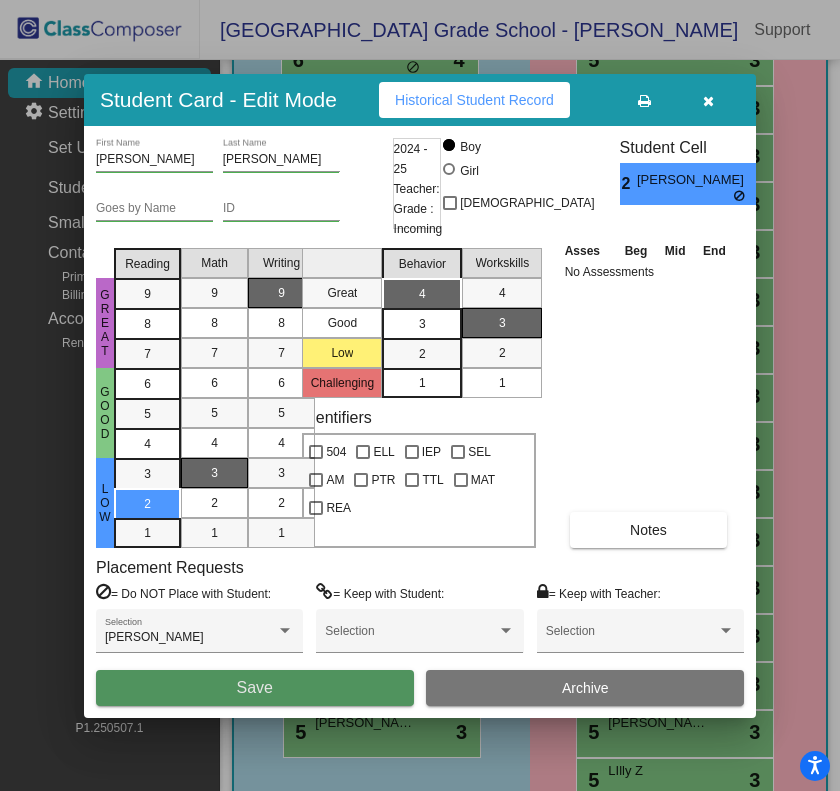 click on "Save" at bounding box center (255, 687) 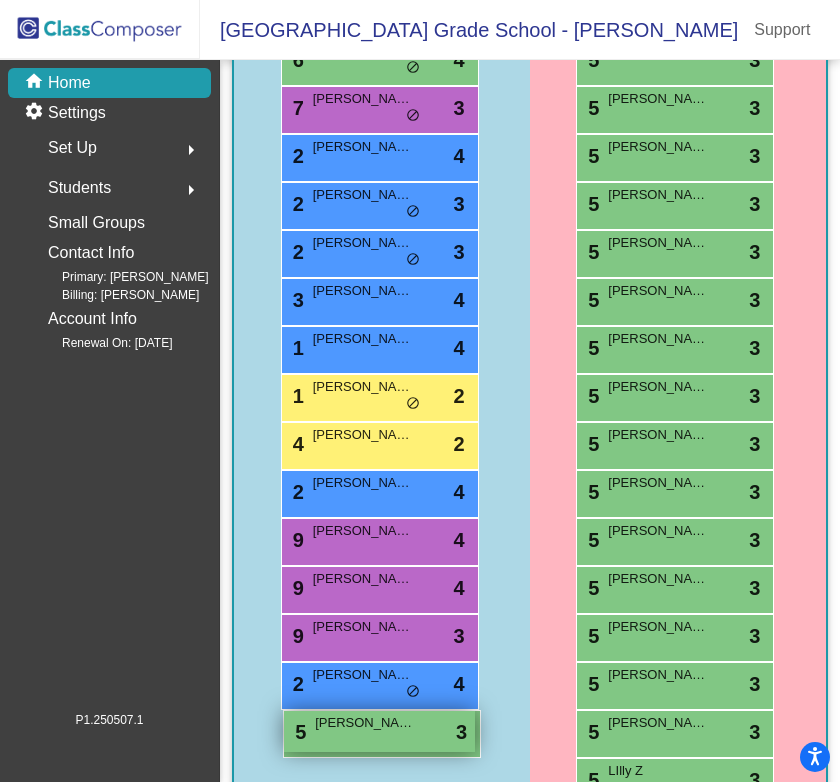 click on "5 [PERSON_NAME] White lock do_not_disturb_alt 3" at bounding box center (379, 731) 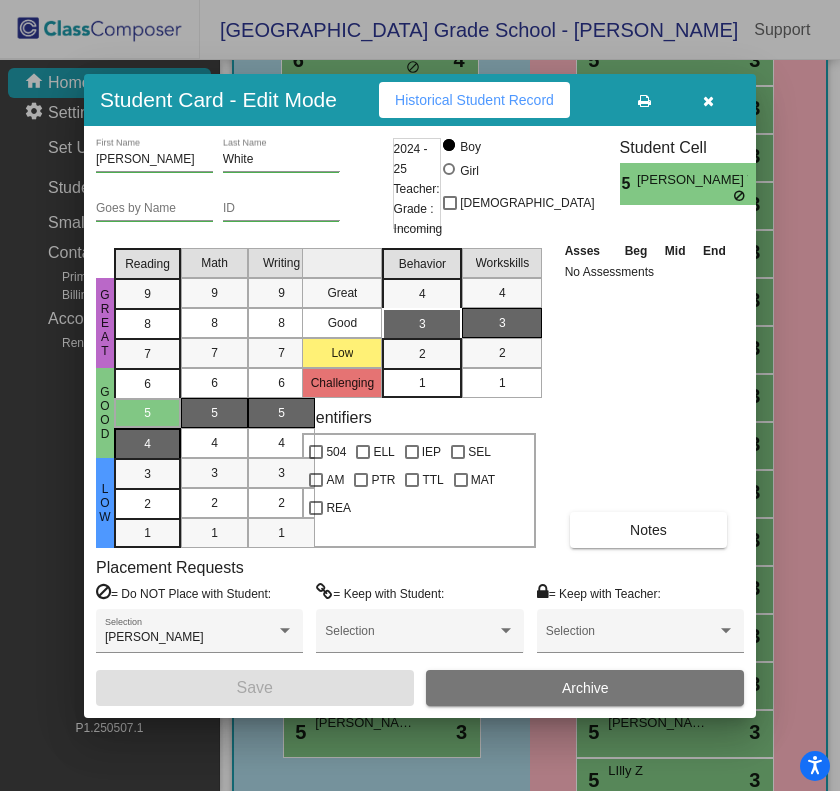click on "4" at bounding box center (147, 384) 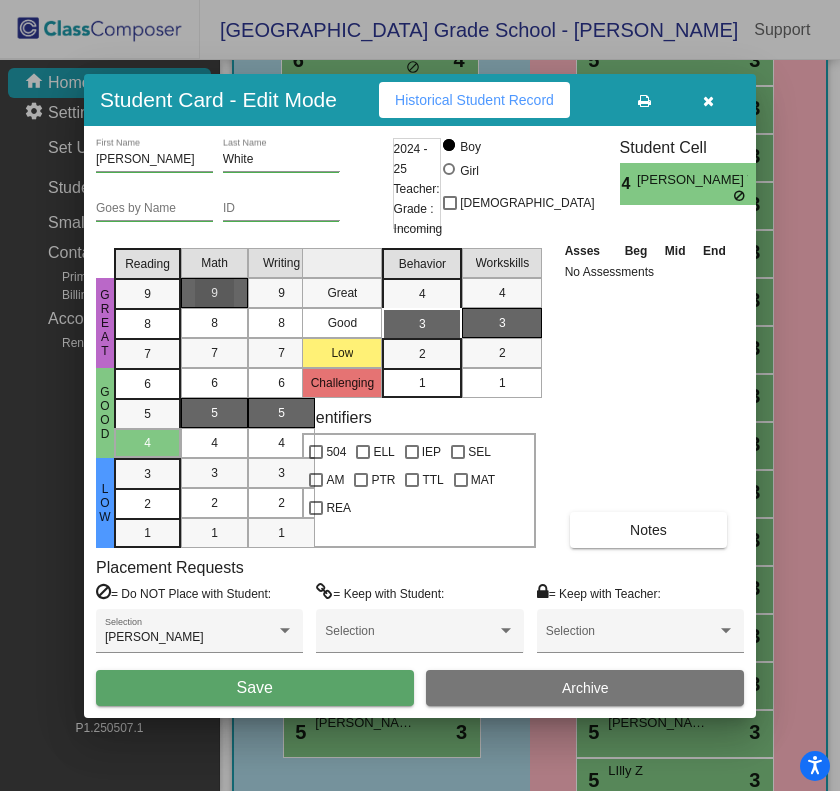click on "9" at bounding box center [214, 293] 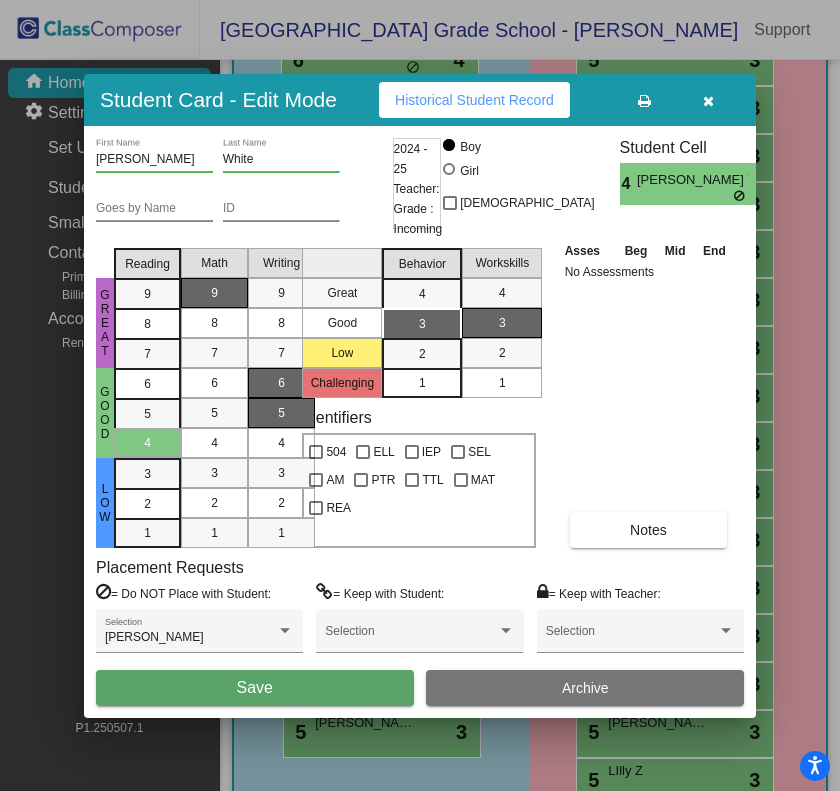 click on "6" at bounding box center [281, 383] 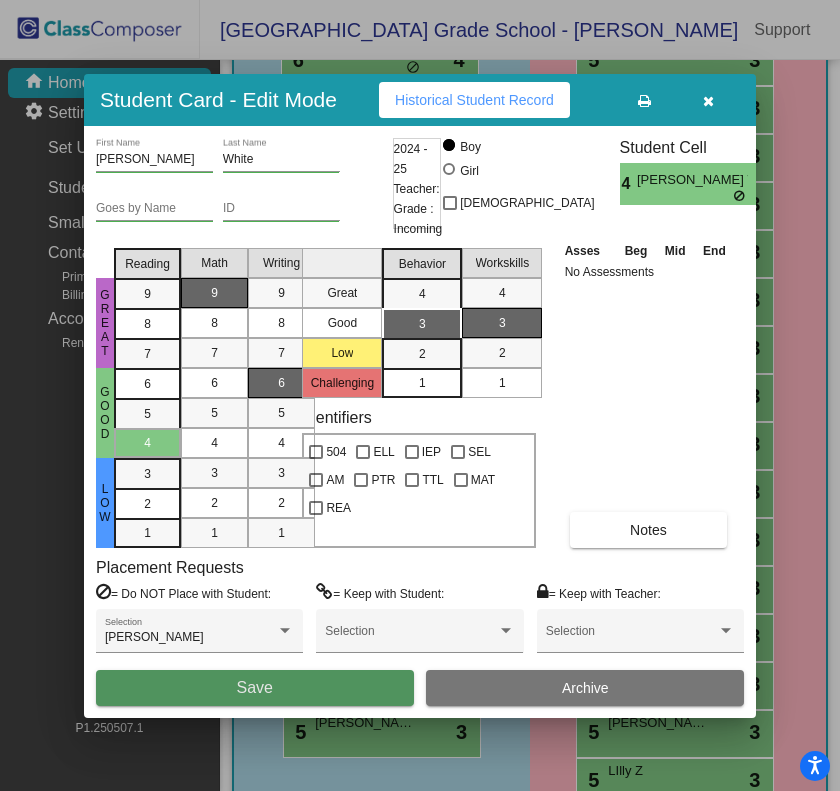 click on "Save" at bounding box center (255, 688) 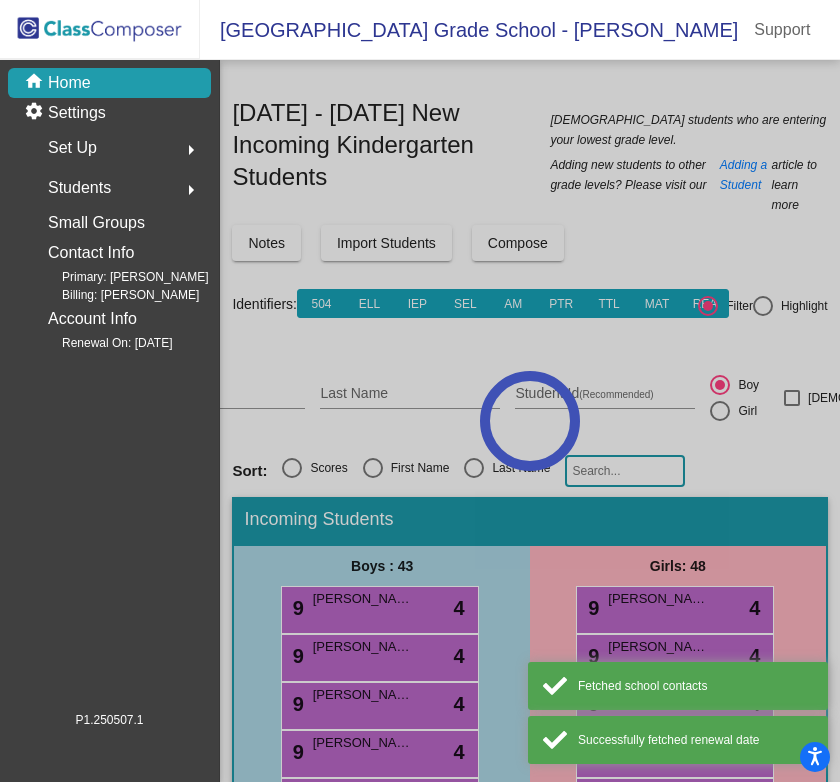 scroll, scrollTop: 0, scrollLeft: 0, axis: both 